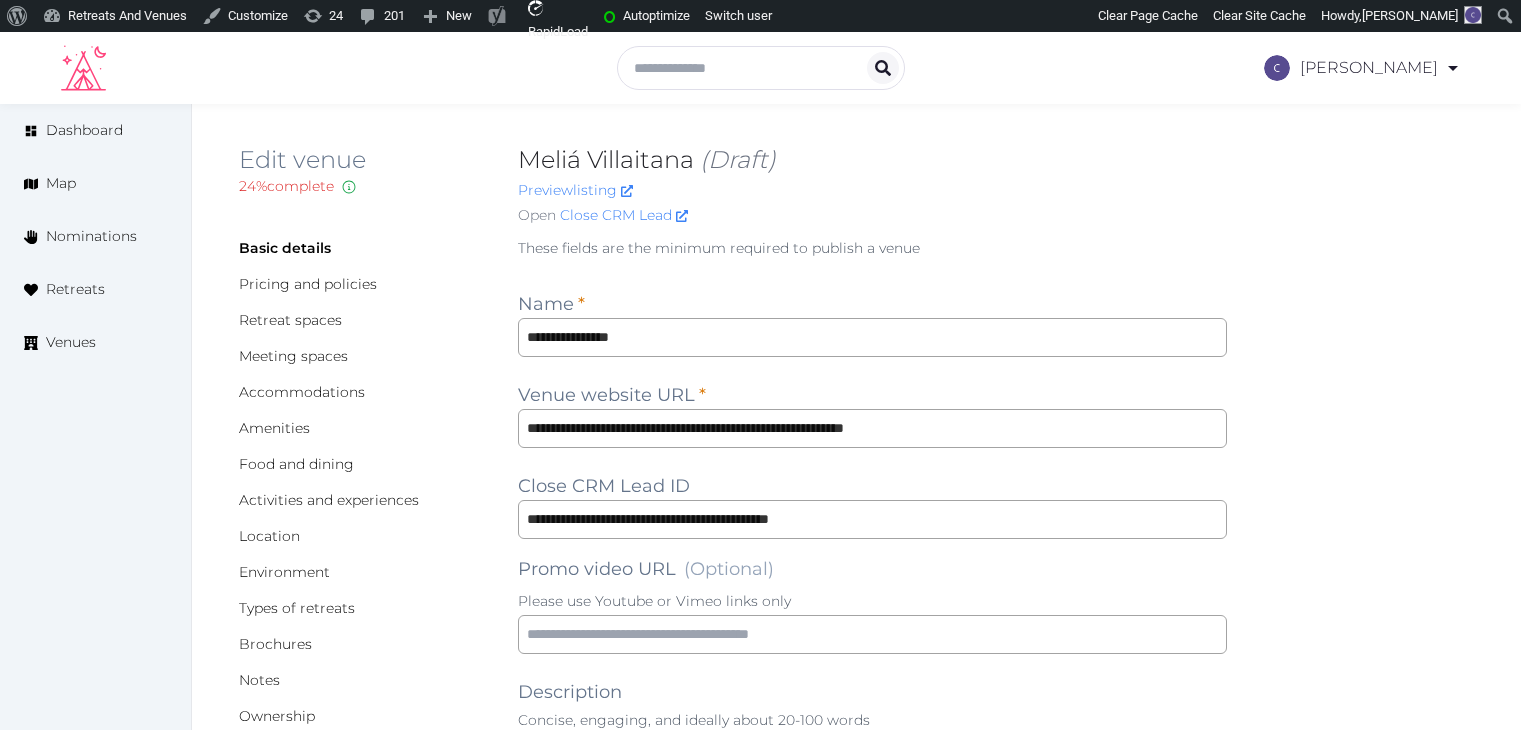 scroll, scrollTop: 0, scrollLeft: 0, axis: both 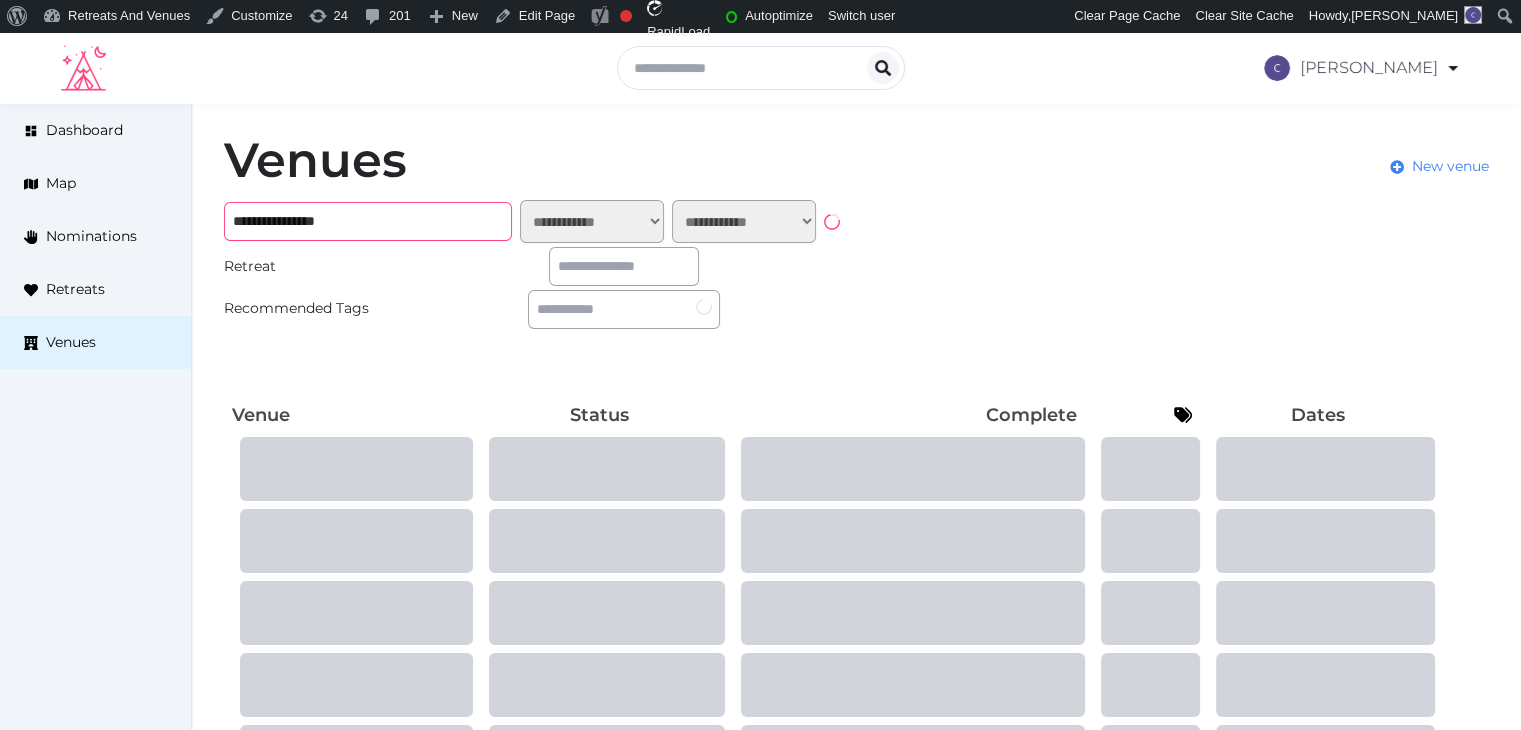 click on "**********" at bounding box center [368, 221] 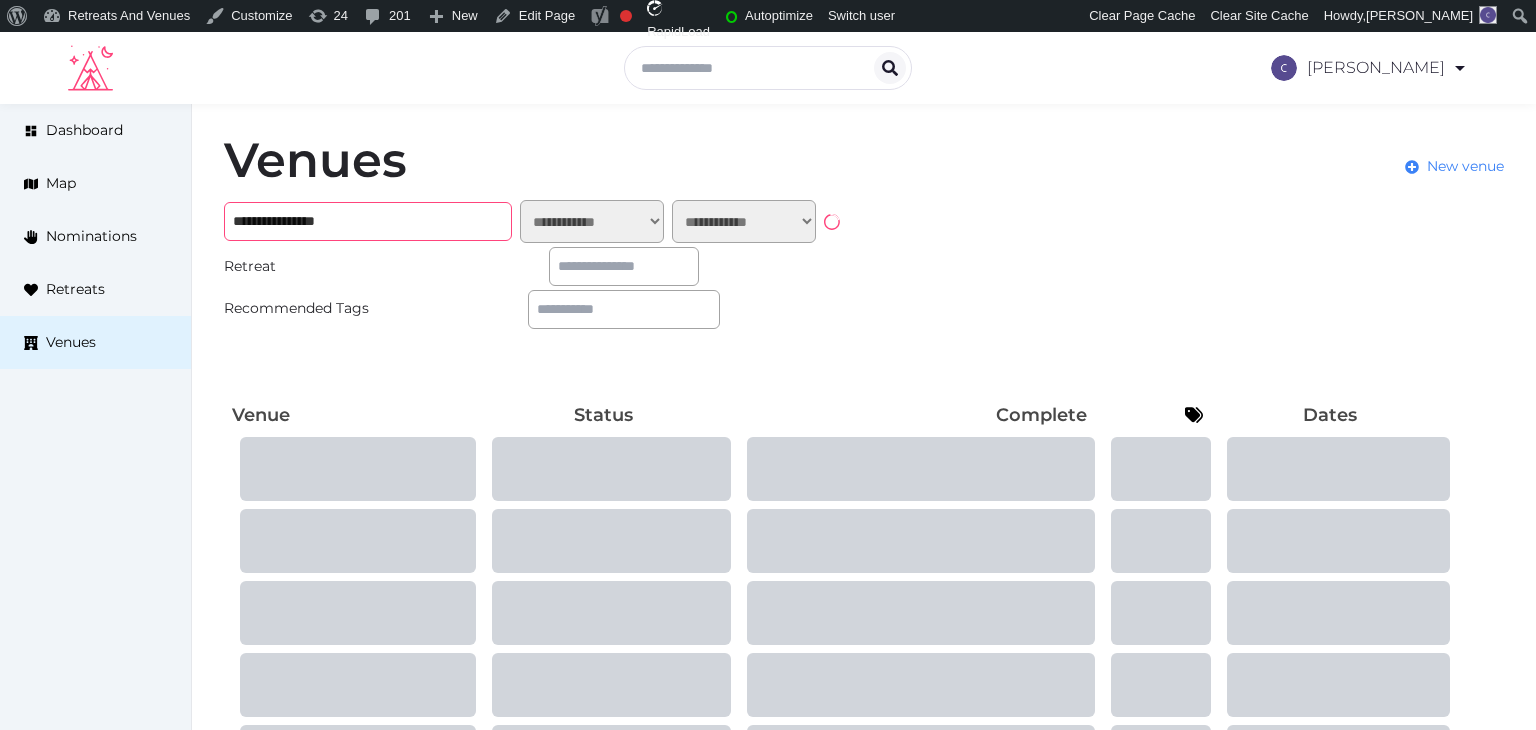 paste on "**********" 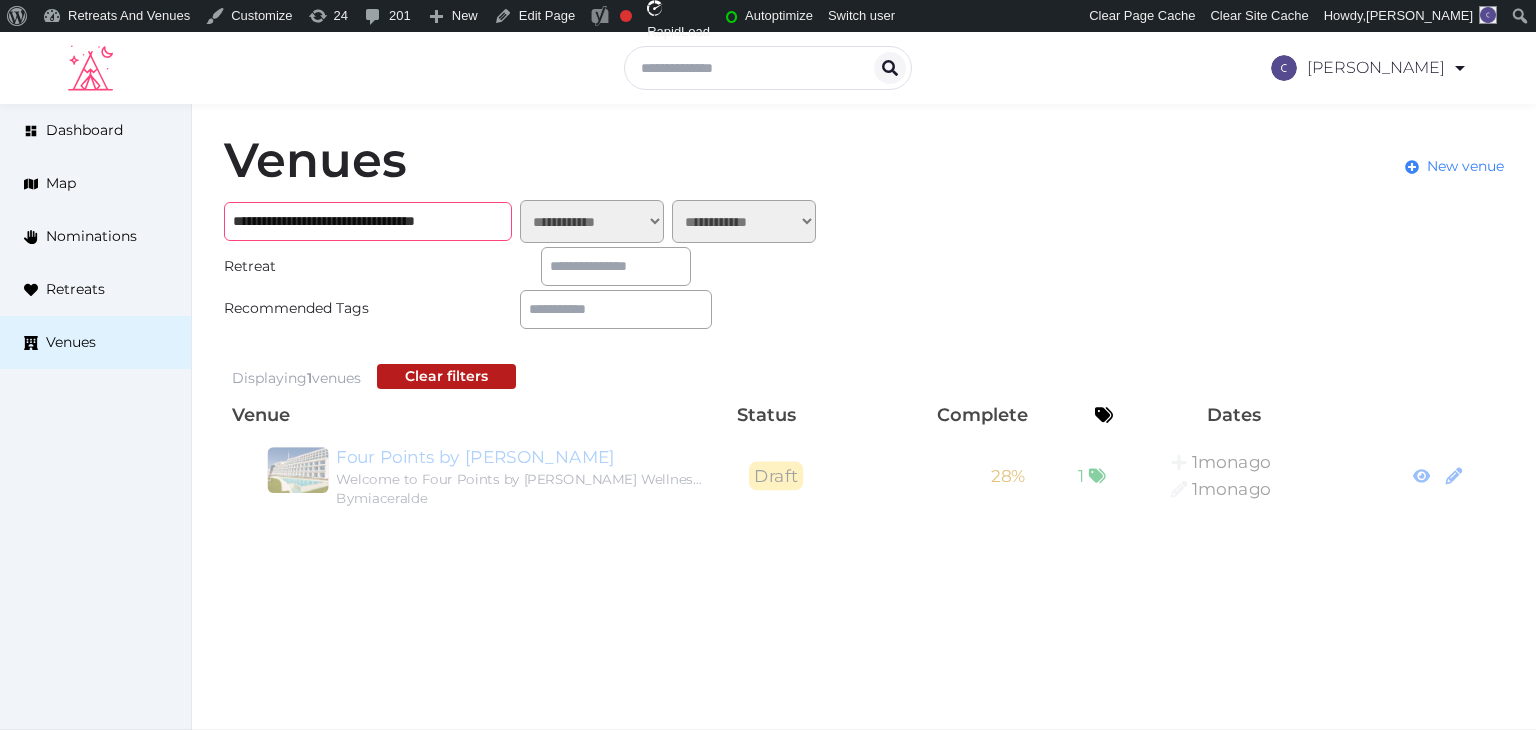 type on "**********" 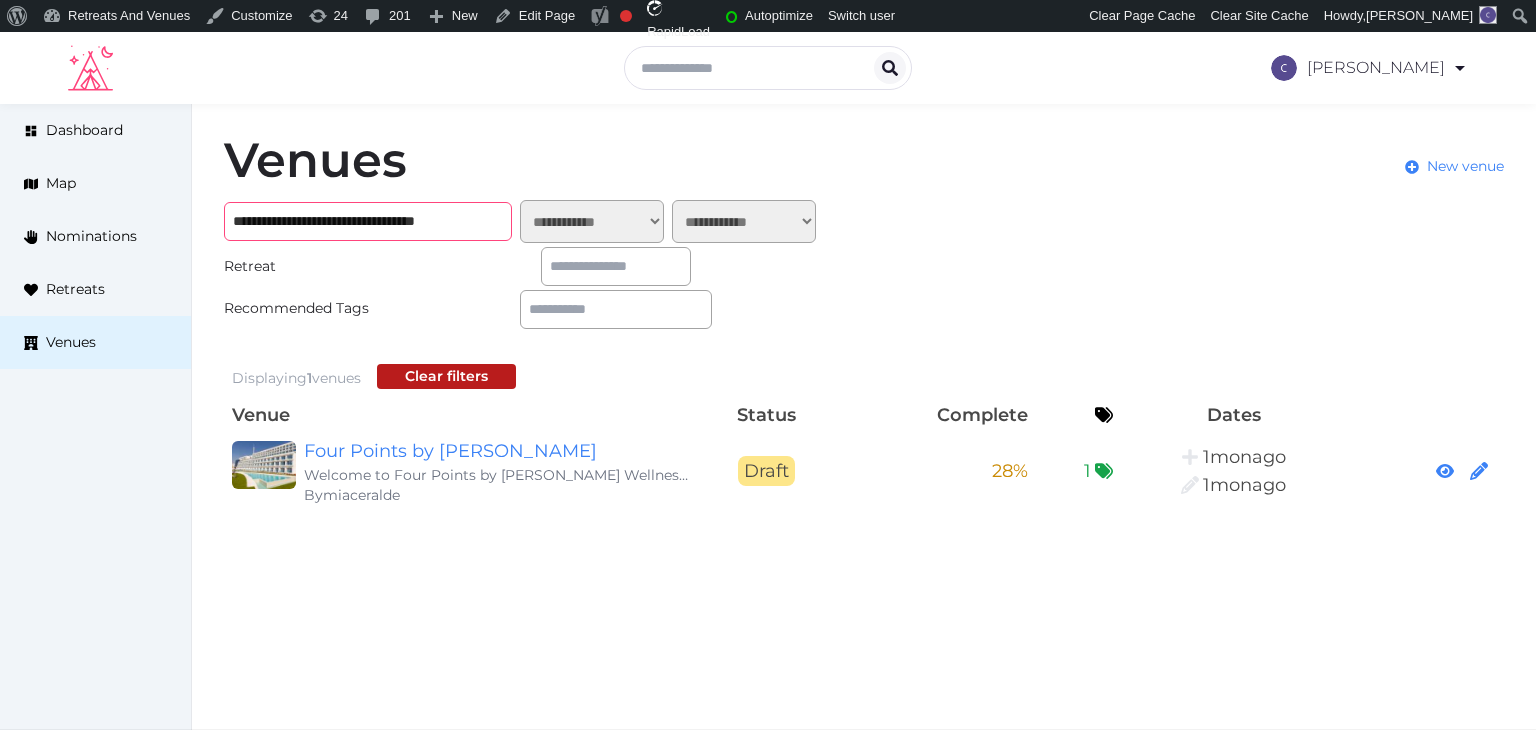click on "**********" at bounding box center (368, 221) 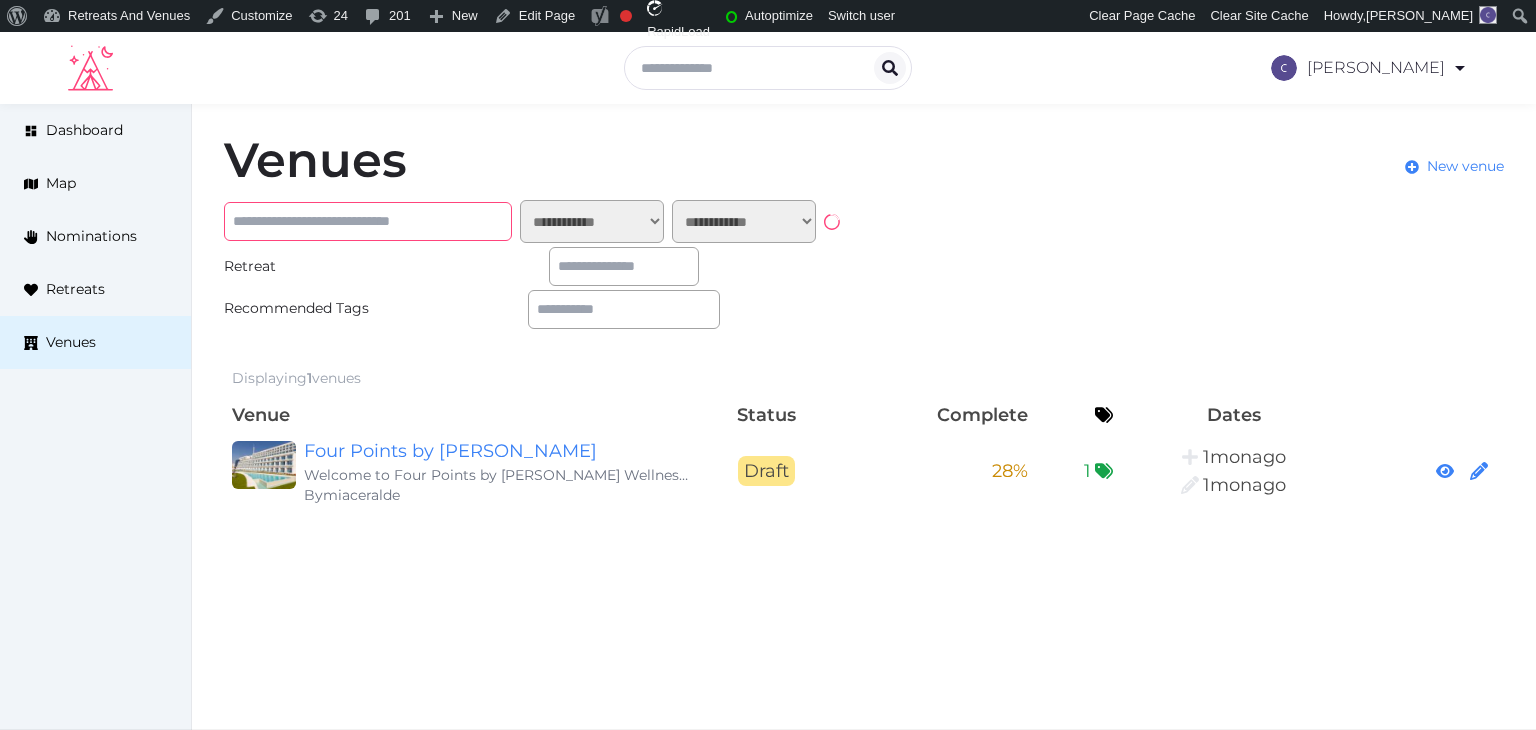 type 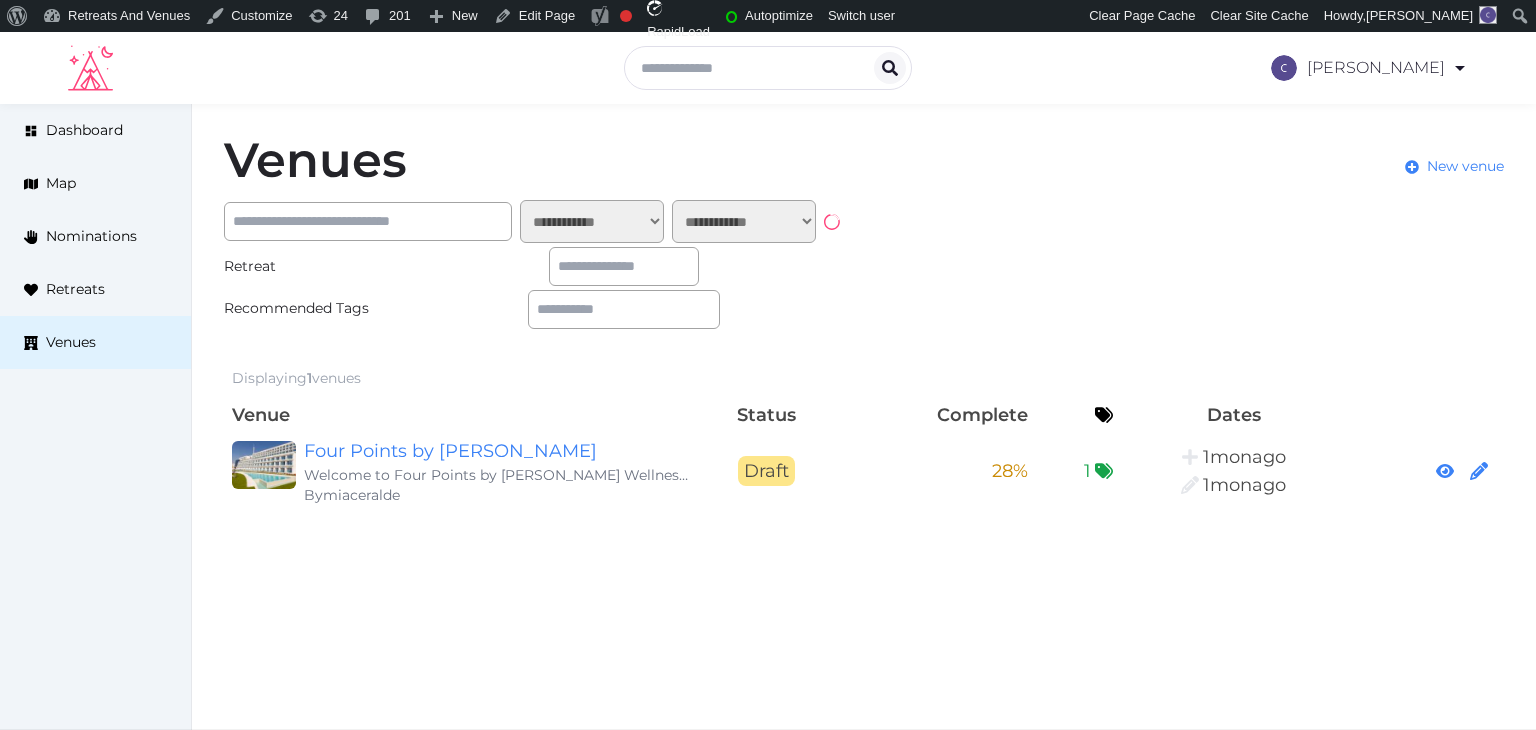 click at bounding box center [624, 266] 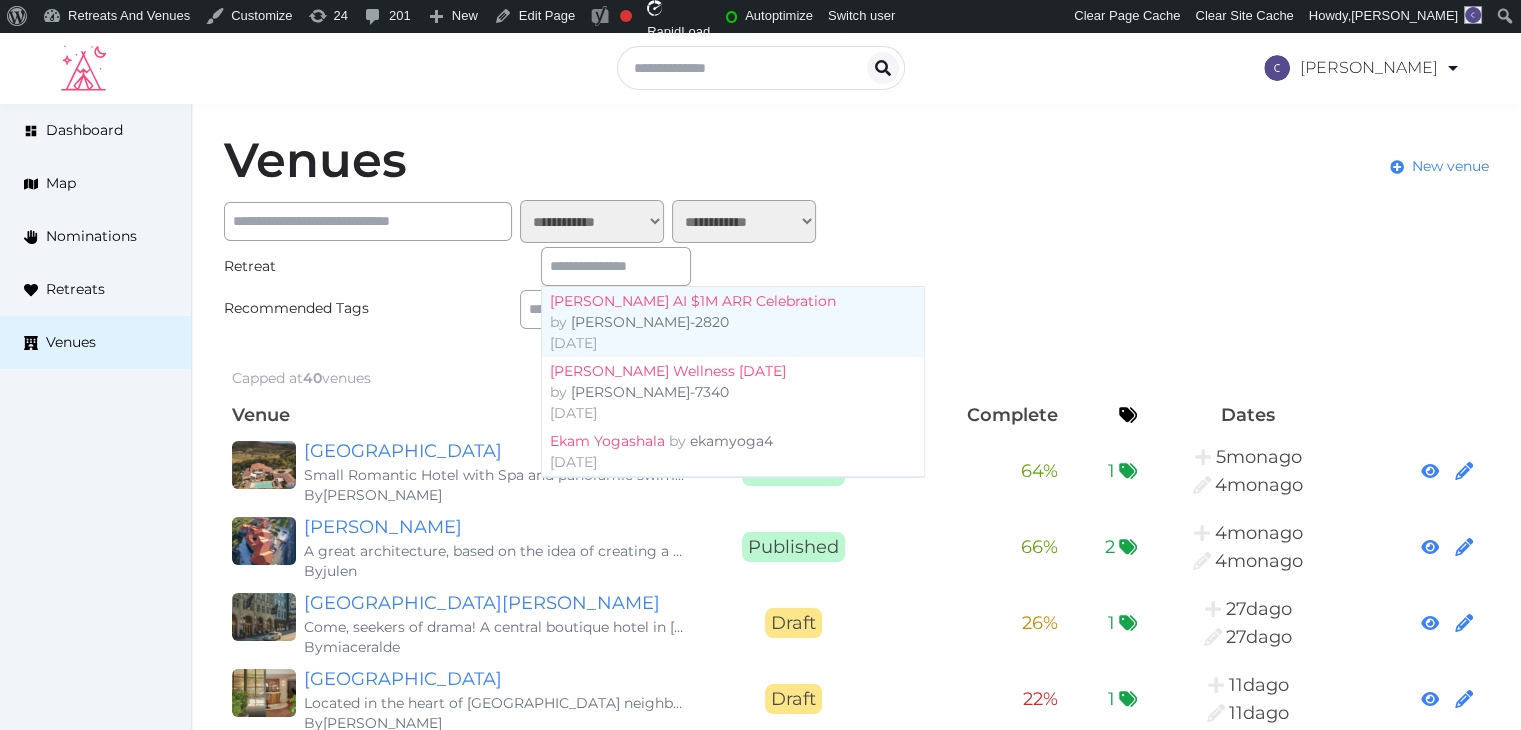 click on "[PERSON_NAME]" at bounding box center (725, 490) 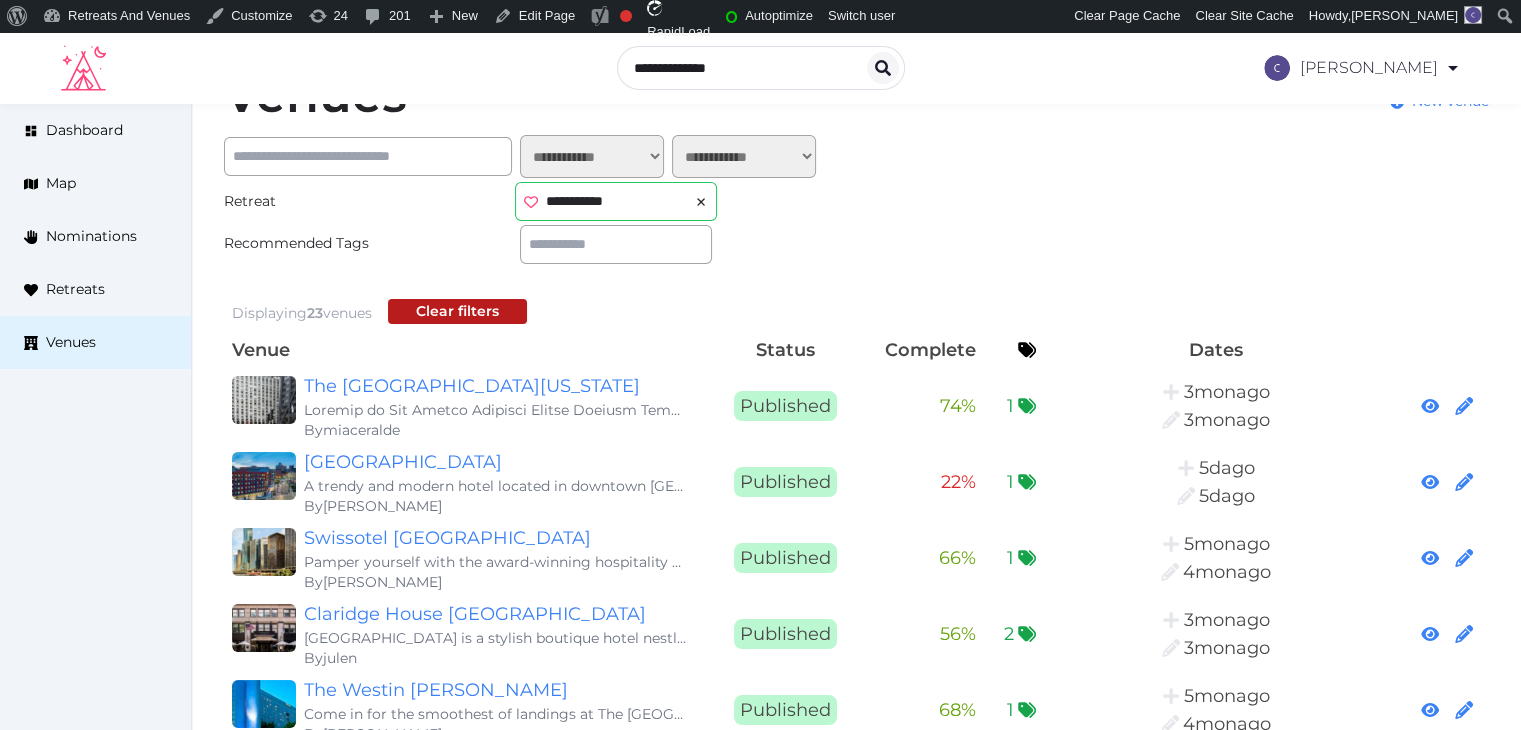 scroll, scrollTop: 100, scrollLeft: 0, axis: vertical 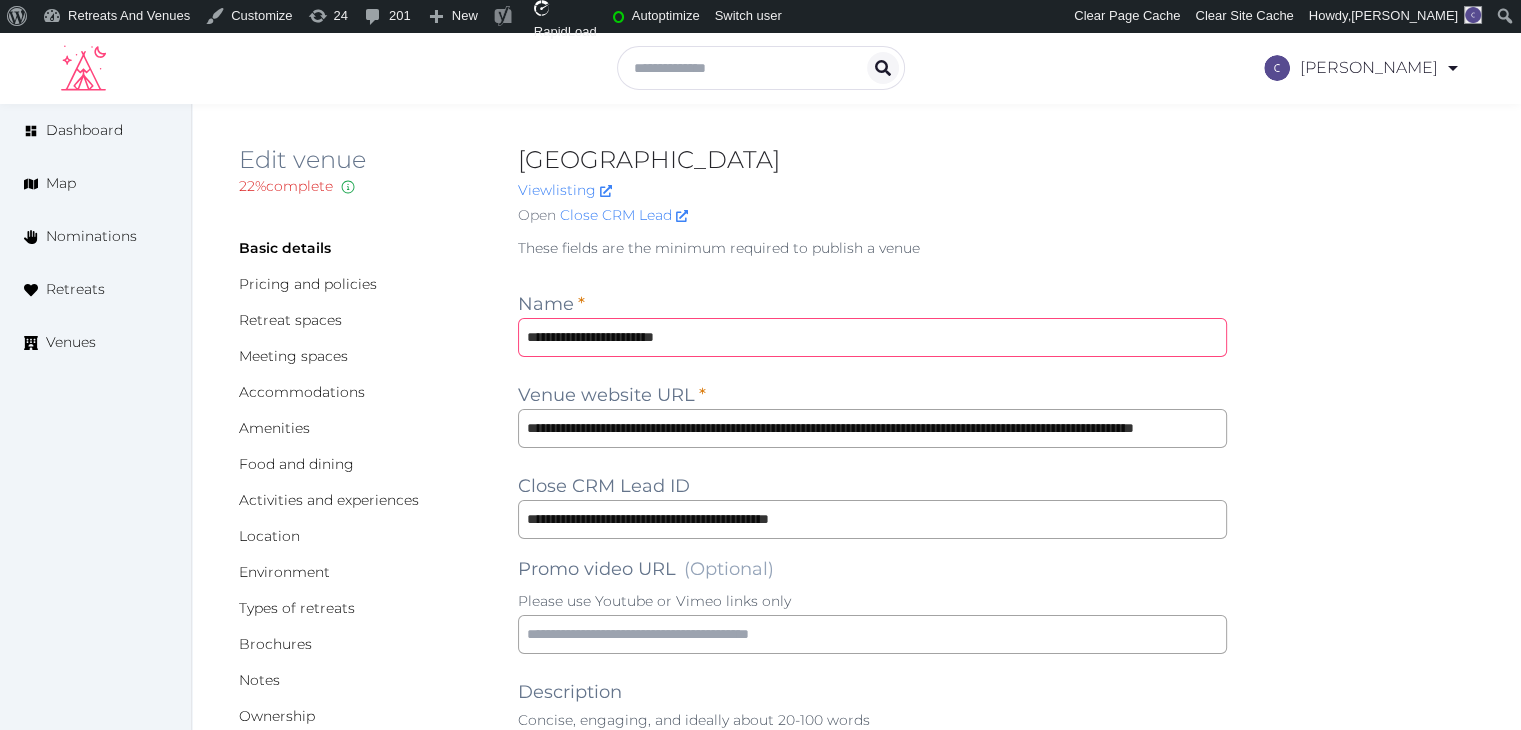 click on "**********" at bounding box center [872, 337] 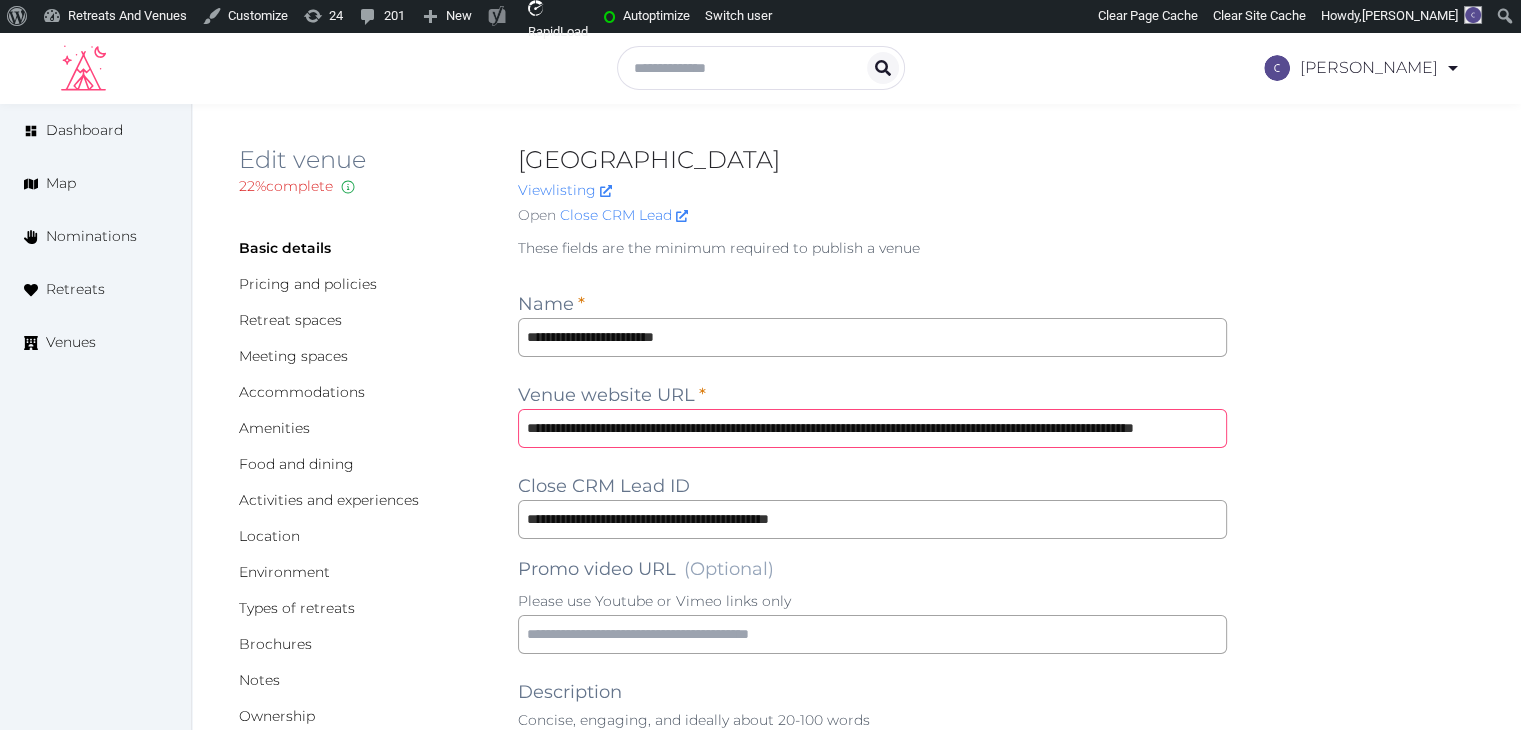 drag, startPoint x: 1104, startPoint y: 429, endPoint x: 464, endPoint y: 429, distance: 640 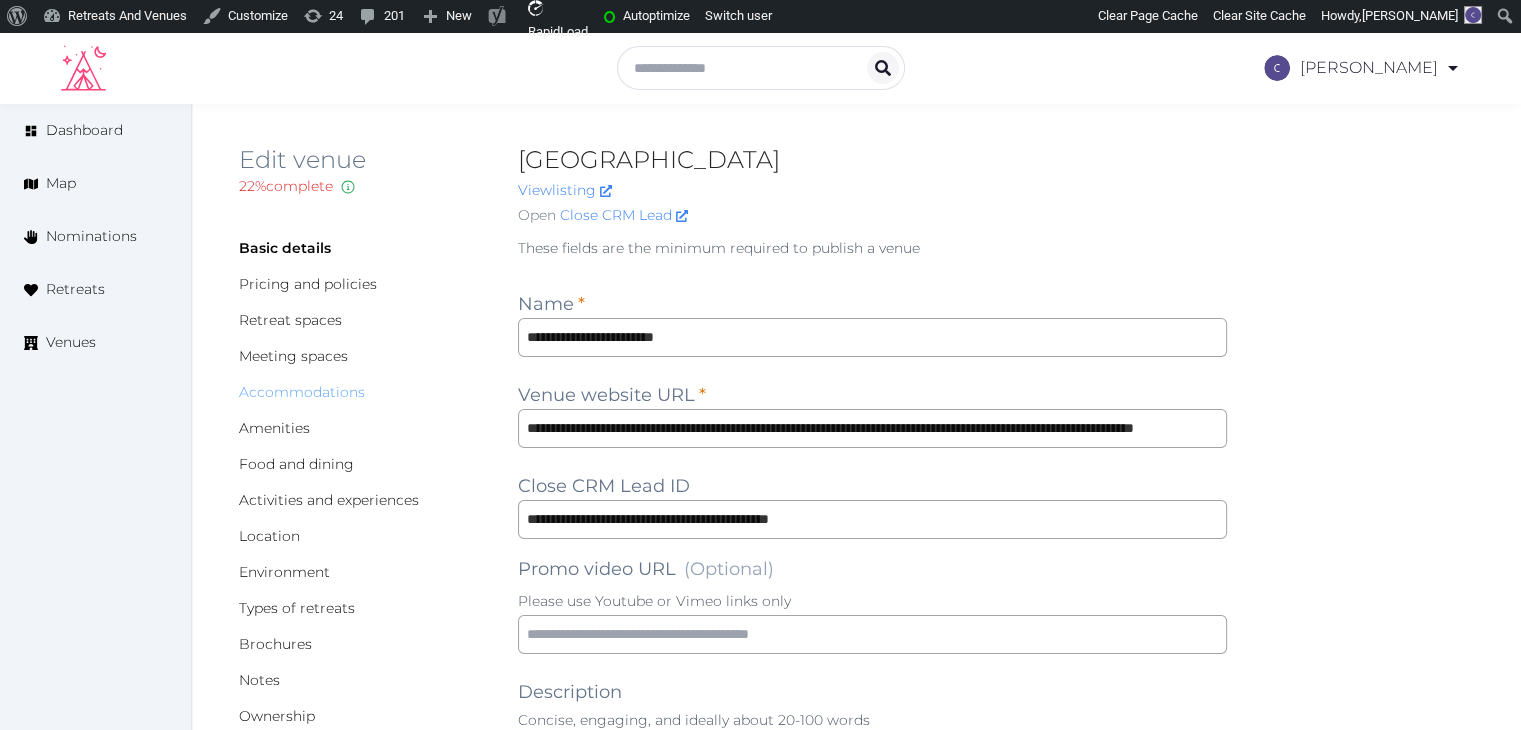 click on "Accommodations" at bounding box center [302, 392] 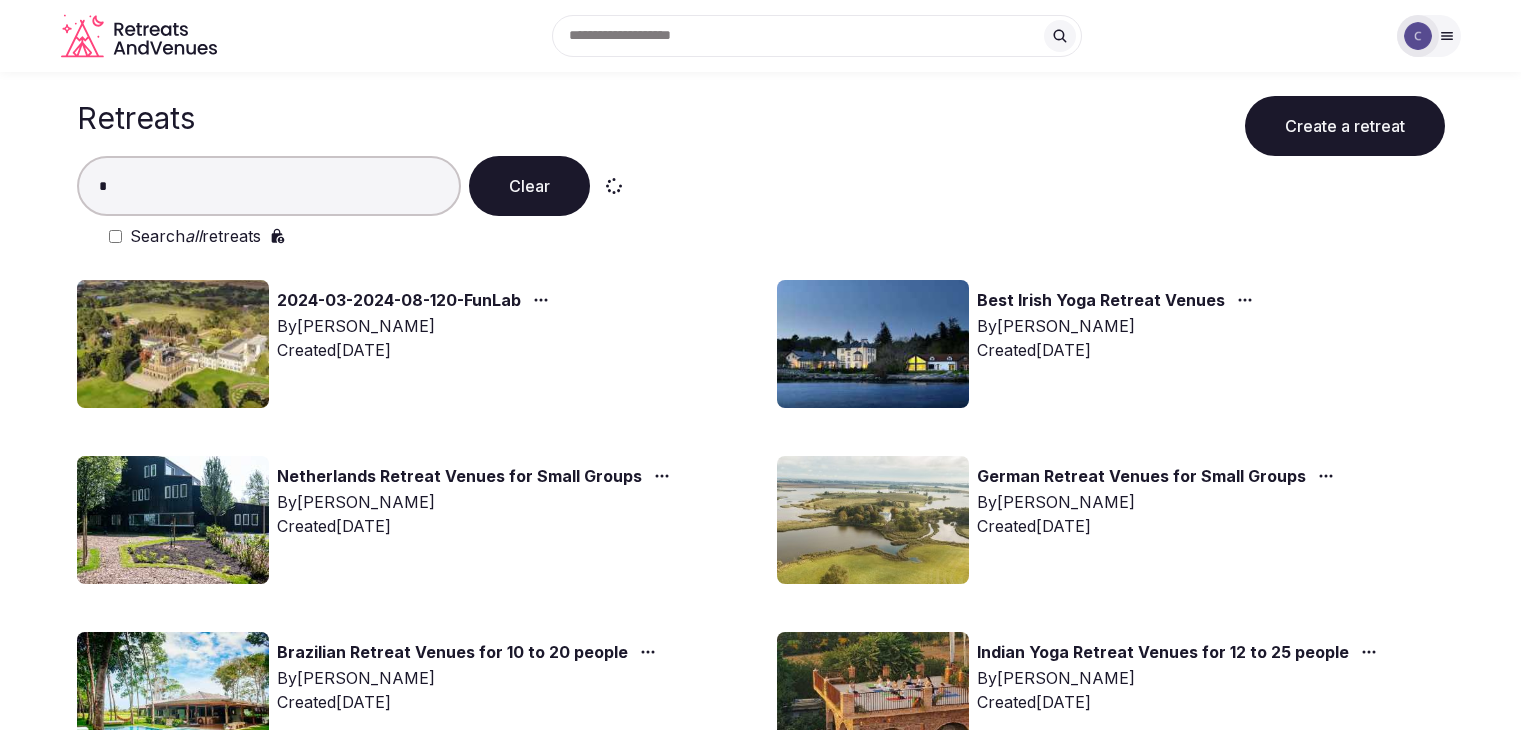 scroll, scrollTop: 0, scrollLeft: 0, axis: both 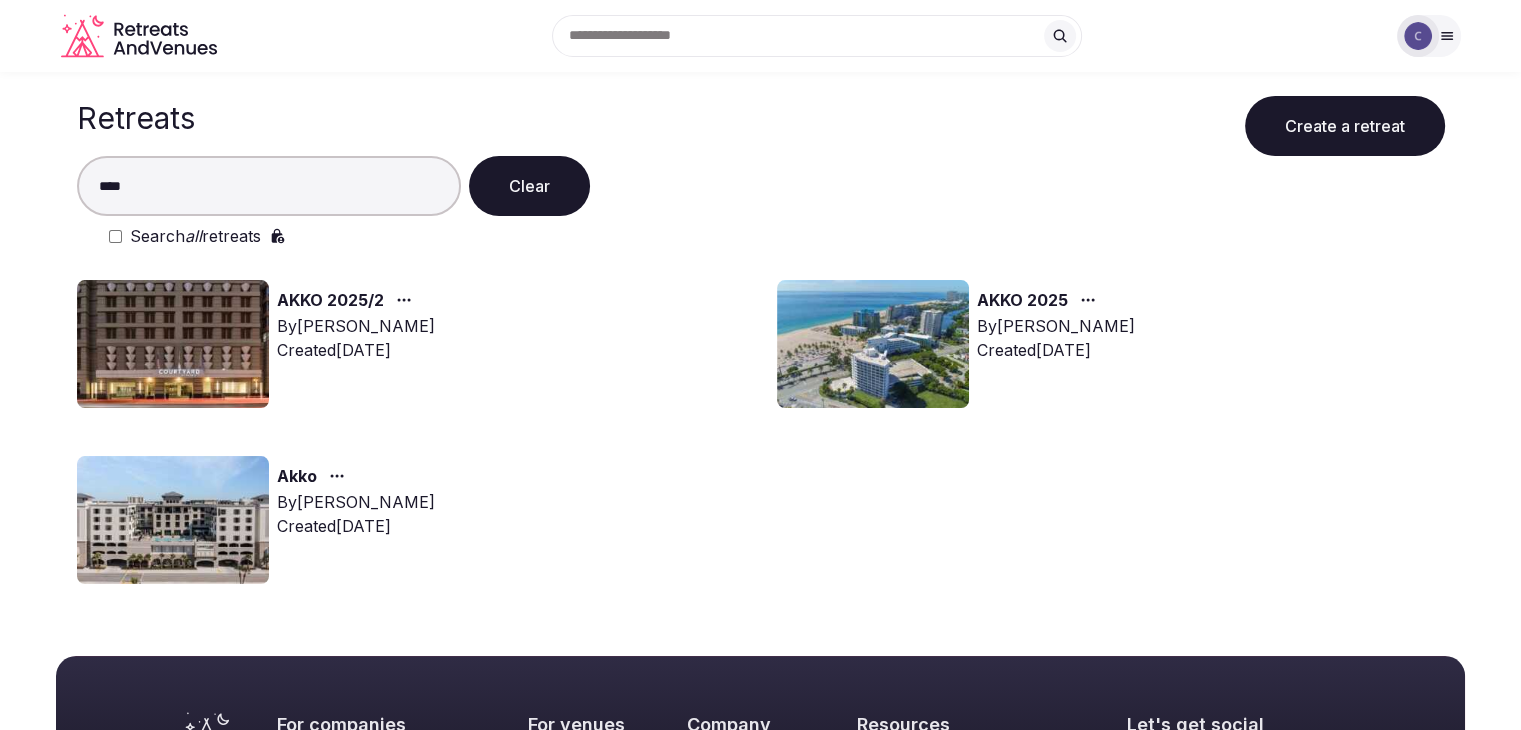 type on "****" 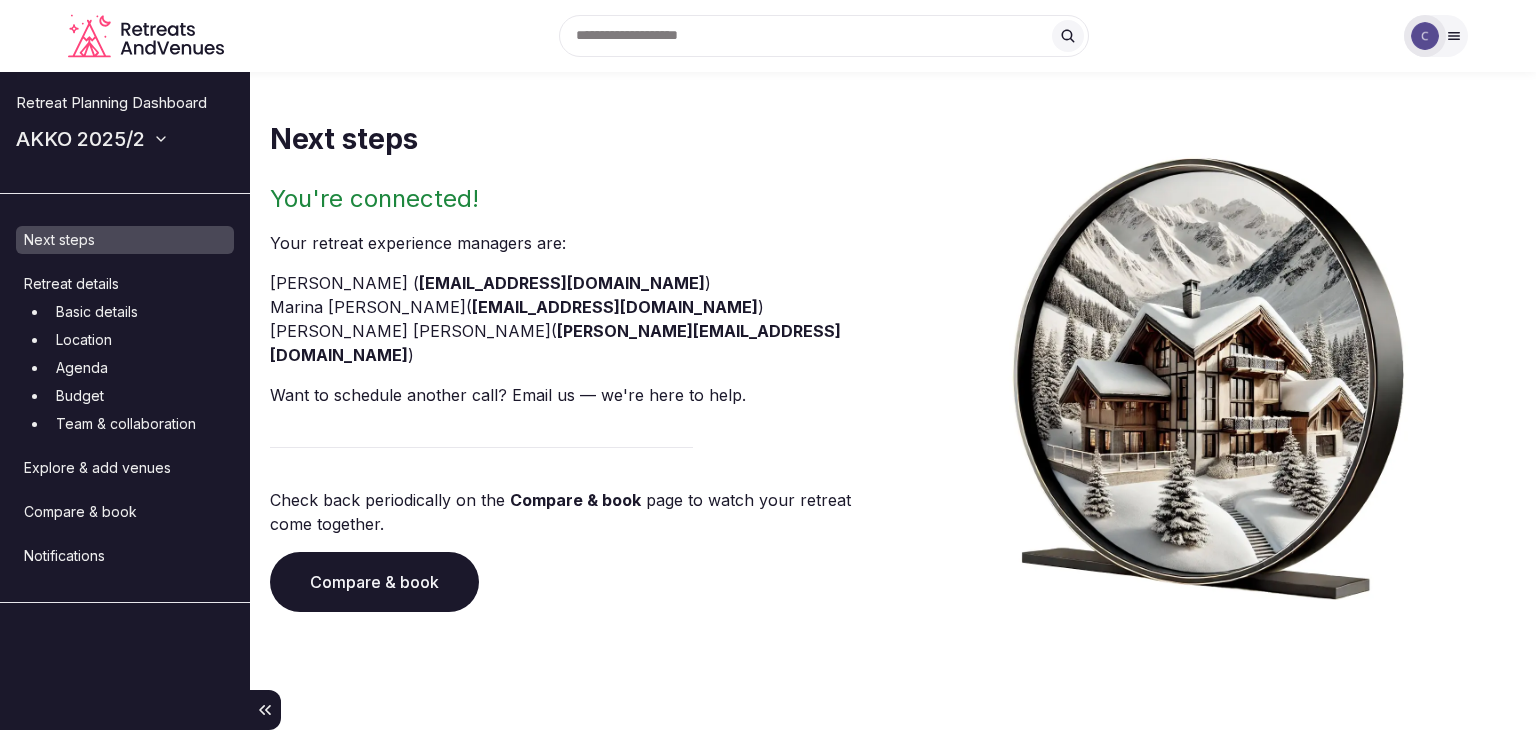 click on "Compare & book" at bounding box center (374, 582) 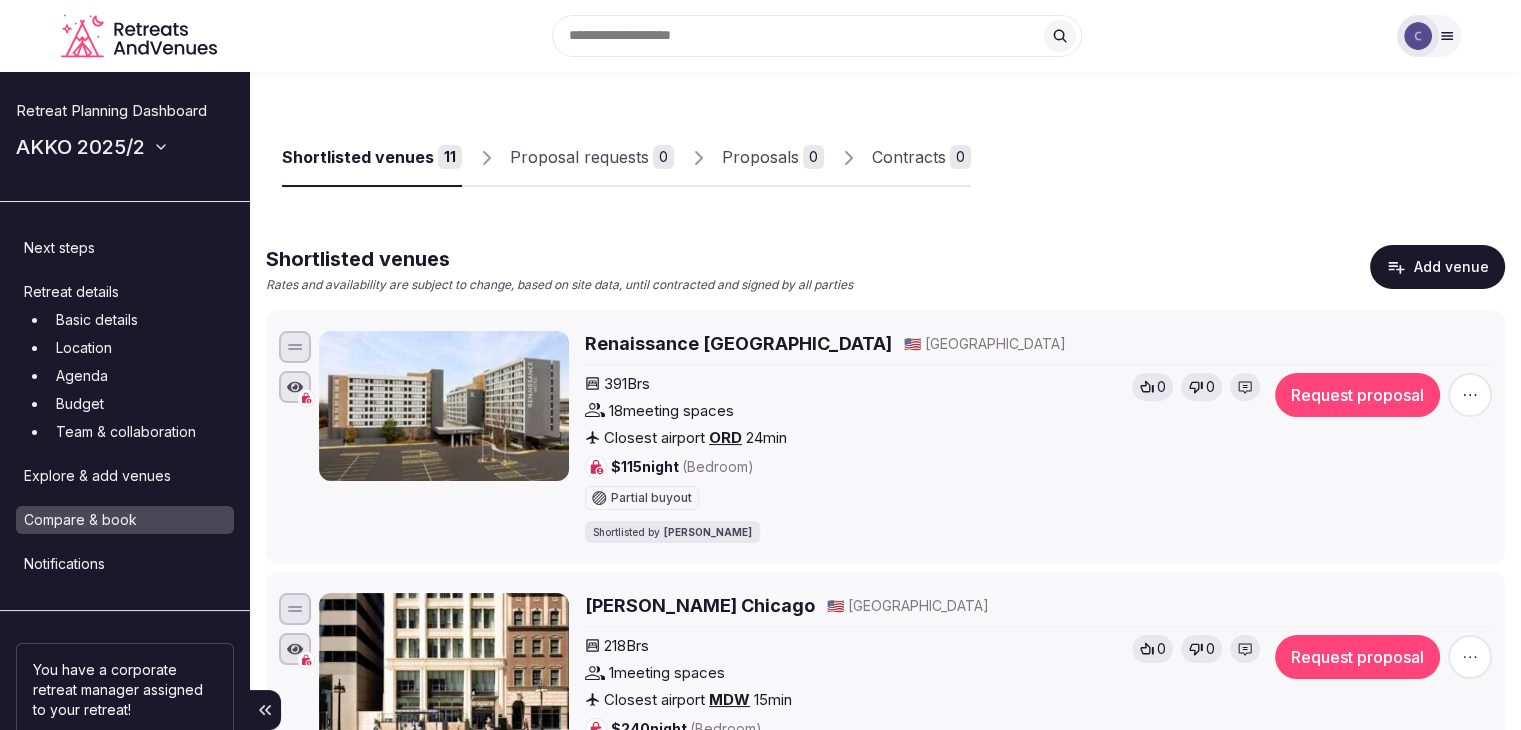 scroll, scrollTop: 0, scrollLeft: 0, axis: both 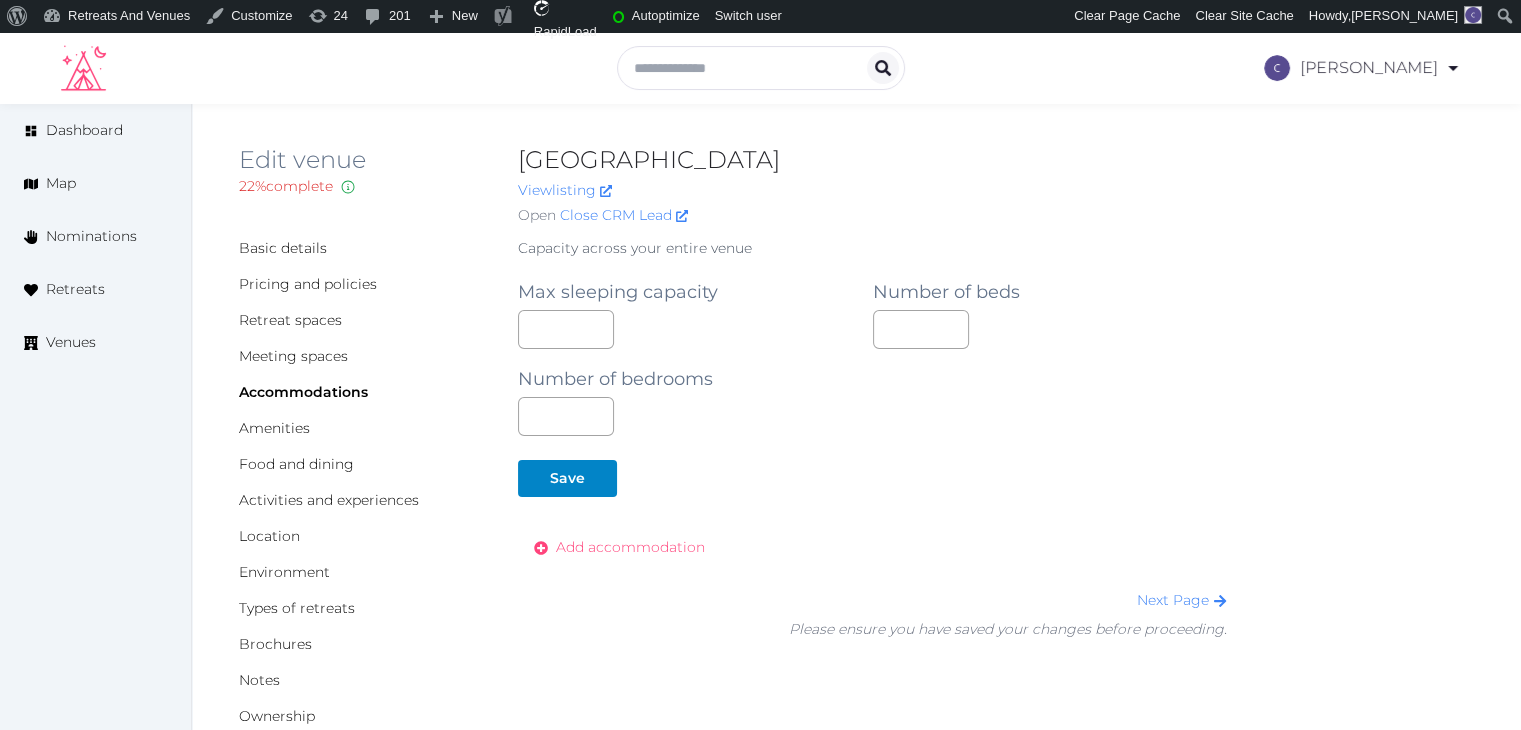 click on "Add accommodation" at bounding box center [630, 547] 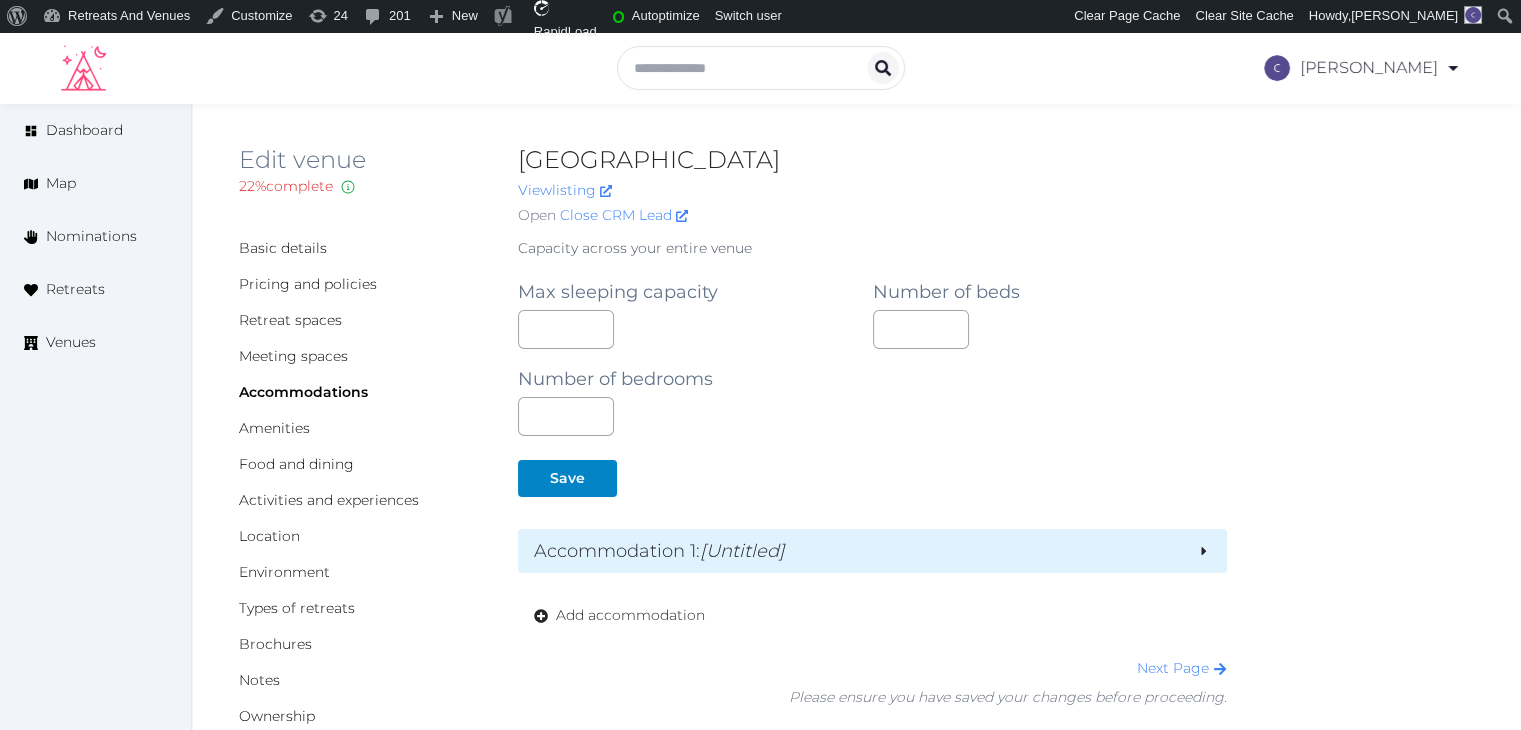 click on "Accommodation 1 :  [Untitled]" at bounding box center [857, 551] 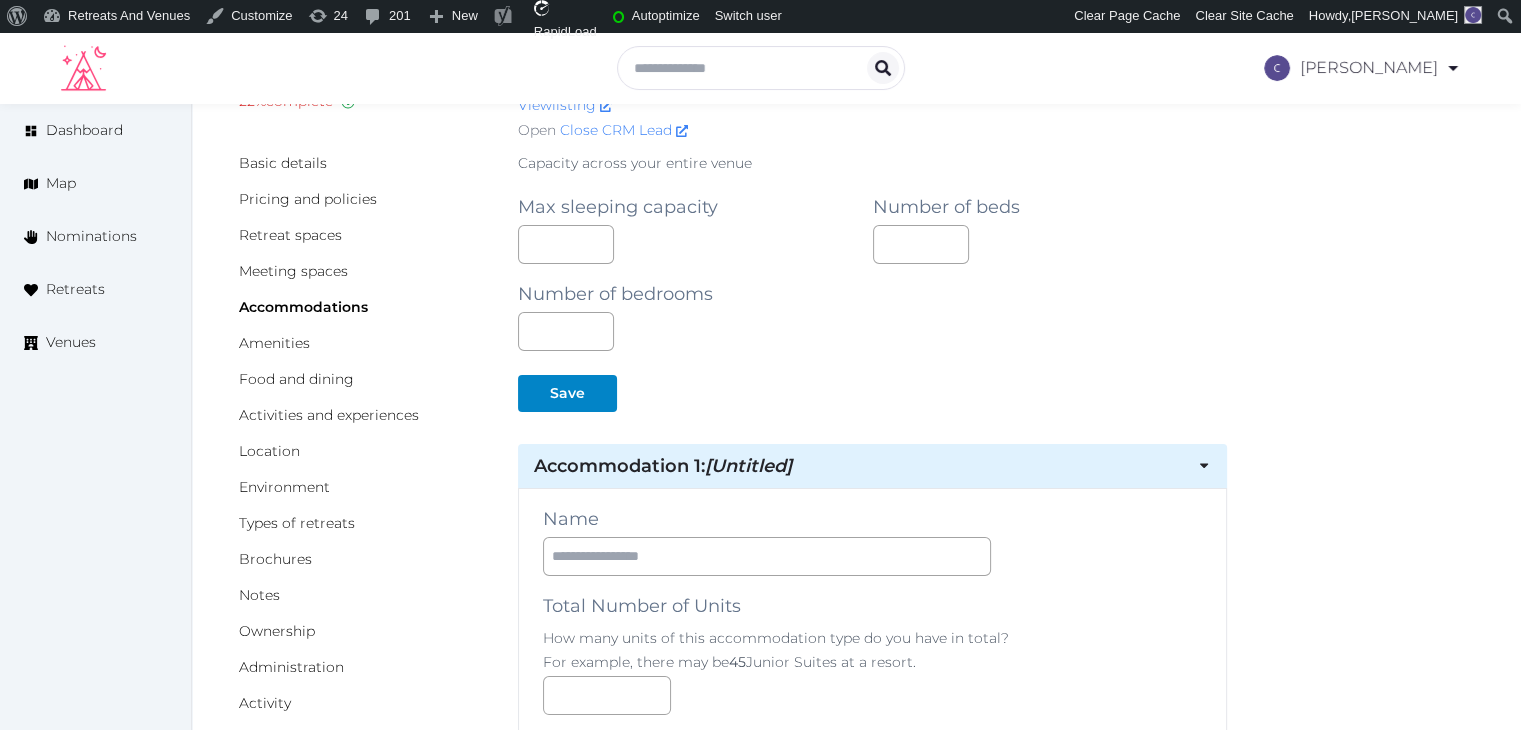 scroll, scrollTop: 200, scrollLeft: 0, axis: vertical 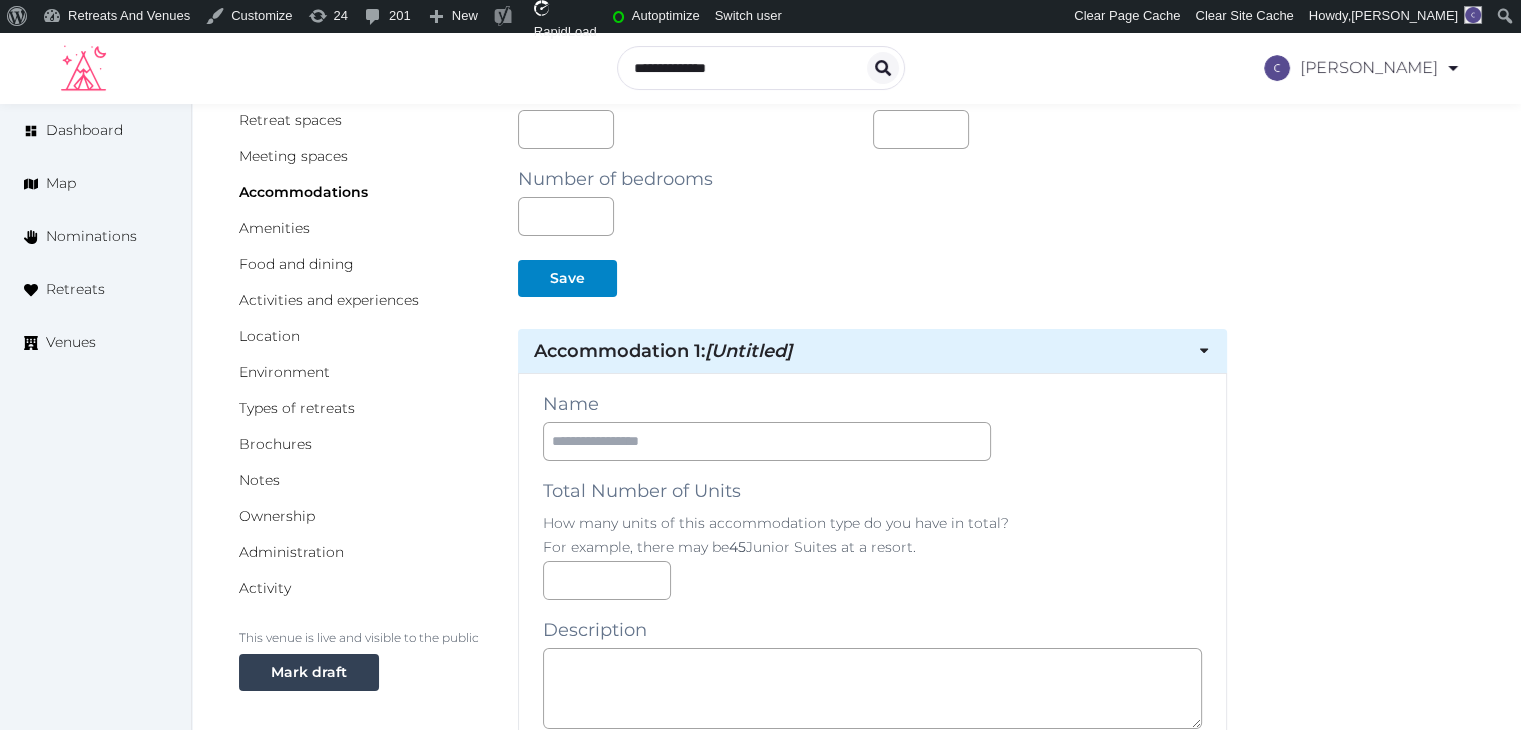 click on "Name Total Number of Units How many units of this accommodation type do you have in total? For example, there may be  45  Junior Suites at a resort. Description Photos Up to 10 photos of these accommodations. Landscape images work best Drag and drop images, or click here jpeg, png, webp, gif
To pick up a draggable item, press the space bar.
While dragging, use the arrow keys to move the item.
Press space again to drop the item in its new position, or press escape to cancel.
The following fields should be filled   per unit or per suite  of this accommodation type. For example, a Junior Suite may have something like  2  beds. A camp-style bunk bed cabin may have something like 16 beds. Room Size (m²) Sleeping Capacity # Bedrooms # Bathrooms # Beds # King Beds # Queen Beds # Double/Twin # Single Beds Alternate Configuration Beds If you have another configuration of this accommodation type, please describe it here. Alternate Configurations # King Beds # Queen Beds # Double/Twin Beds # Single Beds" at bounding box center (872, 1648) 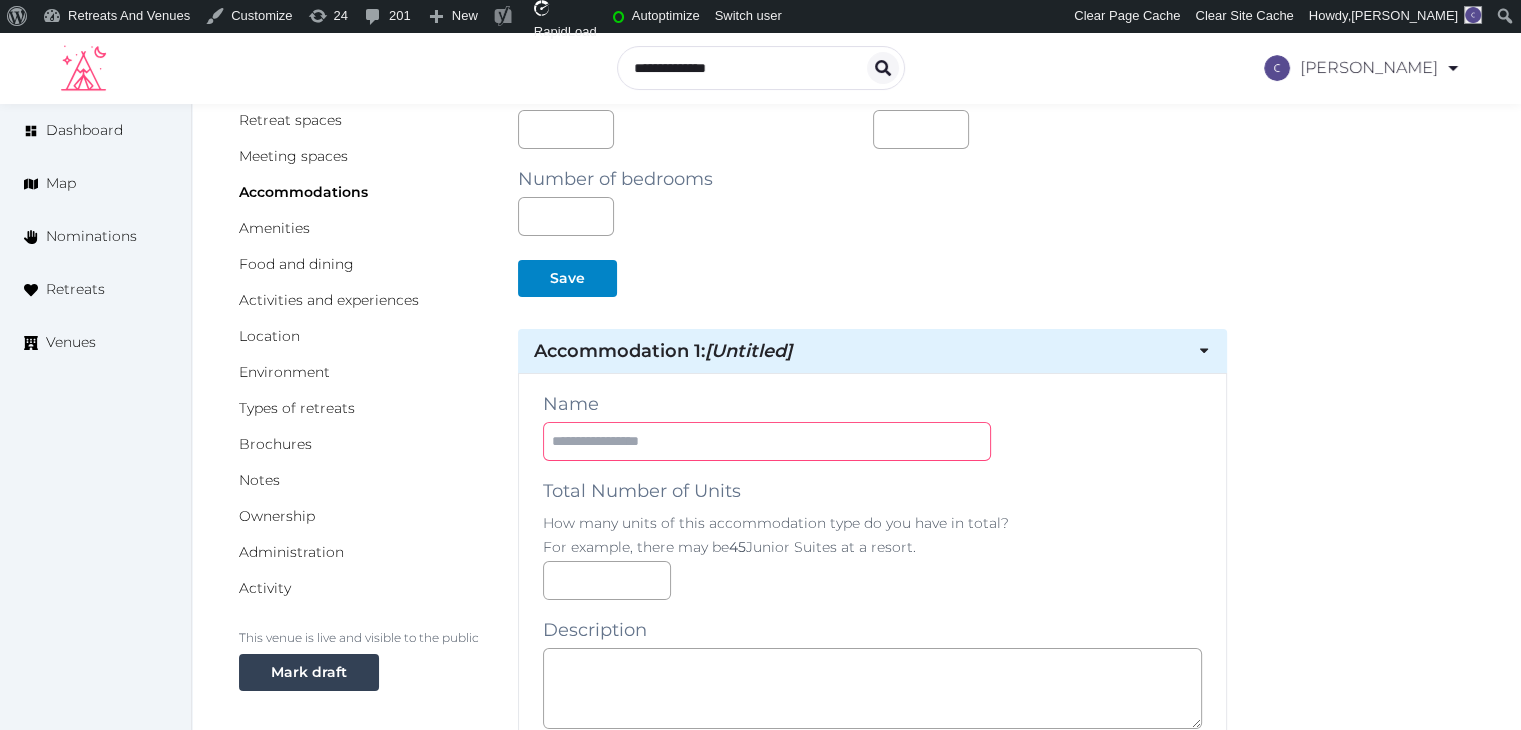click at bounding box center [767, 441] 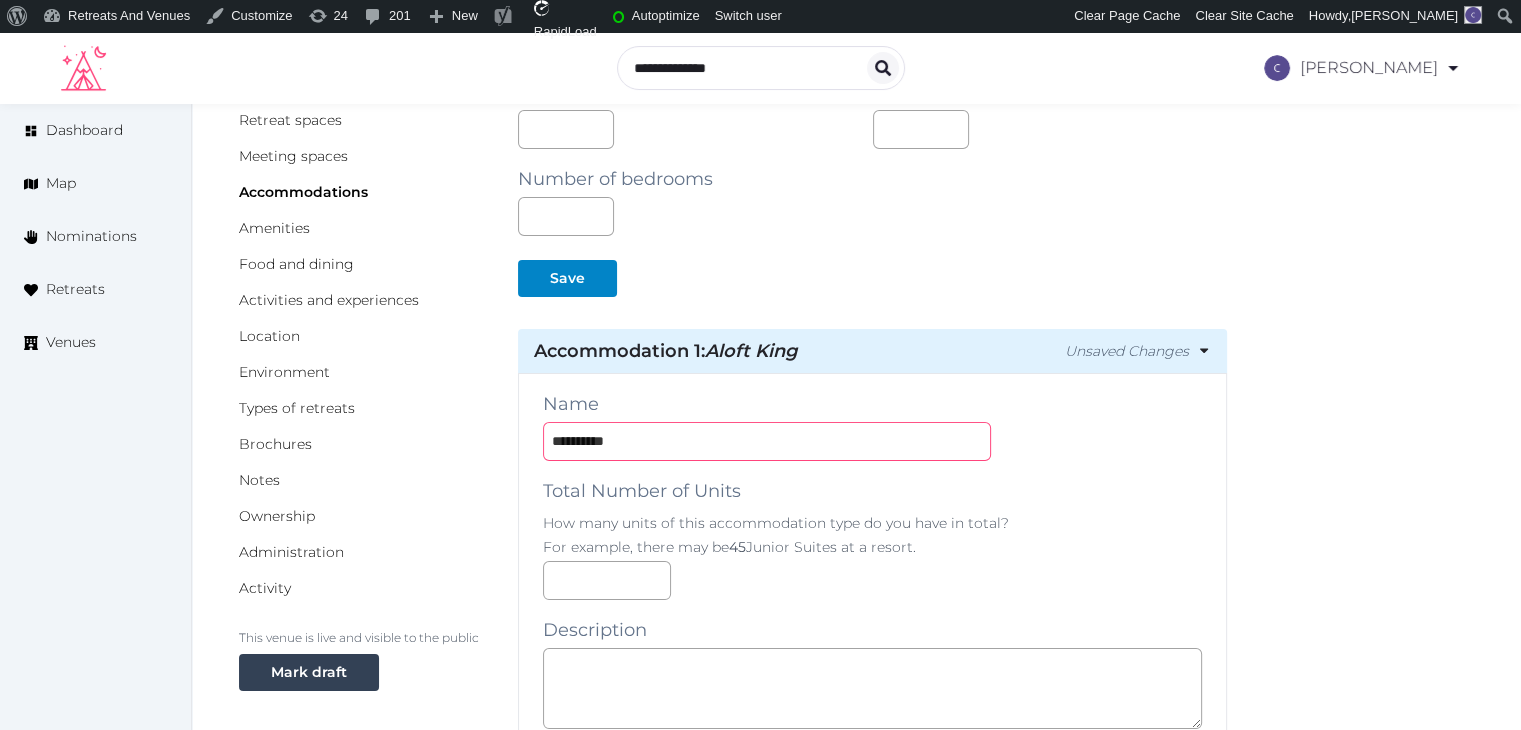 type on "**********" 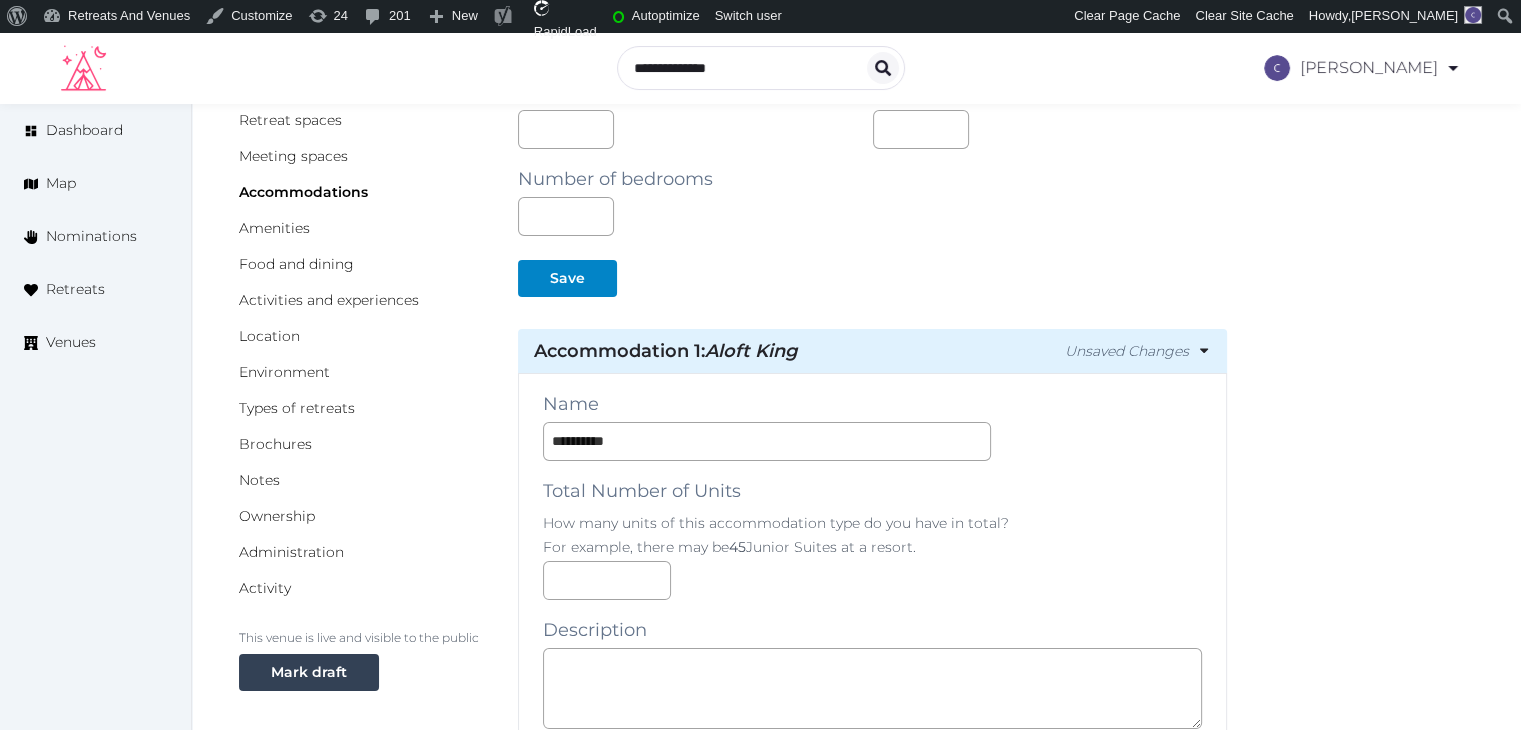 click at bounding box center [872, 580] 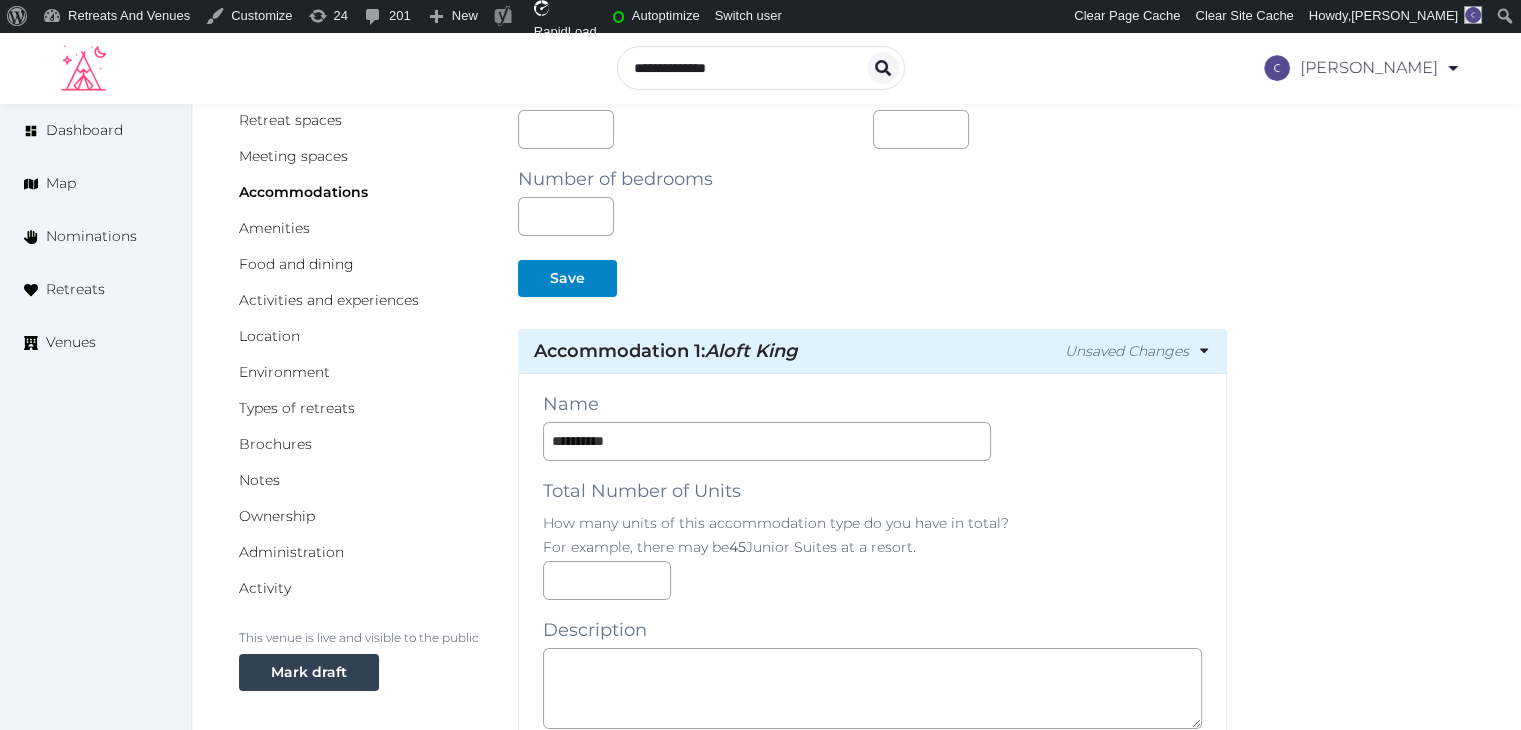 scroll, scrollTop: 200, scrollLeft: 0, axis: vertical 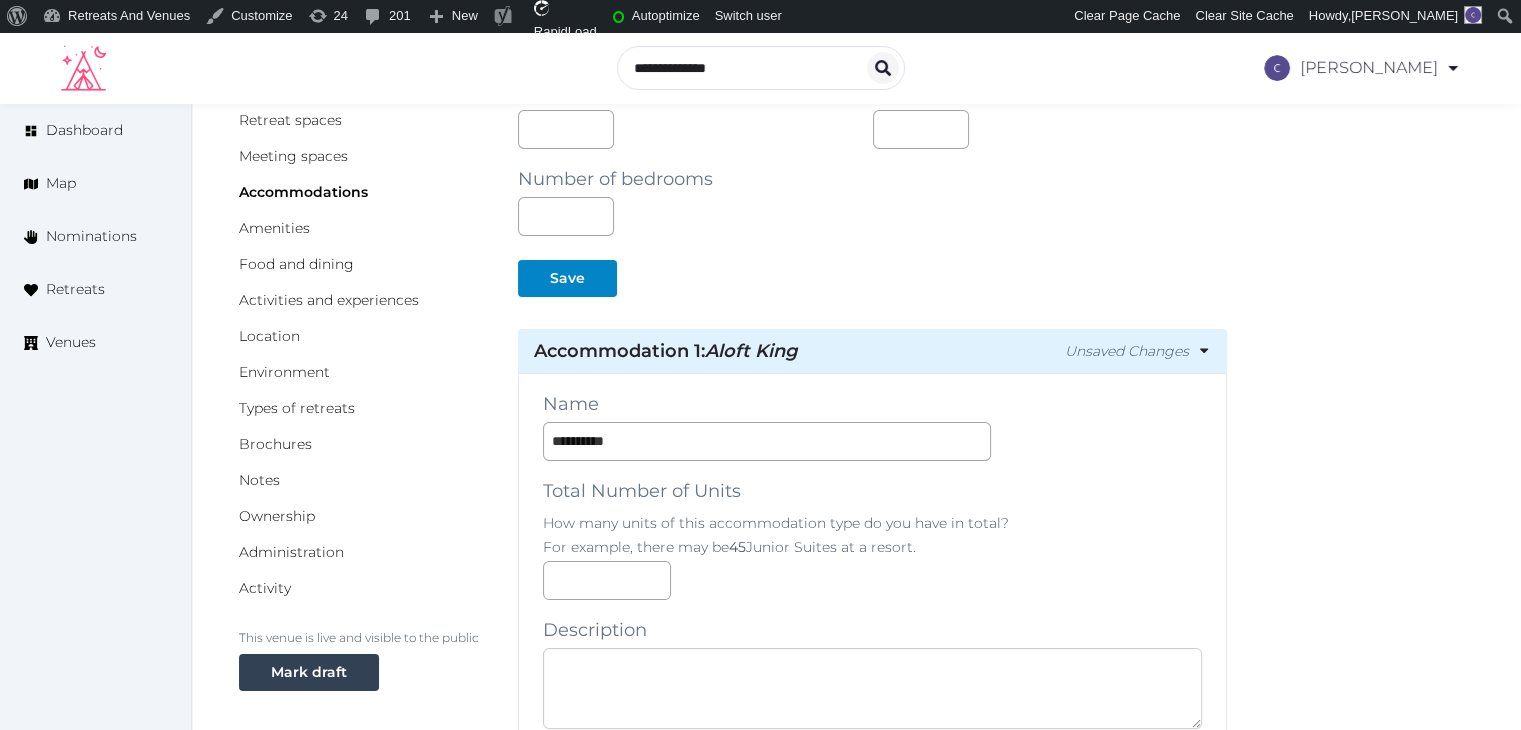 click at bounding box center (872, 688) 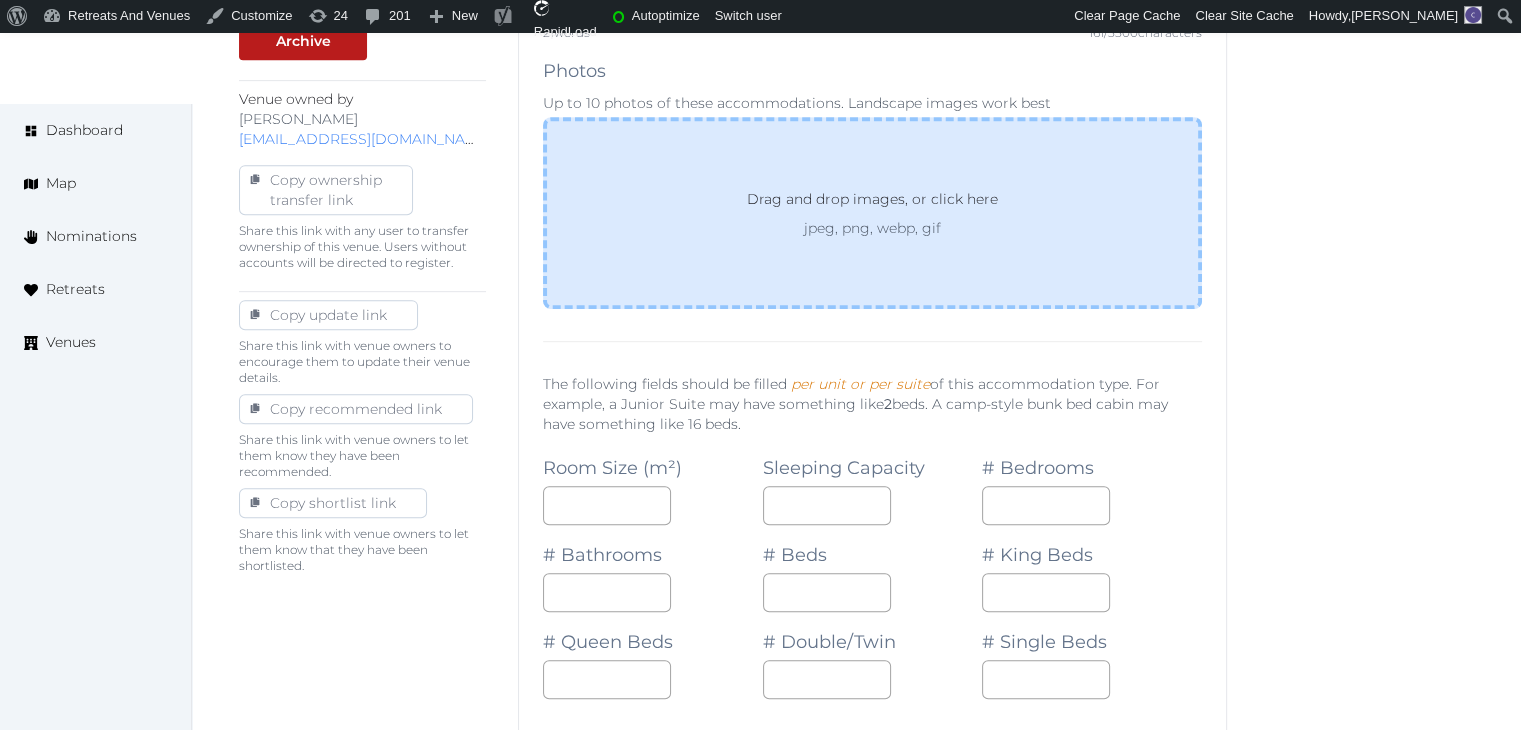 scroll, scrollTop: 1000, scrollLeft: 0, axis: vertical 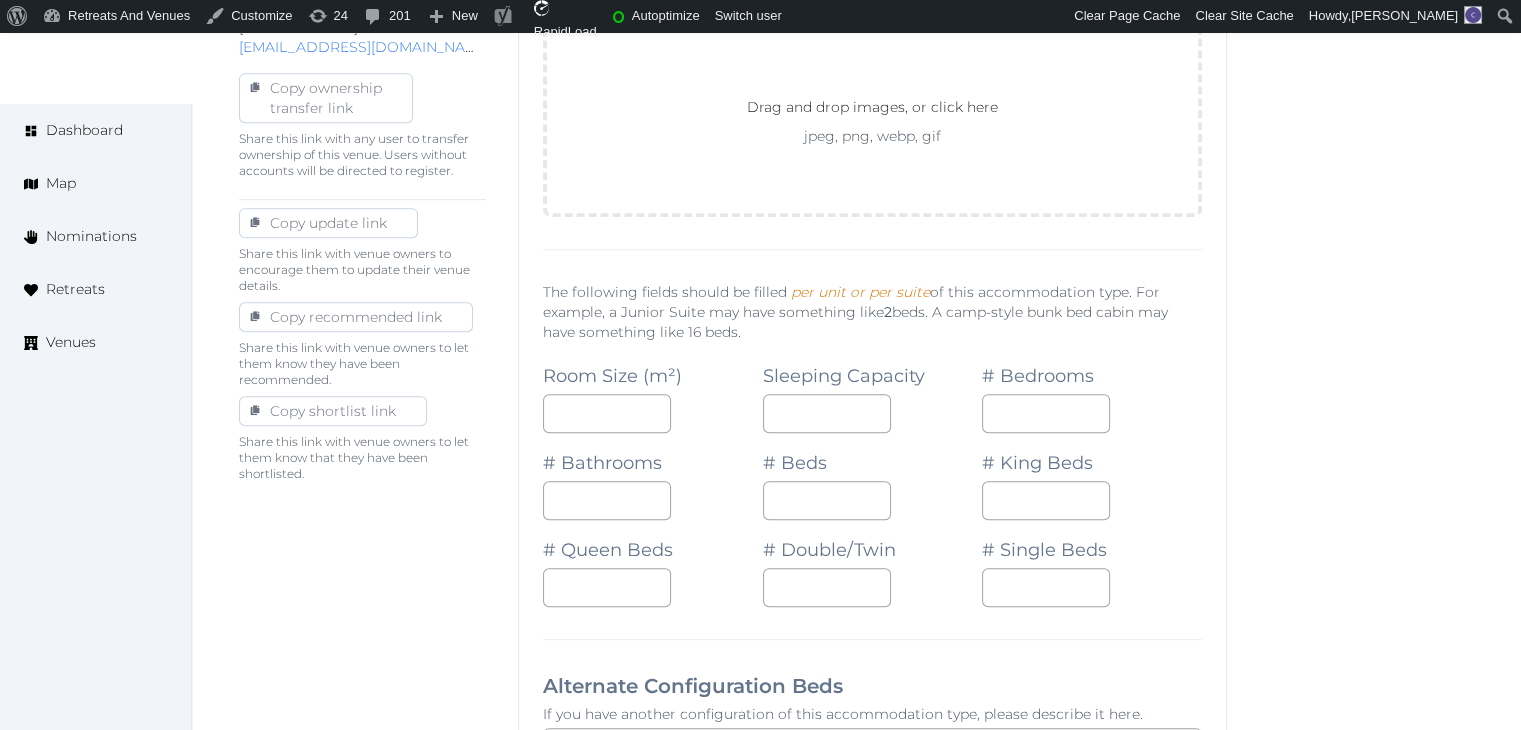 type on "**********" 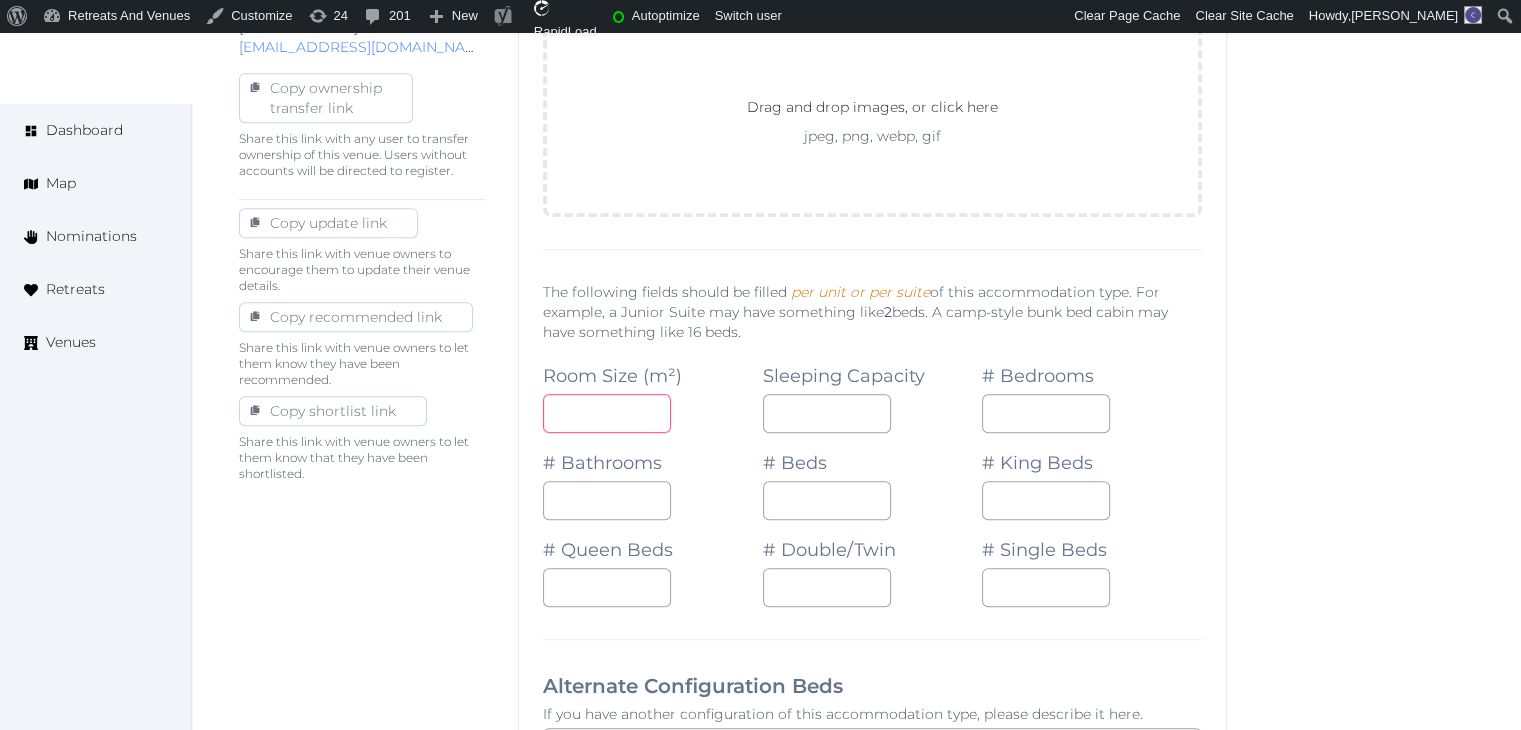 click at bounding box center (607, 413) 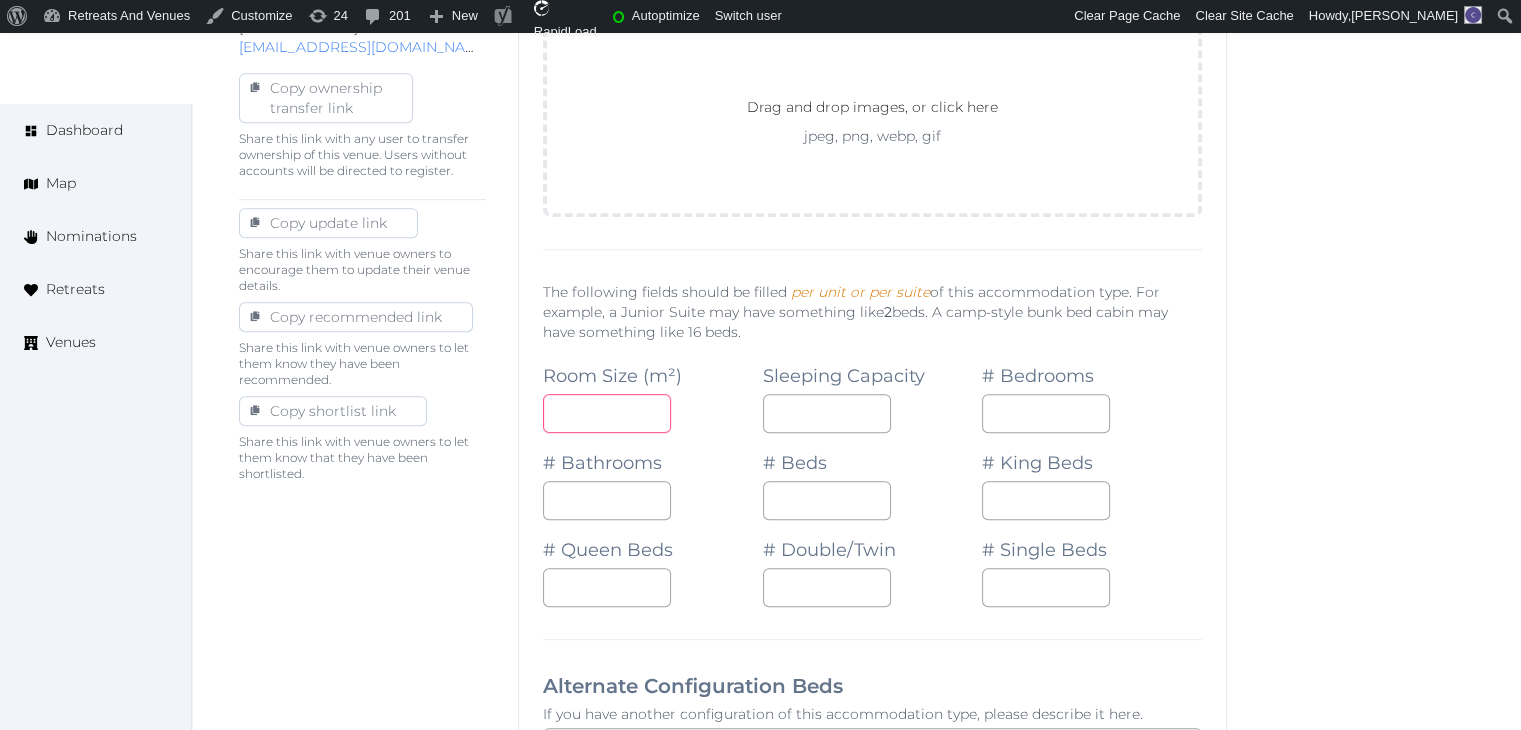 type on "**" 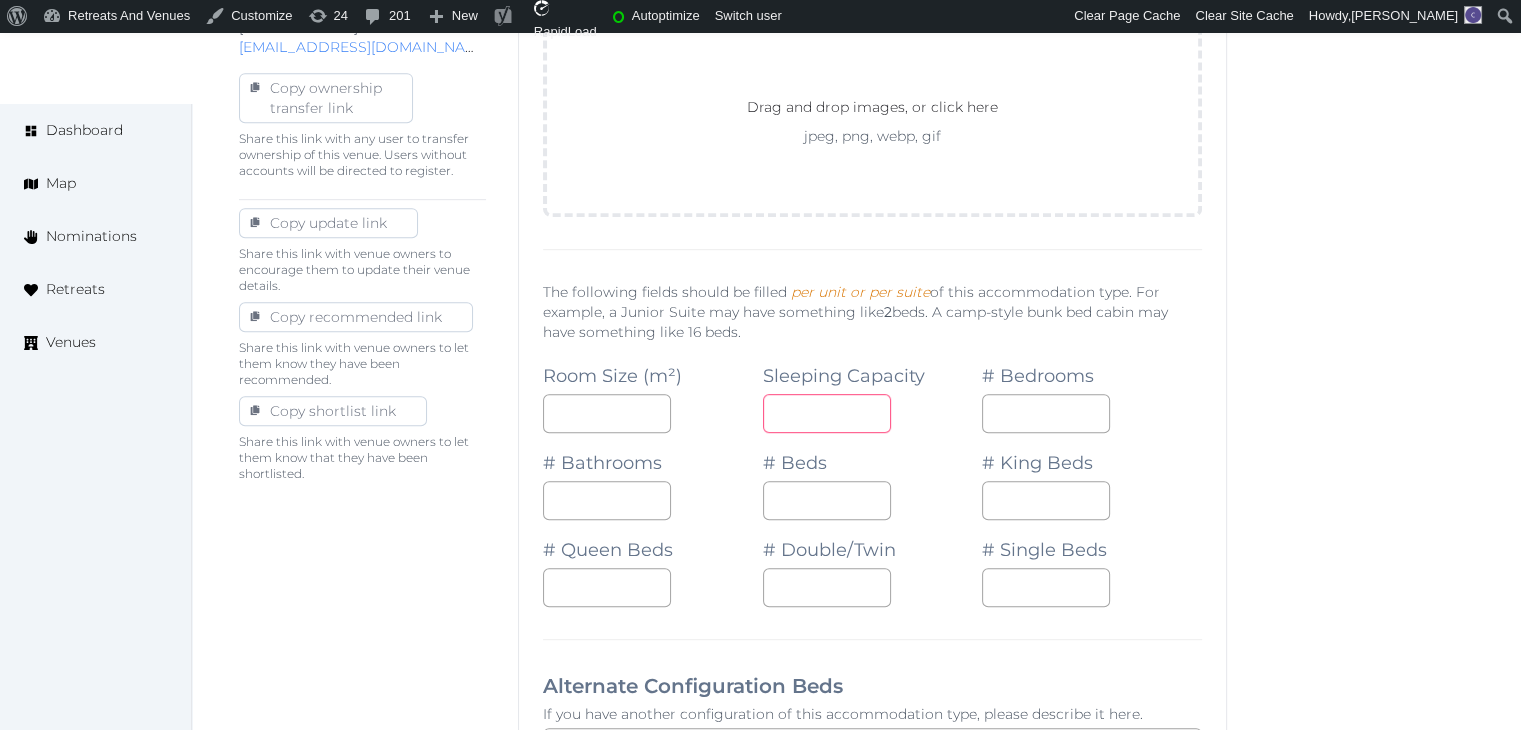click at bounding box center (827, 413) 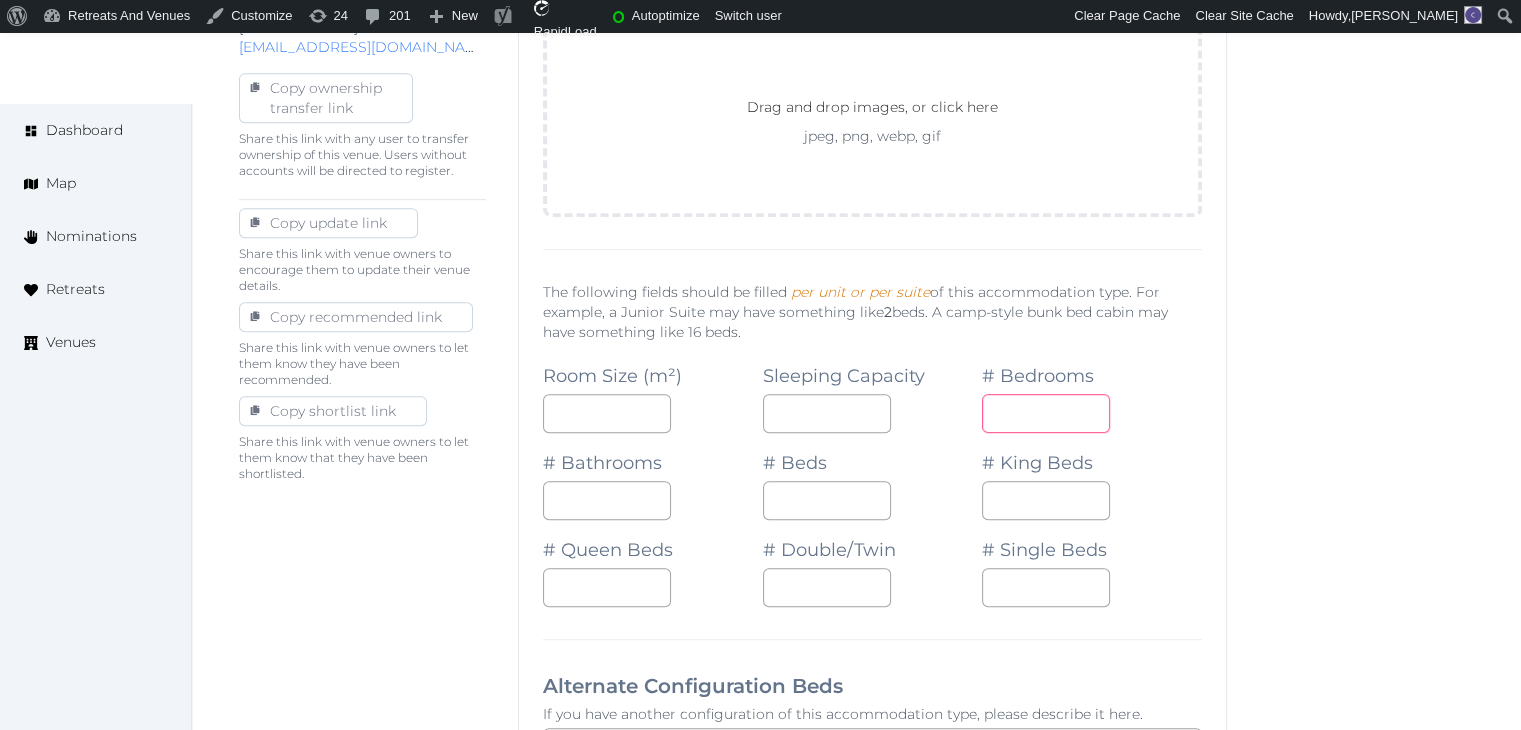 click at bounding box center (1046, 413) 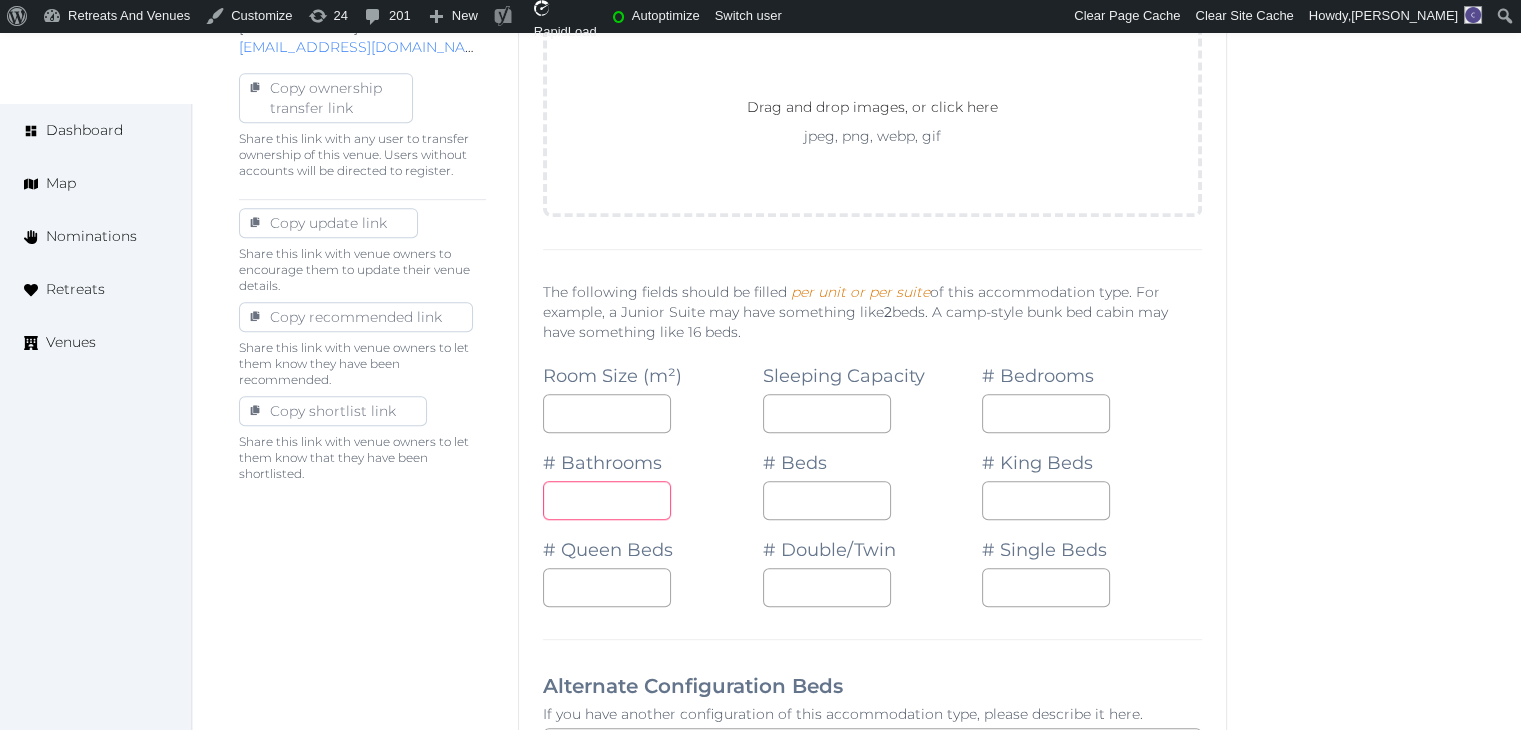 click at bounding box center (607, 500) 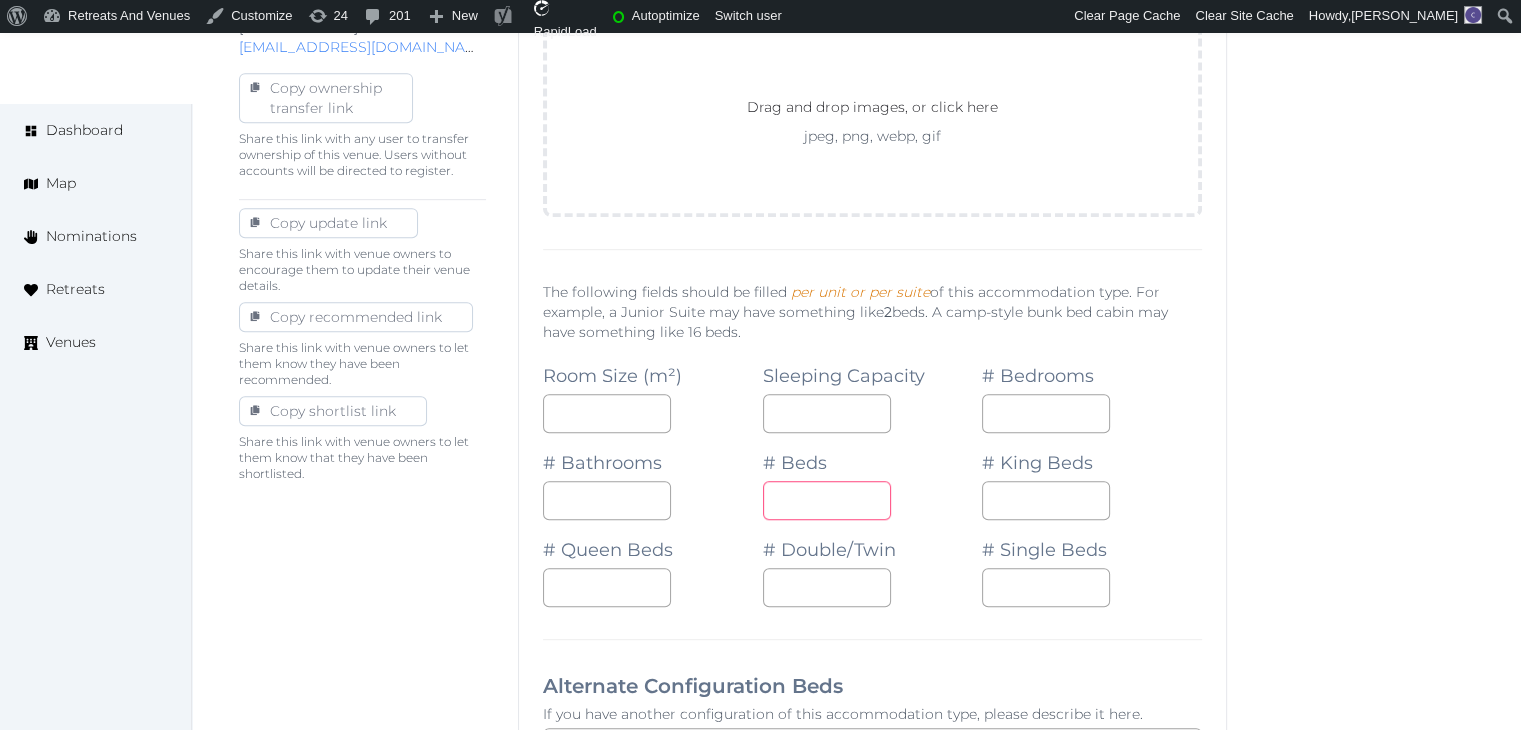 click at bounding box center (827, 500) 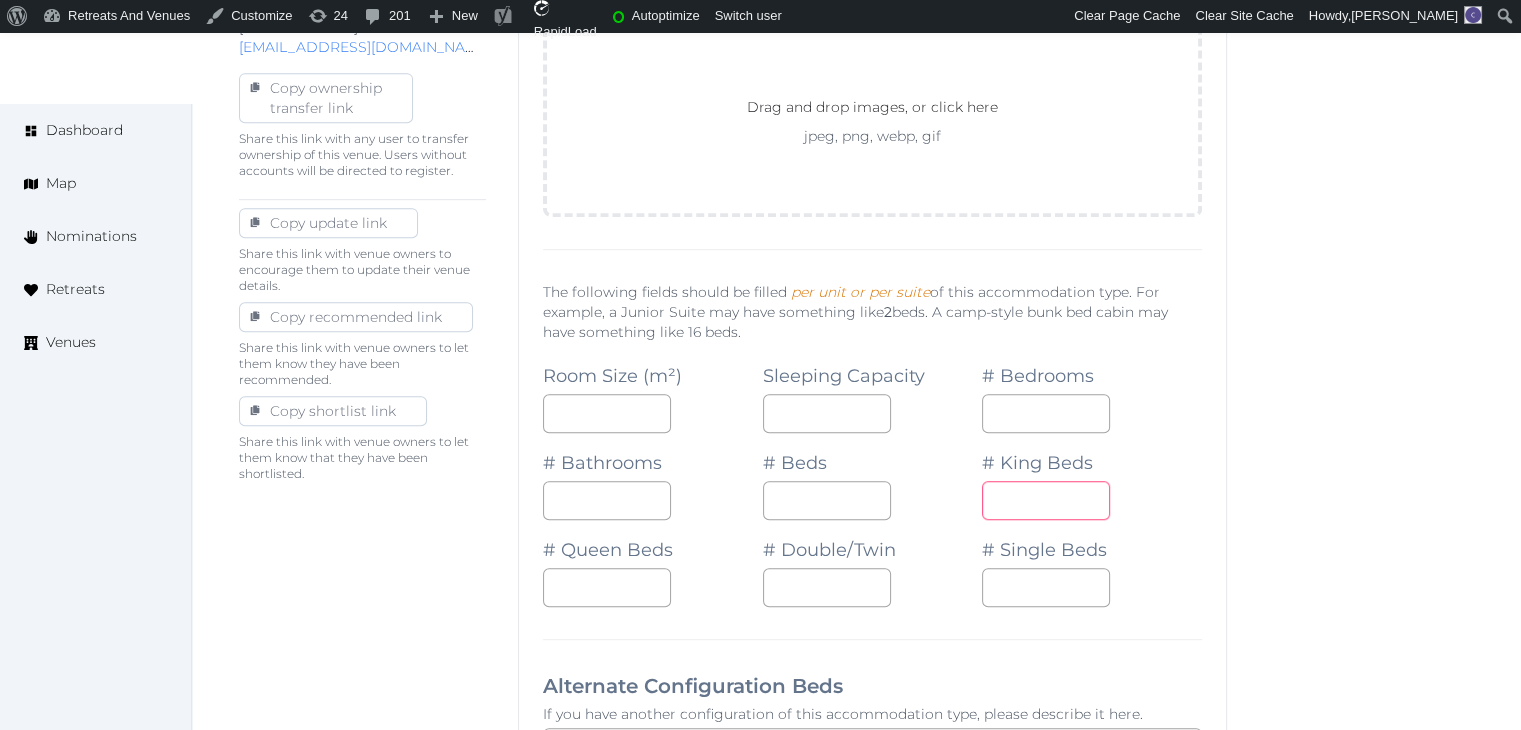 click at bounding box center (1046, 500) 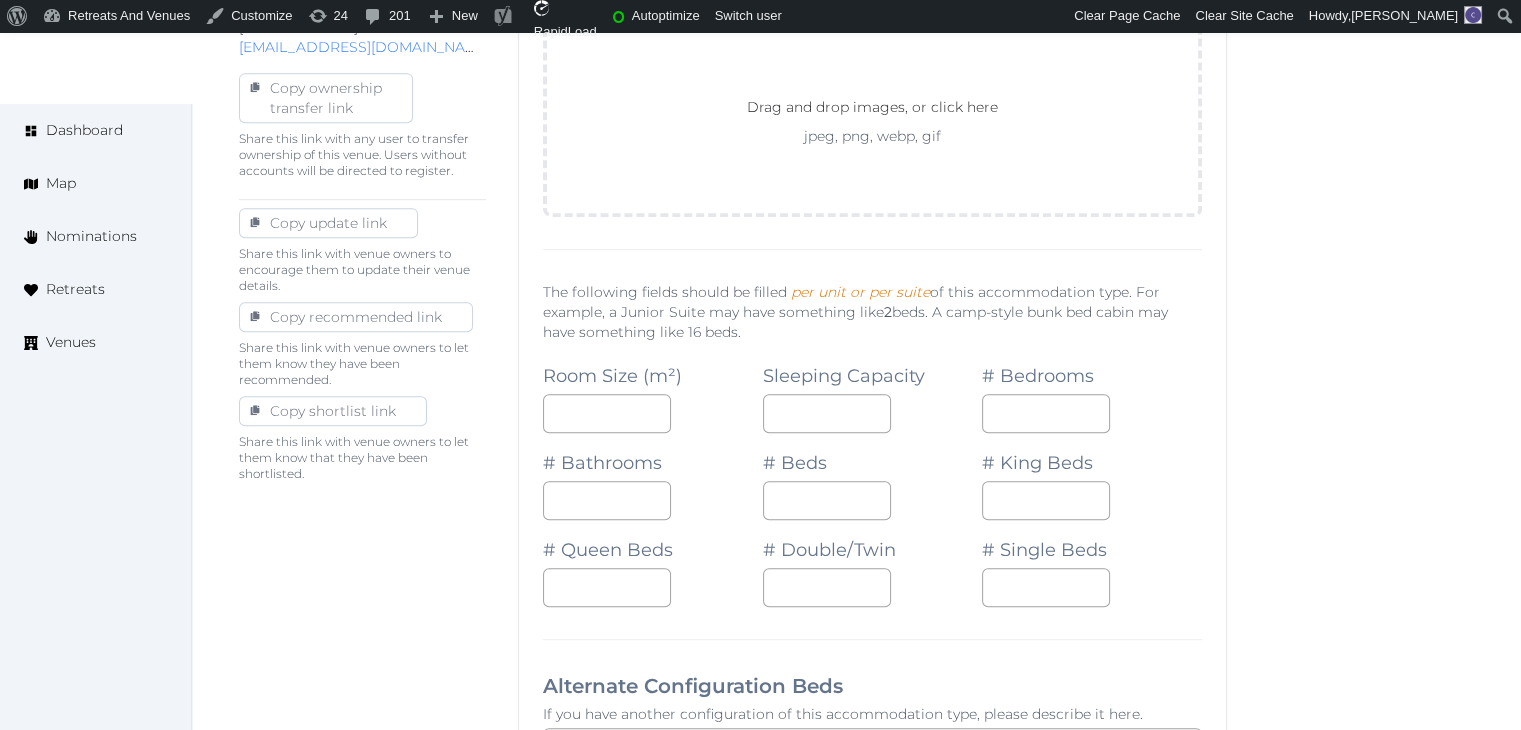 click on "# Double/Twin" at bounding box center (873, 563) 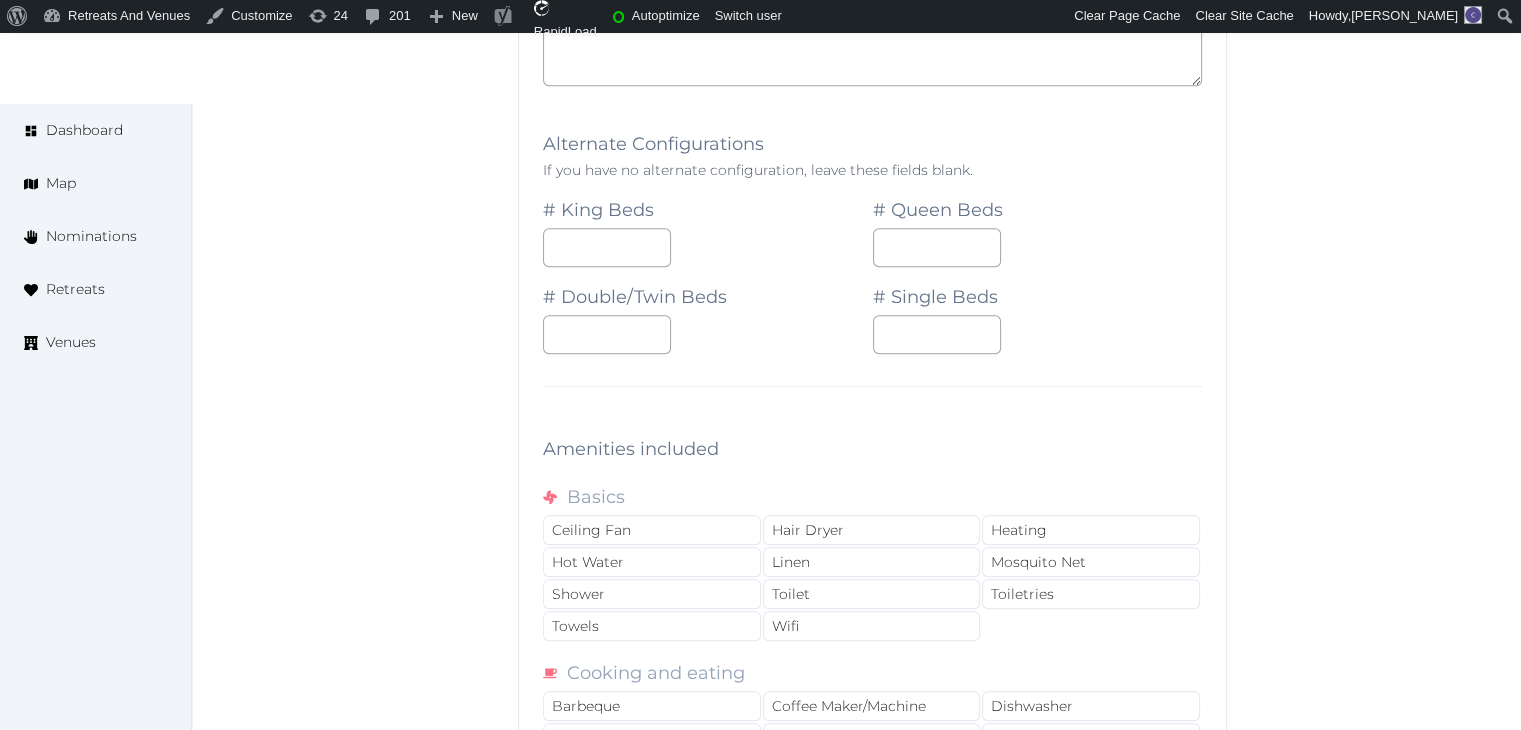 scroll, scrollTop: 1800, scrollLeft: 0, axis: vertical 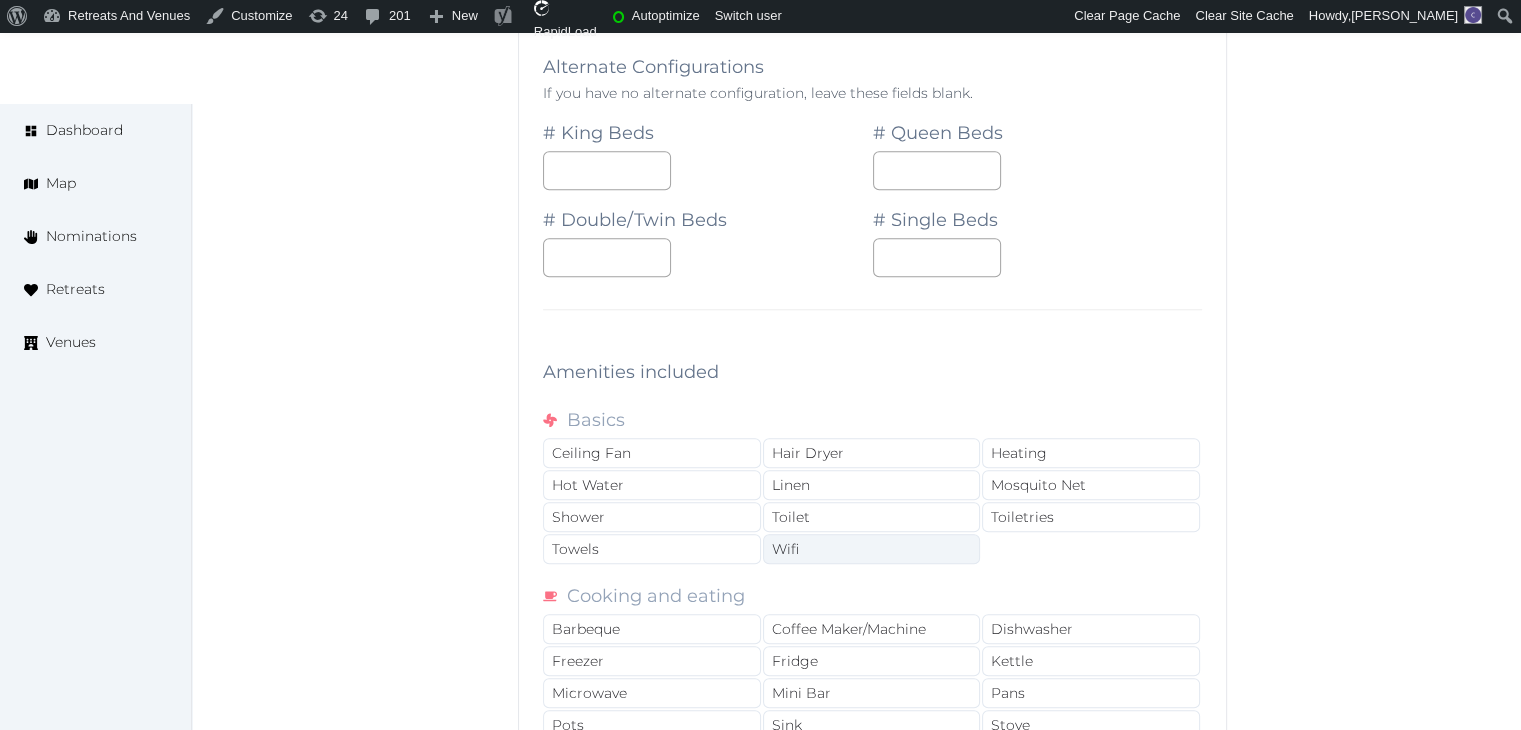 click on "Wifi" at bounding box center [872, 549] 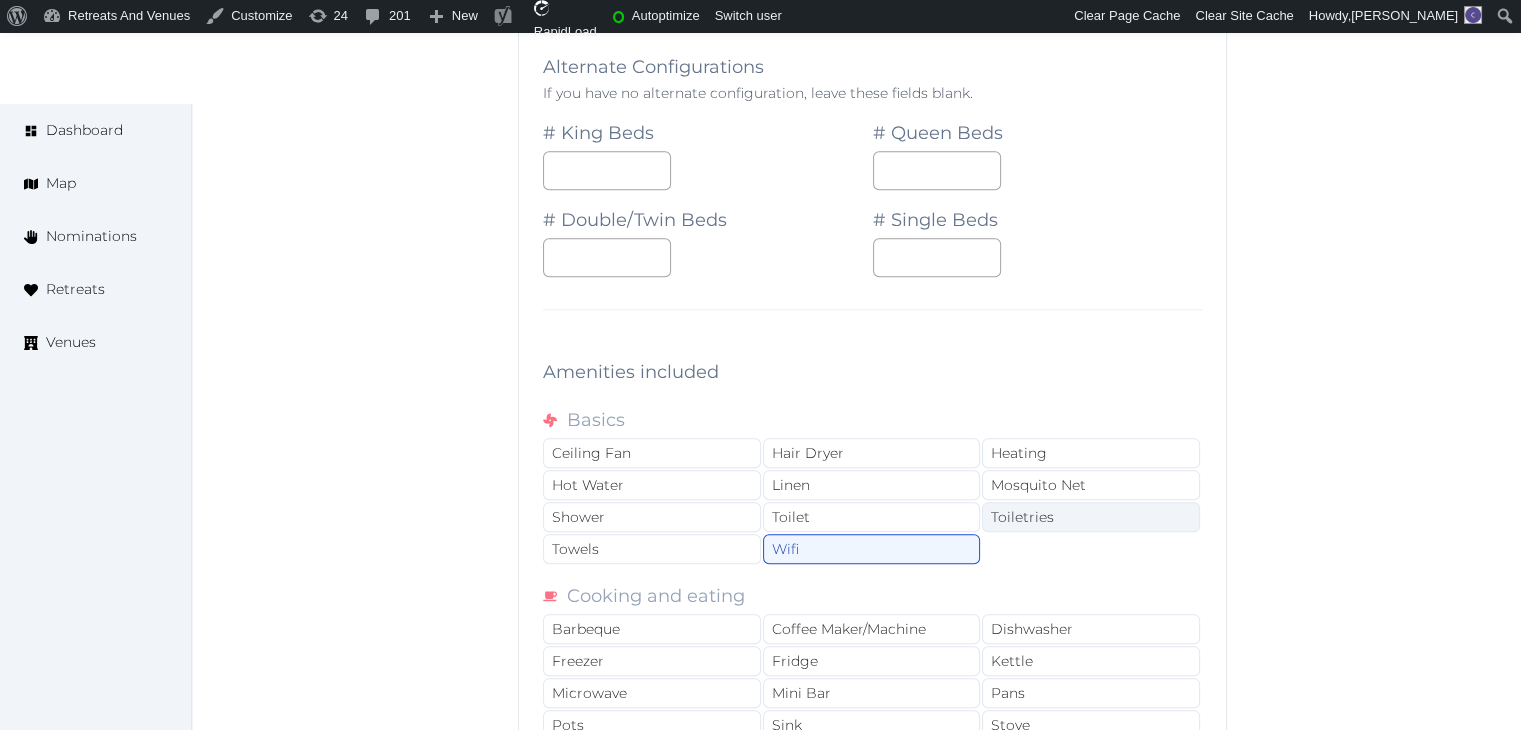 click on "Toiletries" at bounding box center [1091, 517] 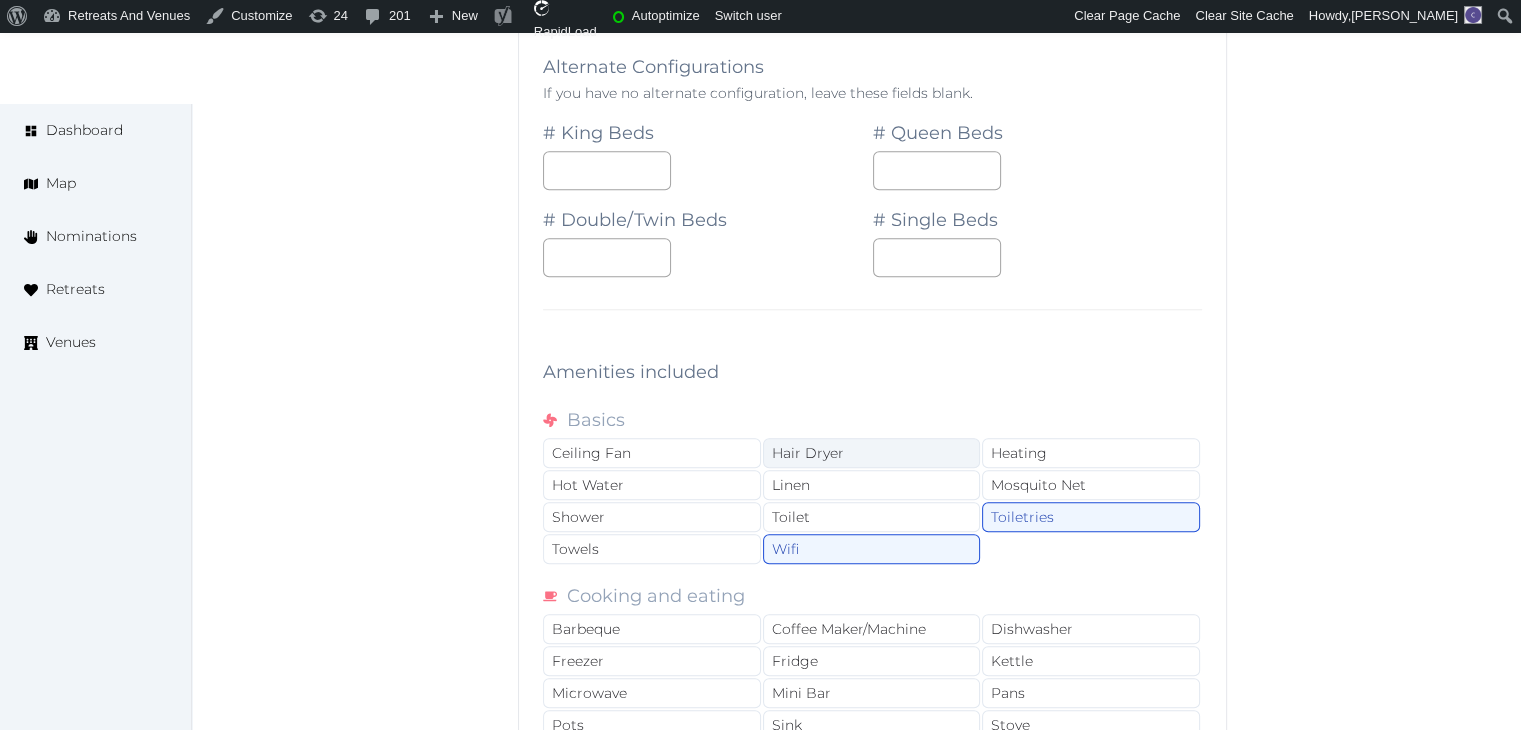 click on "Hair Dryer" at bounding box center [872, 453] 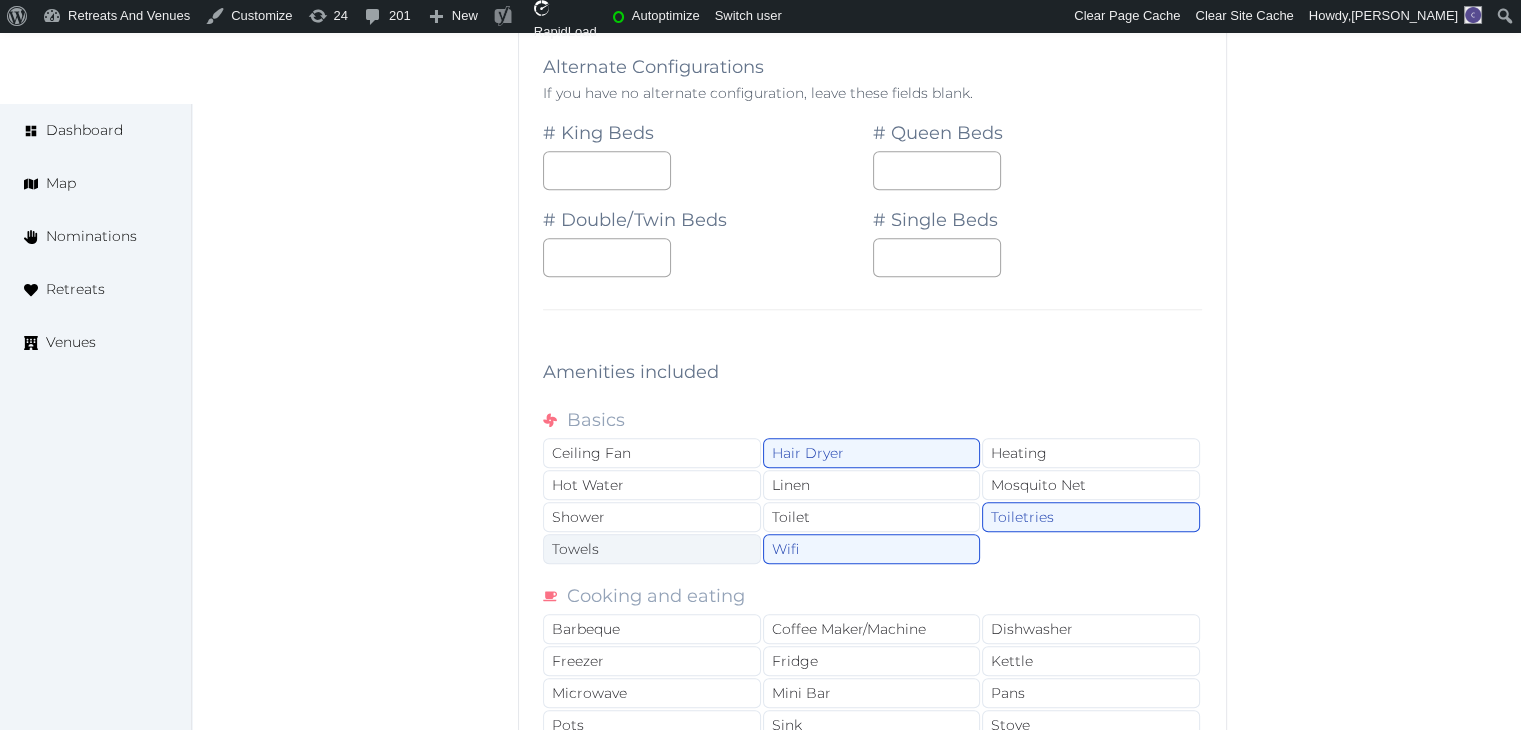 drag, startPoint x: 740, startPoint y: 507, endPoint x: 731, endPoint y: 527, distance: 21.931713 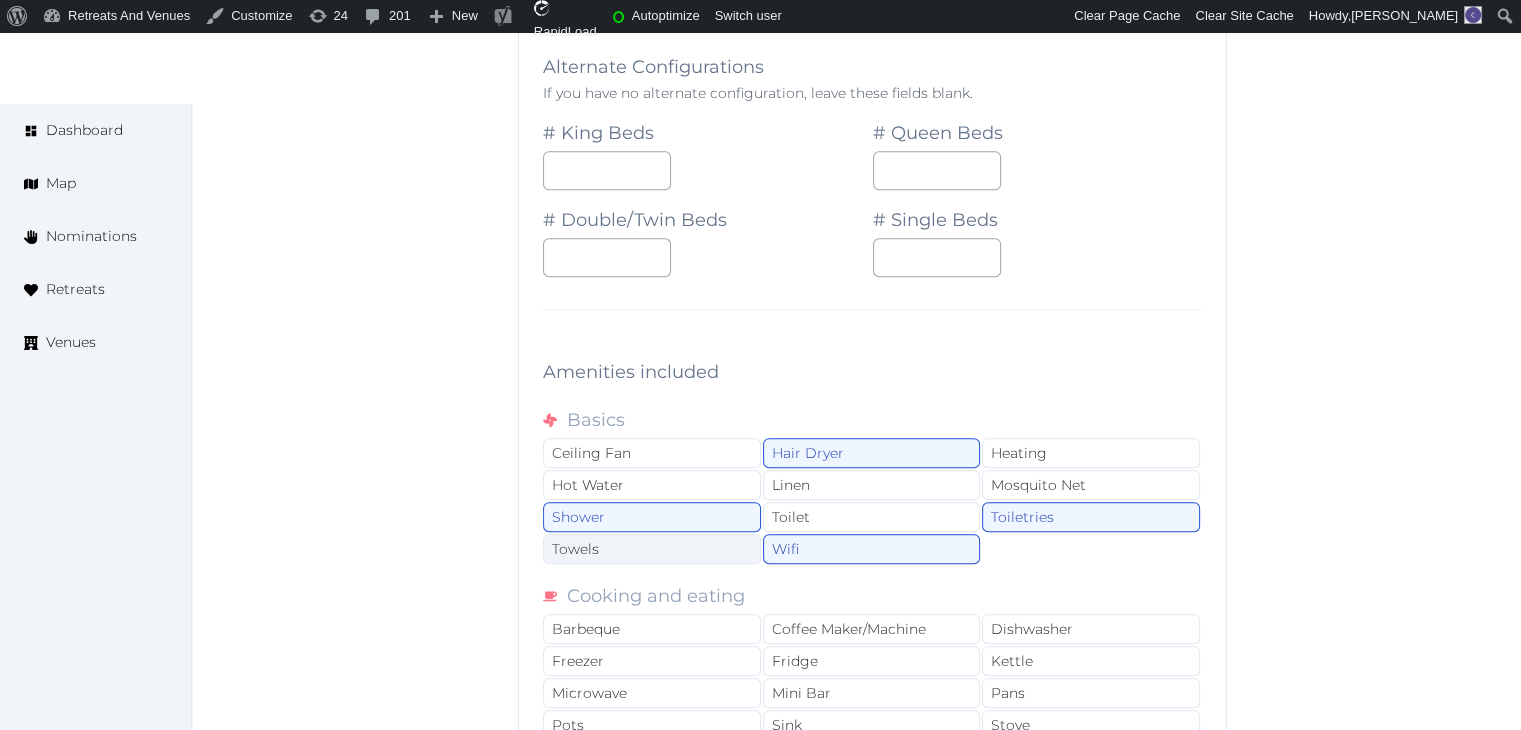 click on "Towels" at bounding box center [652, 549] 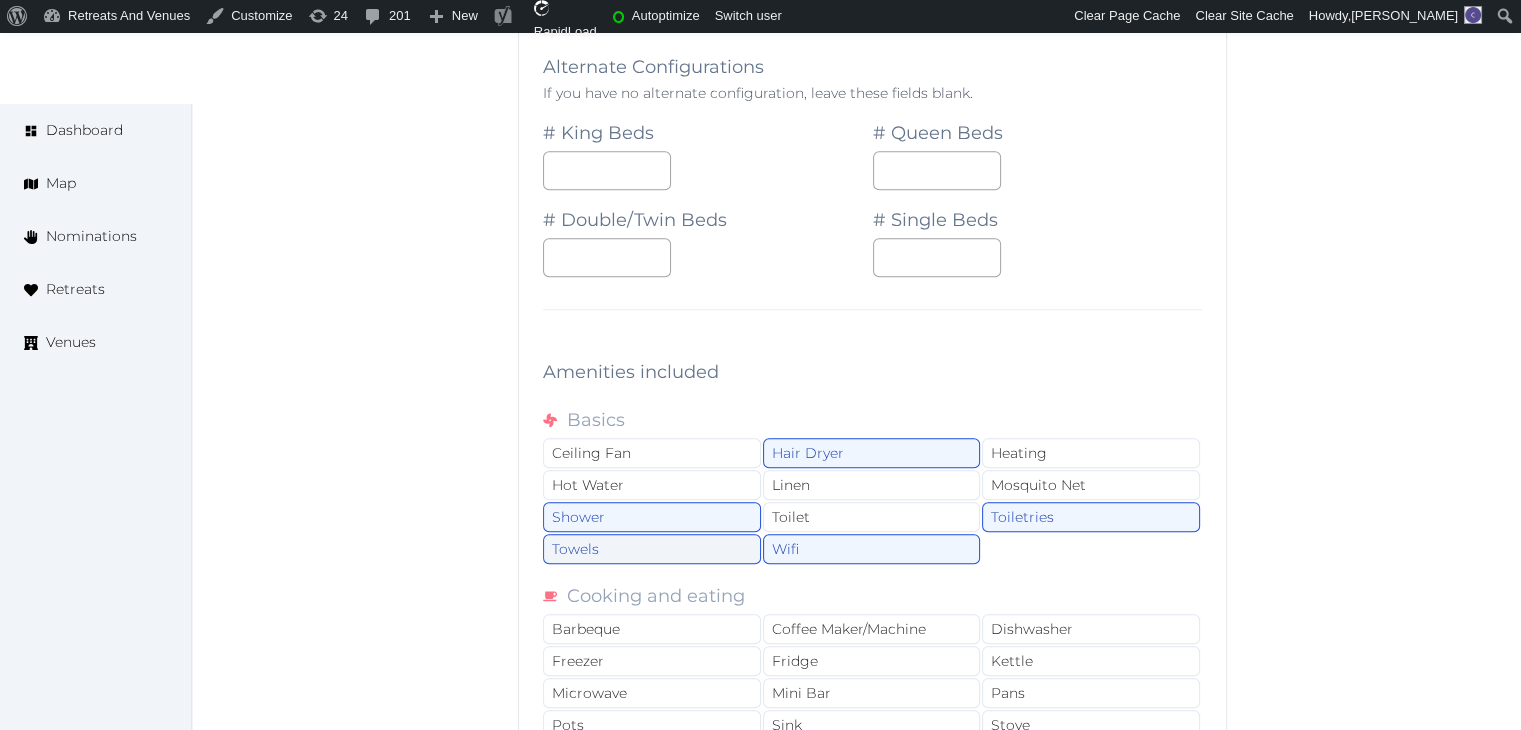 scroll, scrollTop: 2200, scrollLeft: 0, axis: vertical 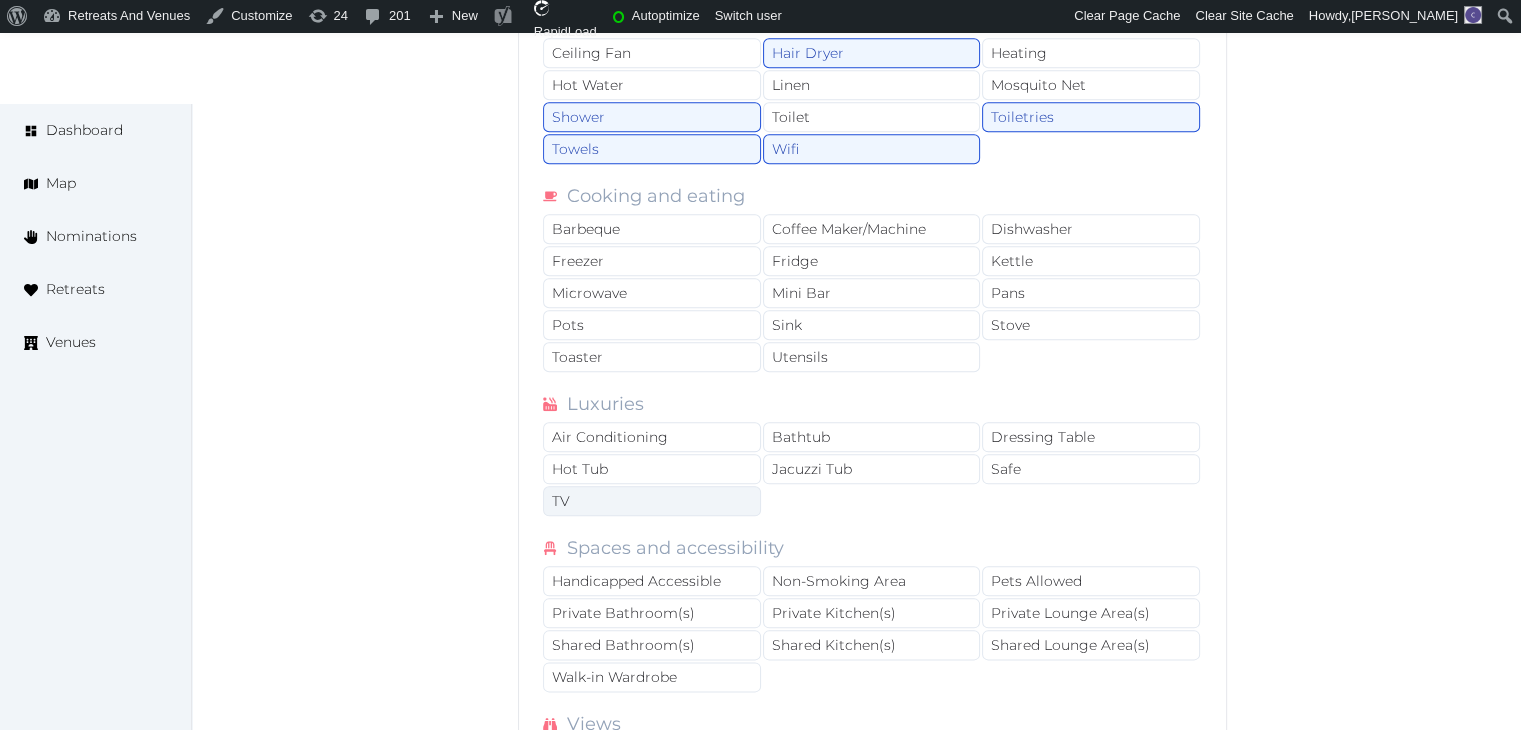 click on "TV" at bounding box center [652, 501] 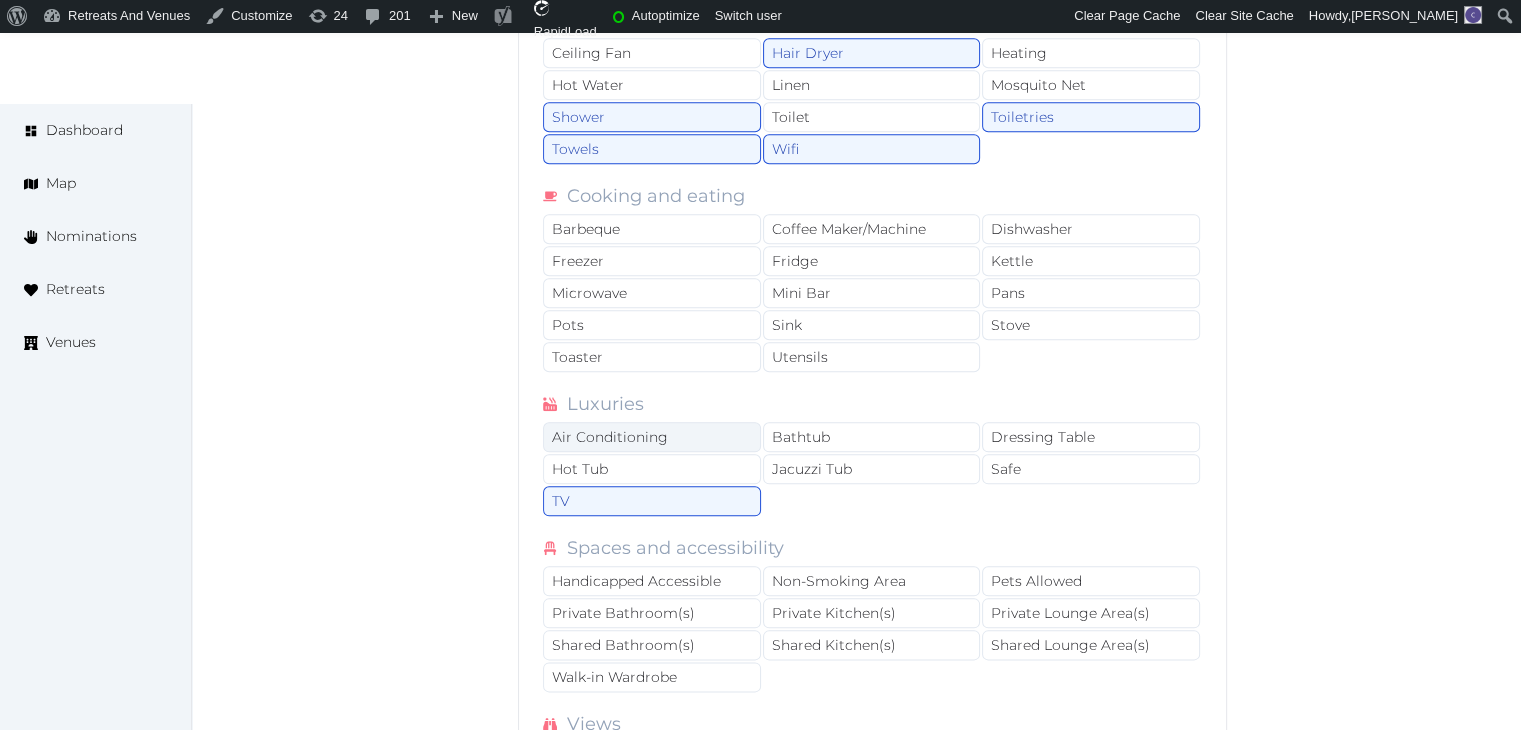 click on "Air Conditioning" at bounding box center (652, 437) 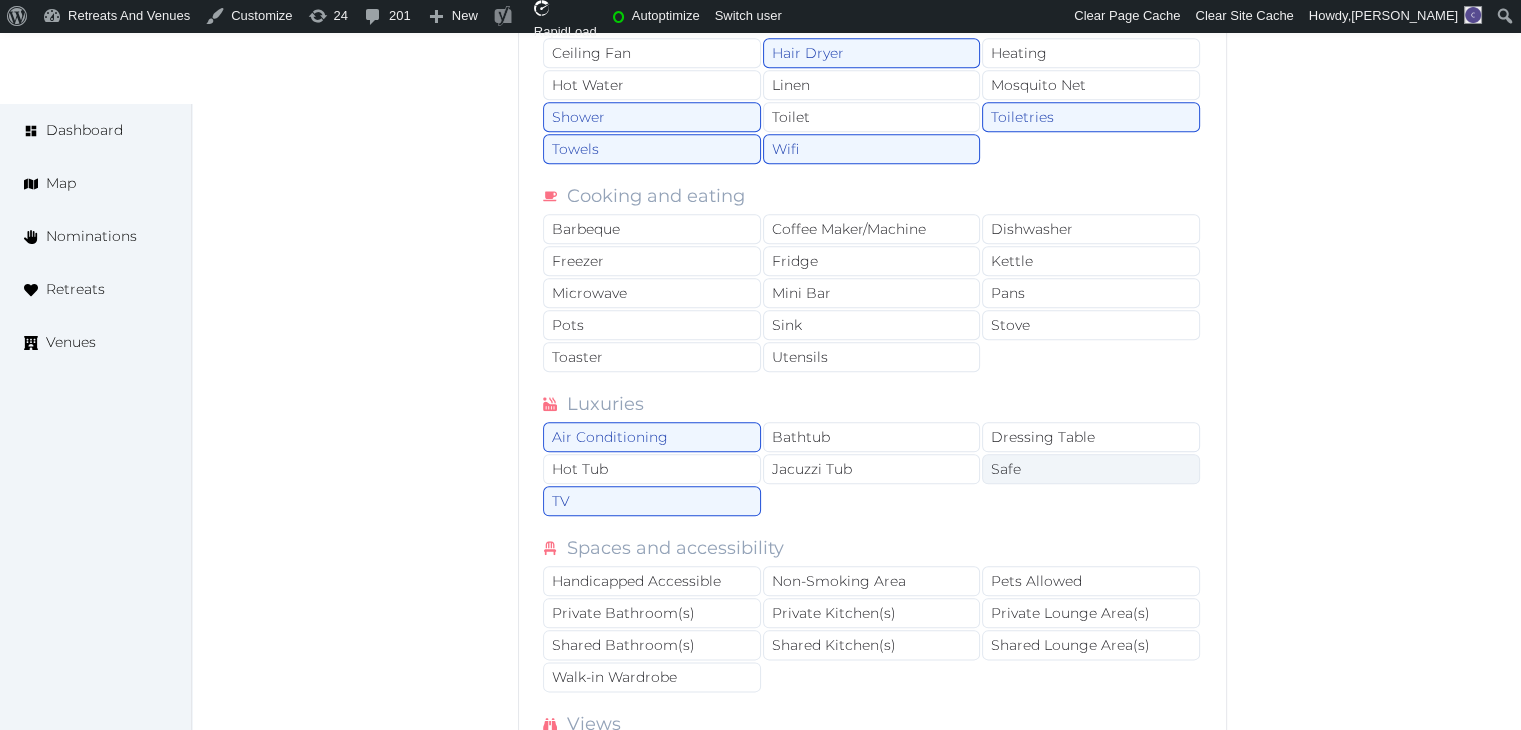 click on "Safe" at bounding box center [1091, 469] 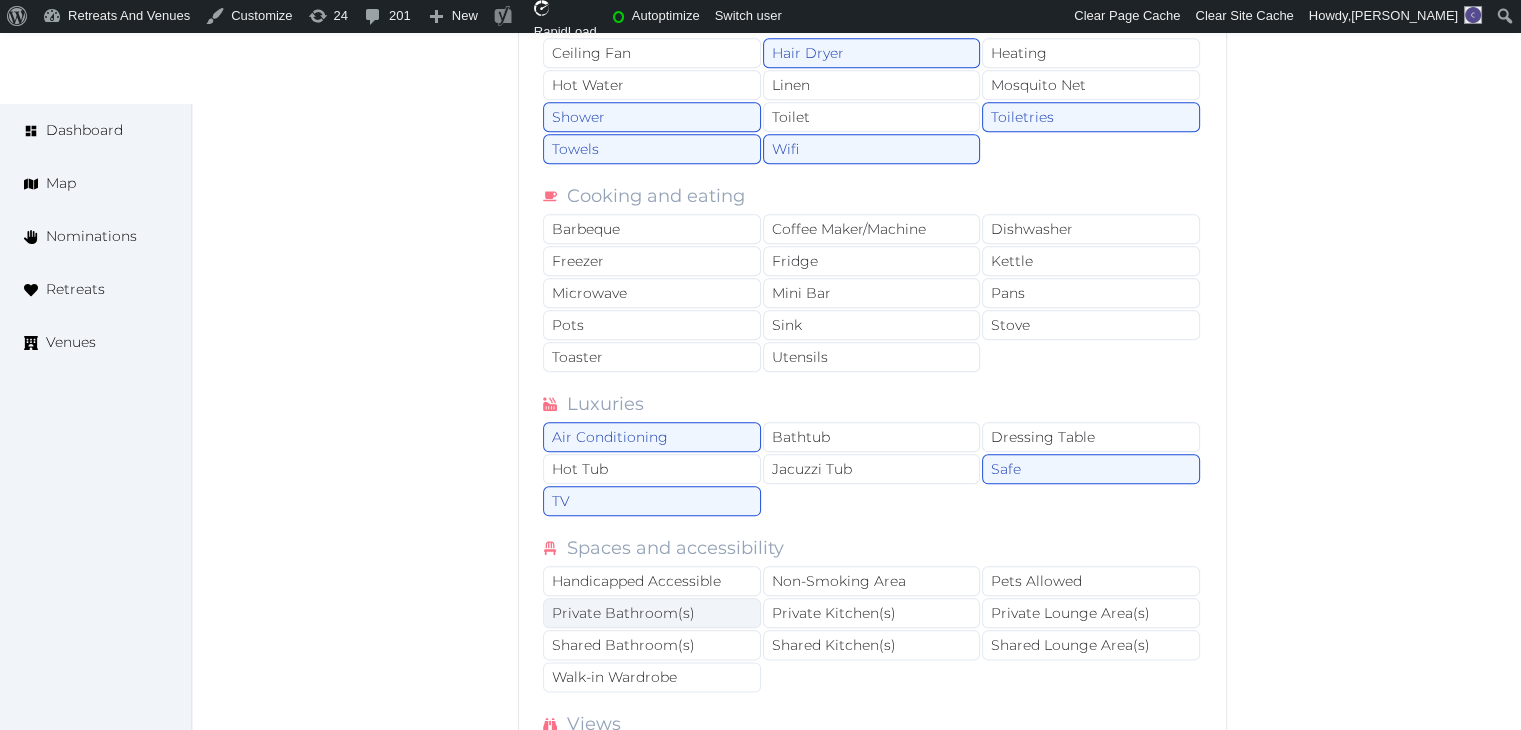 click on "Private Bathroom(s)" at bounding box center [652, 613] 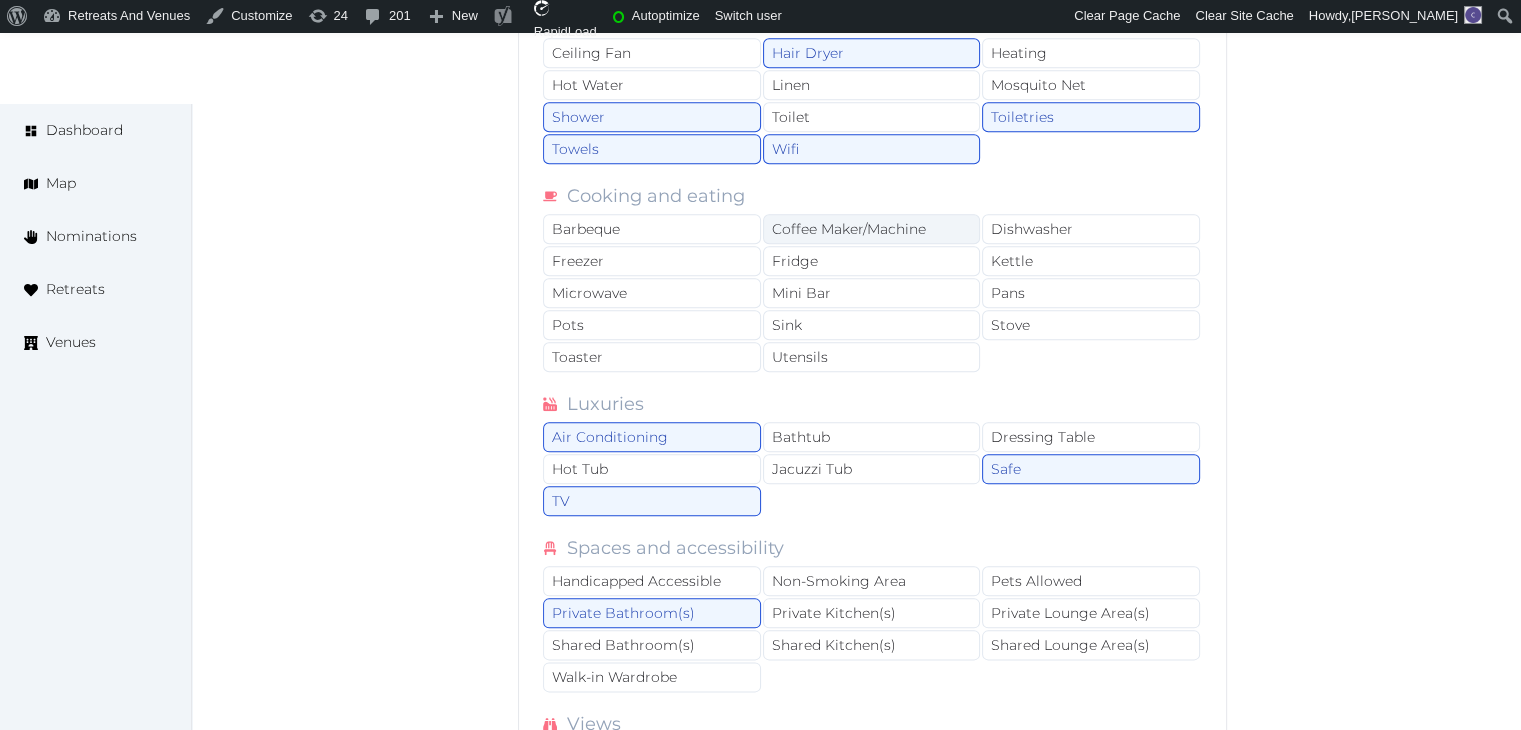 click on "Coffee Maker/Machine" at bounding box center [872, 229] 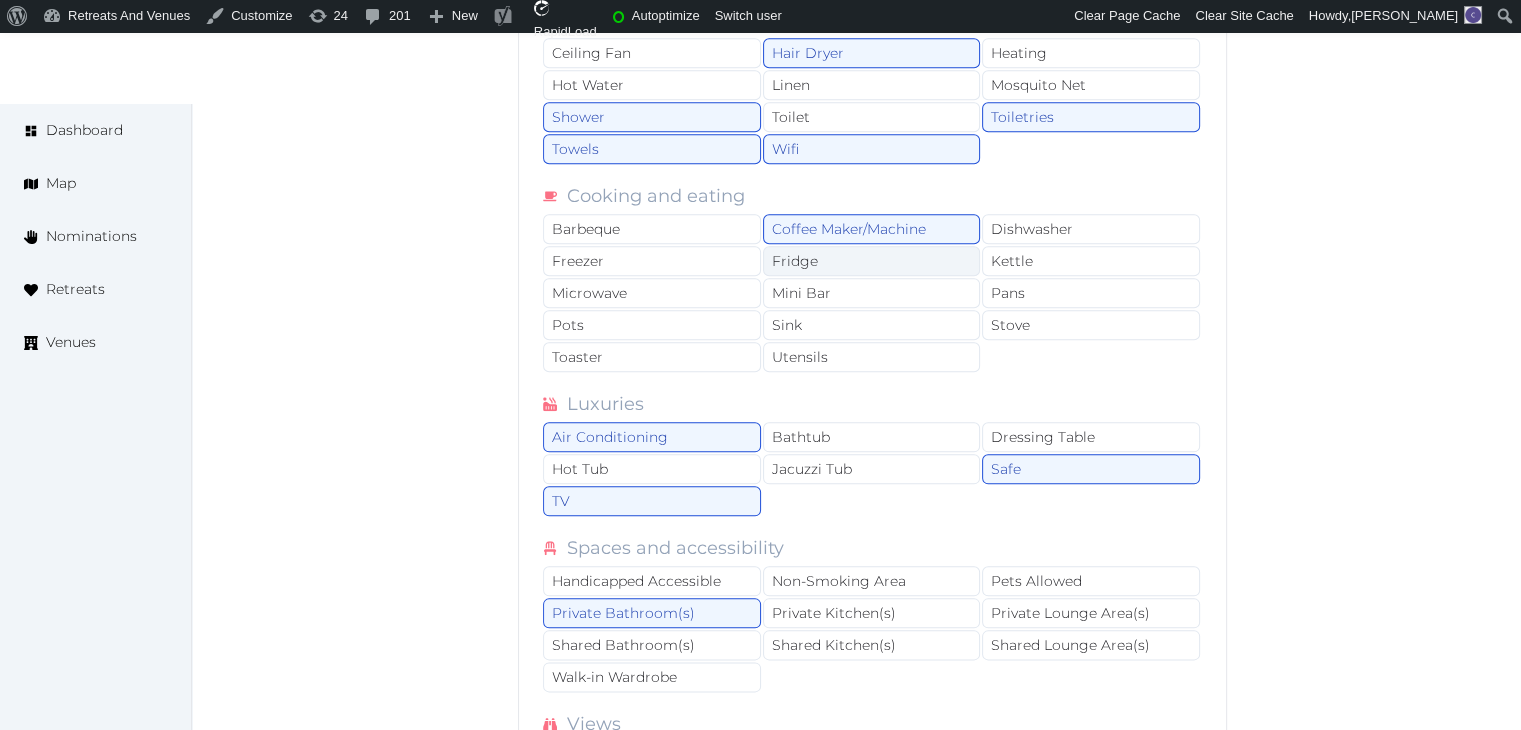 click on "Fridge" at bounding box center (872, 261) 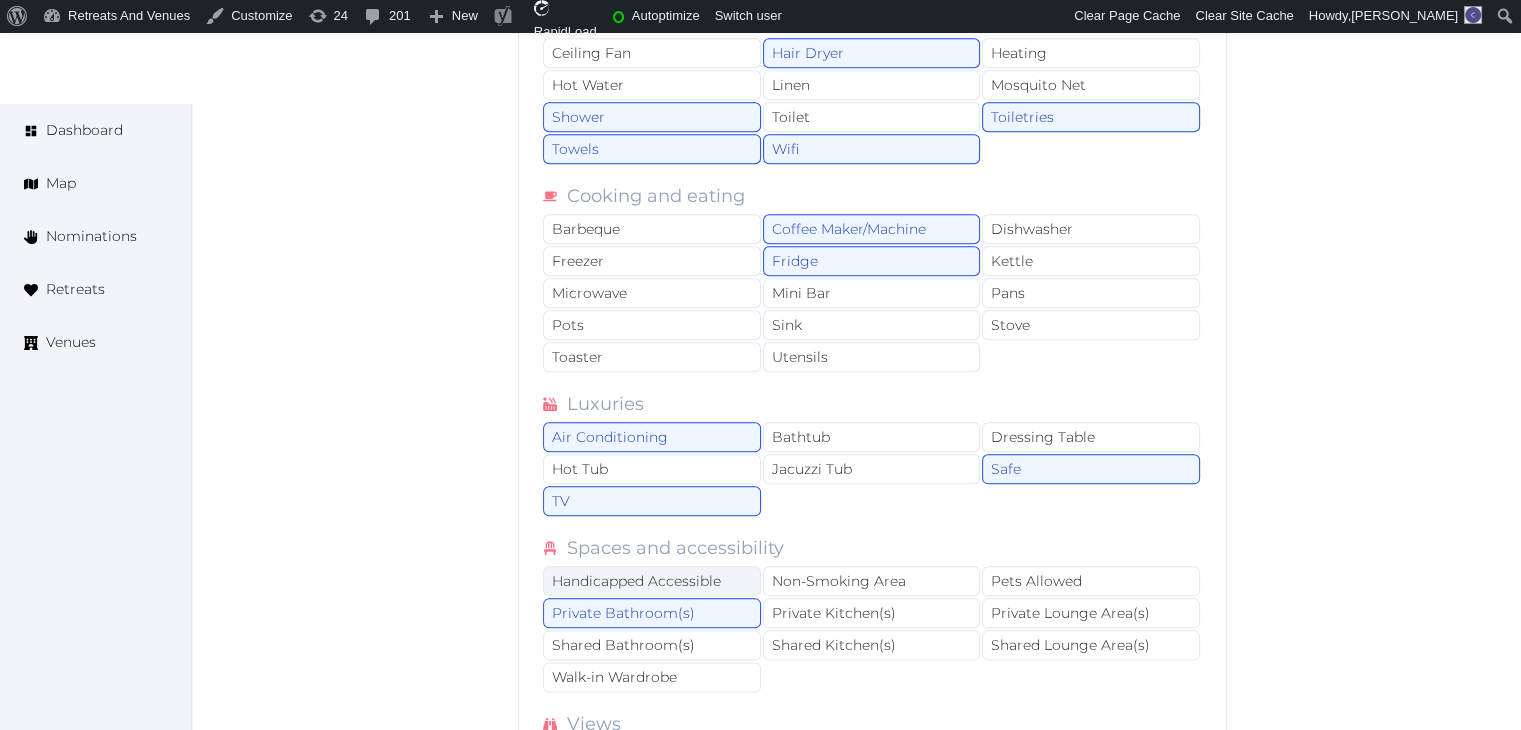 click on "Handicapped Accessible" at bounding box center (652, 581) 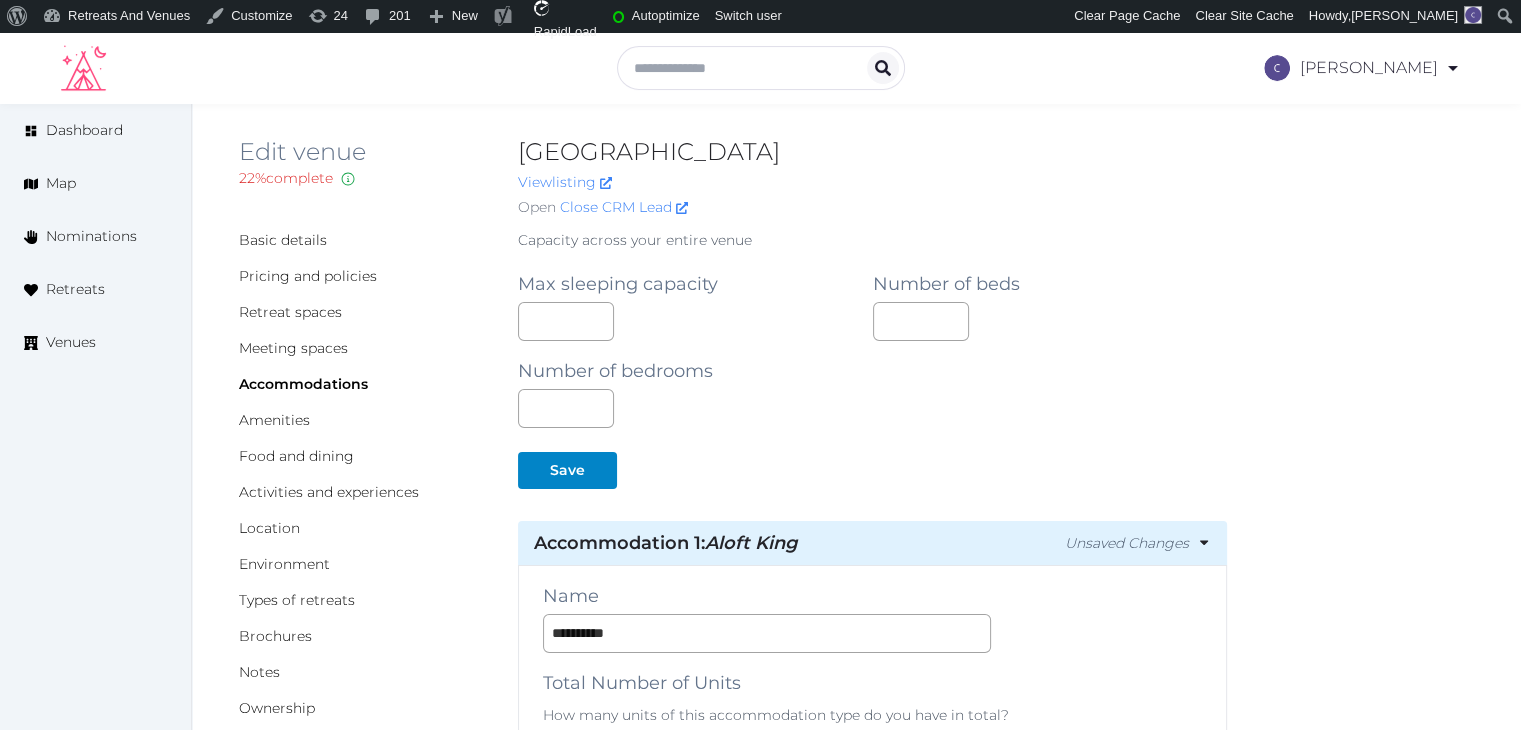 scroll, scrollTop: 0, scrollLeft: 0, axis: both 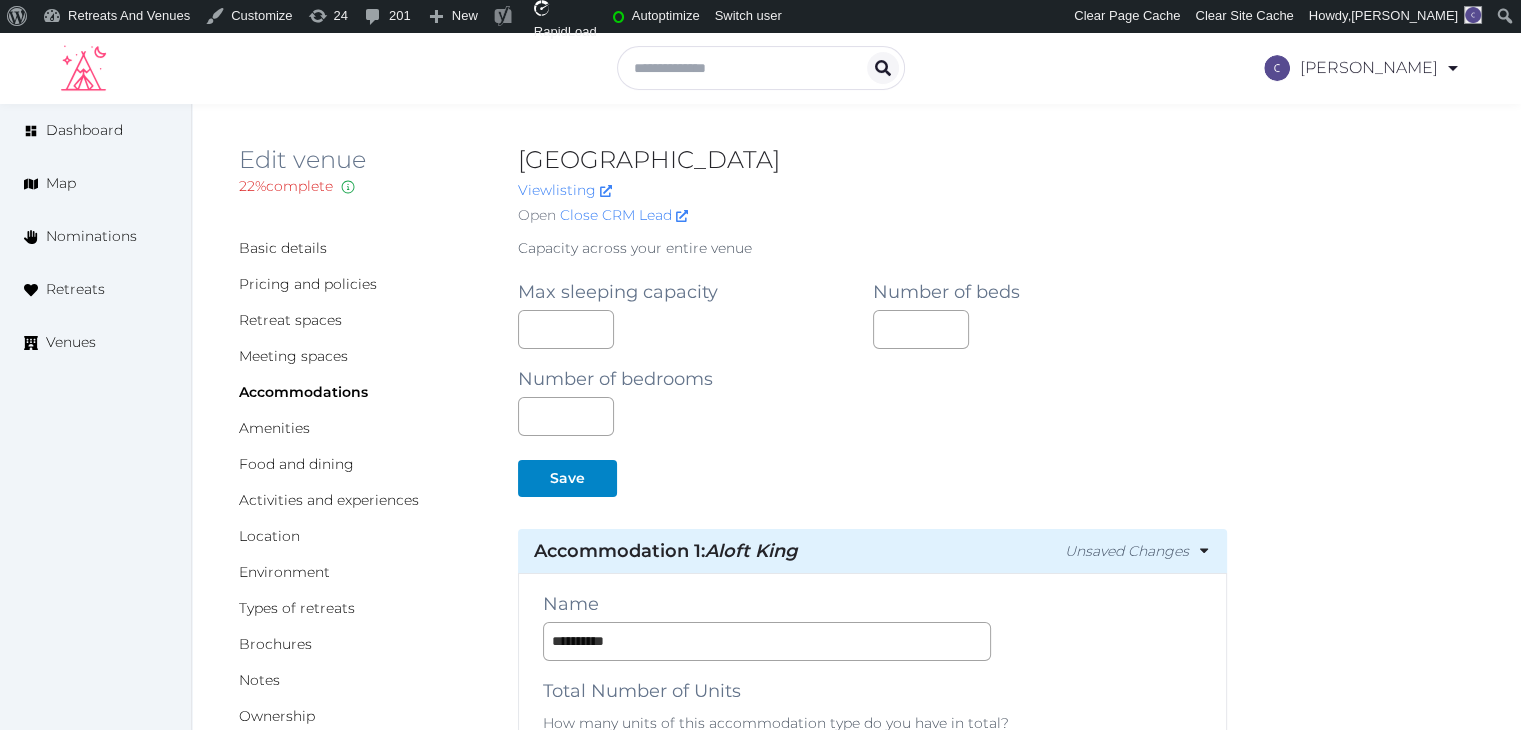 drag, startPoint x: 504, startPoint y: 157, endPoint x: 868, endPoint y: 157, distance: 364 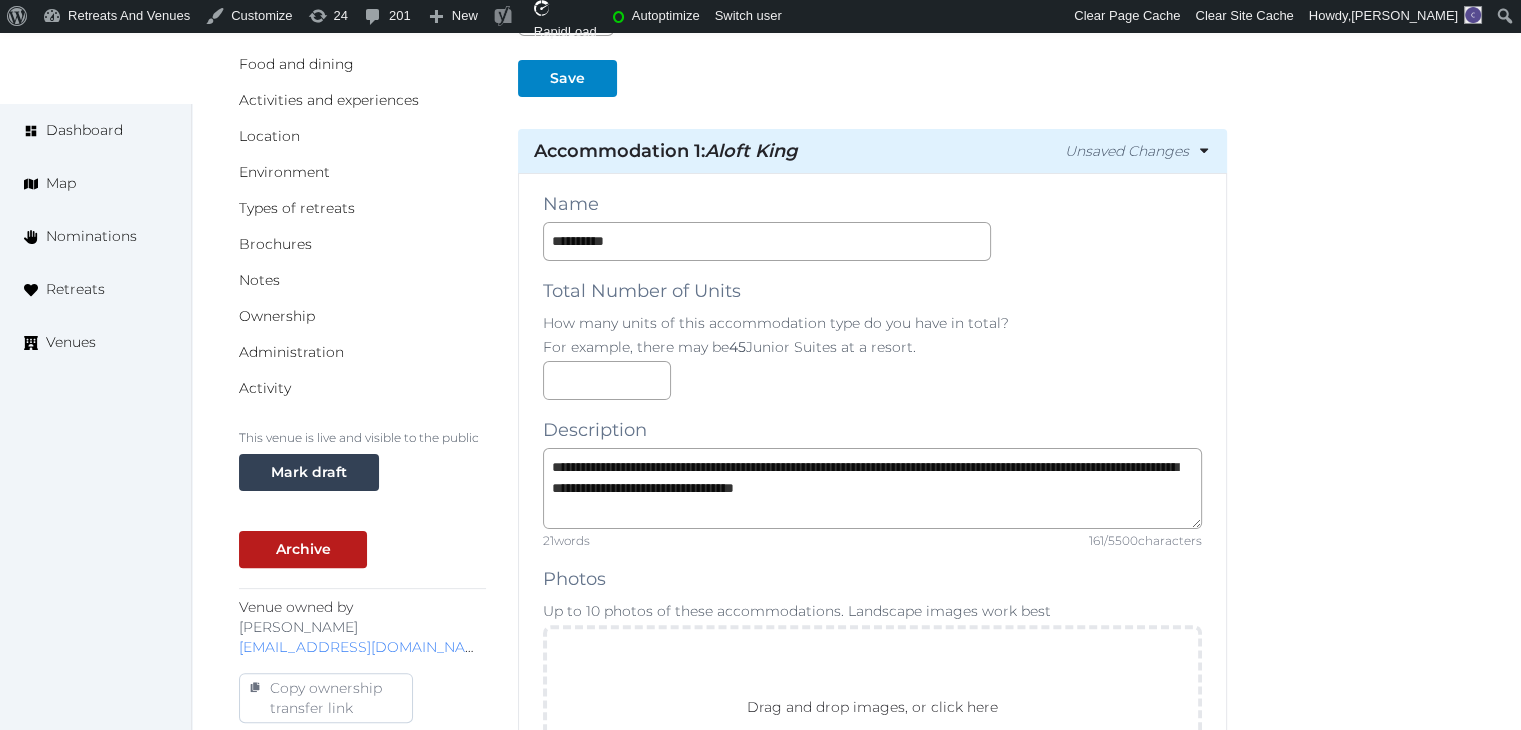 scroll, scrollTop: 1000, scrollLeft: 0, axis: vertical 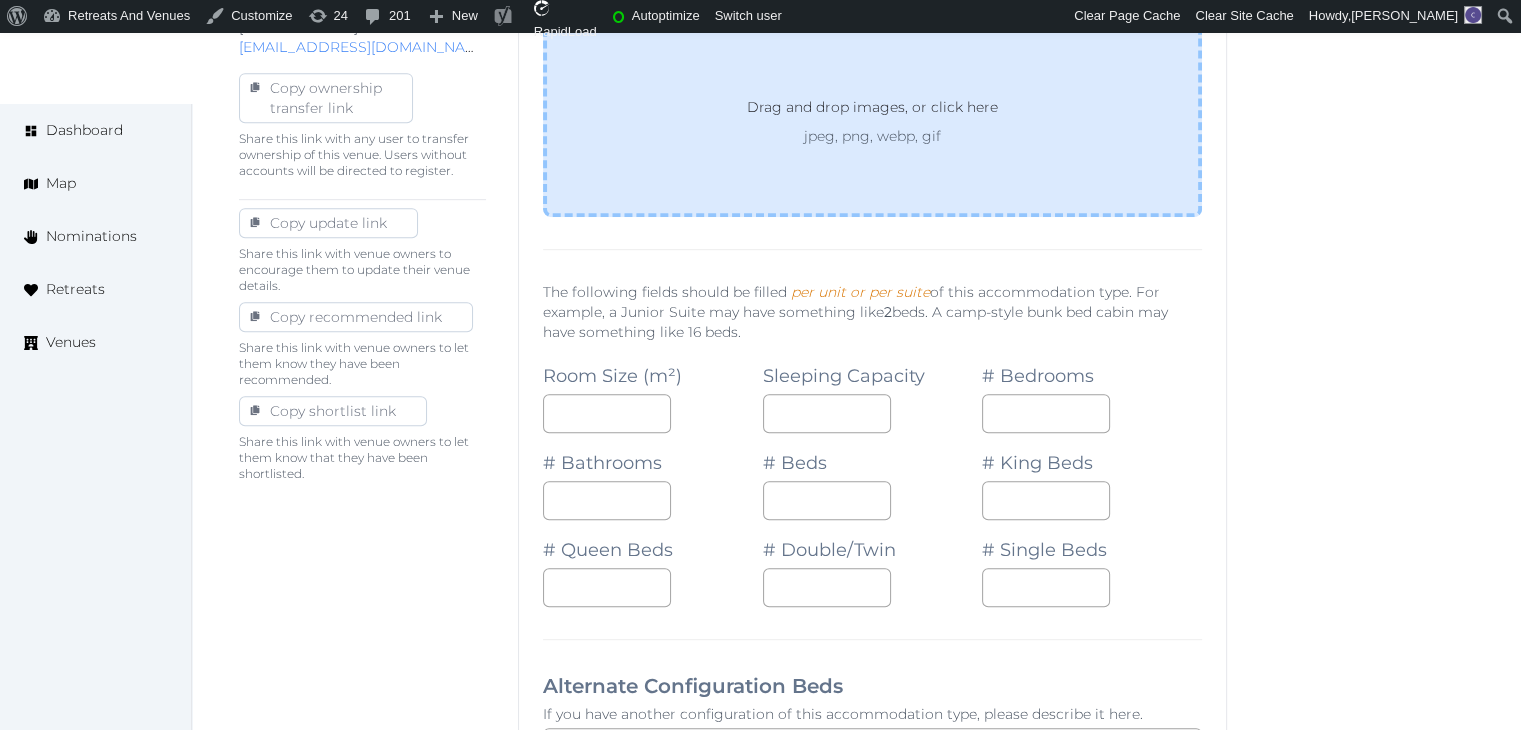 click on "Drag and drop images, or click here jpeg, png, webp, gif" at bounding box center [872, 121] 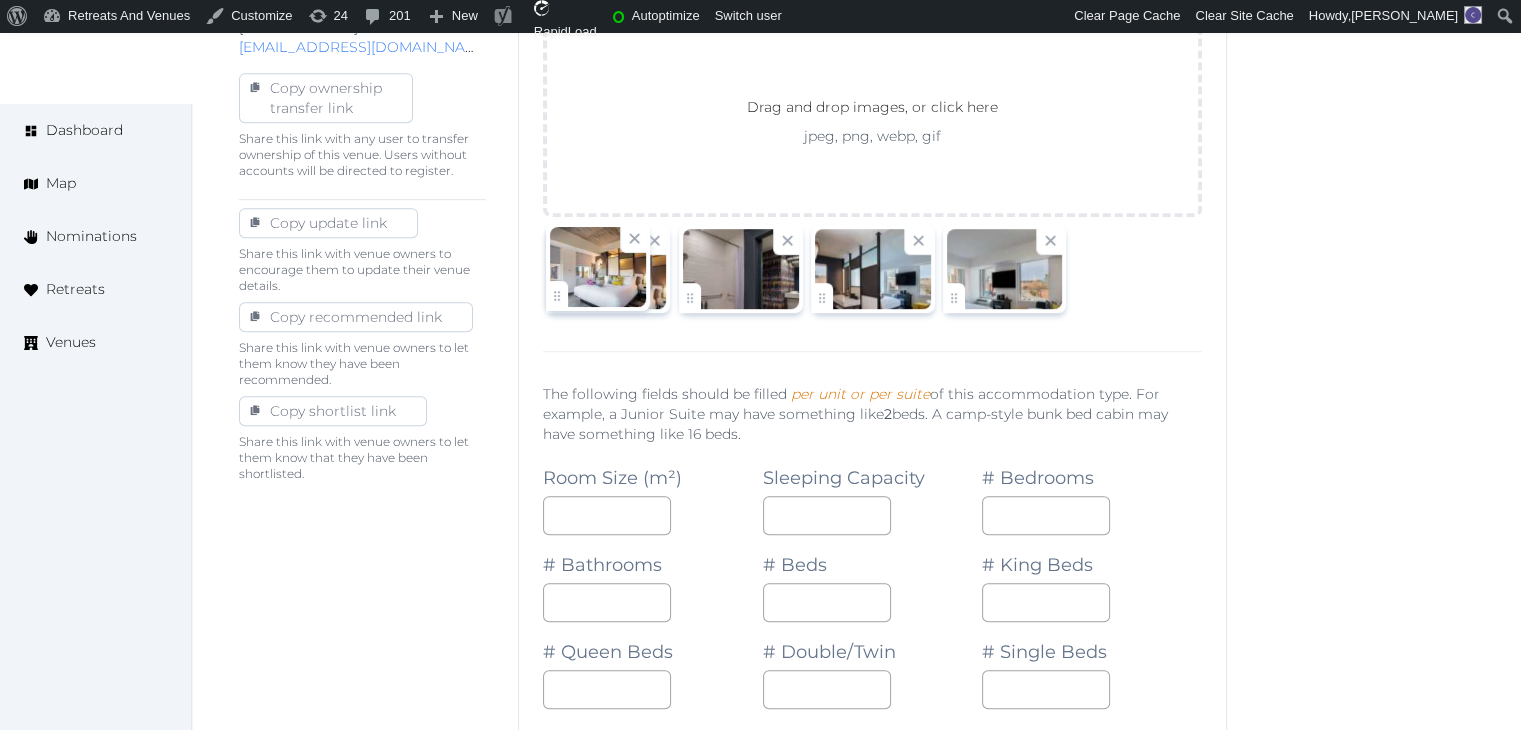 drag, startPoint x: 959, startPoint y: 291, endPoint x: 582, endPoint y: 297, distance: 377.04773 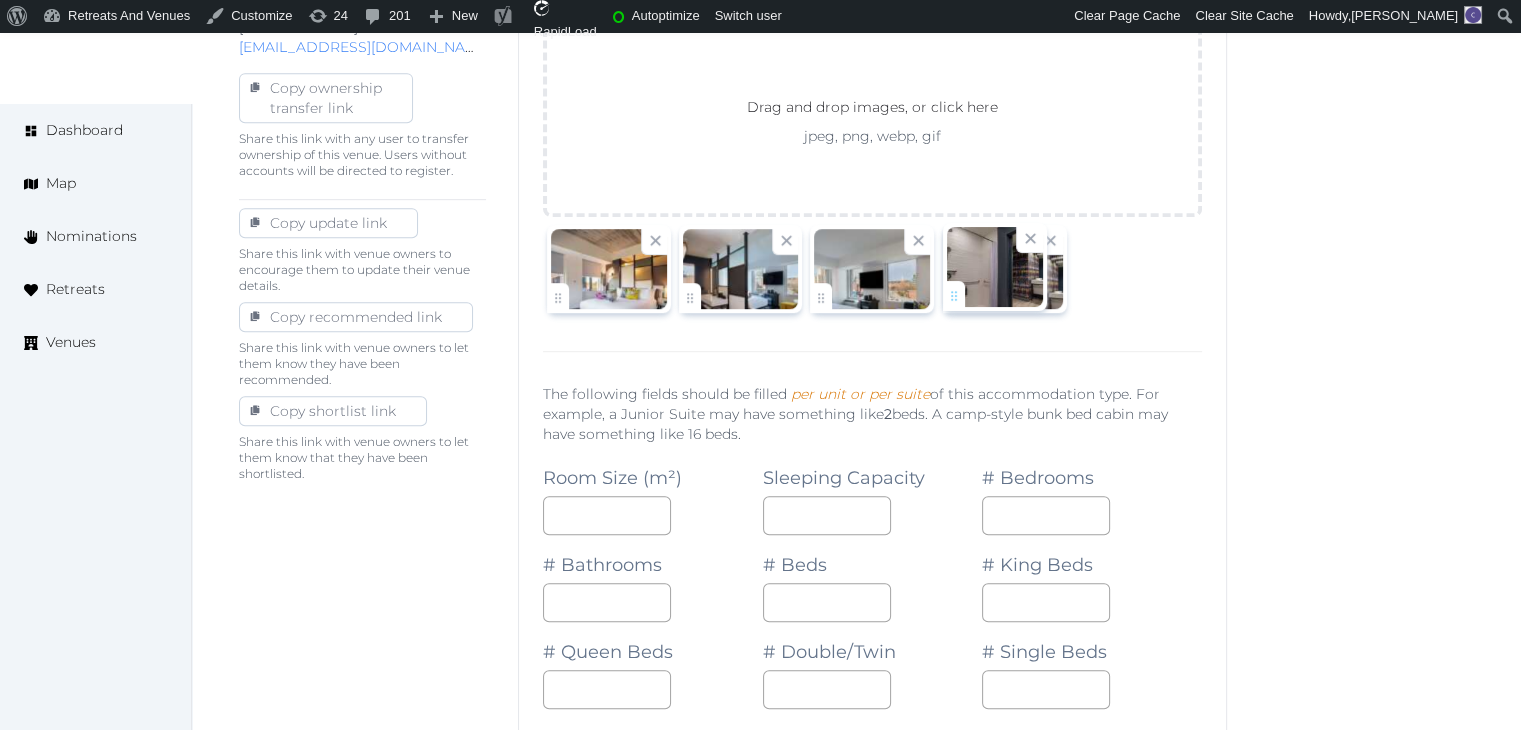 drag, startPoint x: 836, startPoint y: 297, endPoint x: 946, endPoint y: 293, distance: 110.0727 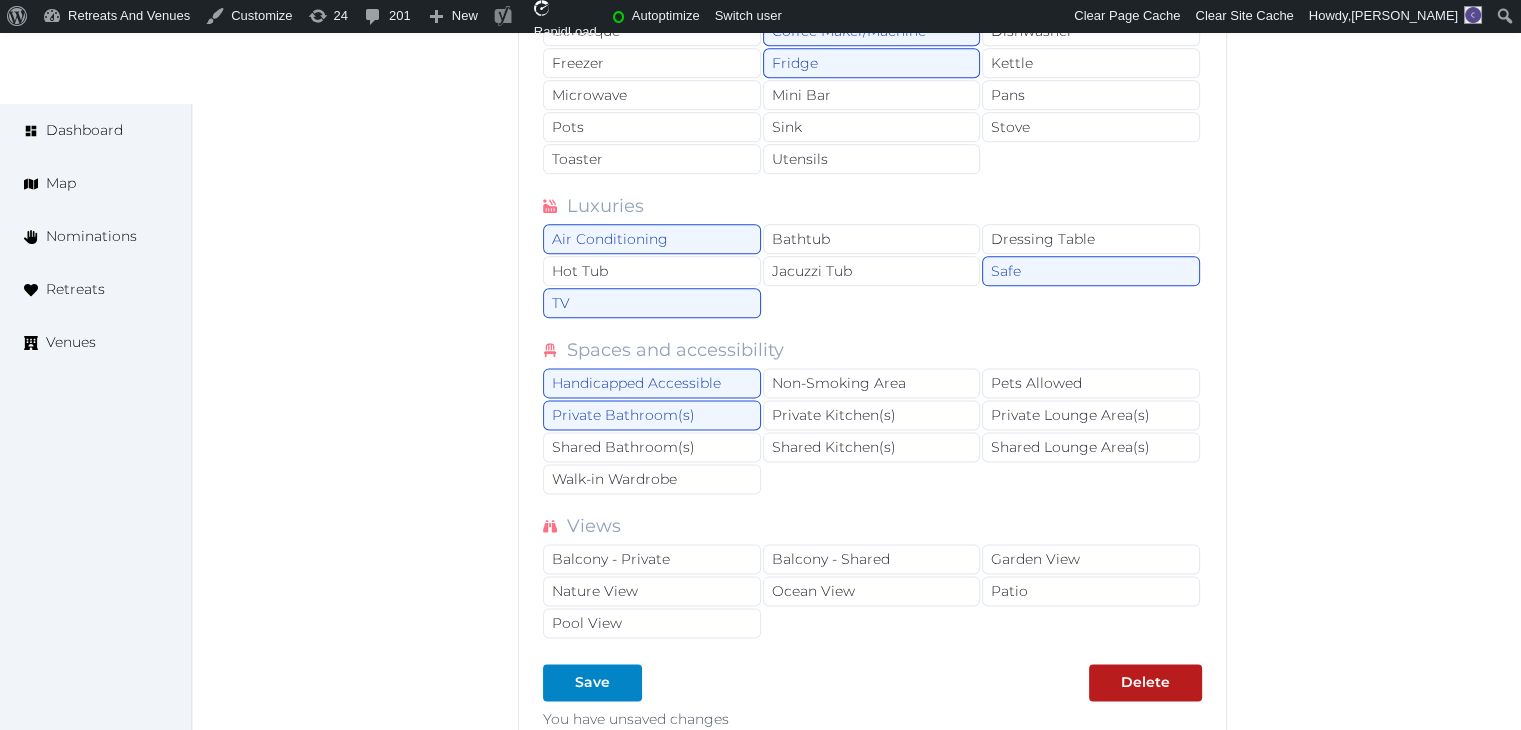 scroll, scrollTop: 2800, scrollLeft: 0, axis: vertical 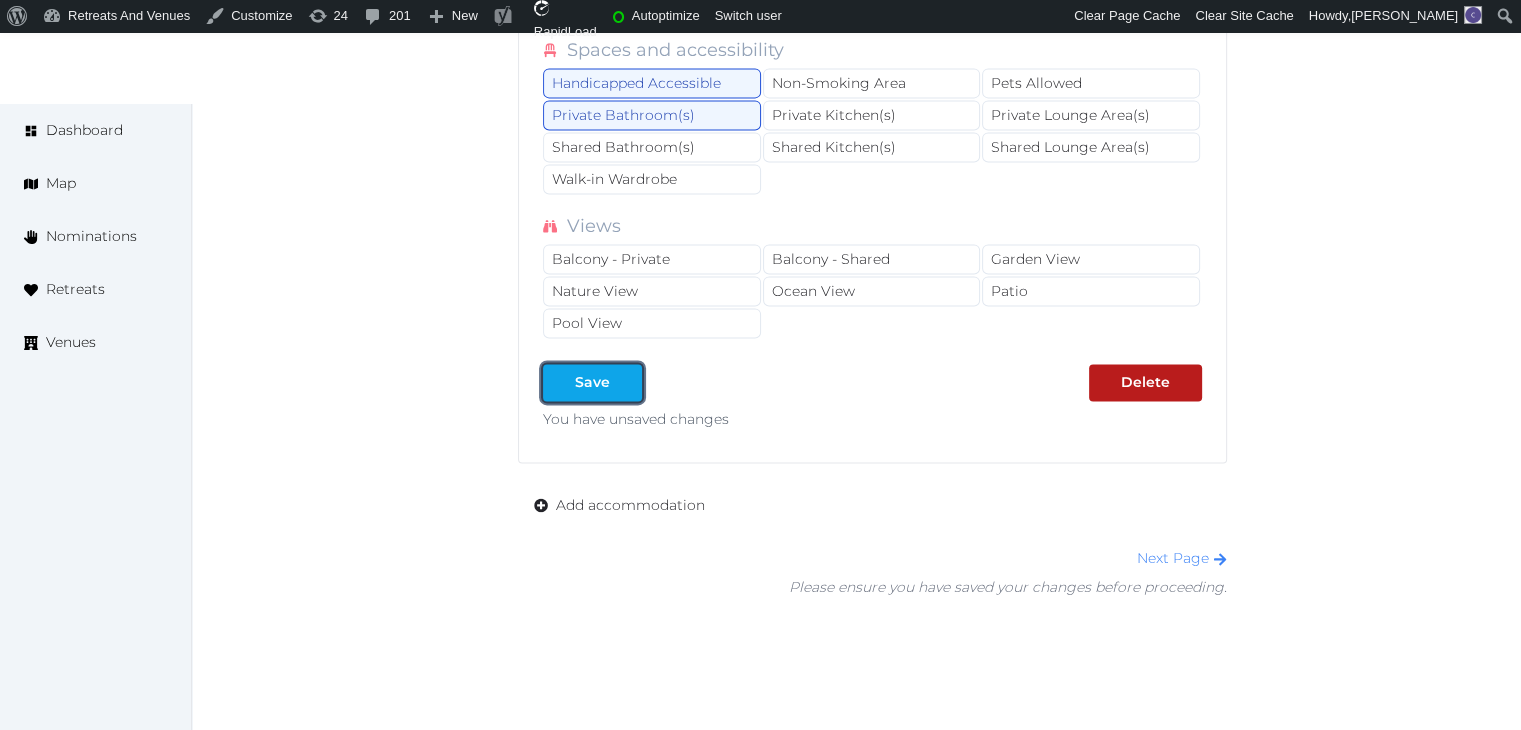 click on "Save" at bounding box center (592, 382) 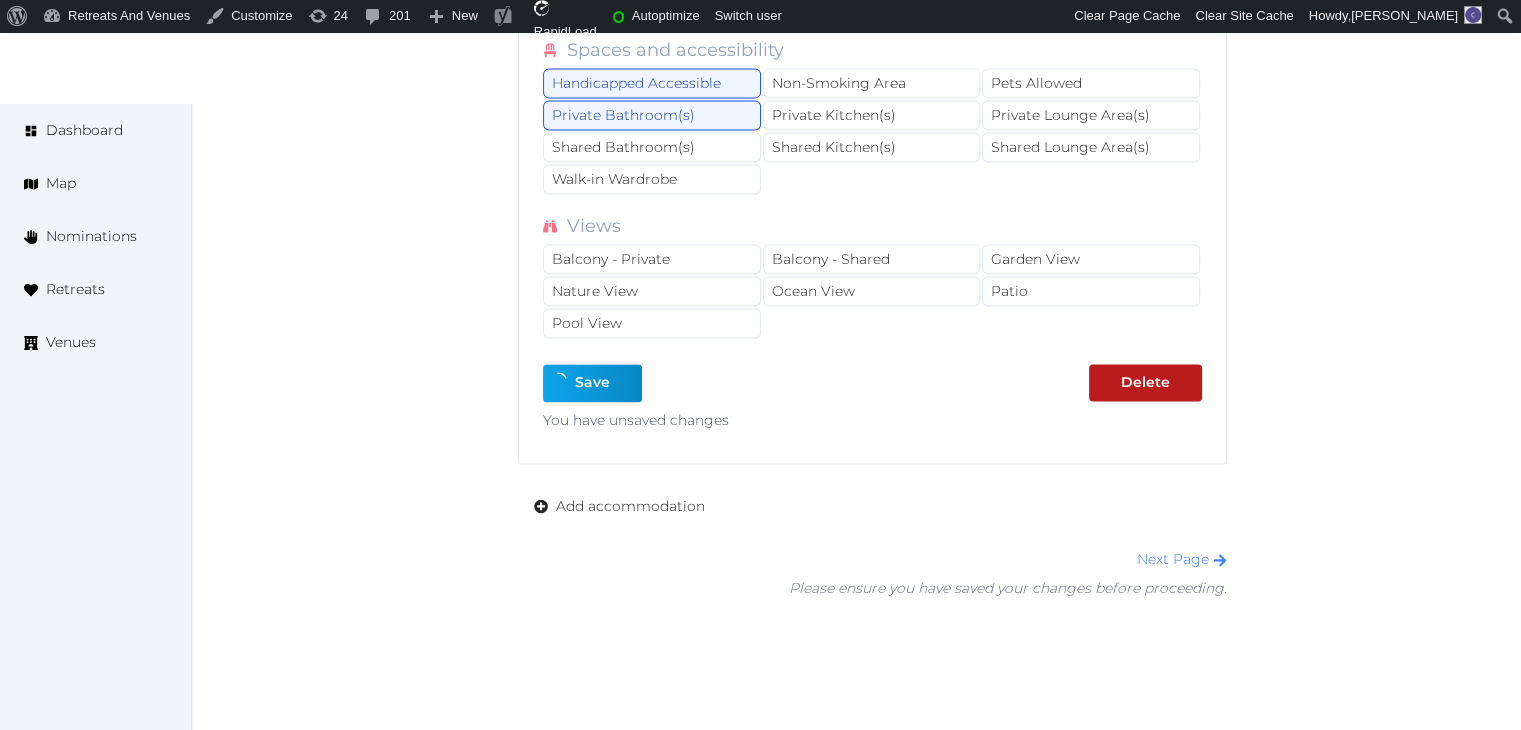 type on "*" 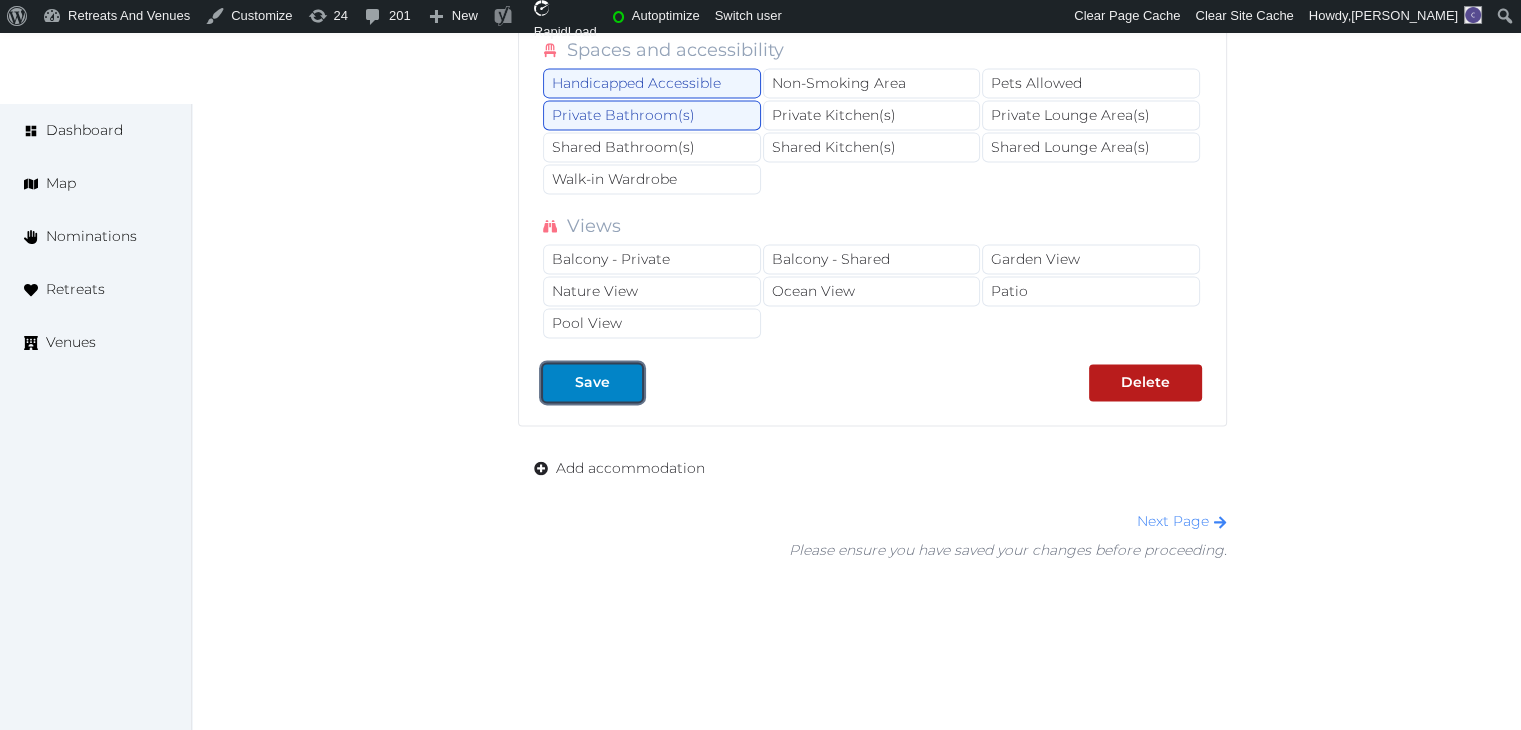 click on "Save" at bounding box center [592, 382] 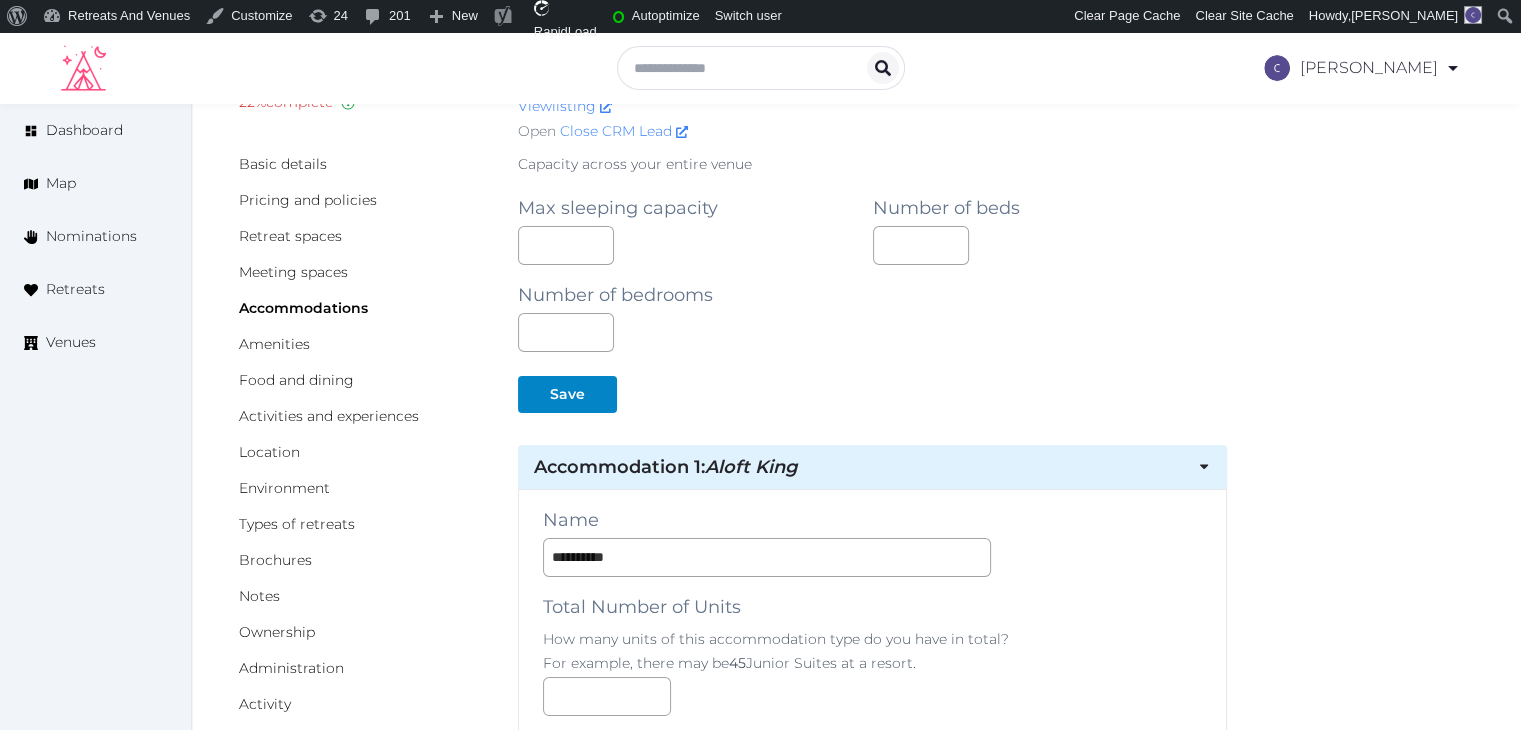 scroll, scrollTop: 0, scrollLeft: 0, axis: both 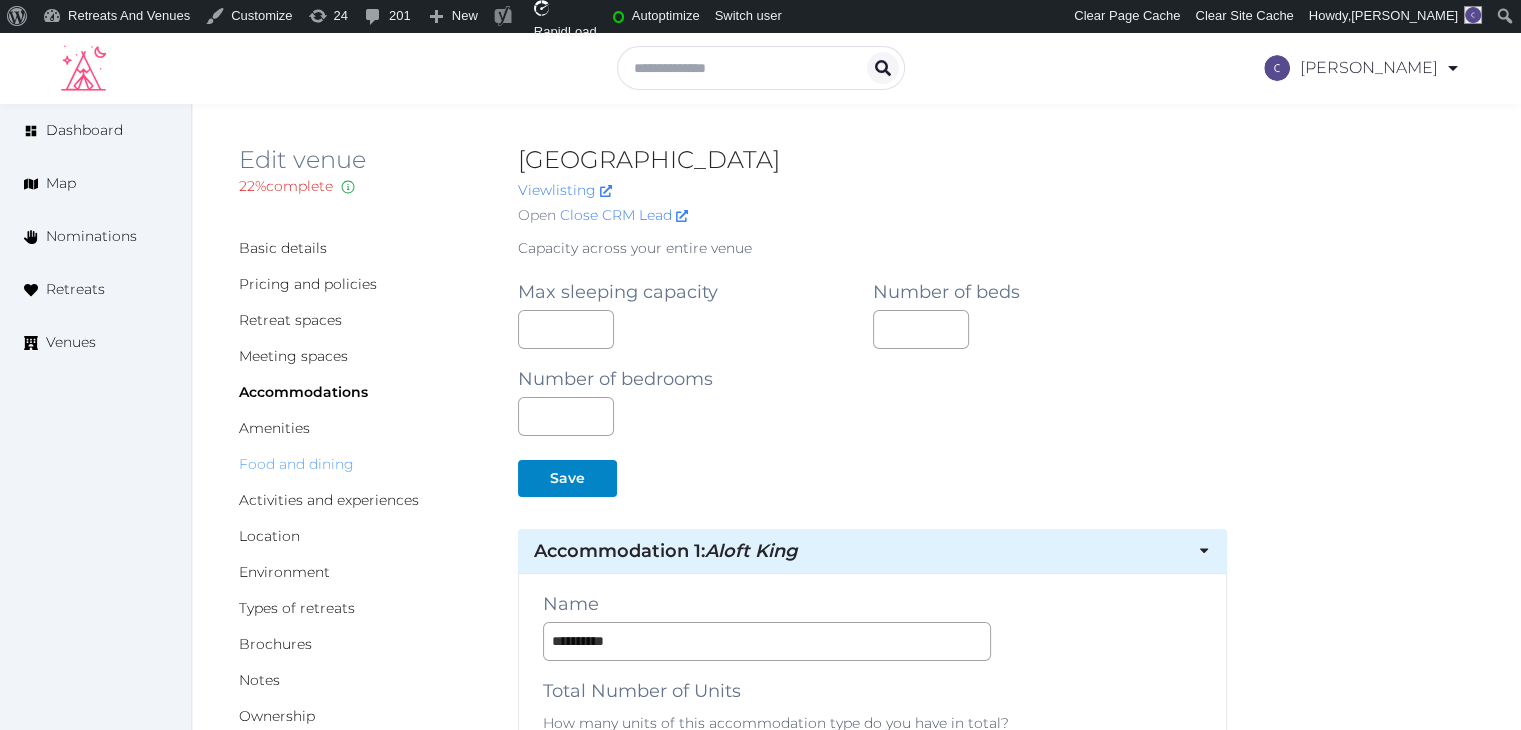 click on "Food and dining" at bounding box center (296, 464) 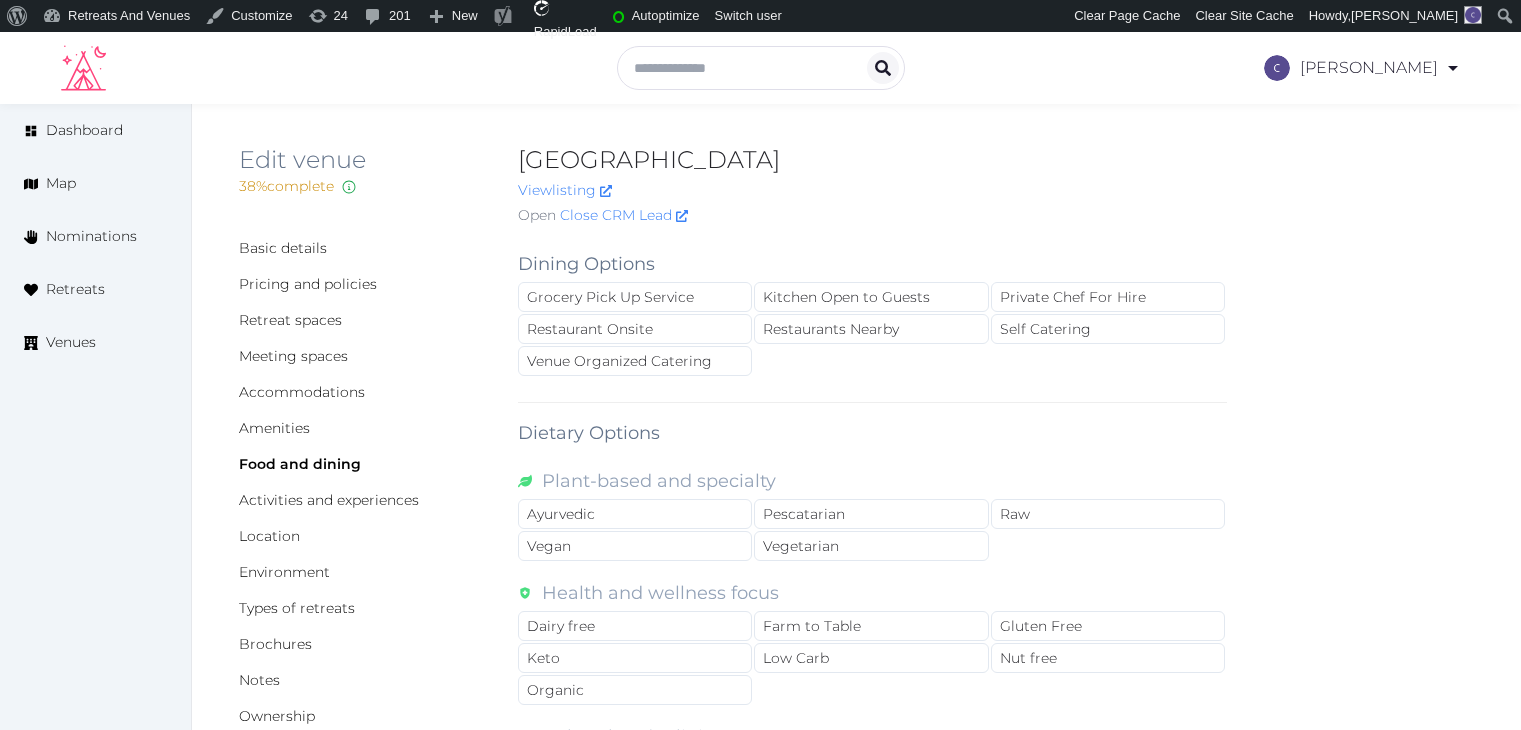 scroll, scrollTop: 0, scrollLeft: 0, axis: both 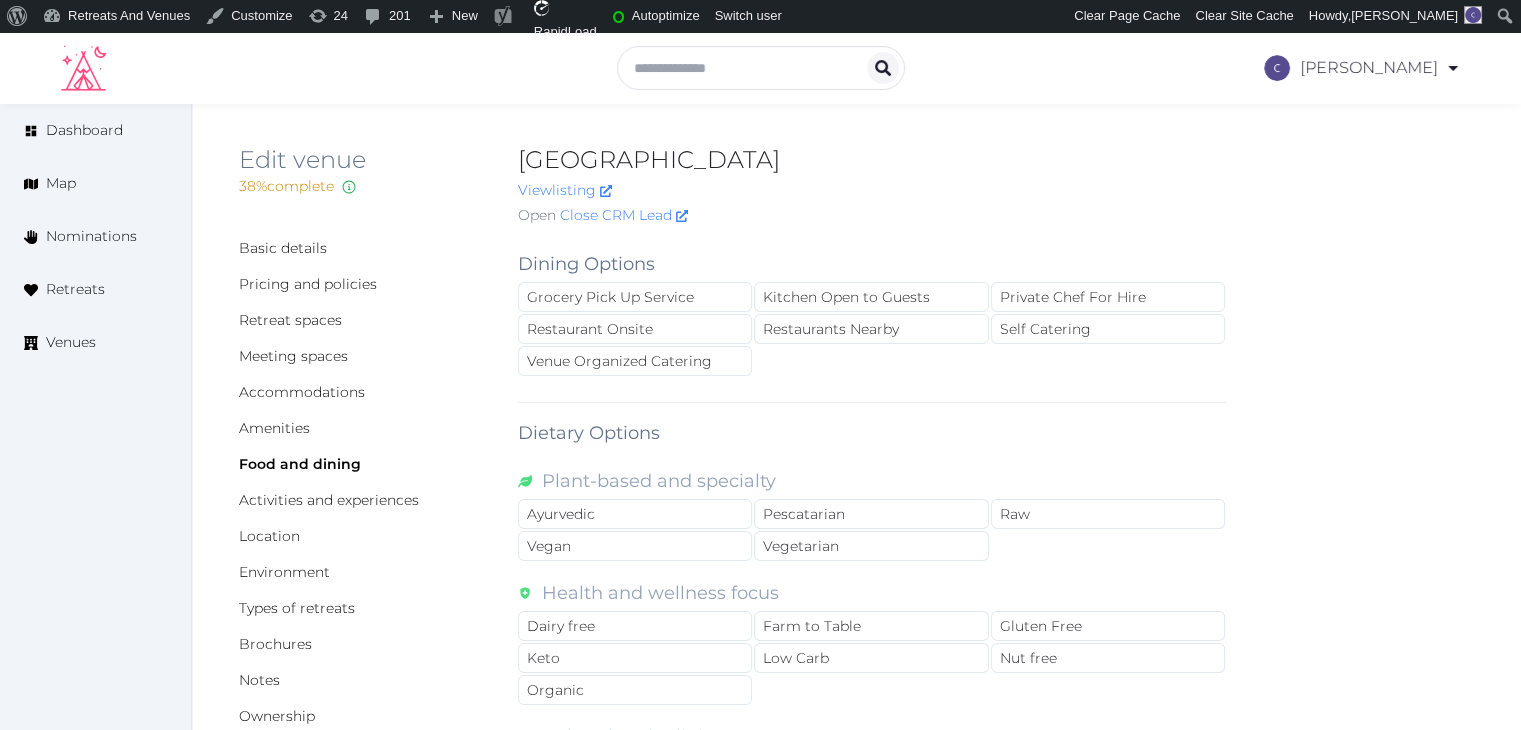 drag, startPoint x: 521, startPoint y: 159, endPoint x: 877, endPoint y: 160, distance: 356.0014 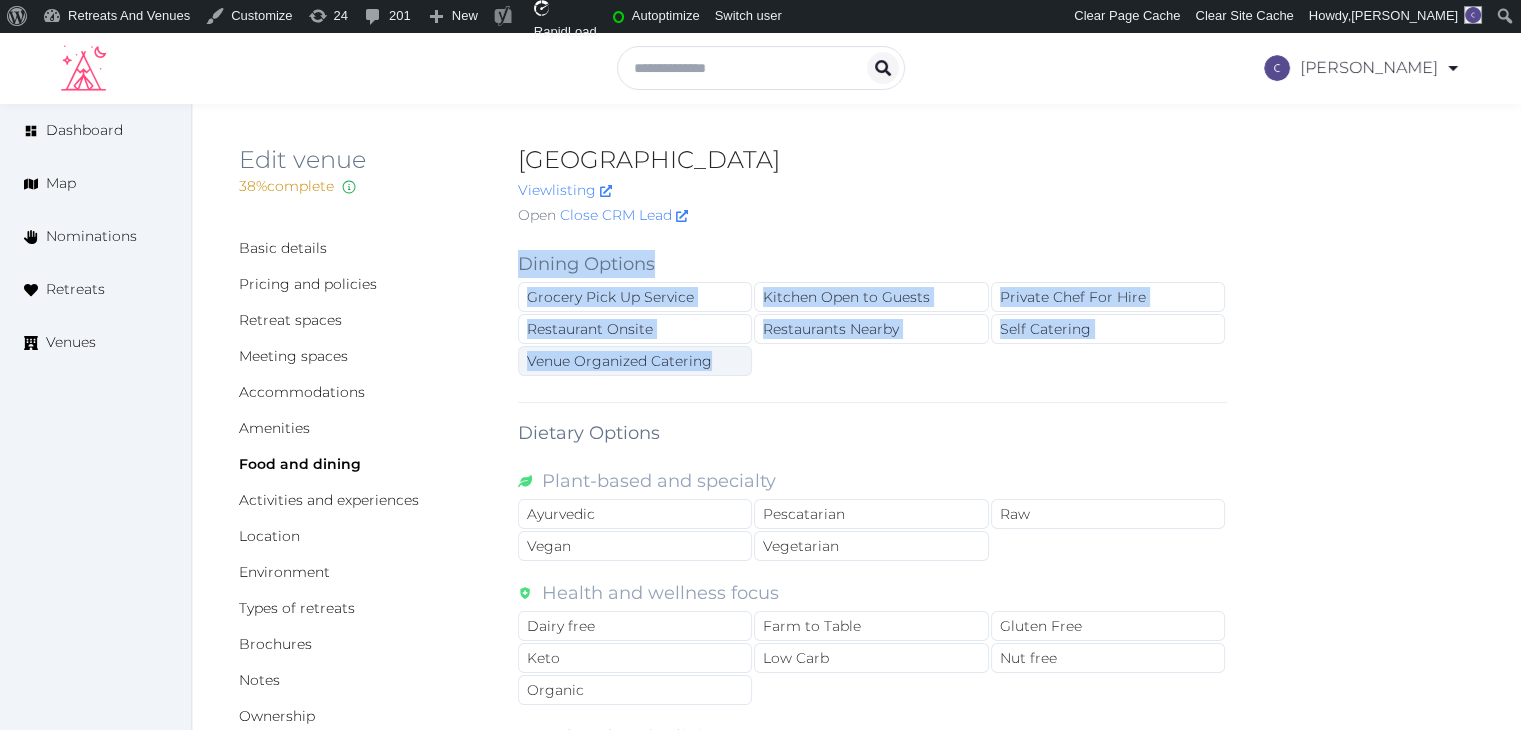 drag, startPoint x: 520, startPoint y: 265, endPoint x: 733, endPoint y: 369, distance: 237.03375 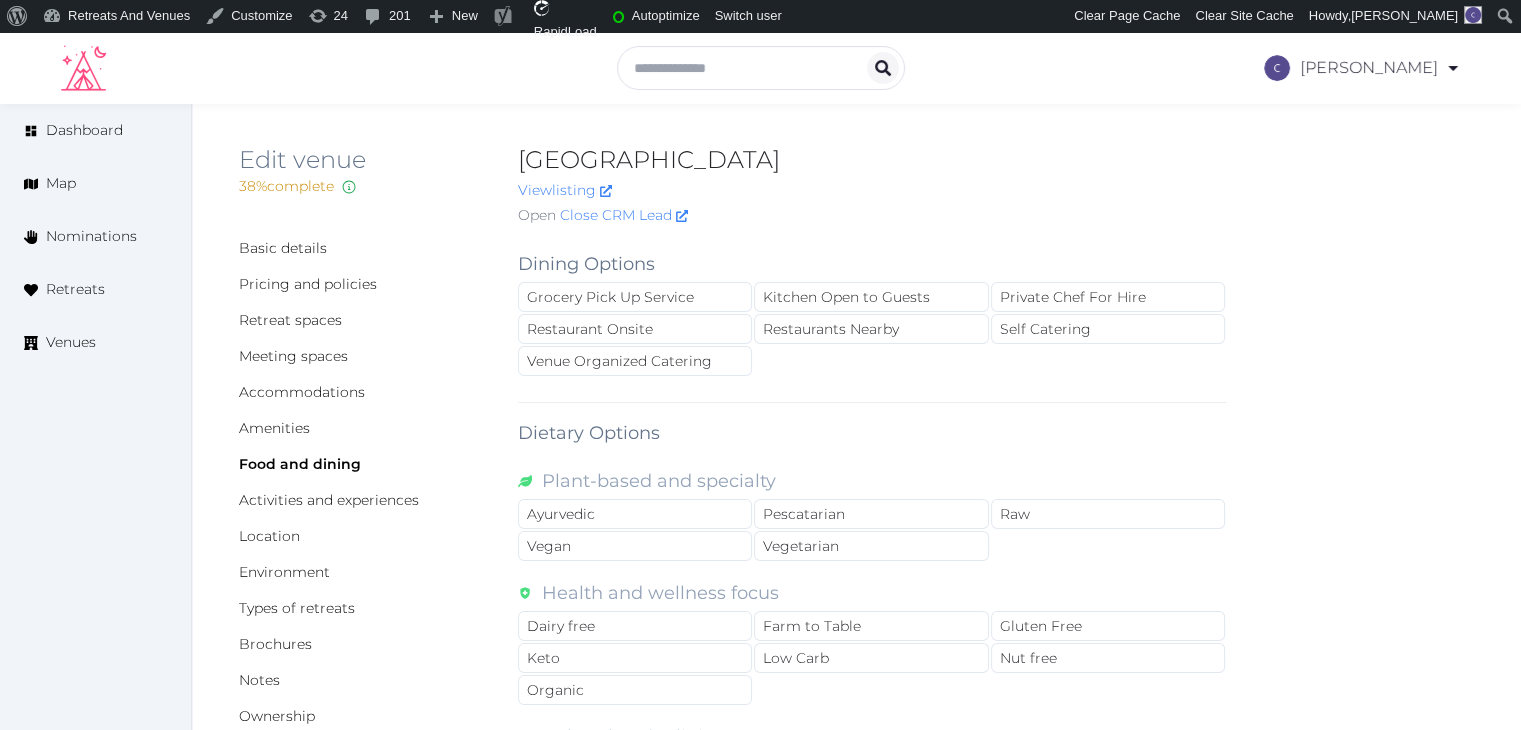 click on "Dining Options Grocery Pick Up Service Kitchen Open to Guests Private Chef For Hire Restaurant Onsite Restaurants Nearby Self Catering Venue Organized Catering Dietary Options Plant-based and specialty Ayurvedic Pescatarian Raw Vegan Vegetarian Health and wellness focus Dairy free Farm to Table Gluten Free Keto Low Carb Nut free Organic Cultural and religious Halal Kosher Other Alcohol free Juices & Smoothies Meat Omnivore Save  Add dining option Next Page  Please ensure you have saved your changes before proceeding." at bounding box center [872, 676] 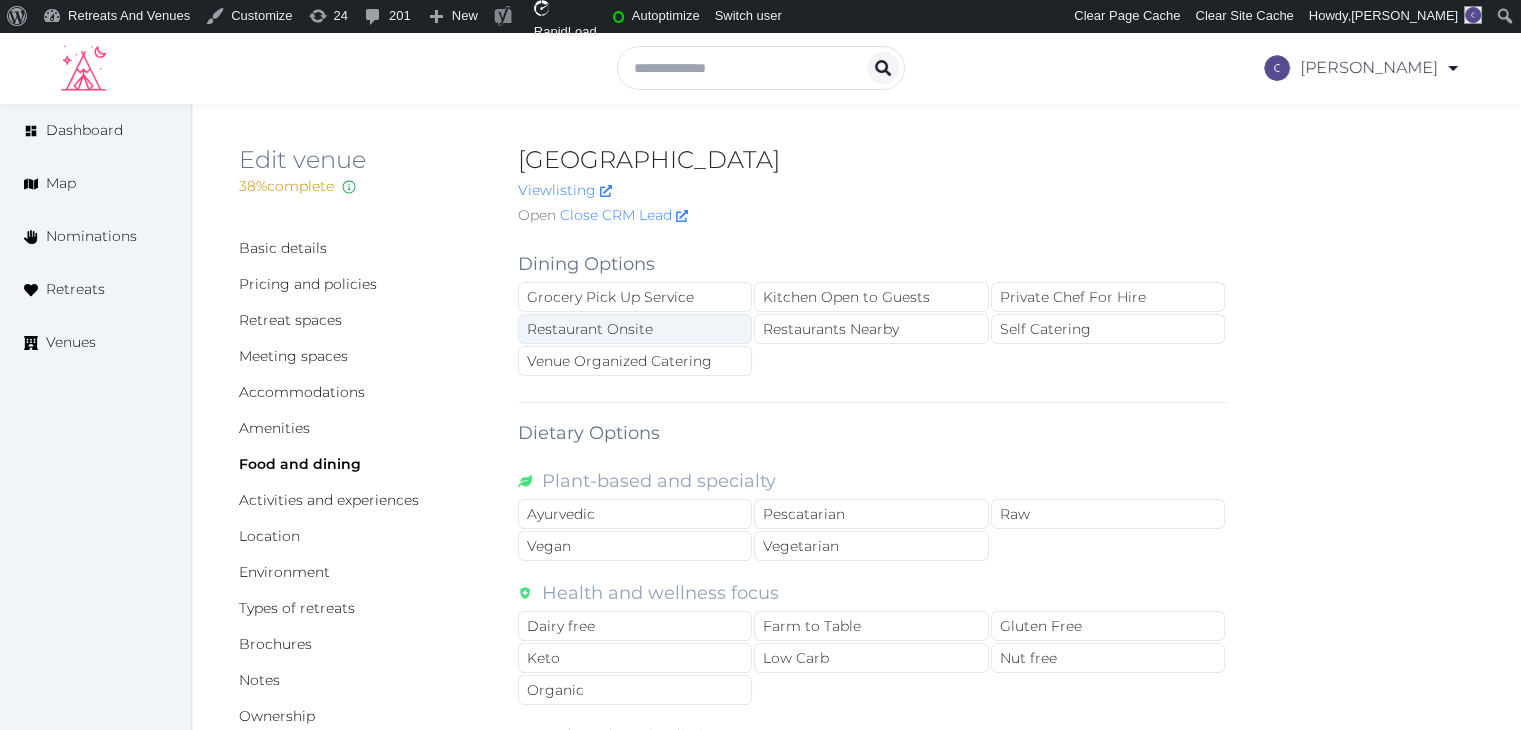 click on "Restaurant Onsite" at bounding box center (635, 329) 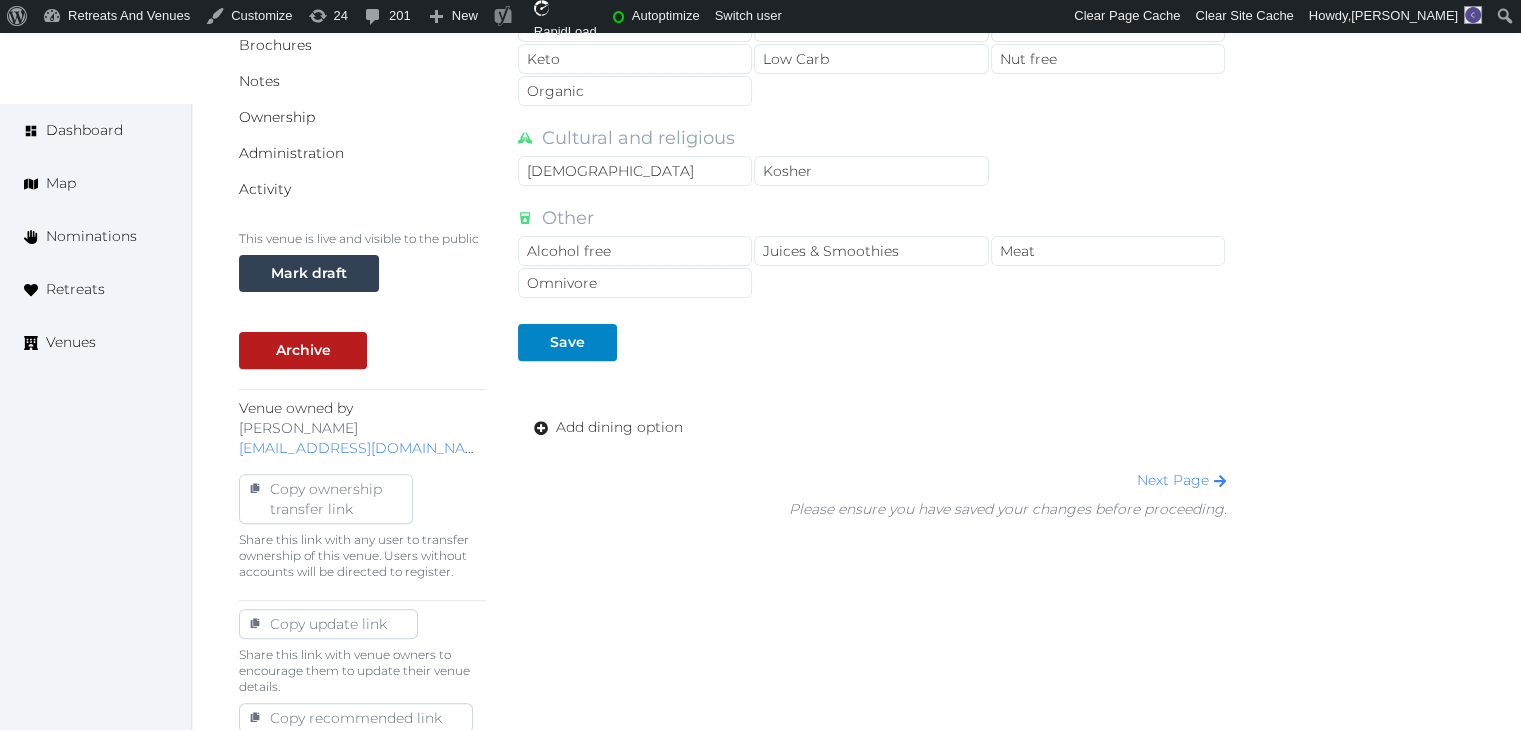 scroll, scrollTop: 600, scrollLeft: 0, axis: vertical 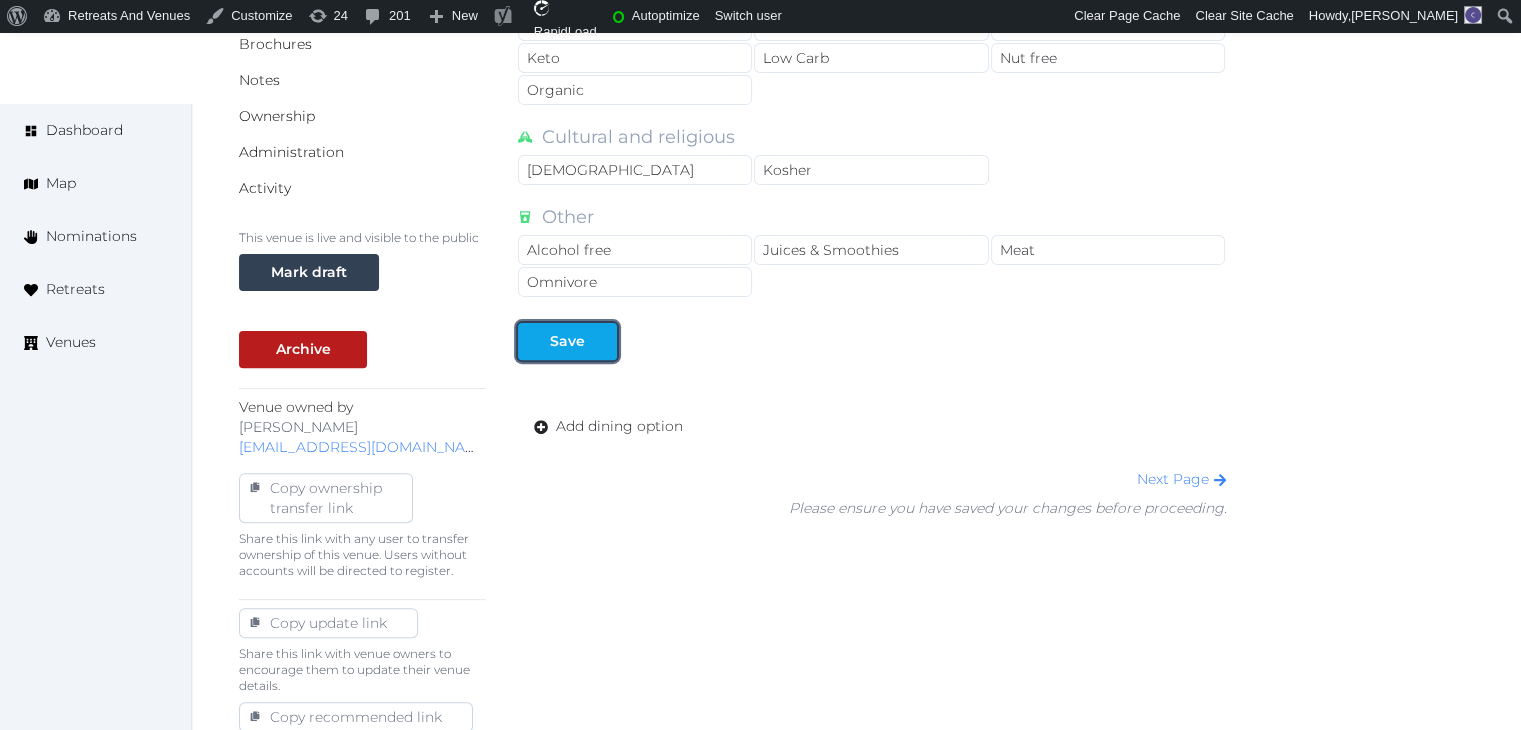click on "Save" at bounding box center (567, 341) 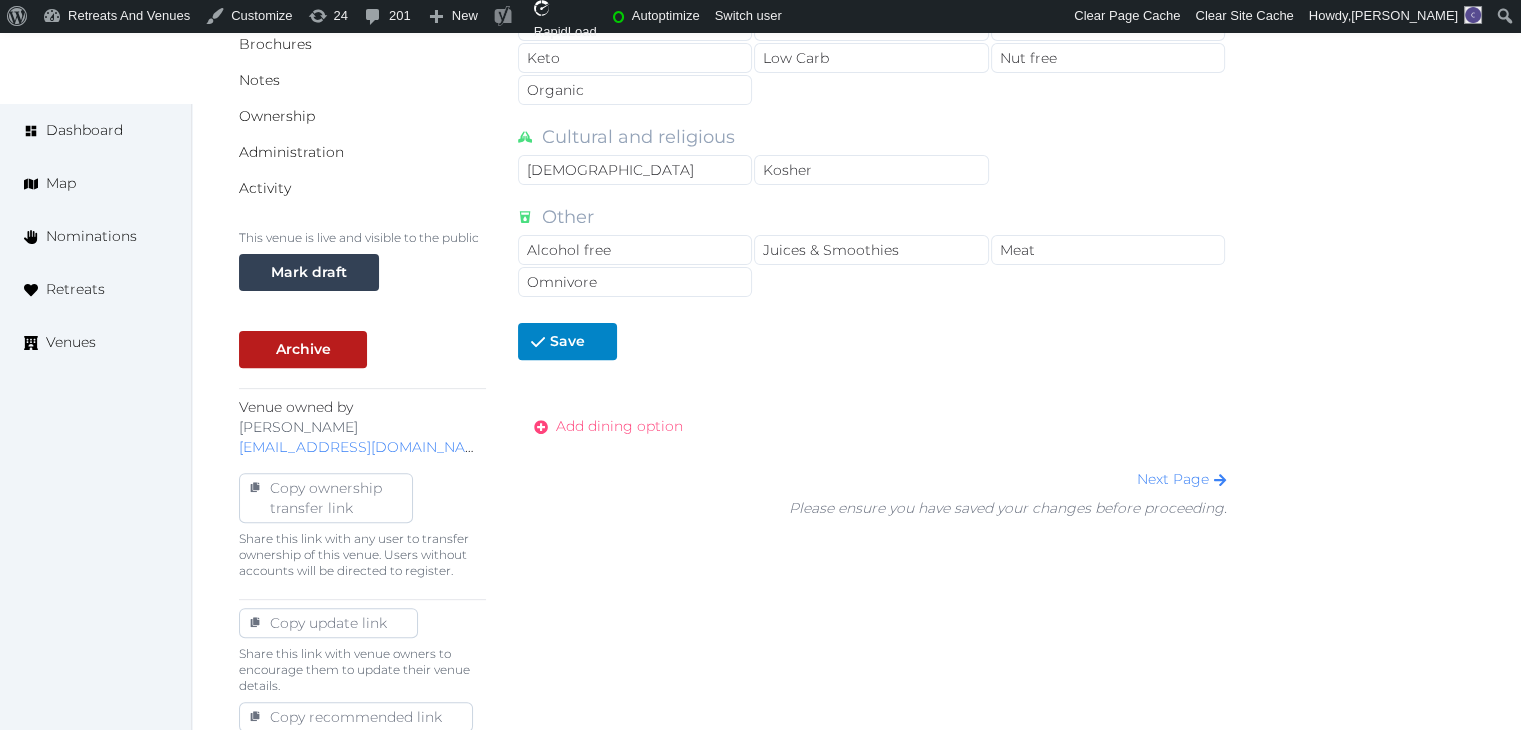 click on "Add dining option" at bounding box center (619, 426) 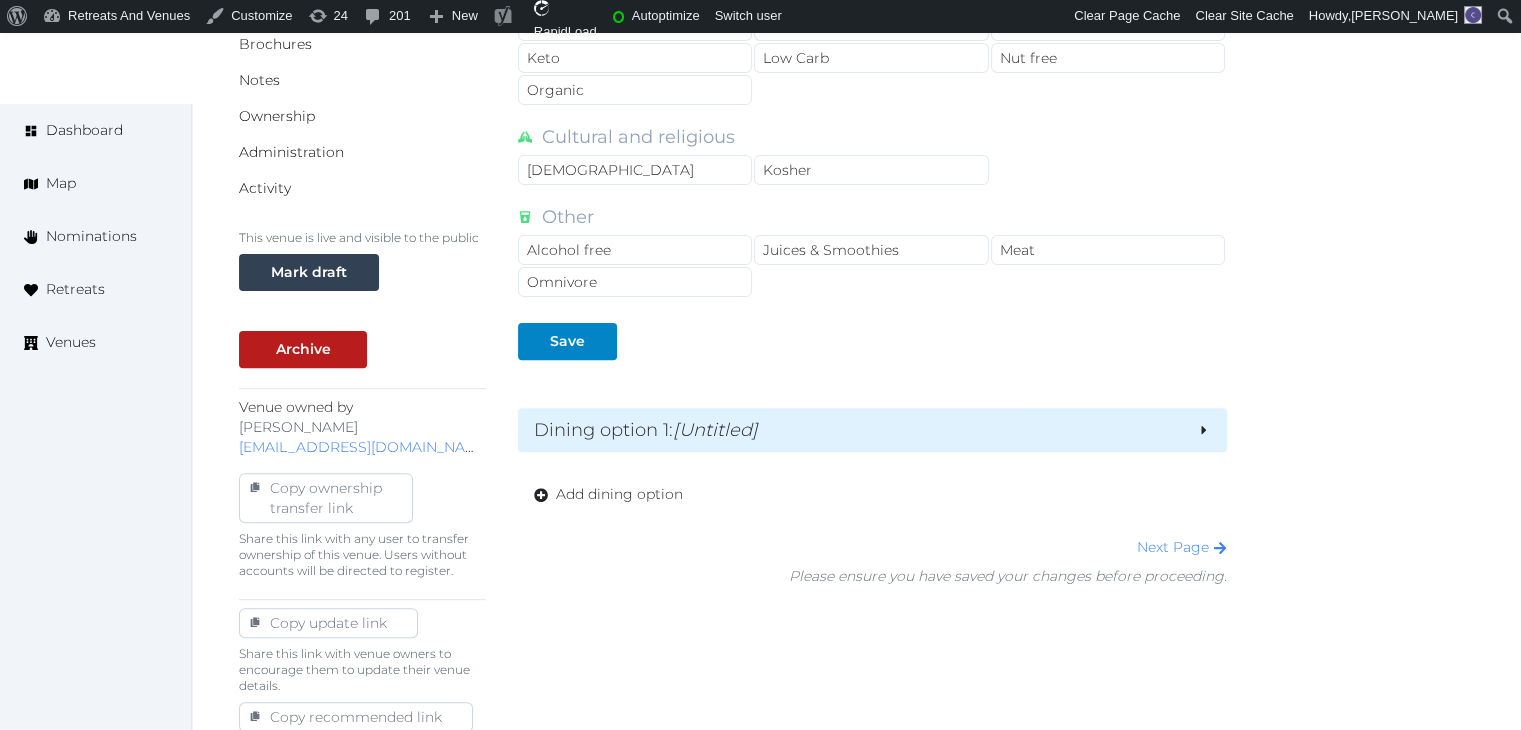 click on "Dining option 1 :  [Untitled]" at bounding box center [857, 430] 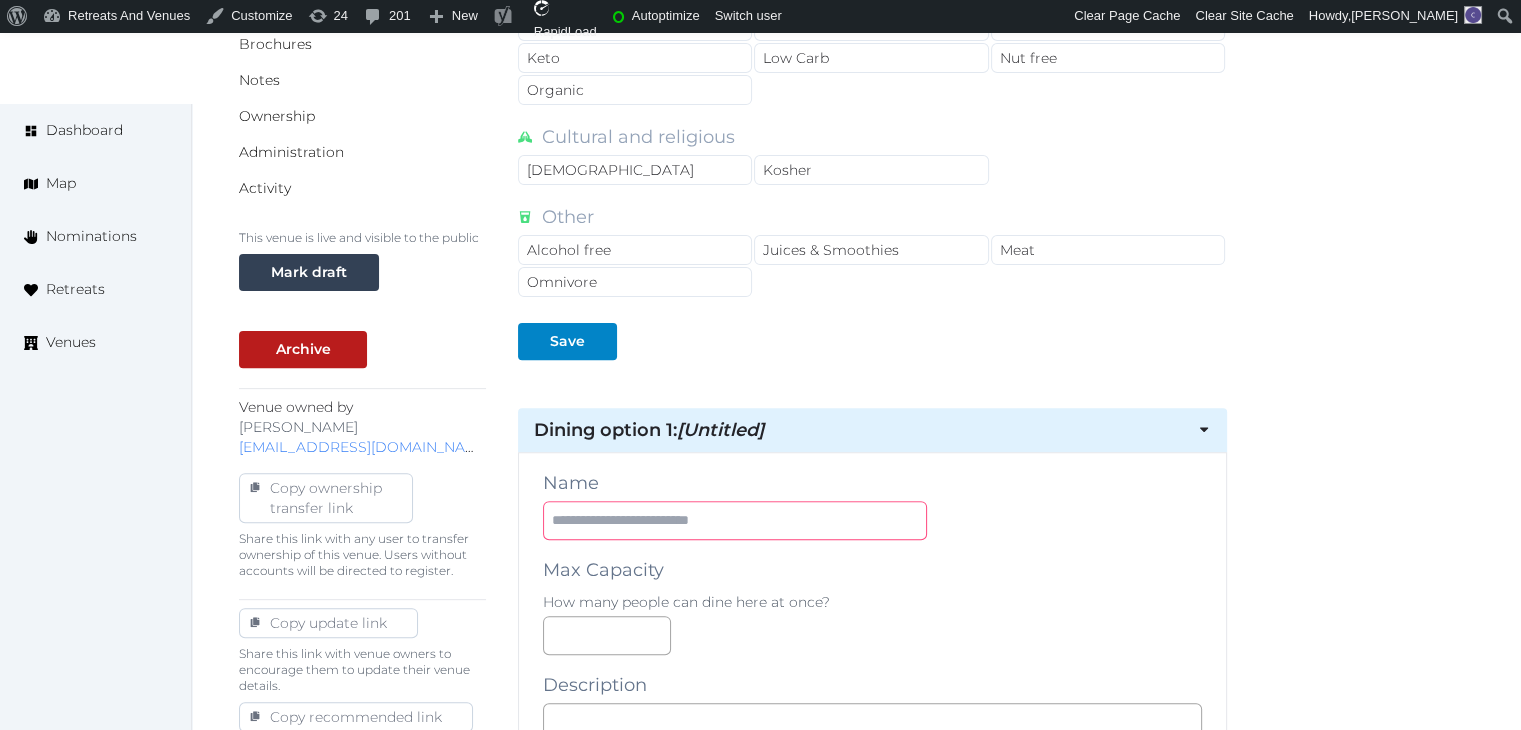 click at bounding box center [735, 520] 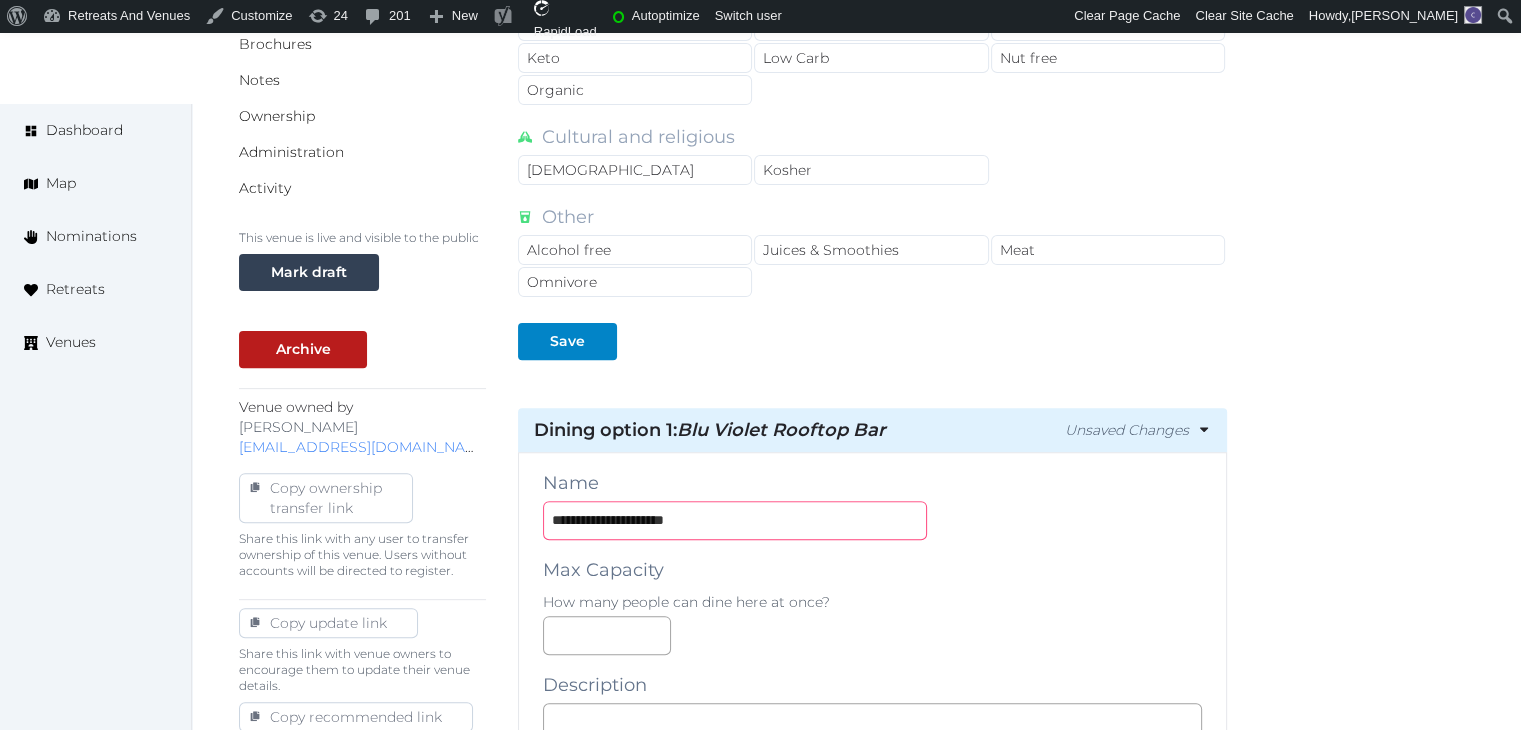 type on "**********" 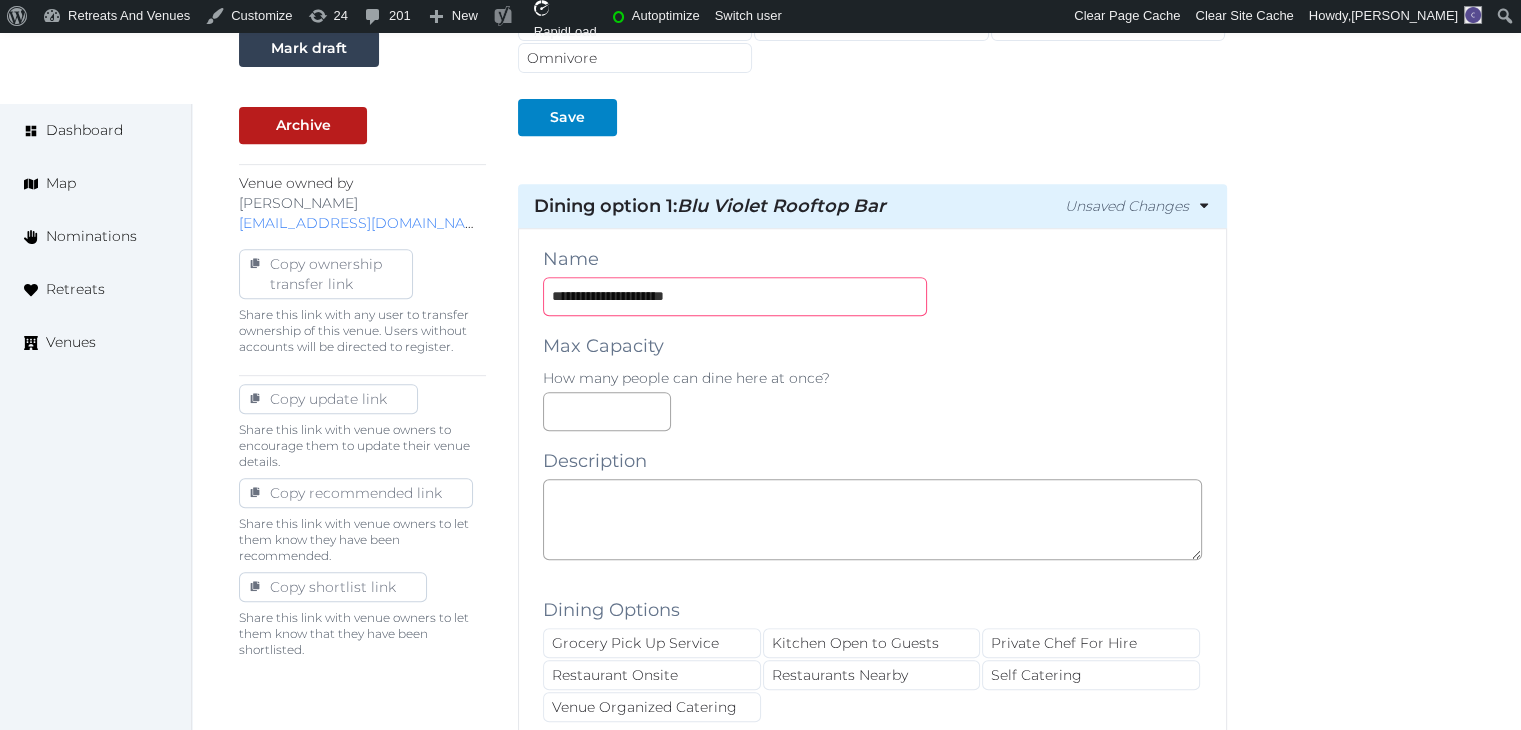 scroll, scrollTop: 900, scrollLeft: 0, axis: vertical 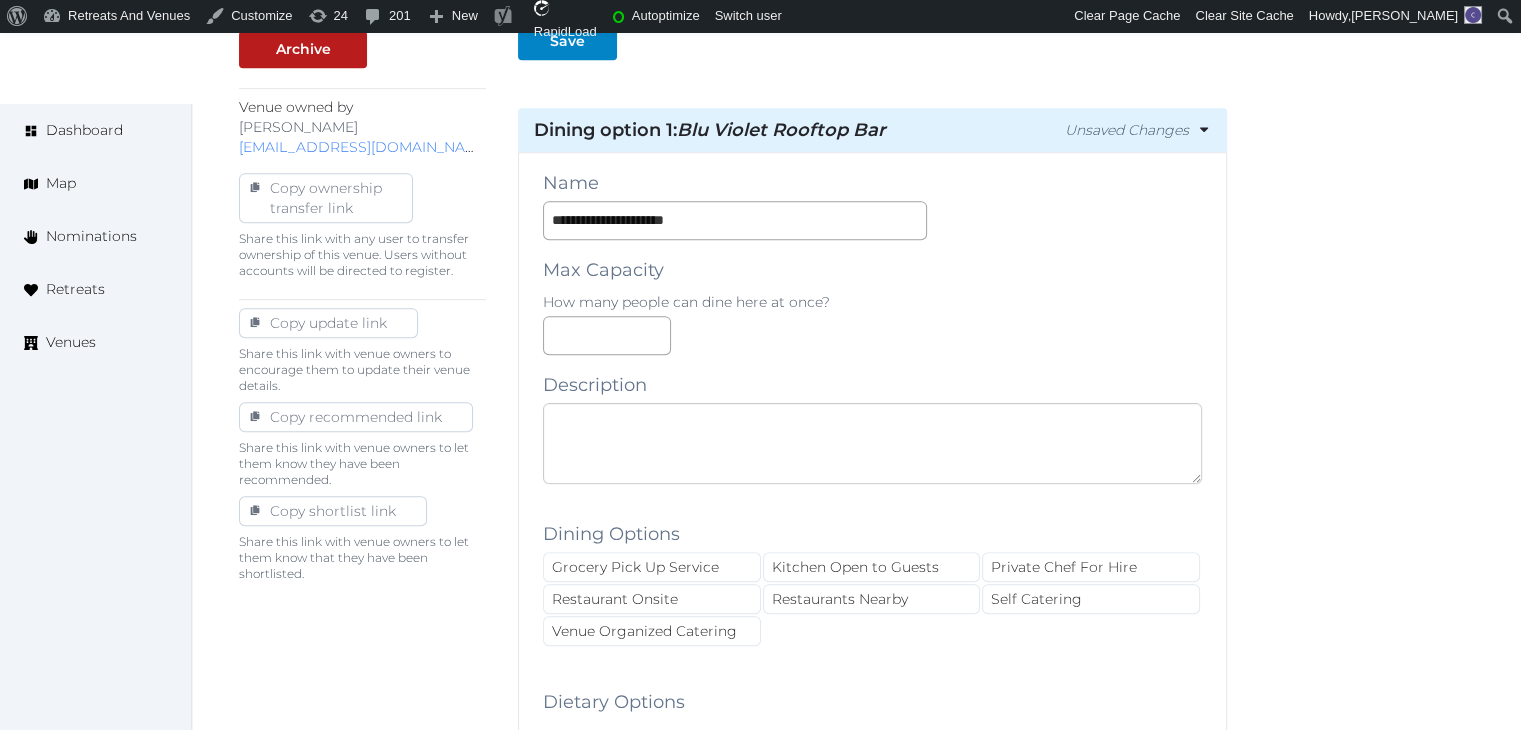 click at bounding box center [872, 443] 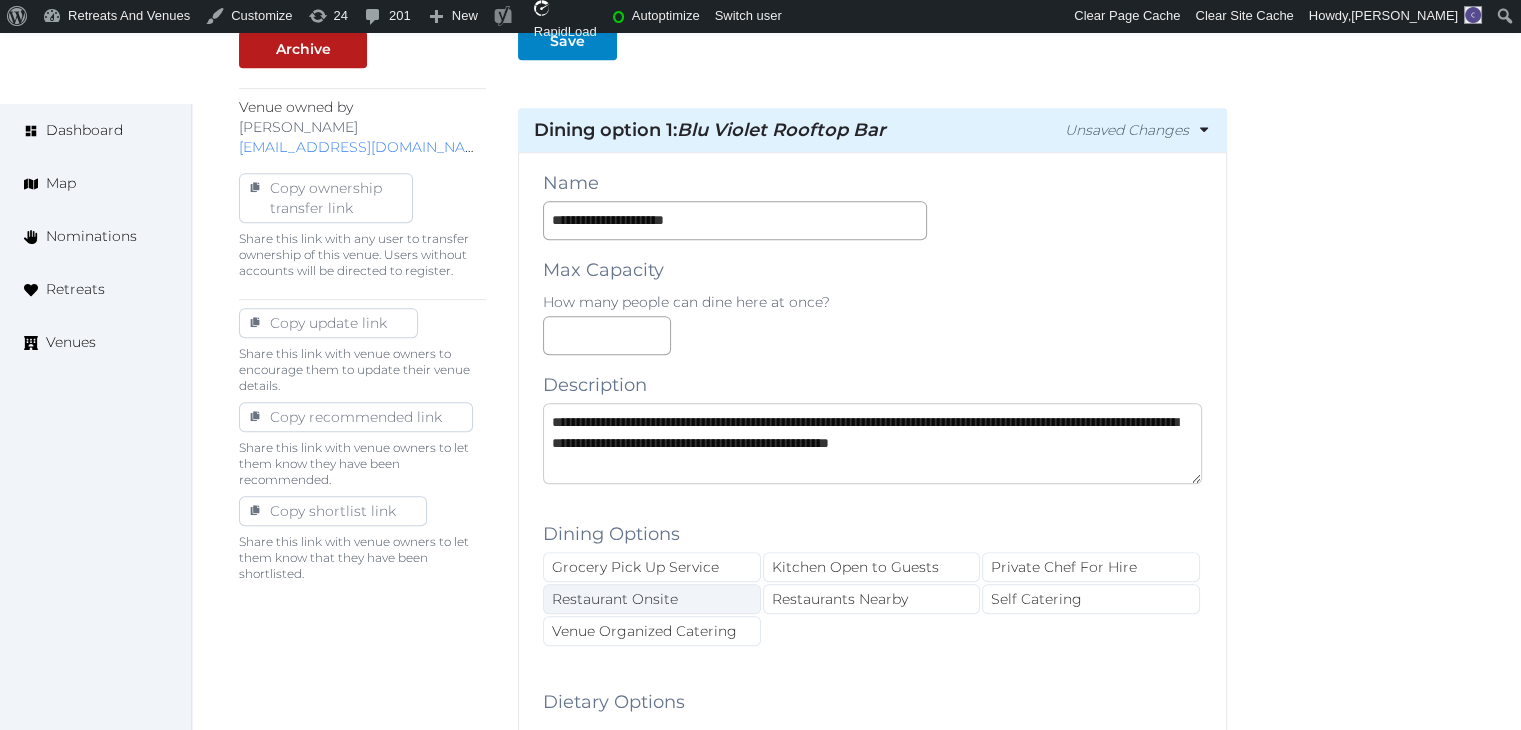 scroll, scrollTop: 11, scrollLeft: 0, axis: vertical 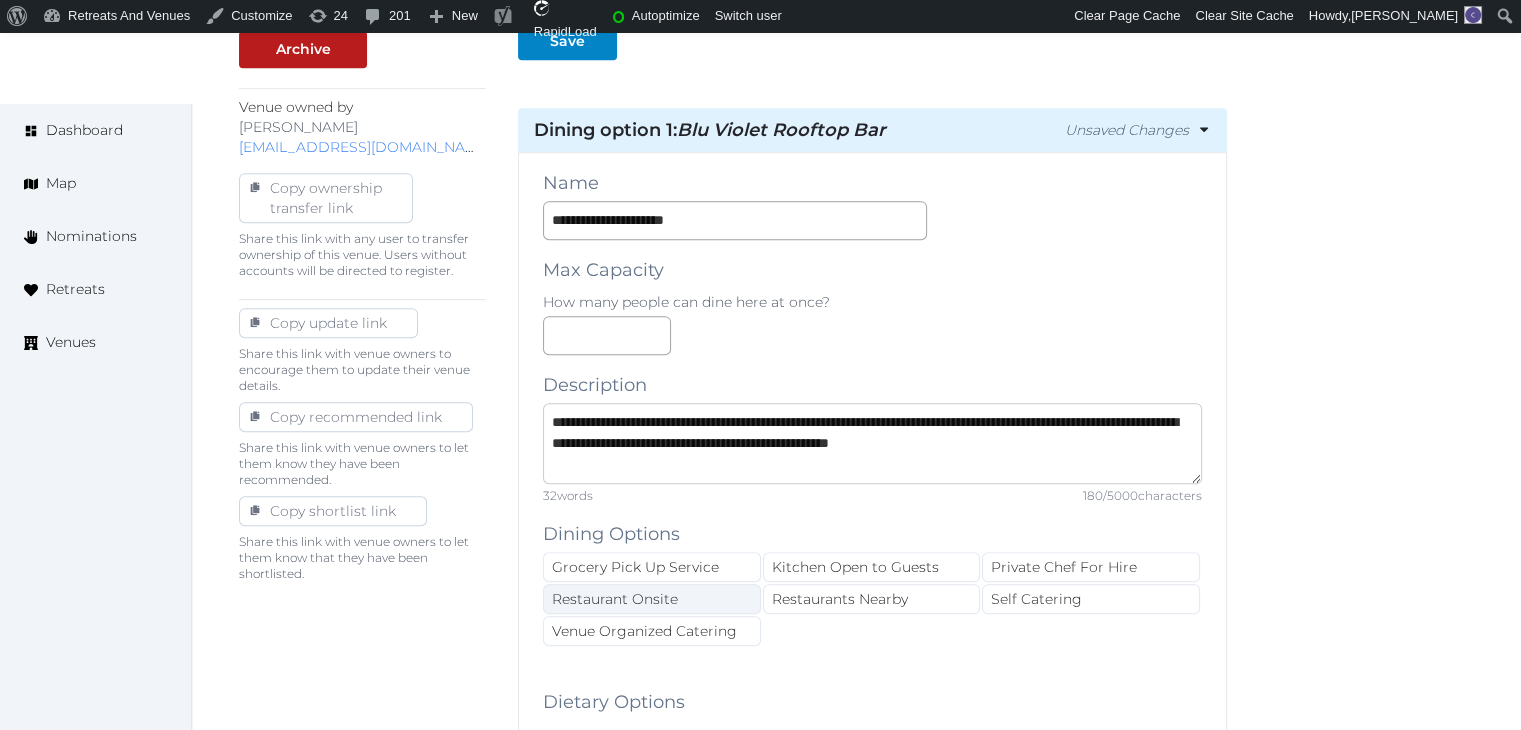 type on "**********" 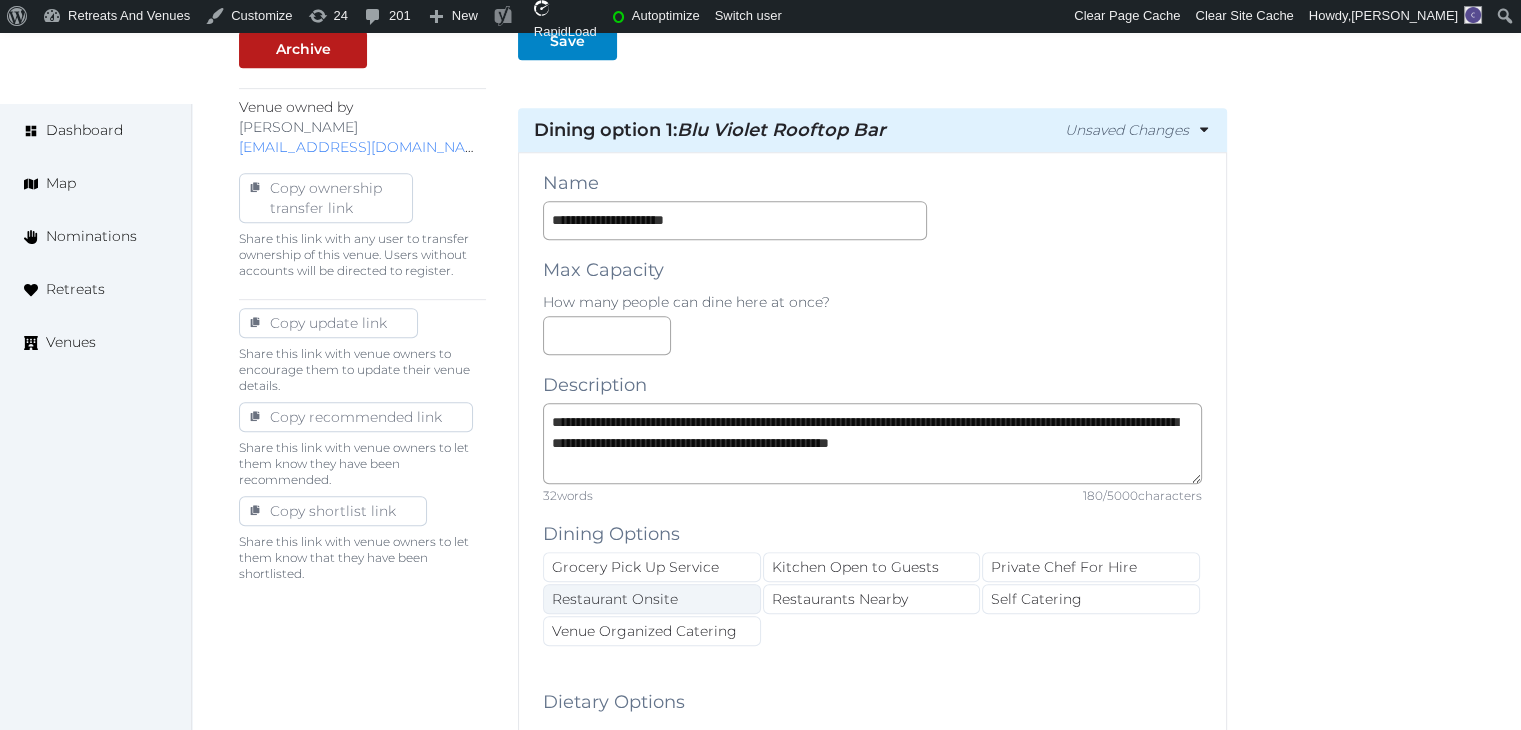 click on "Restaurant Onsite" at bounding box center [652, 599] 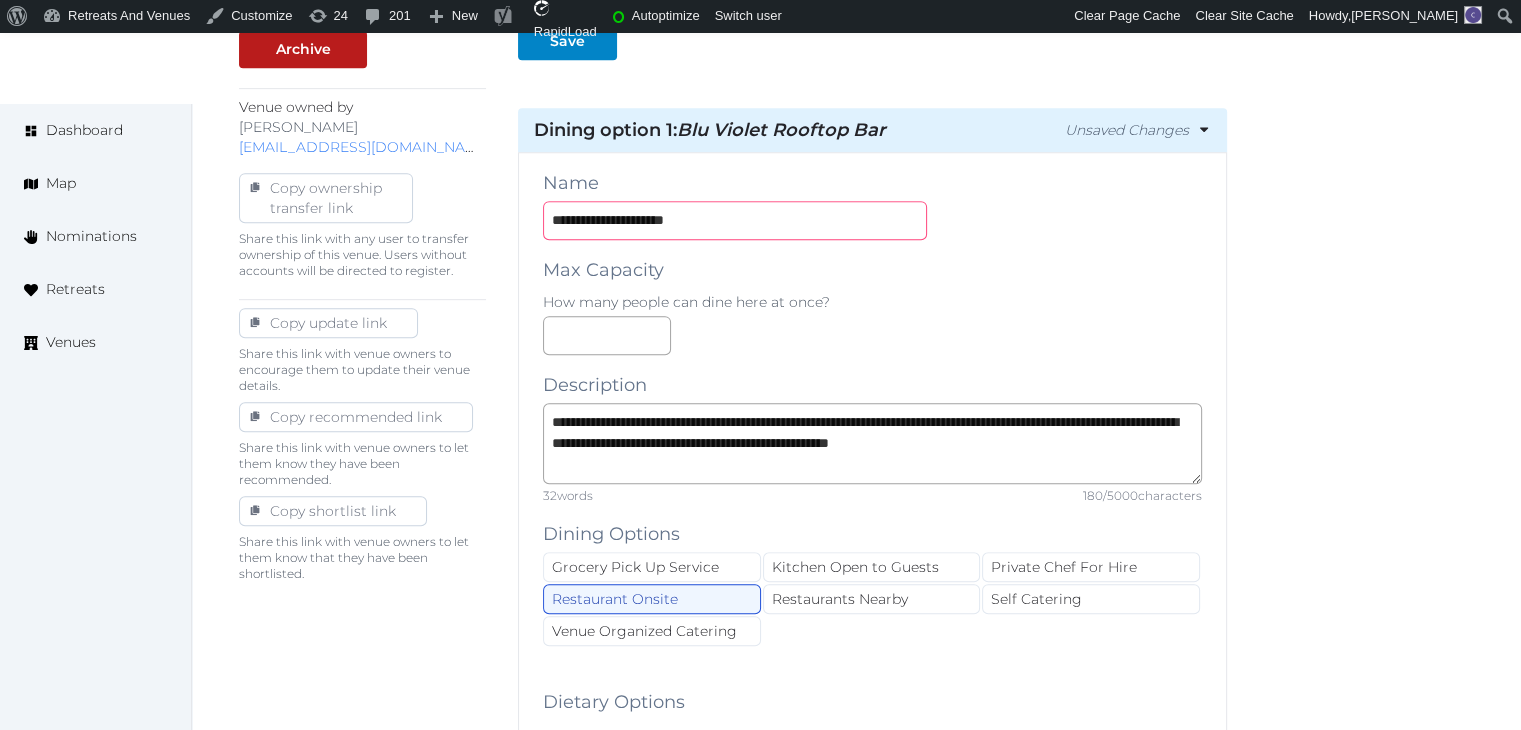 drag, startPoint x: 732, startPoint y: 209, endPoint x: 512, endPoint y: 209, distance: 220 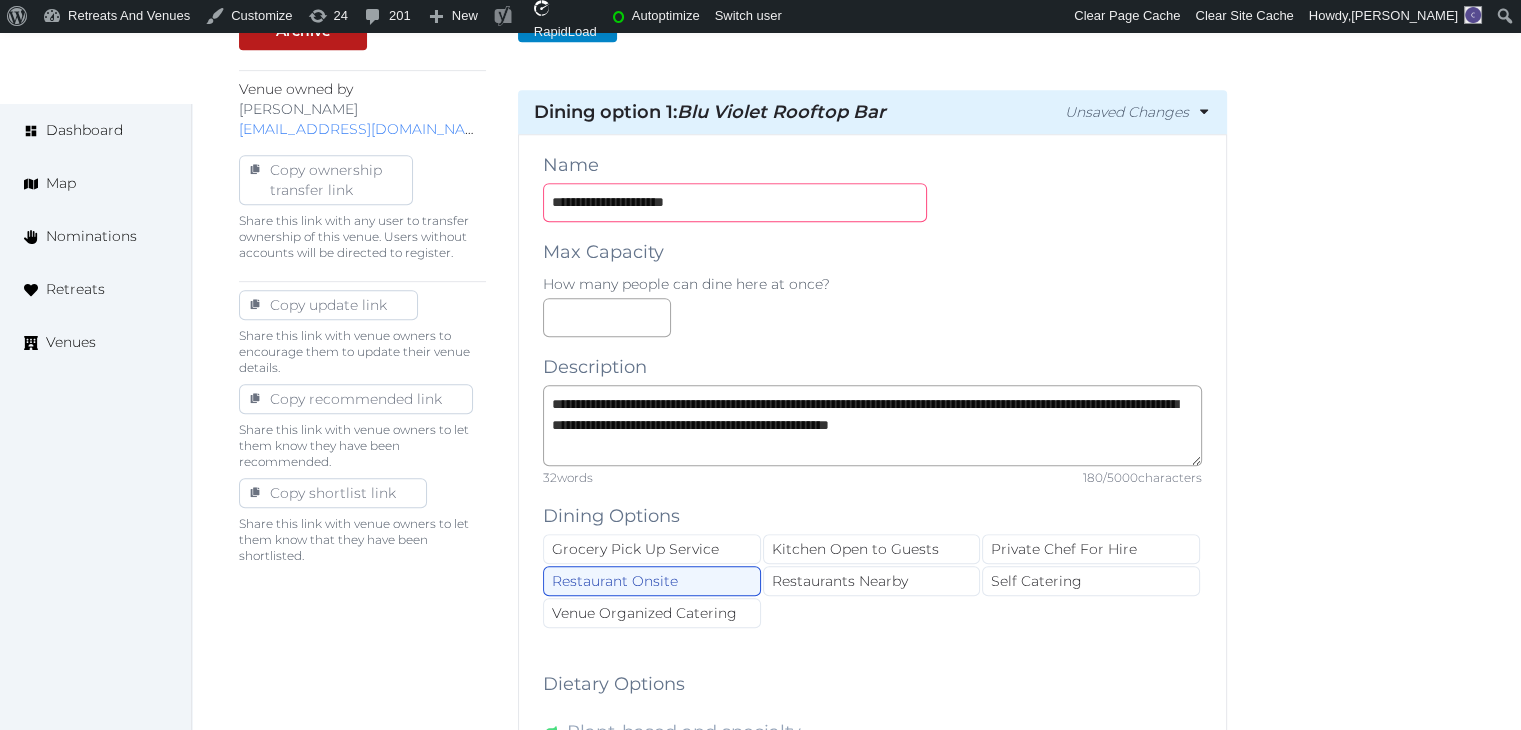 scroll, scrollTop: 1600, scrollLeft: 0, axis: vertical 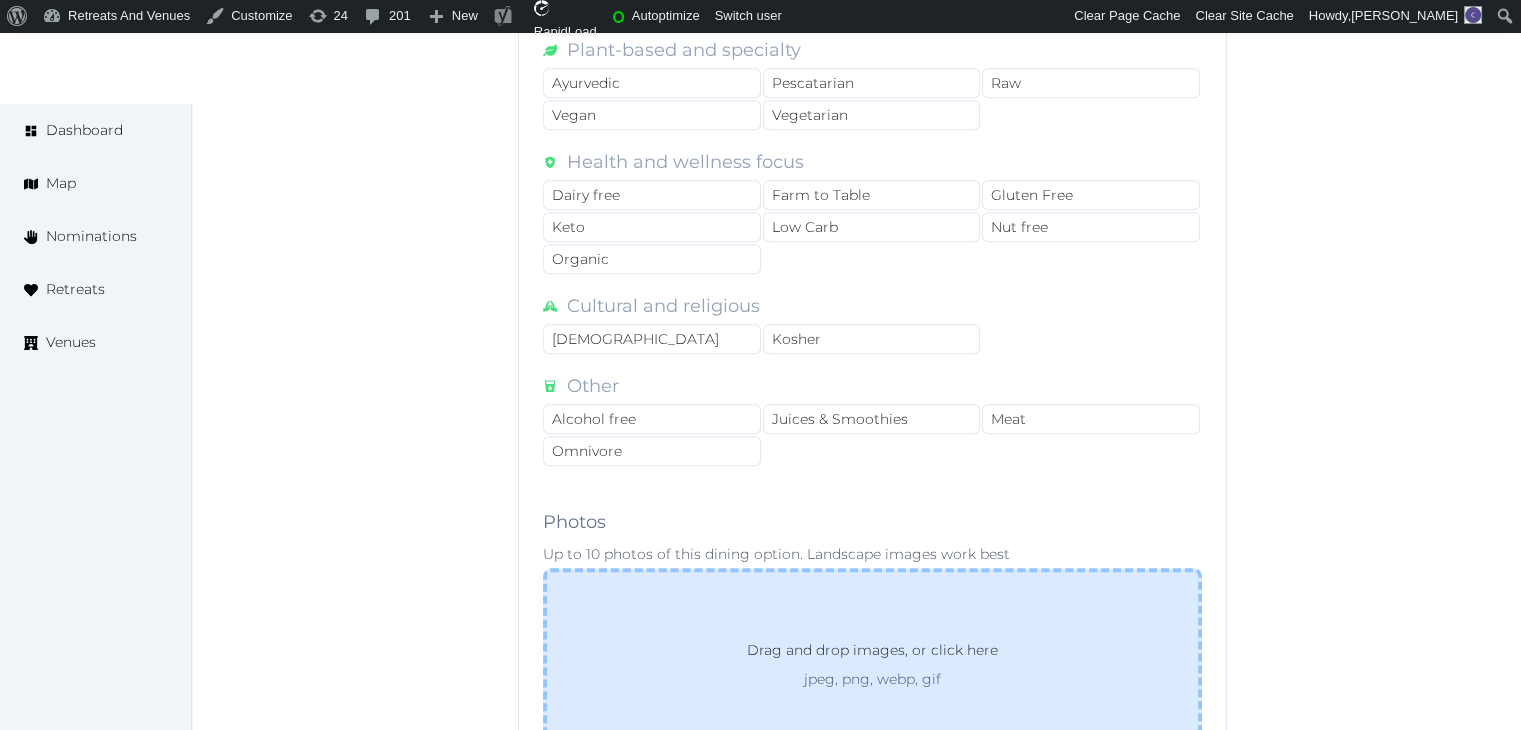 click on "jpeg, png, webp, gif" at bounding box center [872, 679] 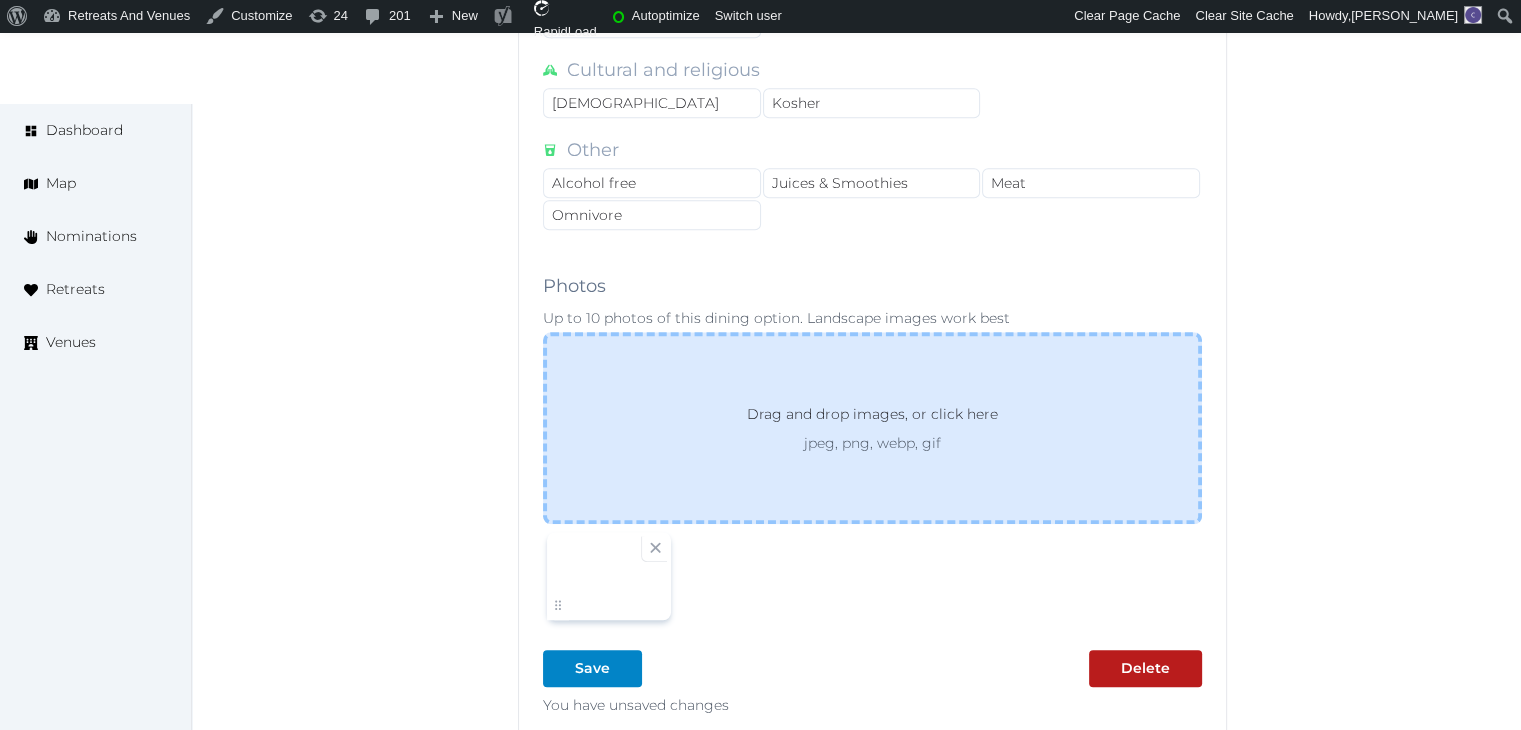 scroll, scrollTop: 2100, scrollLeft: 0, axis: vertical 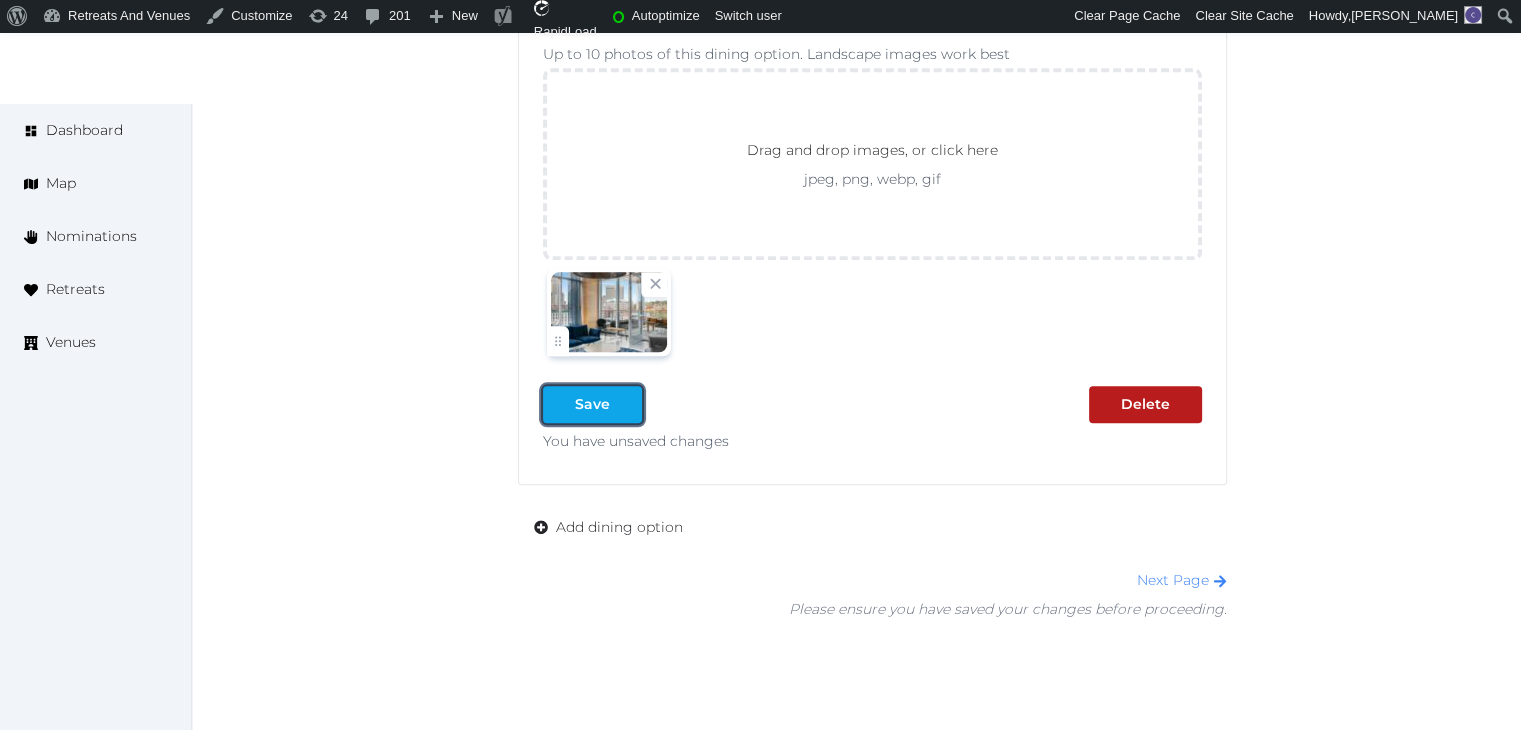 click at bounding box center (559, 404) 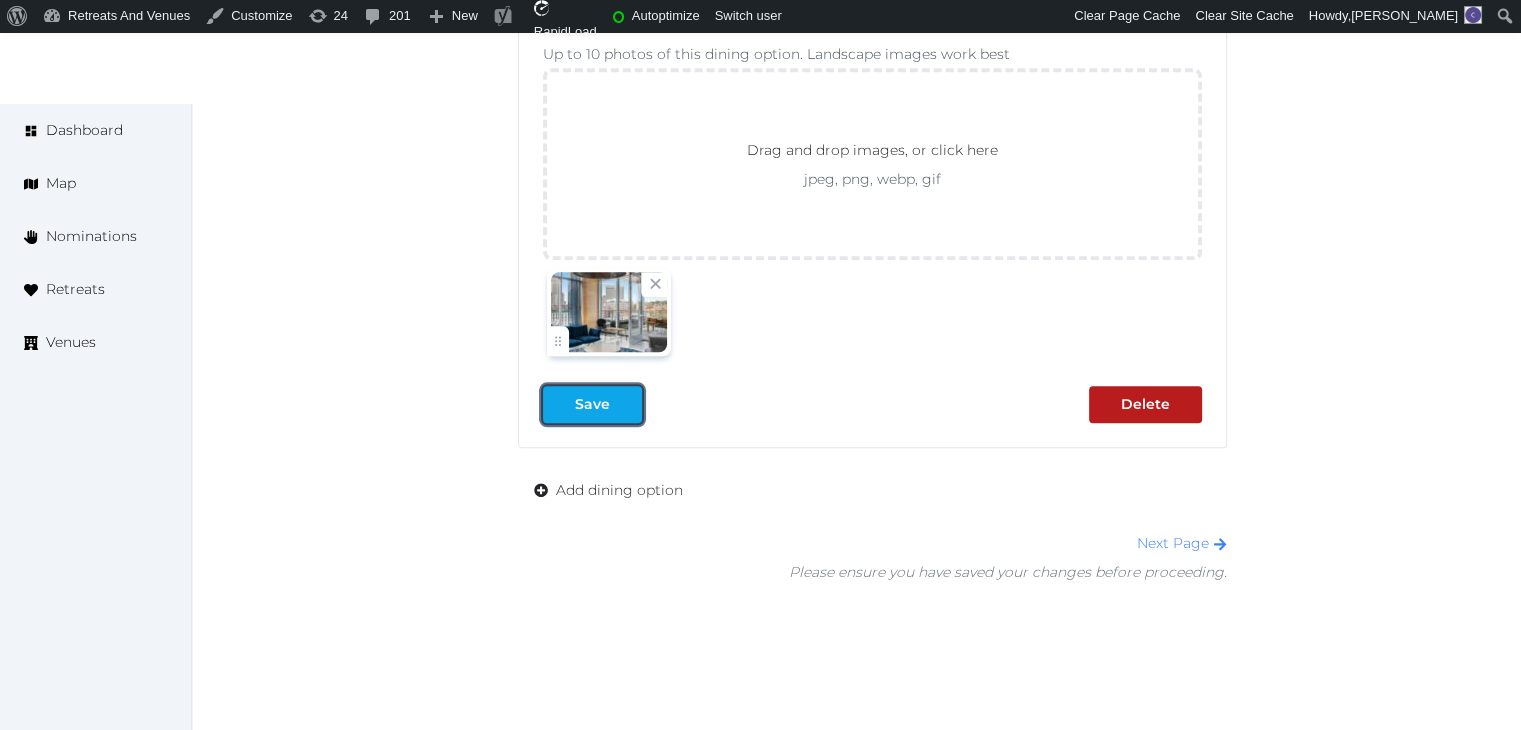 click at bounding box center [559, 404] 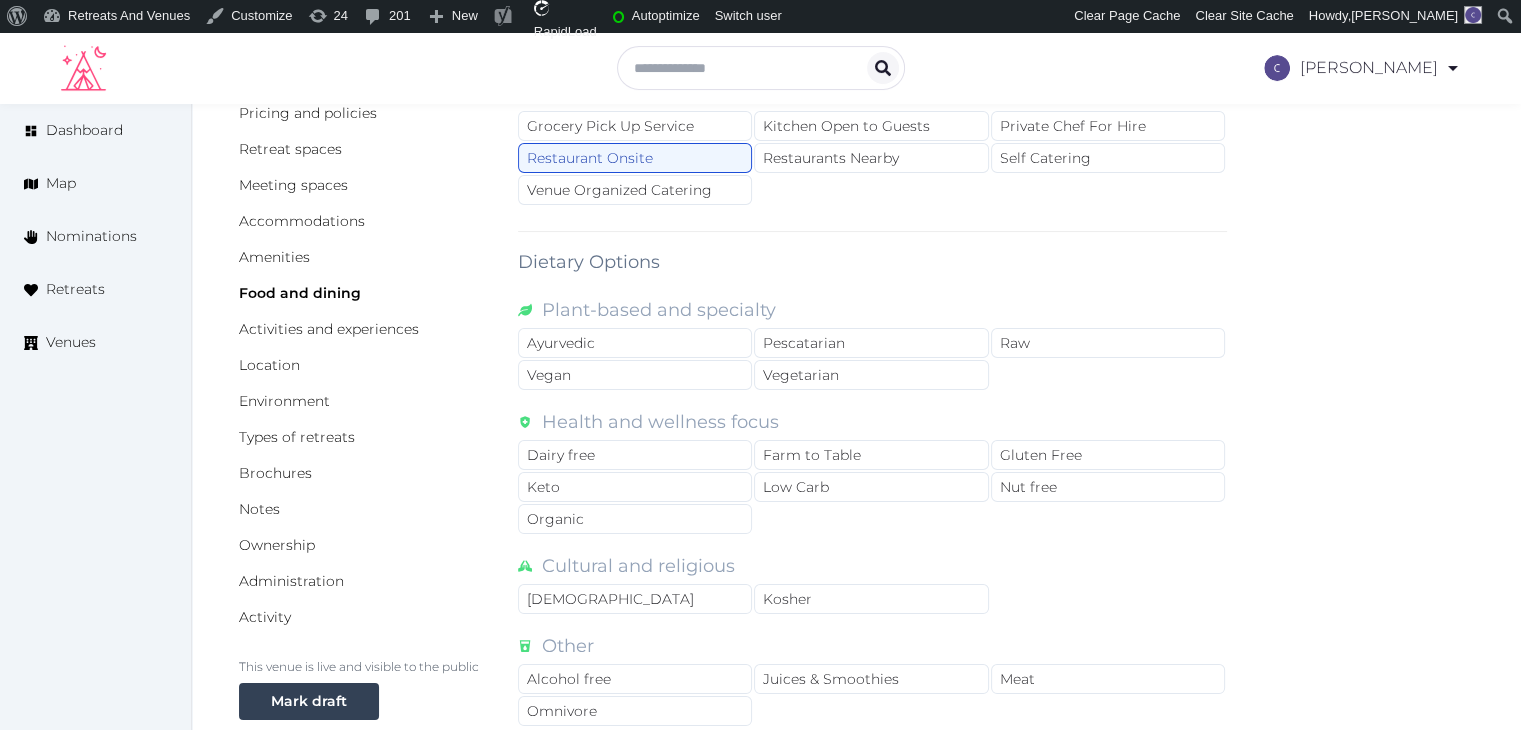 scroll, scrollTop: 0, scrollLeft: 0, axis: both 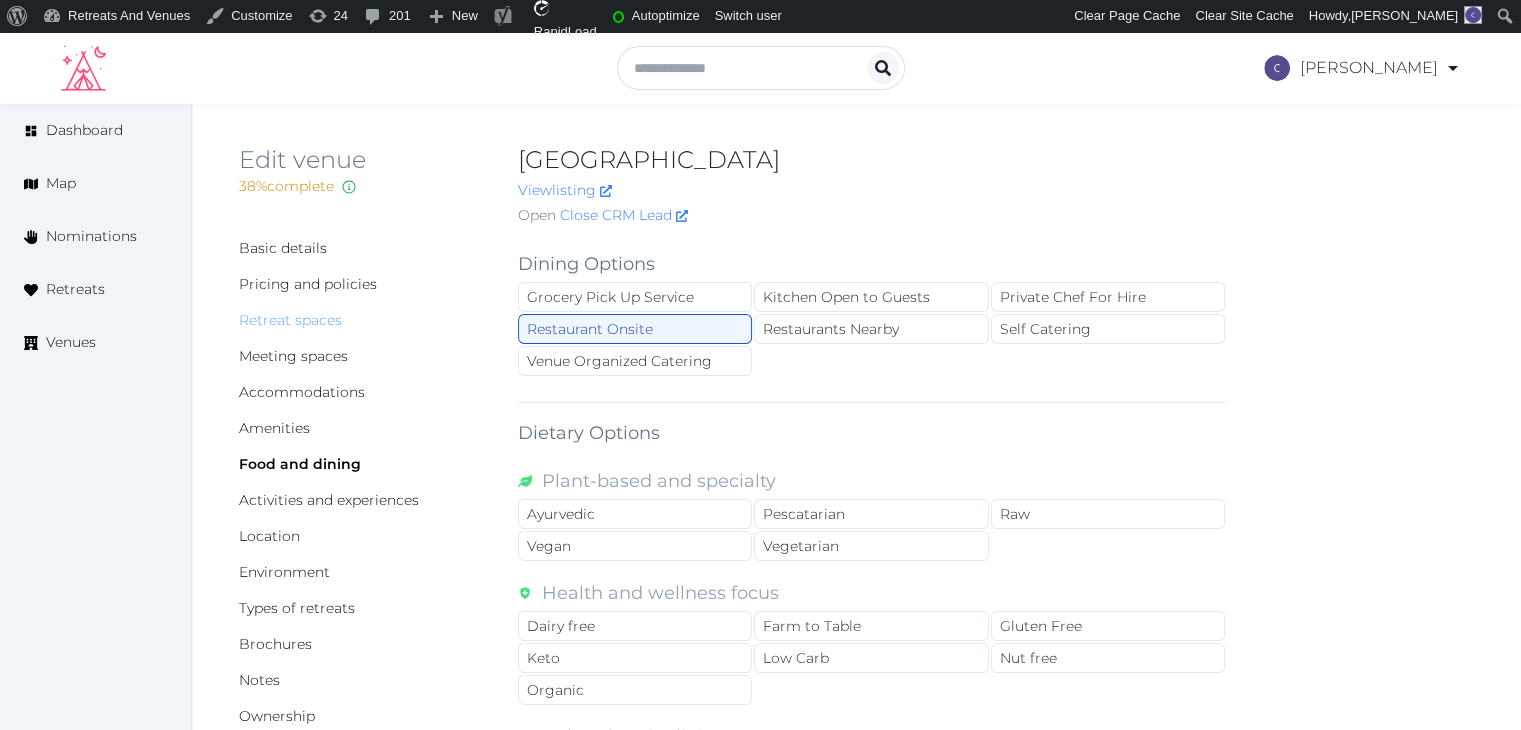 click on "Retreat spaces" at bounding box center (290, 320) 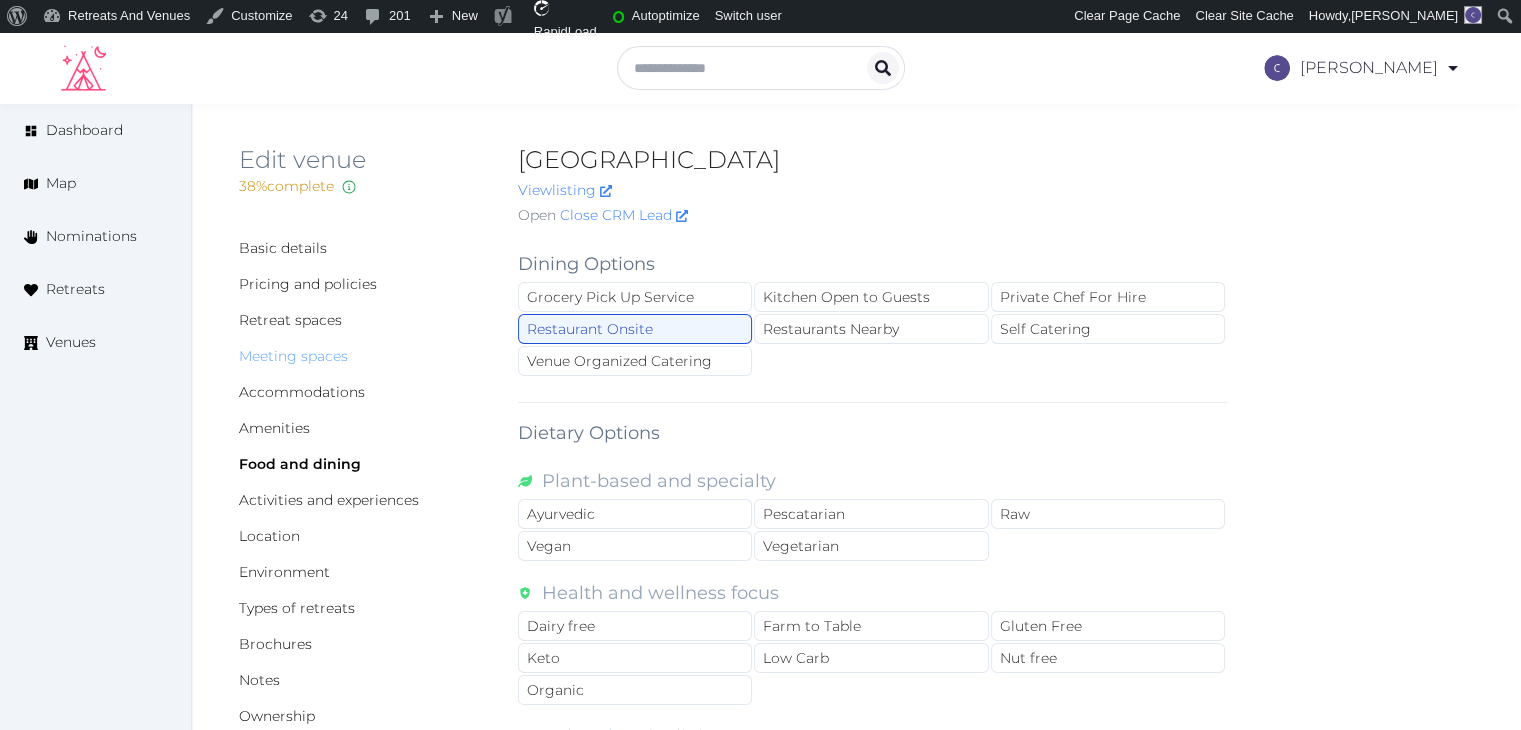 click on "Meeting spaces" at bounding box center [293, 356] 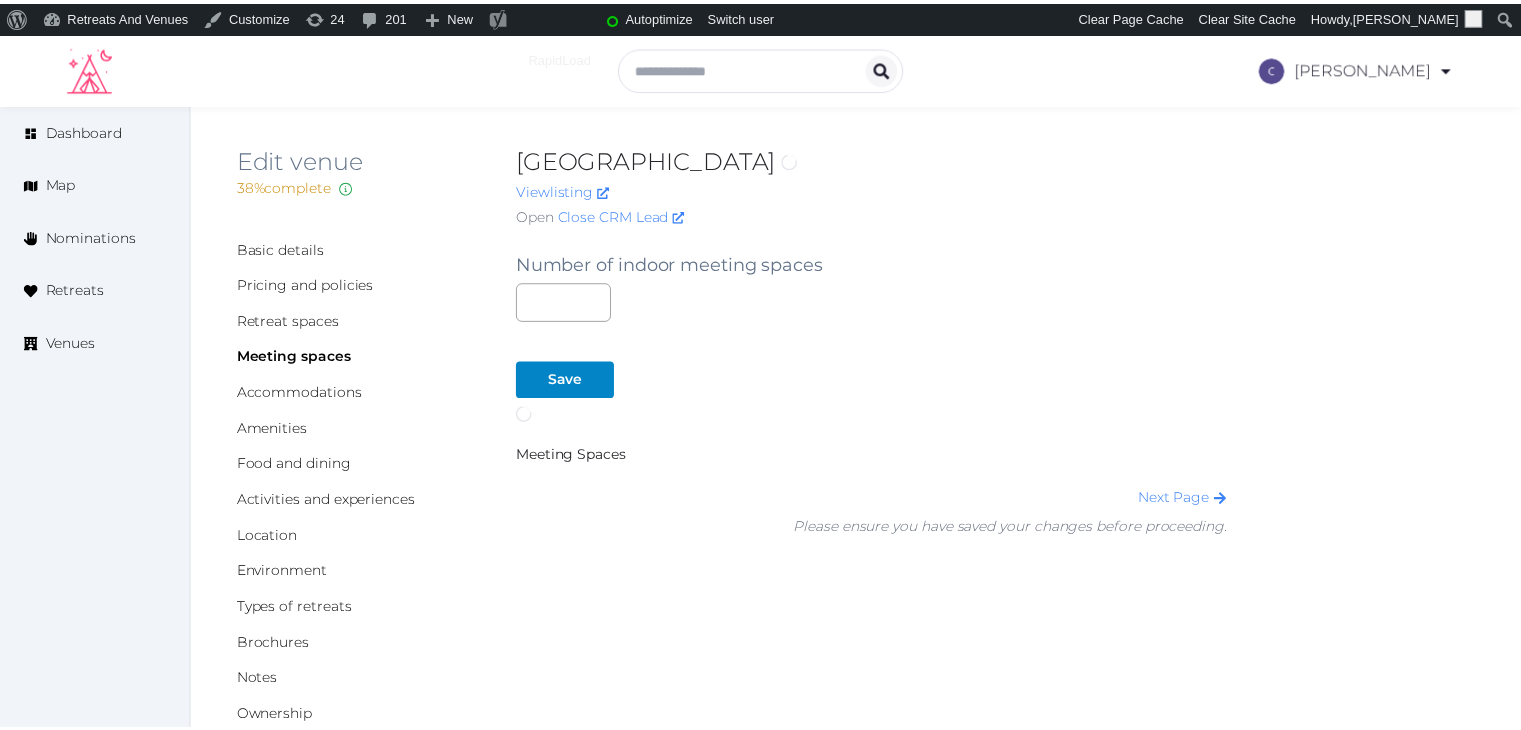 scroll, scrollTop: 0, scrollLeft: 0, axis: both 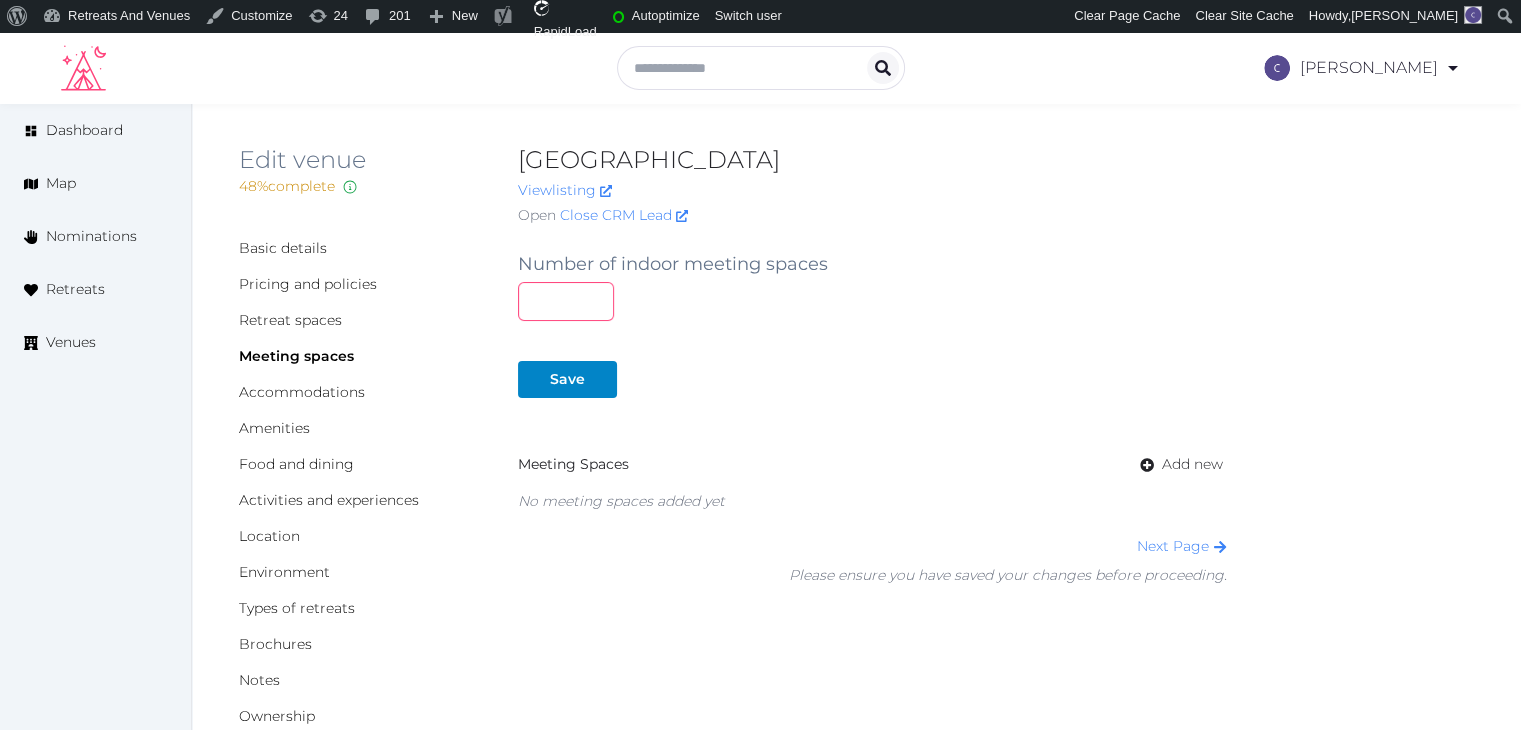 click at bounding box center (566, 301) 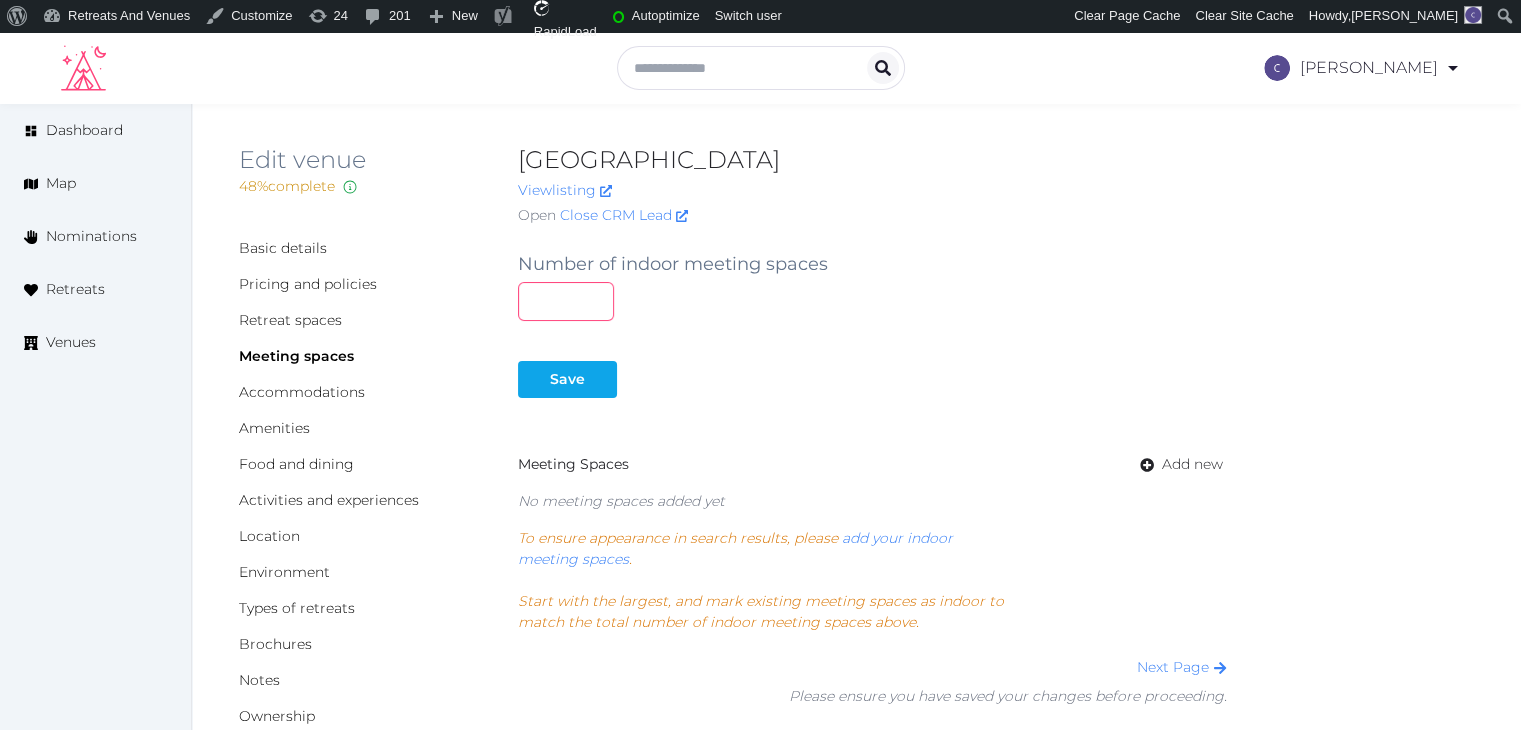 type on "*" 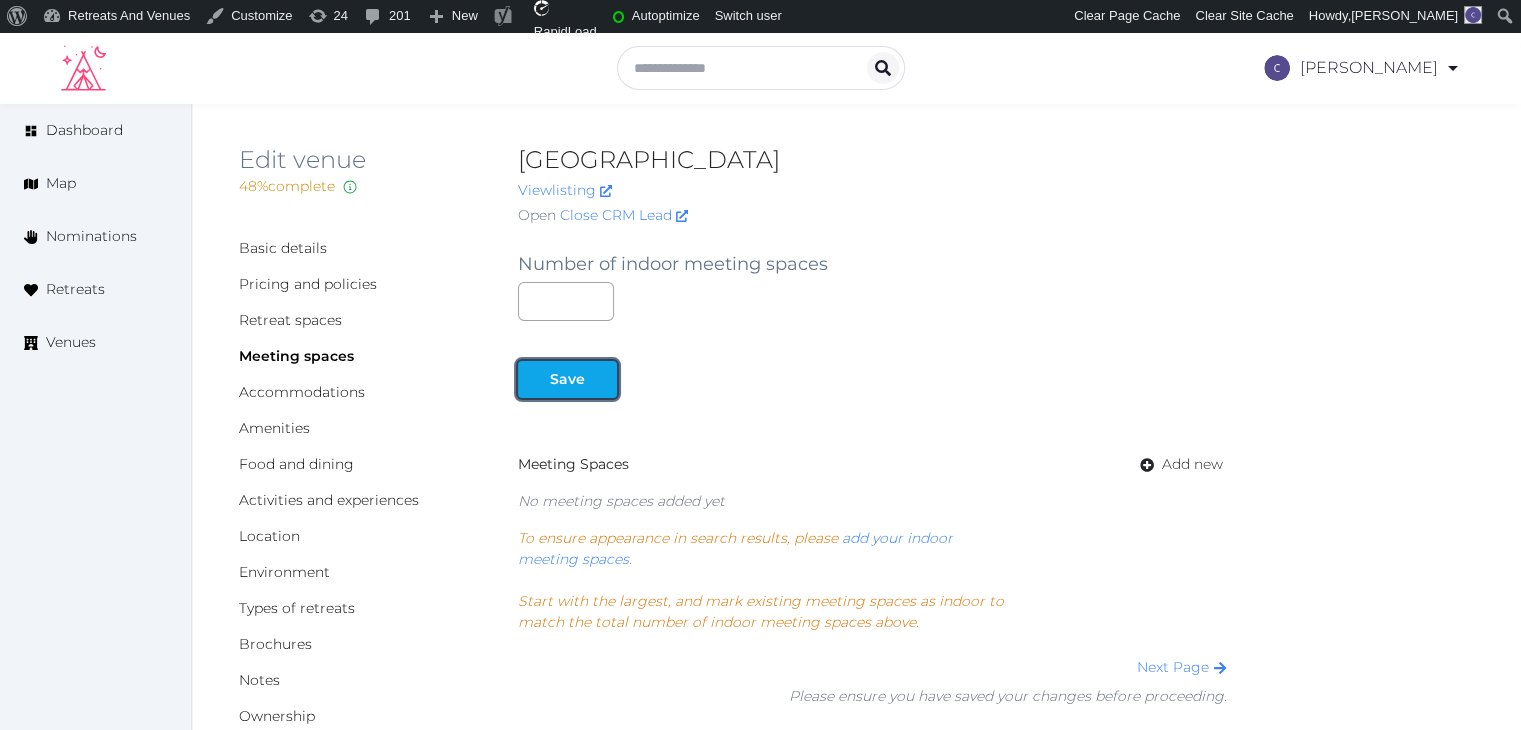 click on "Save" at bounding box center (567, 379) 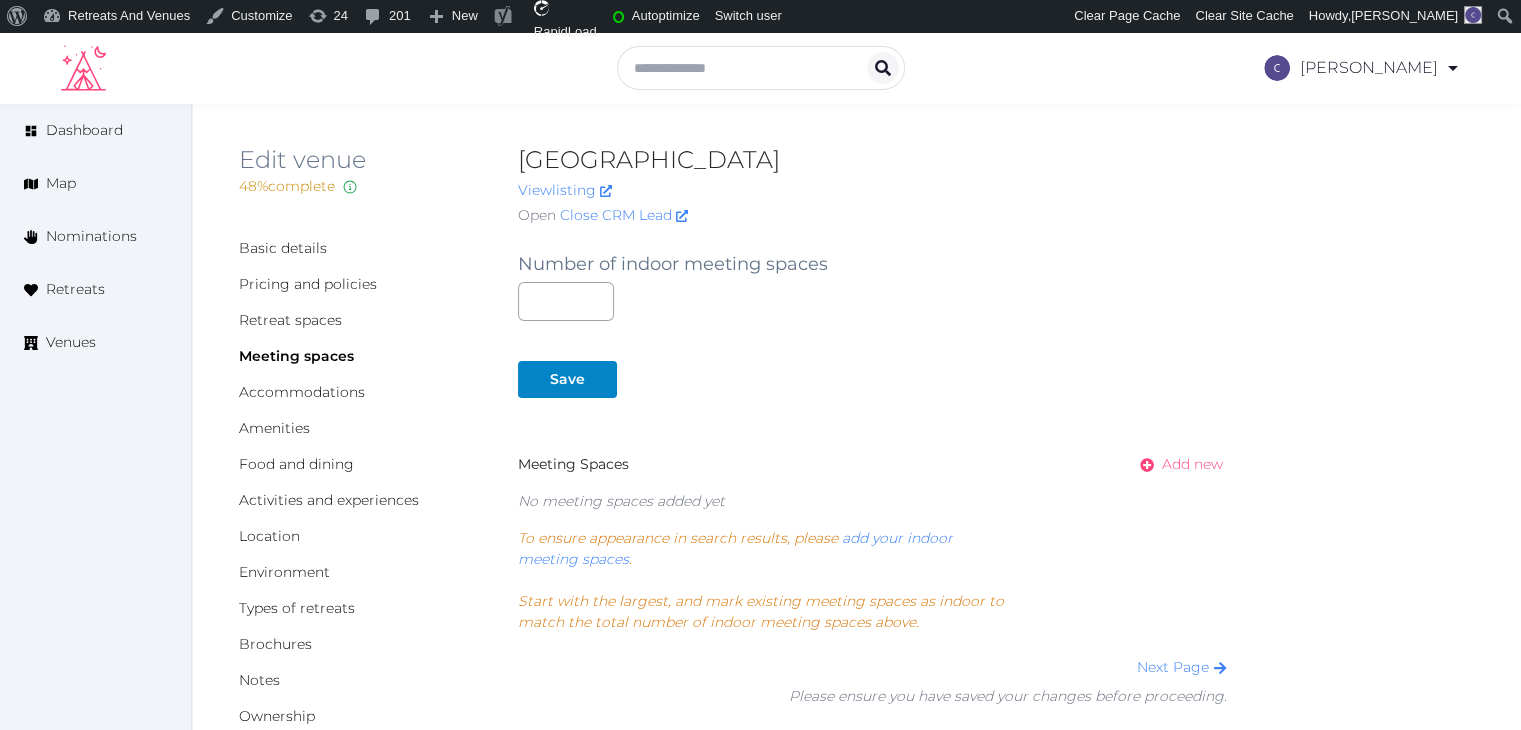 click on "Add new" at bounding box center [1192, 464] 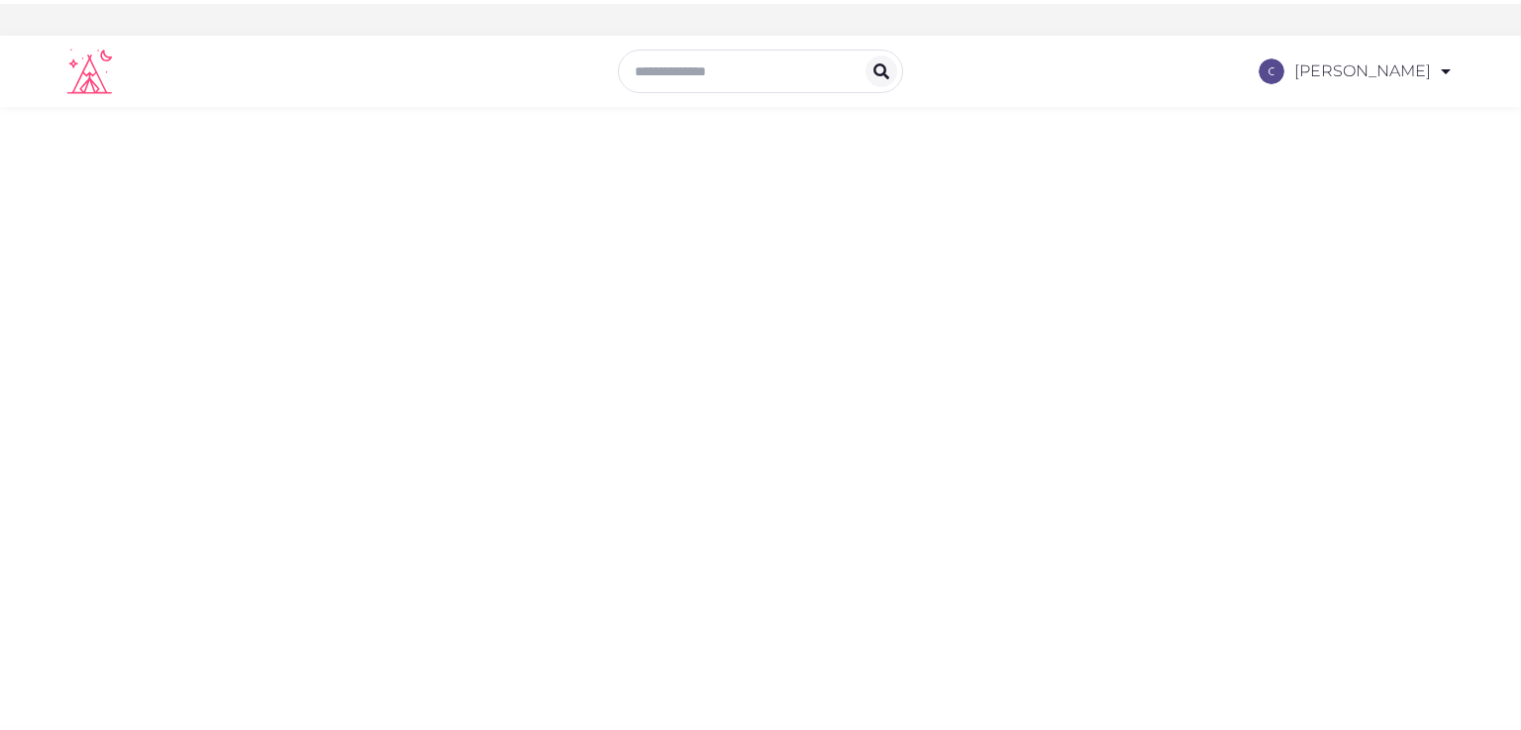 scroll, scrollTop: 0, scrollLeft: 0, axis: both 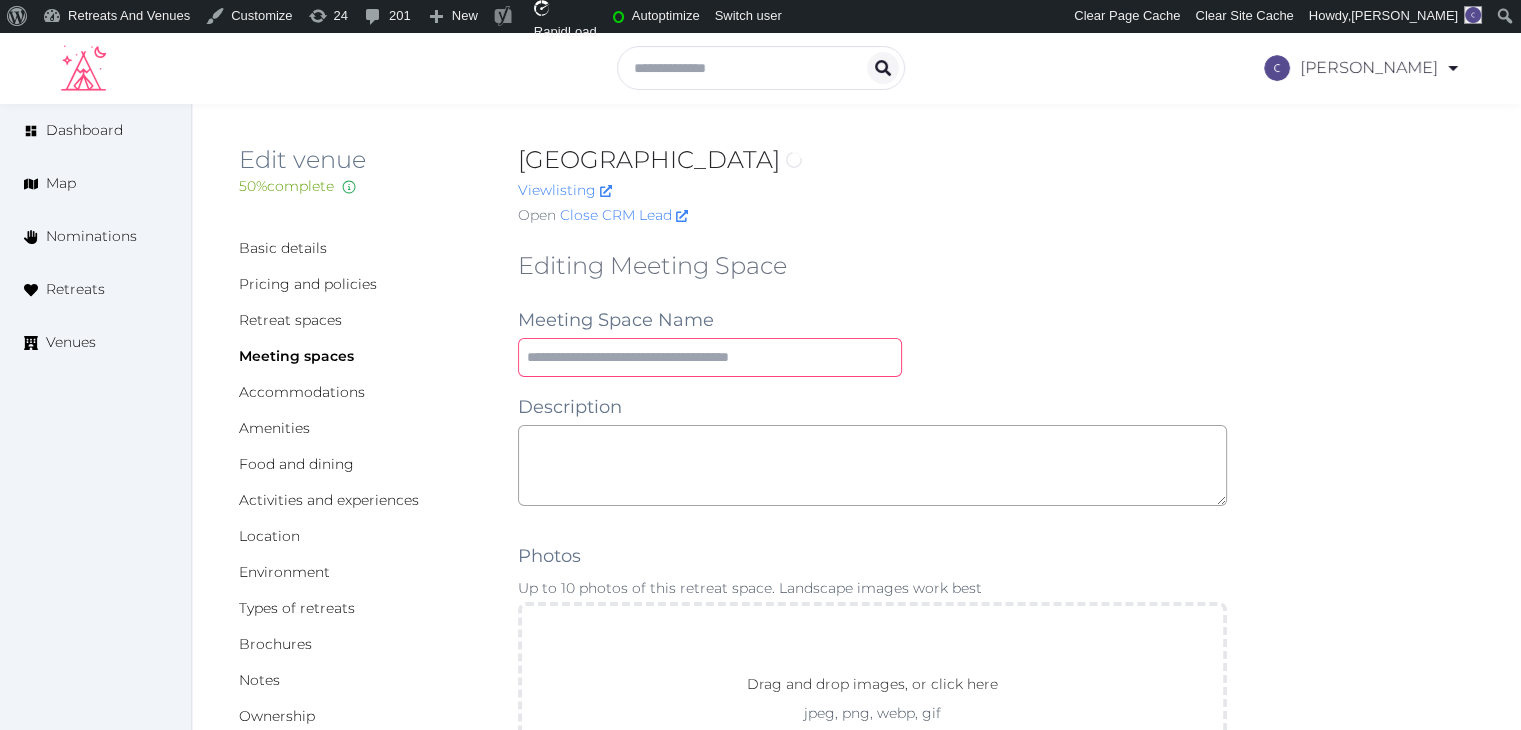 drag, startPoint x: 625, startPoint y: 338, endPoint x: 620, endPoint y: 353, distance: 15.811388 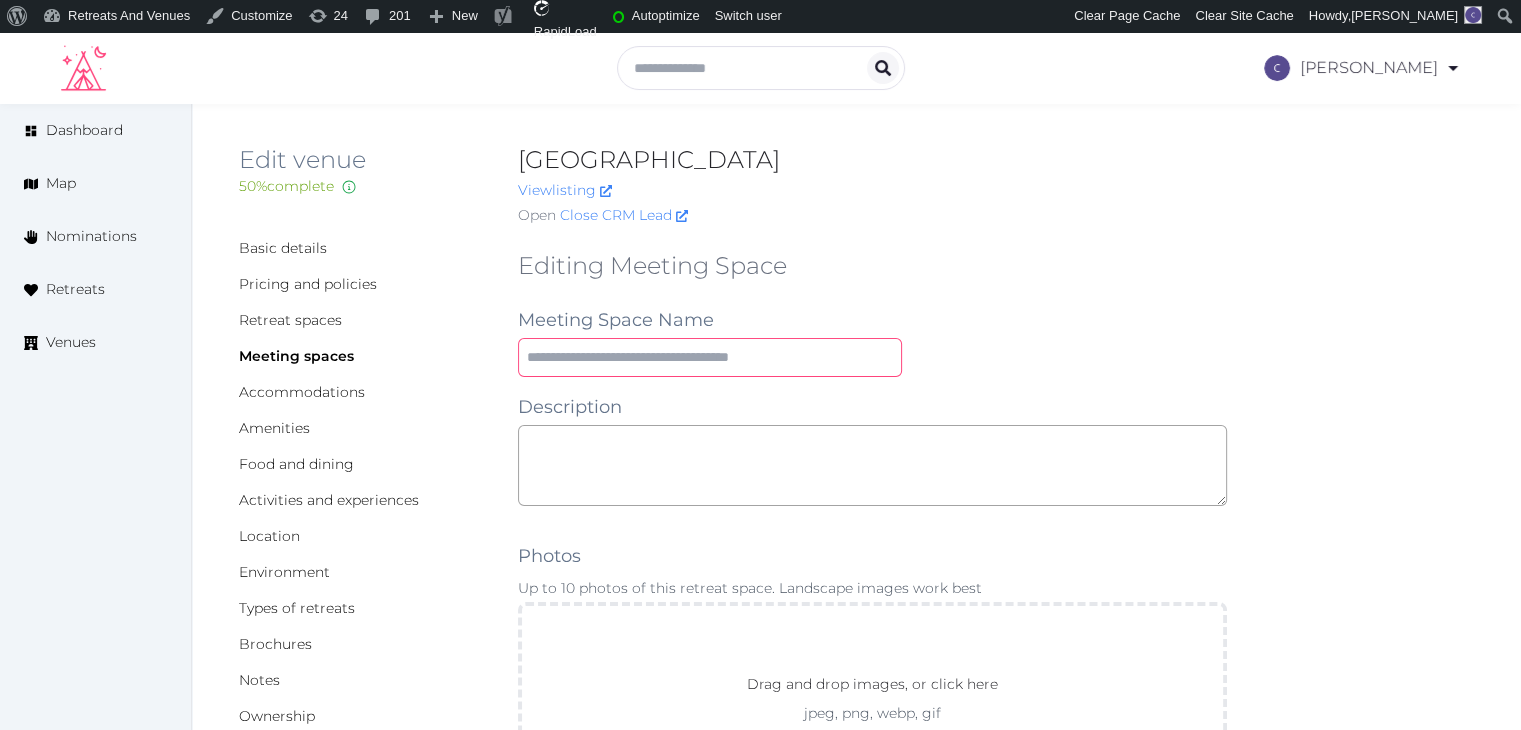 paste on "********" 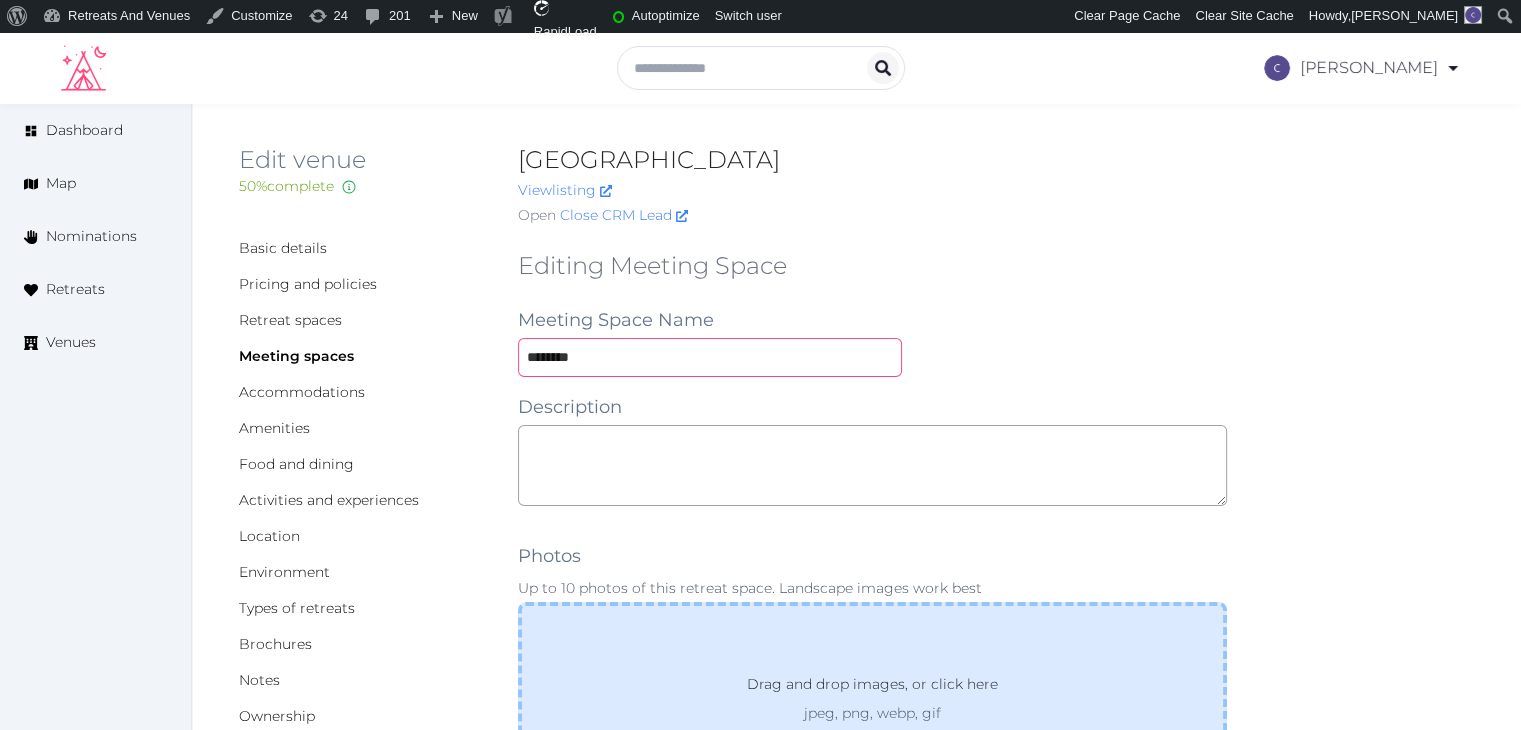 type on "********" 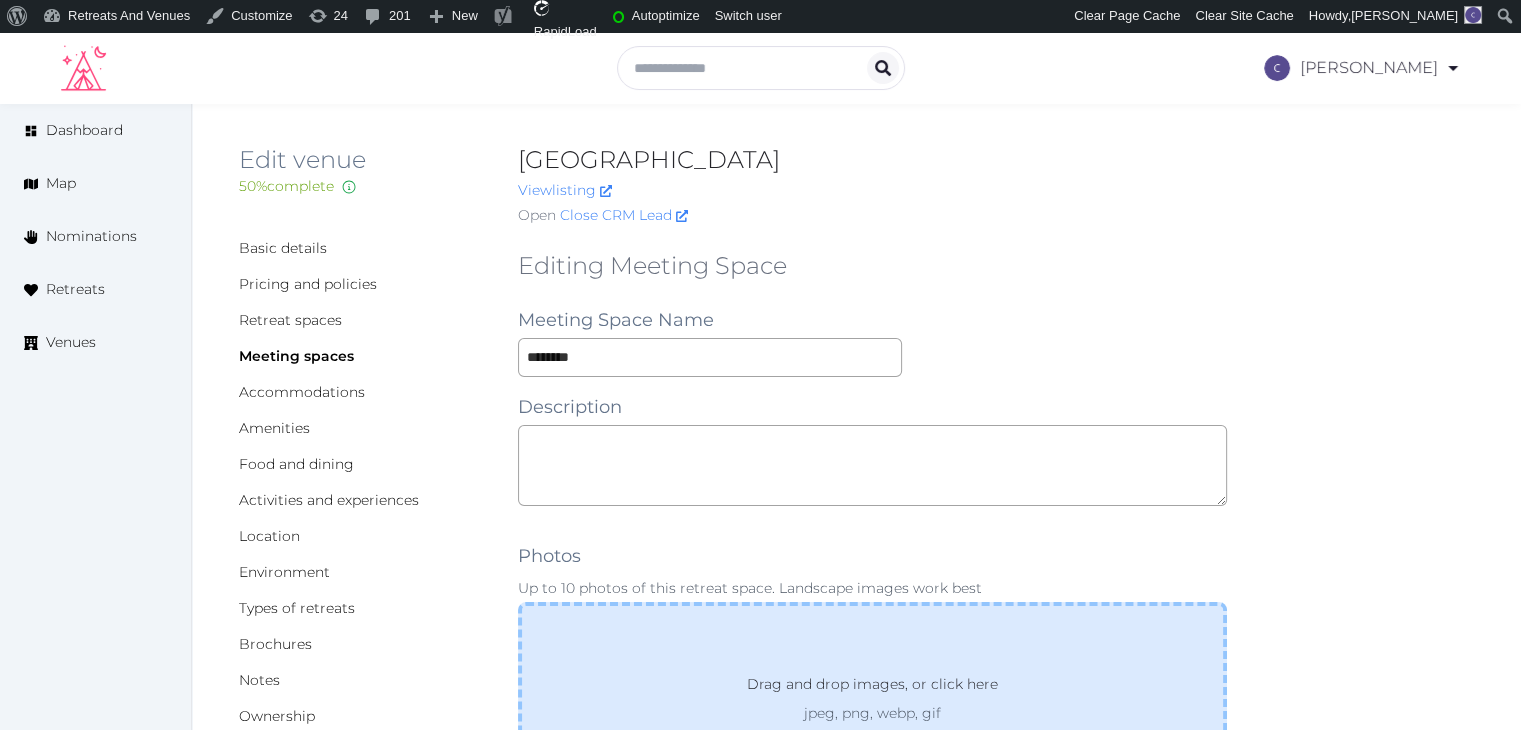 click on "Drag and drop images, or click here jpeg, png, webp, gif" at bounding box center [872, 698] 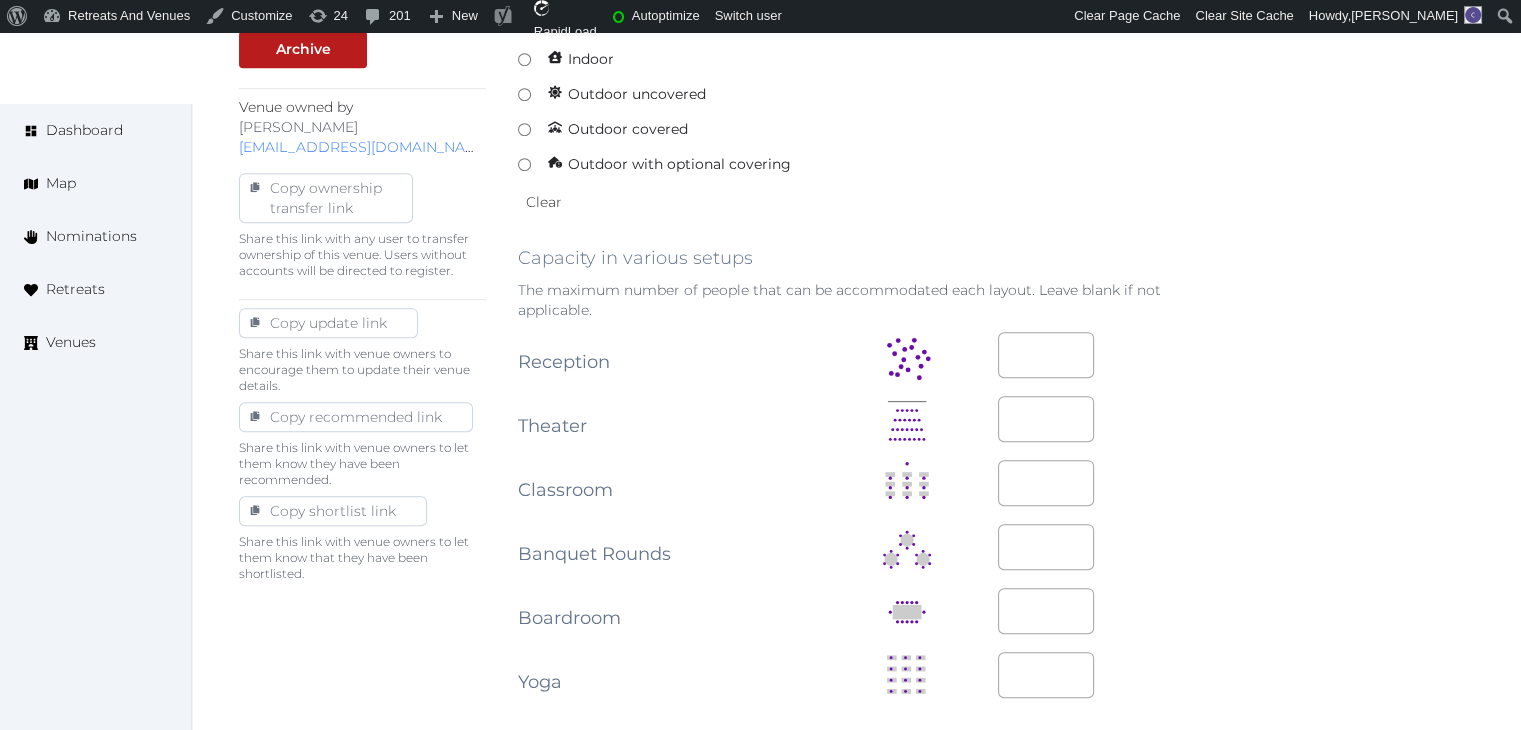scroll, scrollTop: 700, scrollLeft: 0, axis: vertical 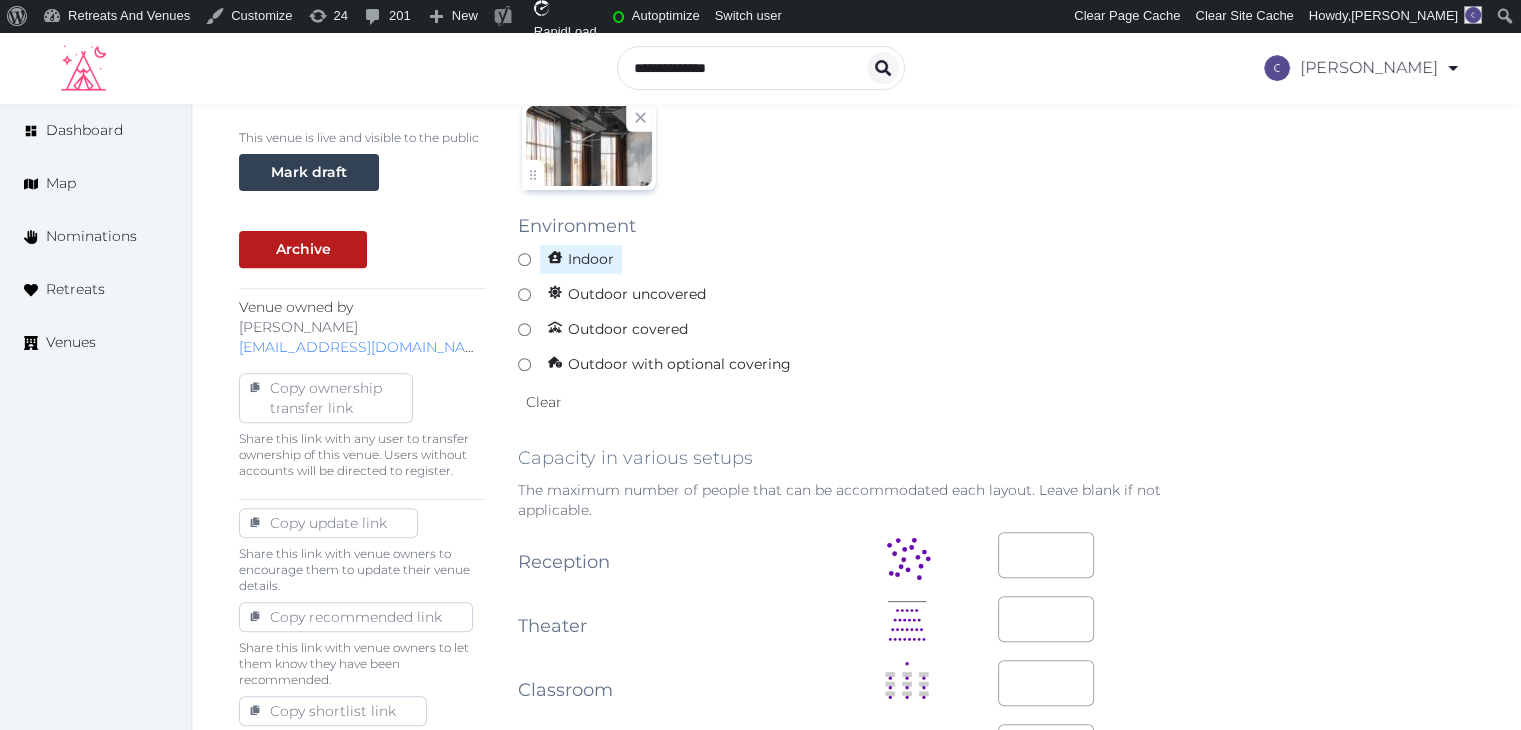 click on "Indoor" at bounding box center [581, 259] 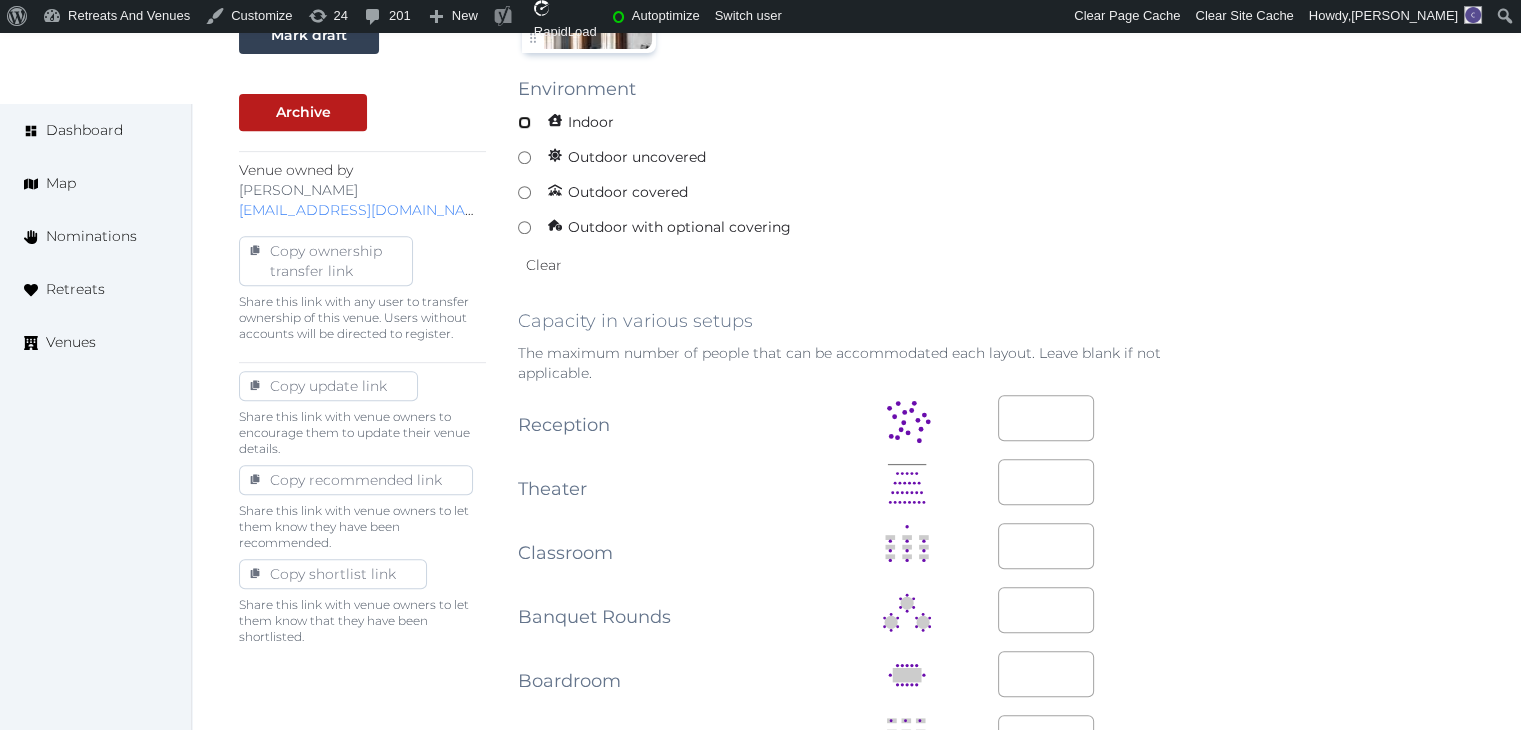 scroll, scrollTop: 1100, scrollLeft: 0, axis: vertical 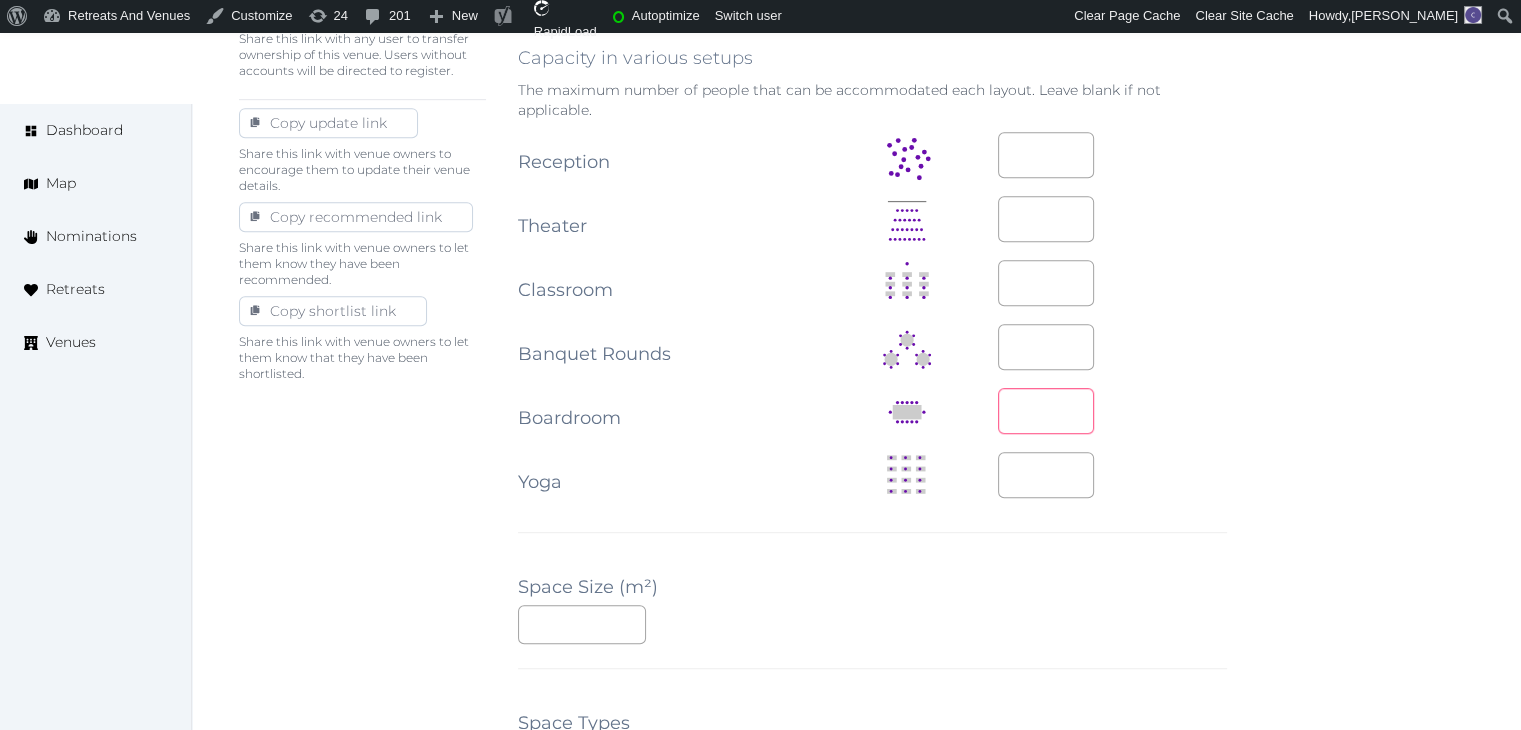click at bounding box center [1046, 411] 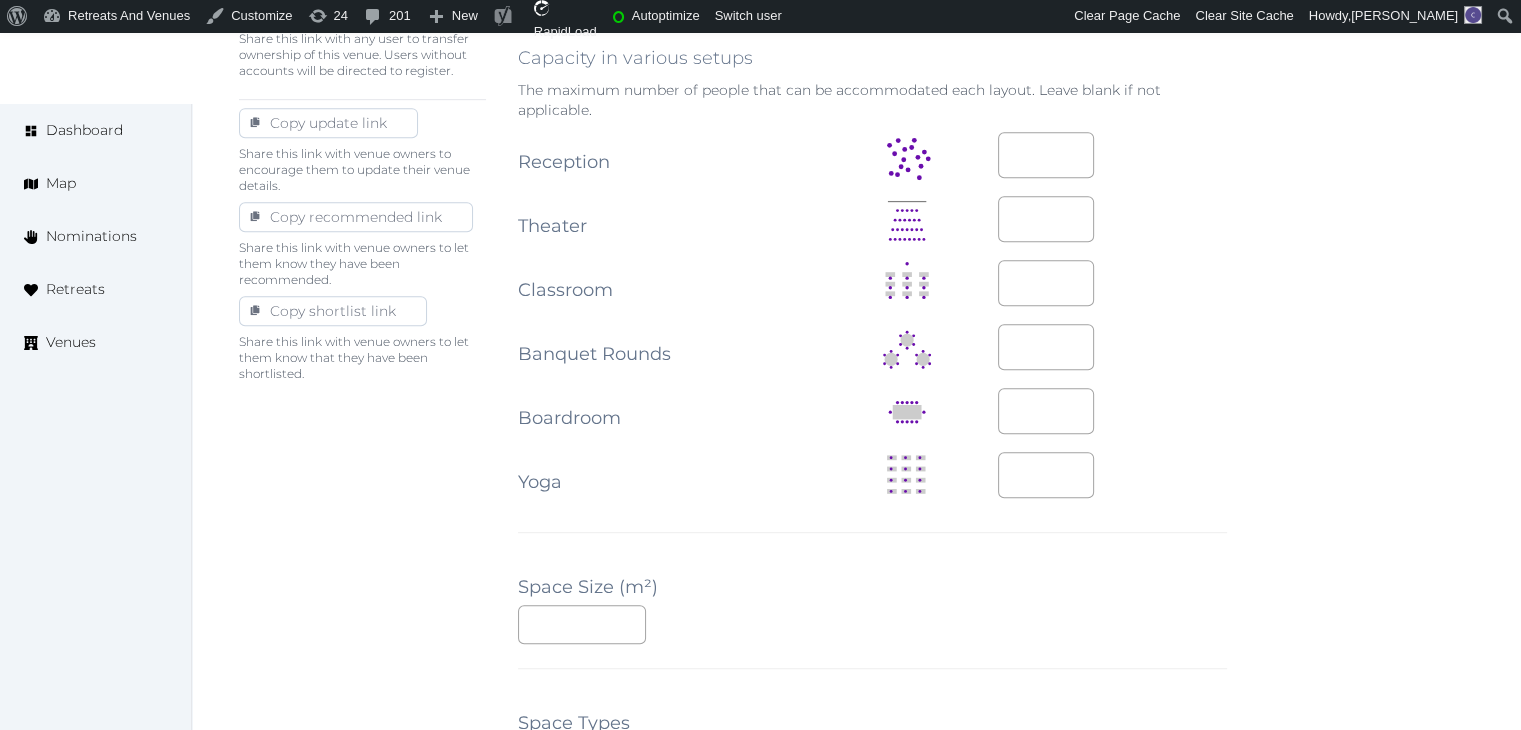 click on "Basic details Pricing and policies Retreat spaces Meeting spaces Accommodations Amenities Food and dining Activities and experiences Location Environment Types of retreats Brochures Notes Ownership Administration Activity This venue is live and visible to the public Mark draft Archive Venue owned by Thiago Martins thiago@retreatsandvenues.com Copy ownership transfer link Share this link with any user to transfer ownership of this venue. Users without accounts will be directed to register. Copy update link Share this link with venue owners to encourage them to update their venue details. Copy recommended link Share this link with venue owners to let them know they have been recommended. Copy shortlist link Share this link with venue owners to let them know that they have been shortlisted. Editing Meeting Space  Meeting Space Name ******** Description Photos Up to 10 photos of this retreat space. Landscape images work best Drag and drop images, or click here jpeg, png, webp, gif Environment Indoor Clear Theater" at bounding box center [856, 327] 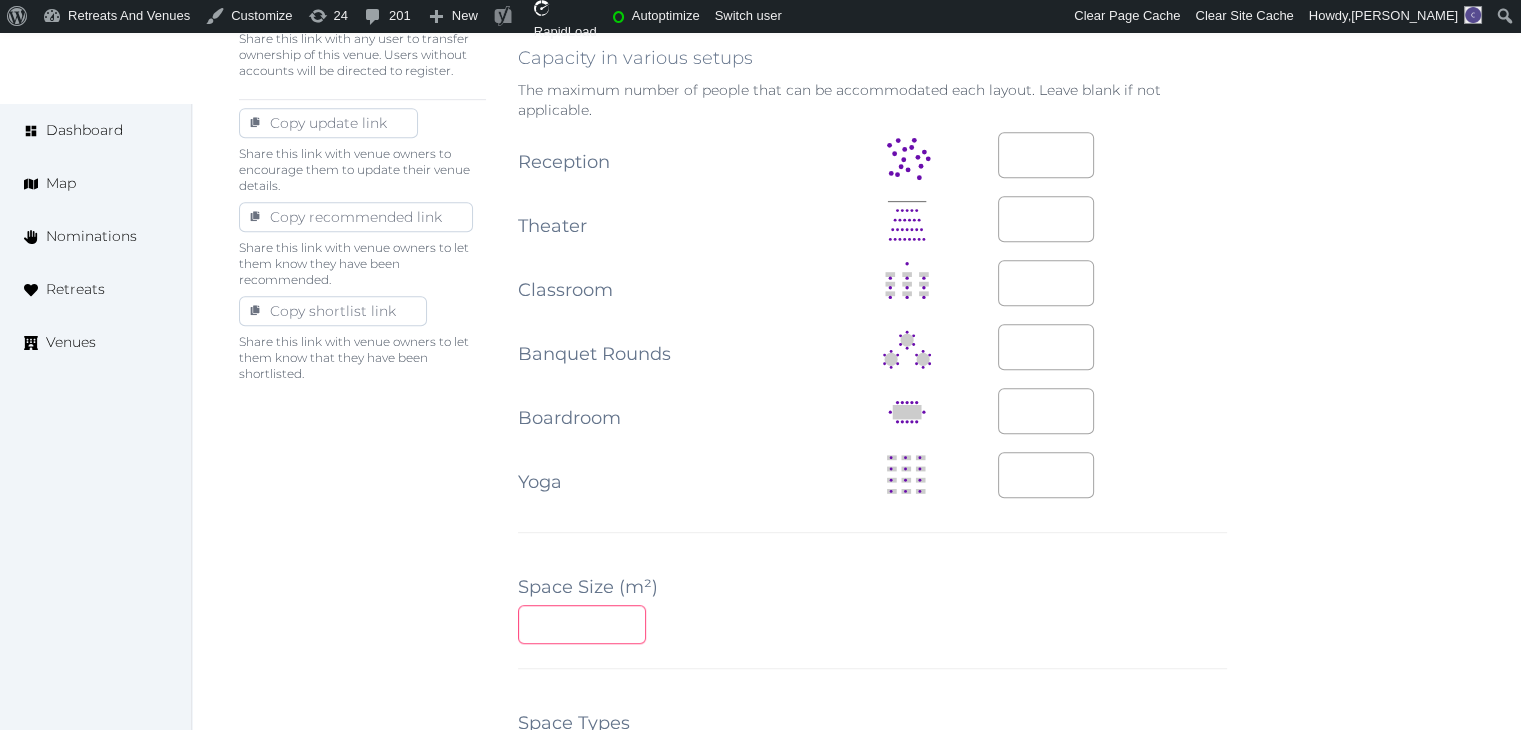 click at bounding box center (582, 624) 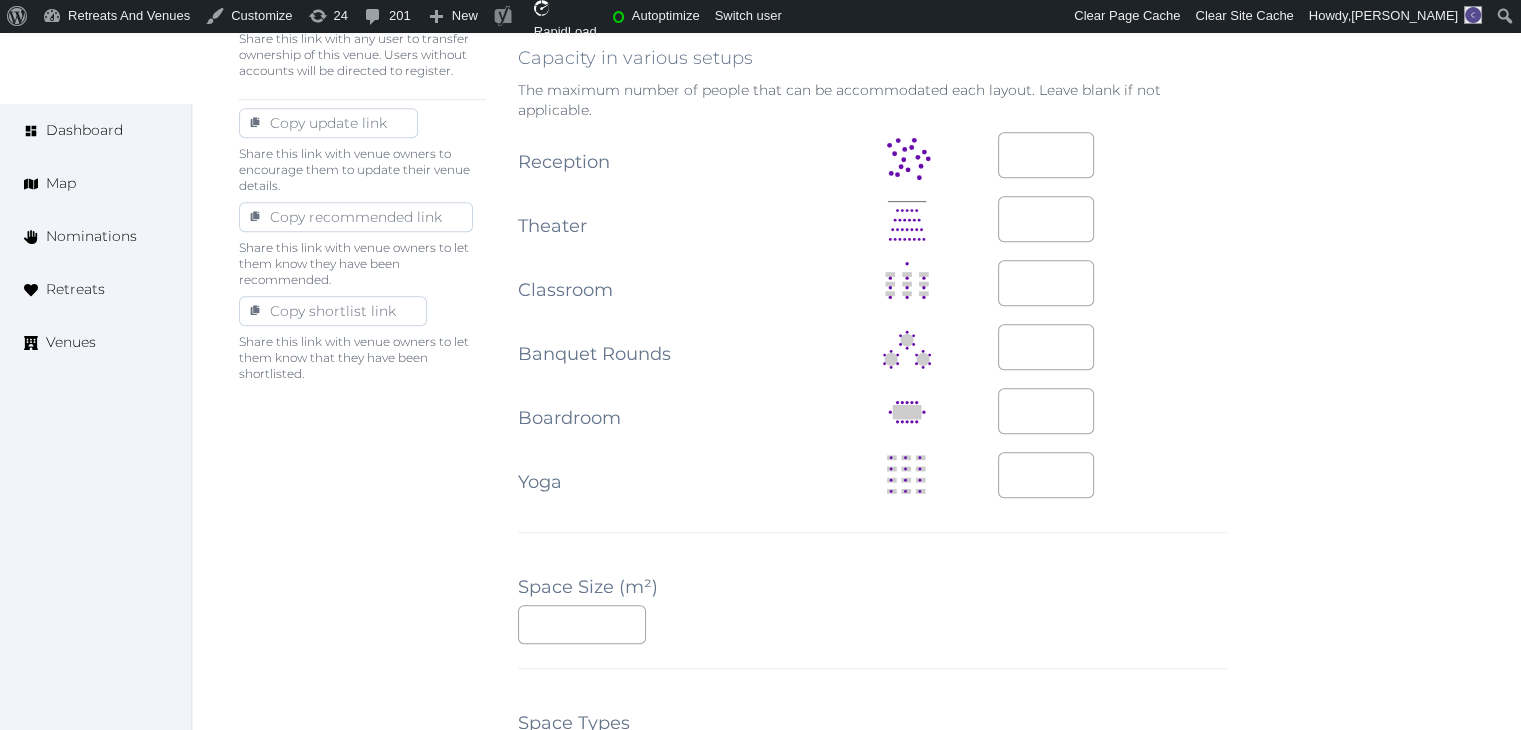 click on "**" at bounding box center [872, 624] 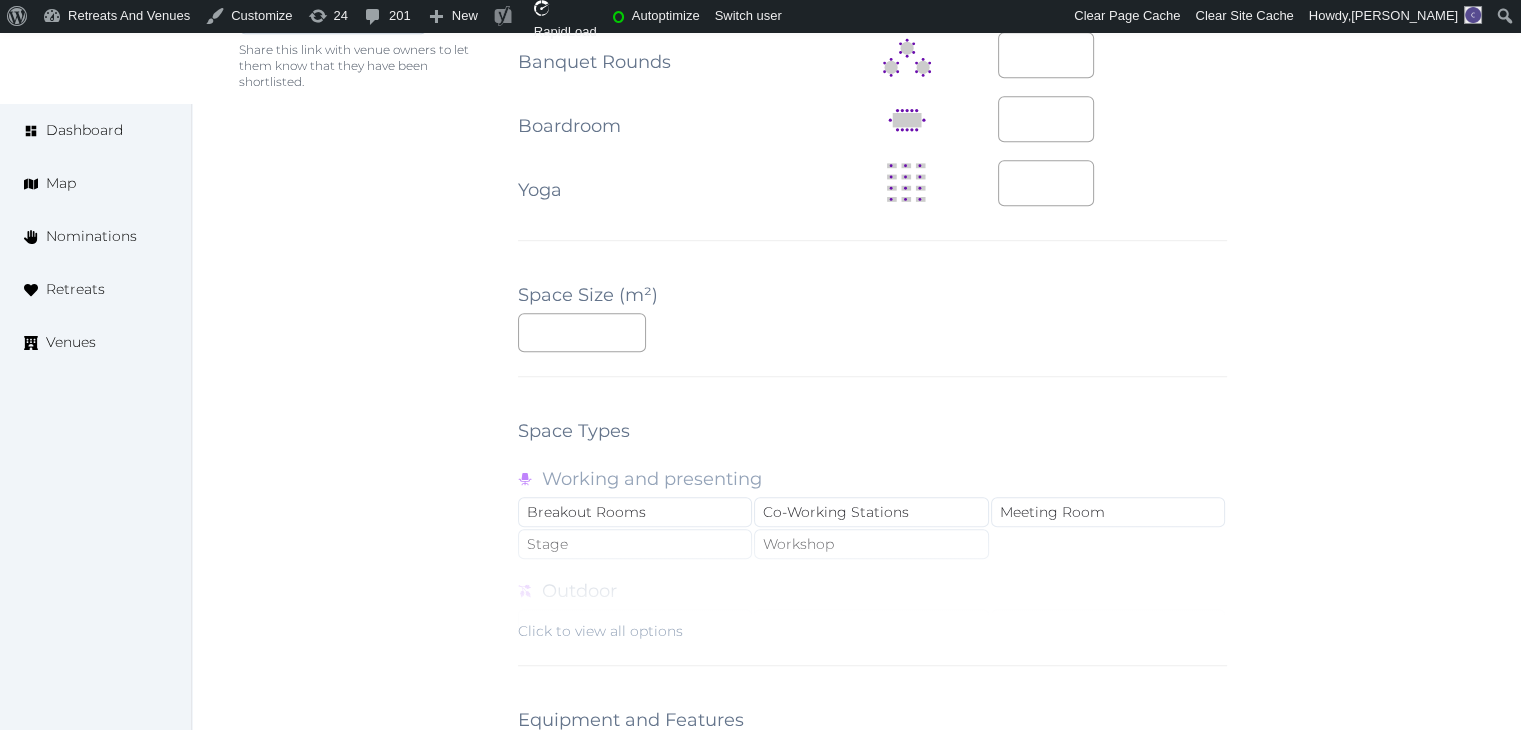 scroll, scrollTop: 1400, scrollLeft: 0, axis: vertical 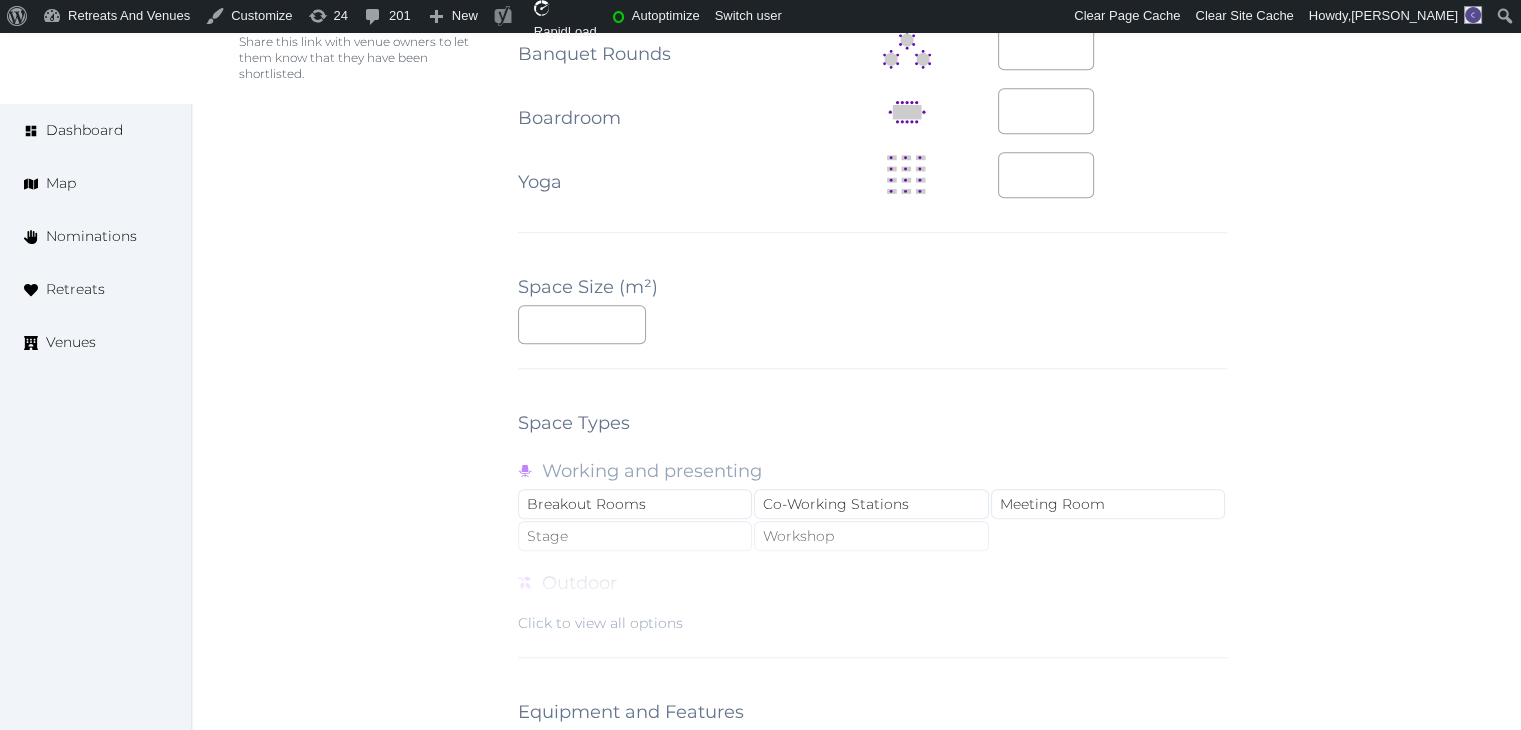 drag, startPoint x: 632, startPoint y: 619, endPoint x: 826, endPoint y: 588, distance: 196.4612 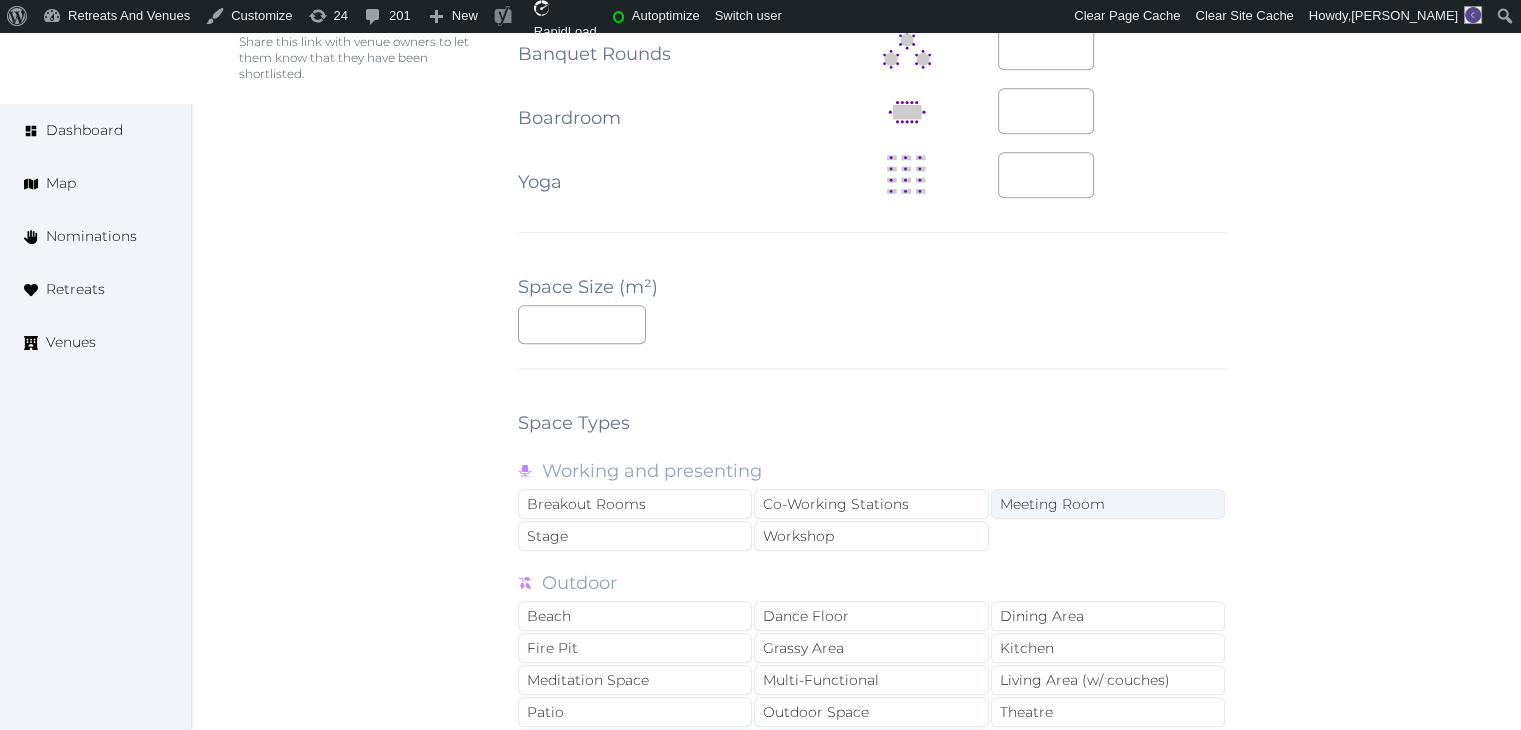 click on "Meeting Room" at bounding box center (1108, 504) 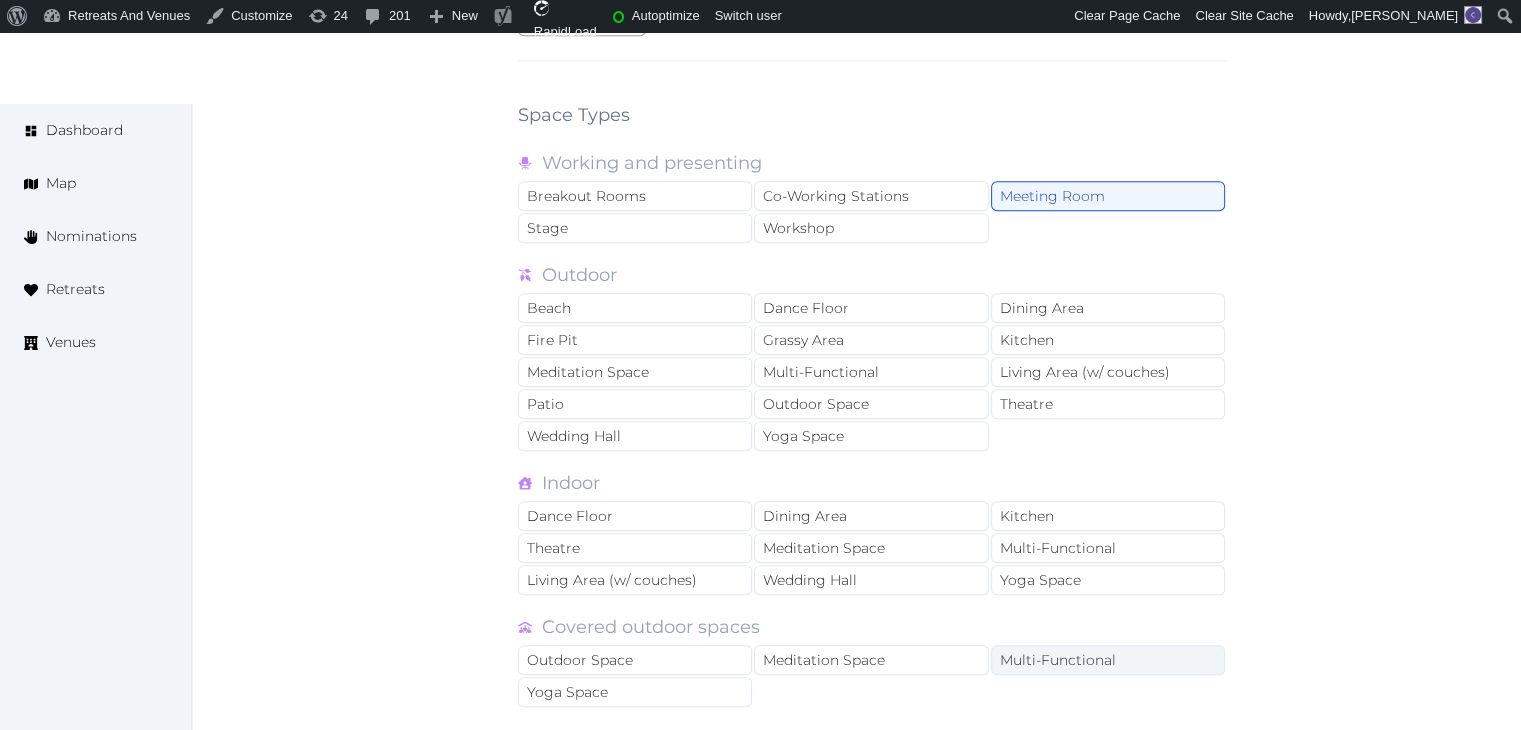 scroll, scrollTop: 1800, scrollLeft: 0, axis: vertical 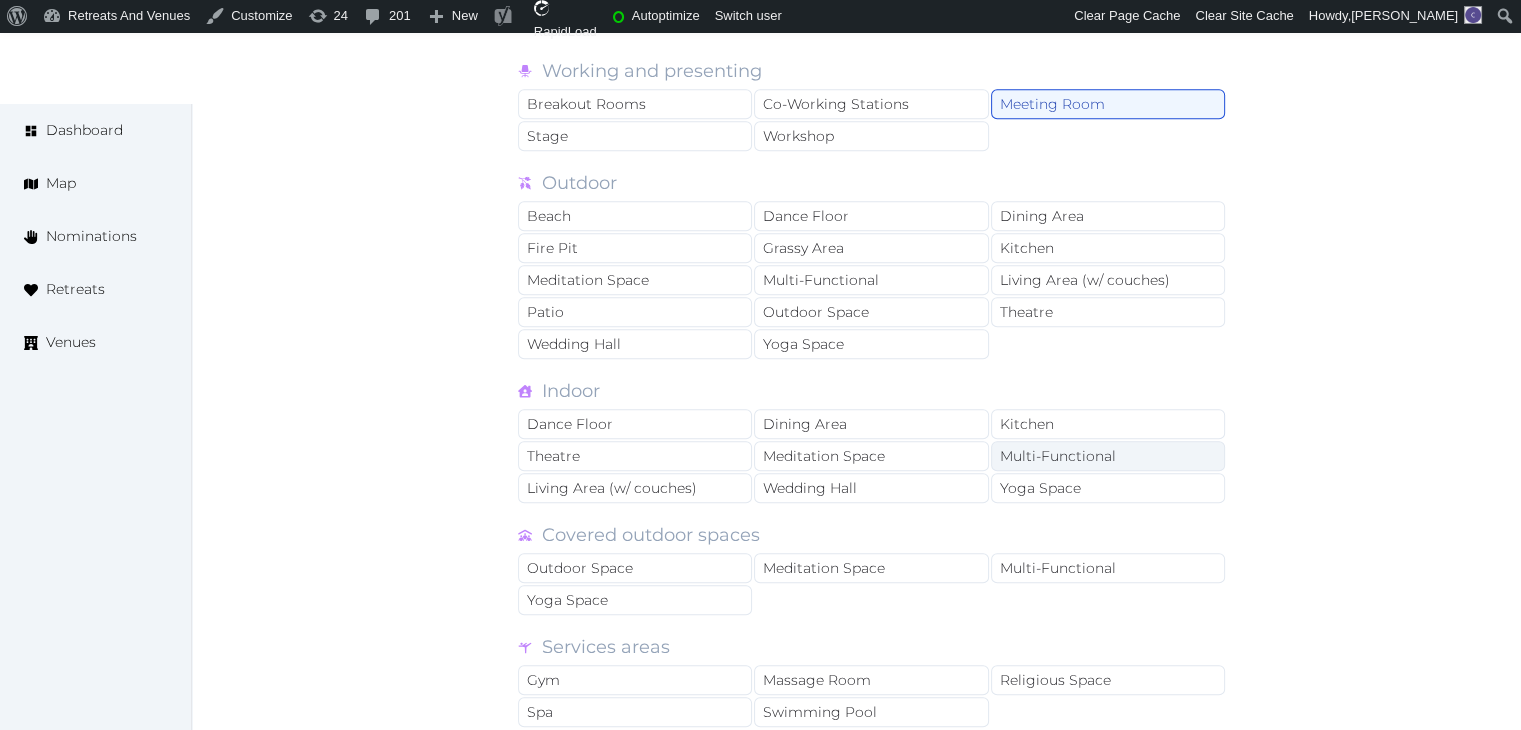 click on "Multi-Functional" at bounding box center (1108, 456) 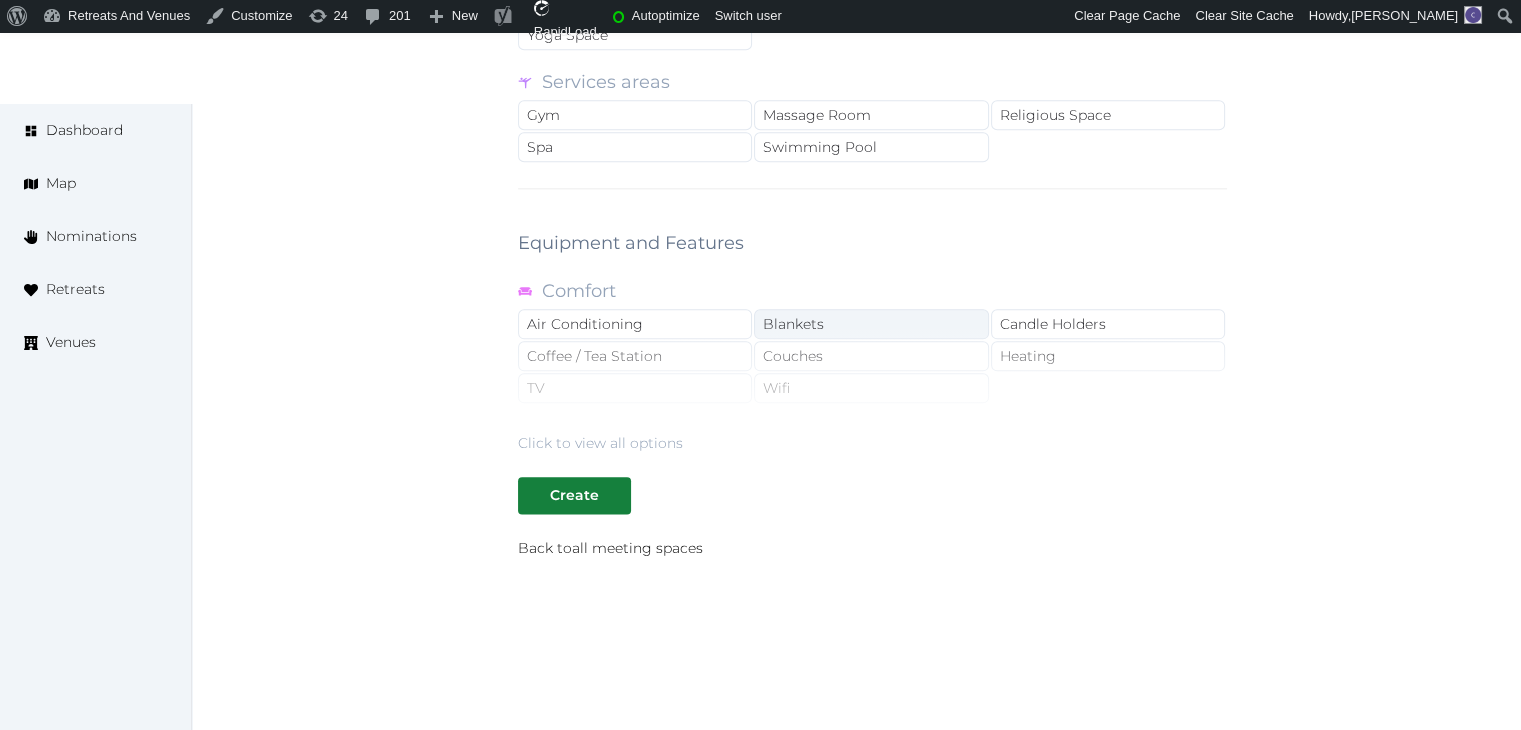 scroll, scrollTop: 2409, scrollLeft: 0, axis: vertical 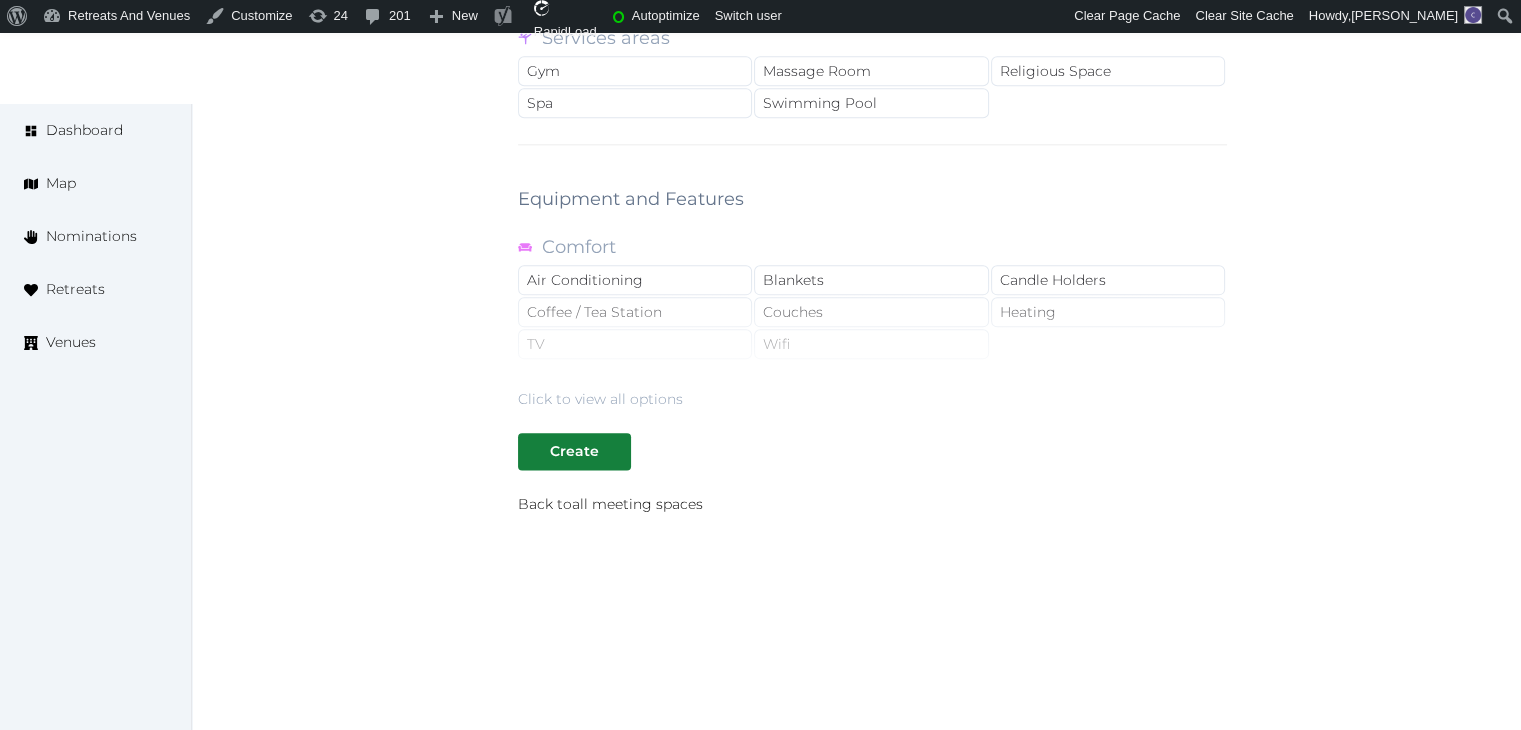 click on "Click to view all options" at bounding box center (872, 345) 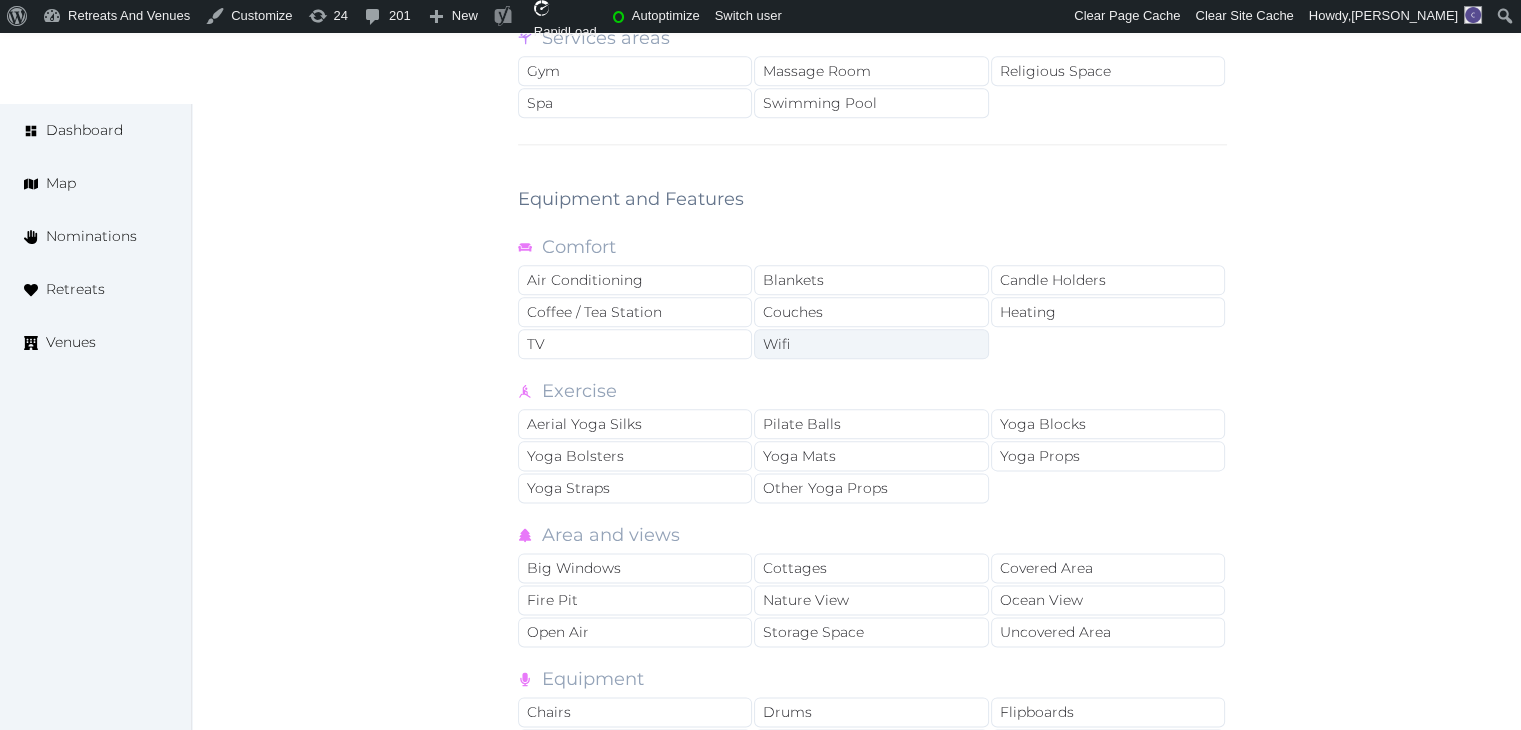 click on "Wifi" at bounding box center (871, 344) 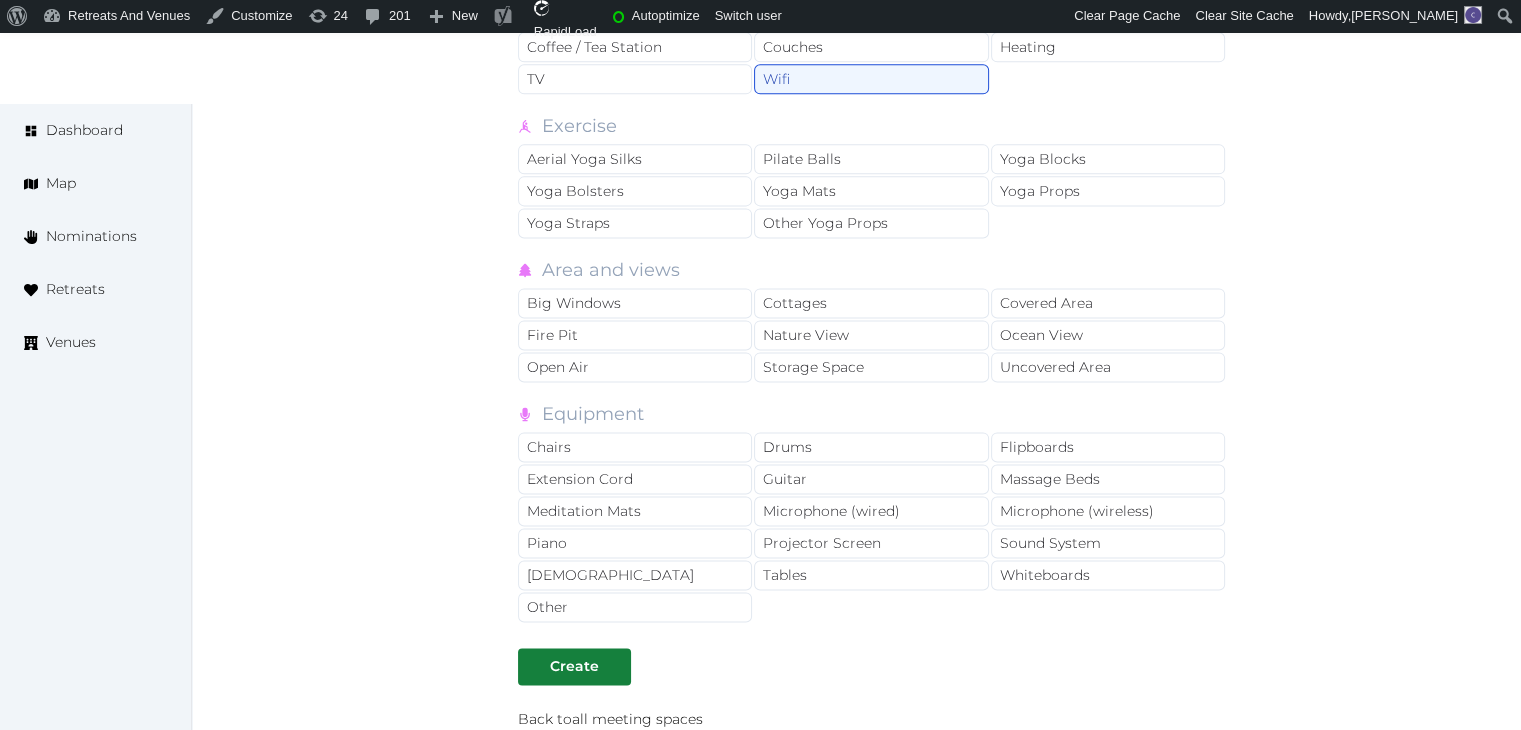 scroll, scrollTop: 2709, scrollLeft: 0, axis: vertical 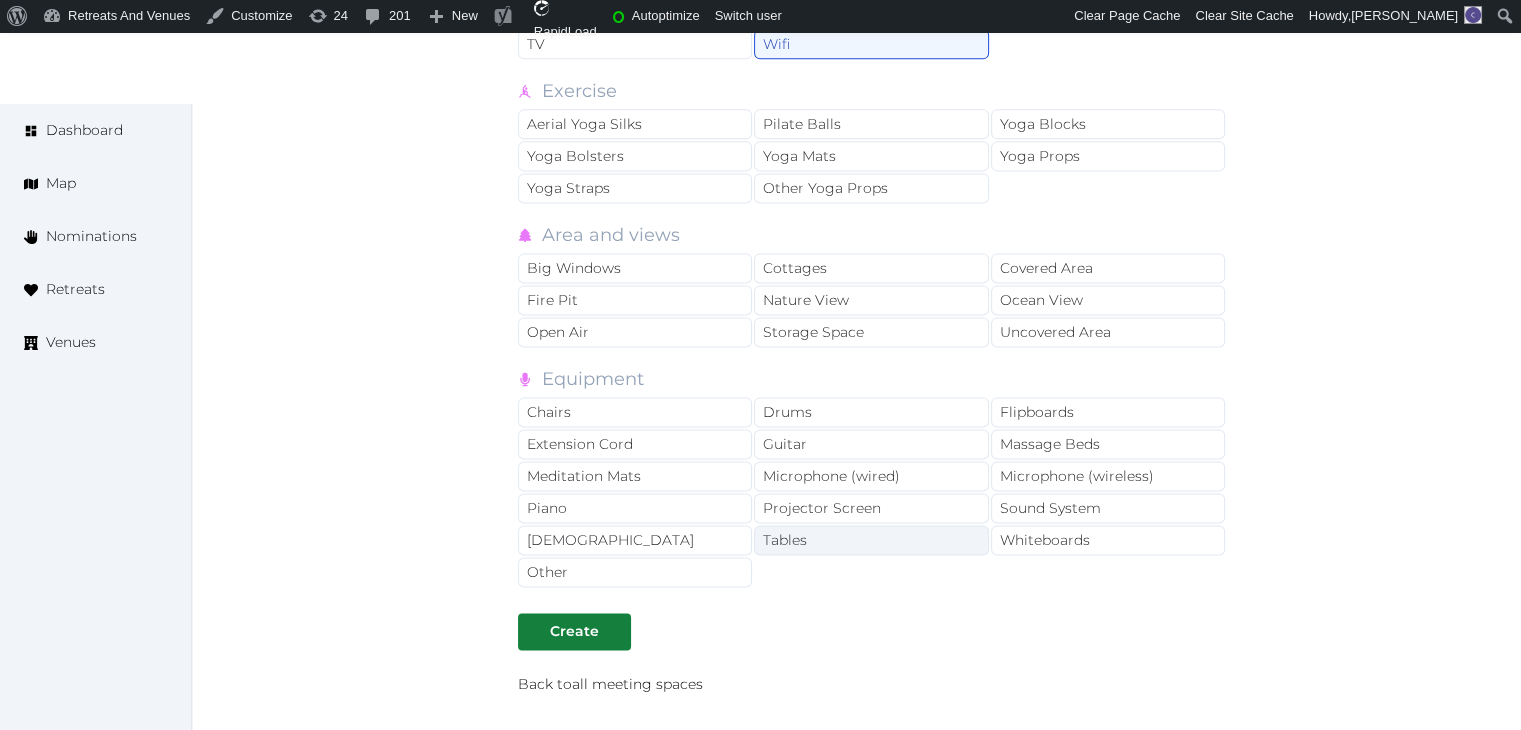 click on "Tables" at bounding box center (871, 540) 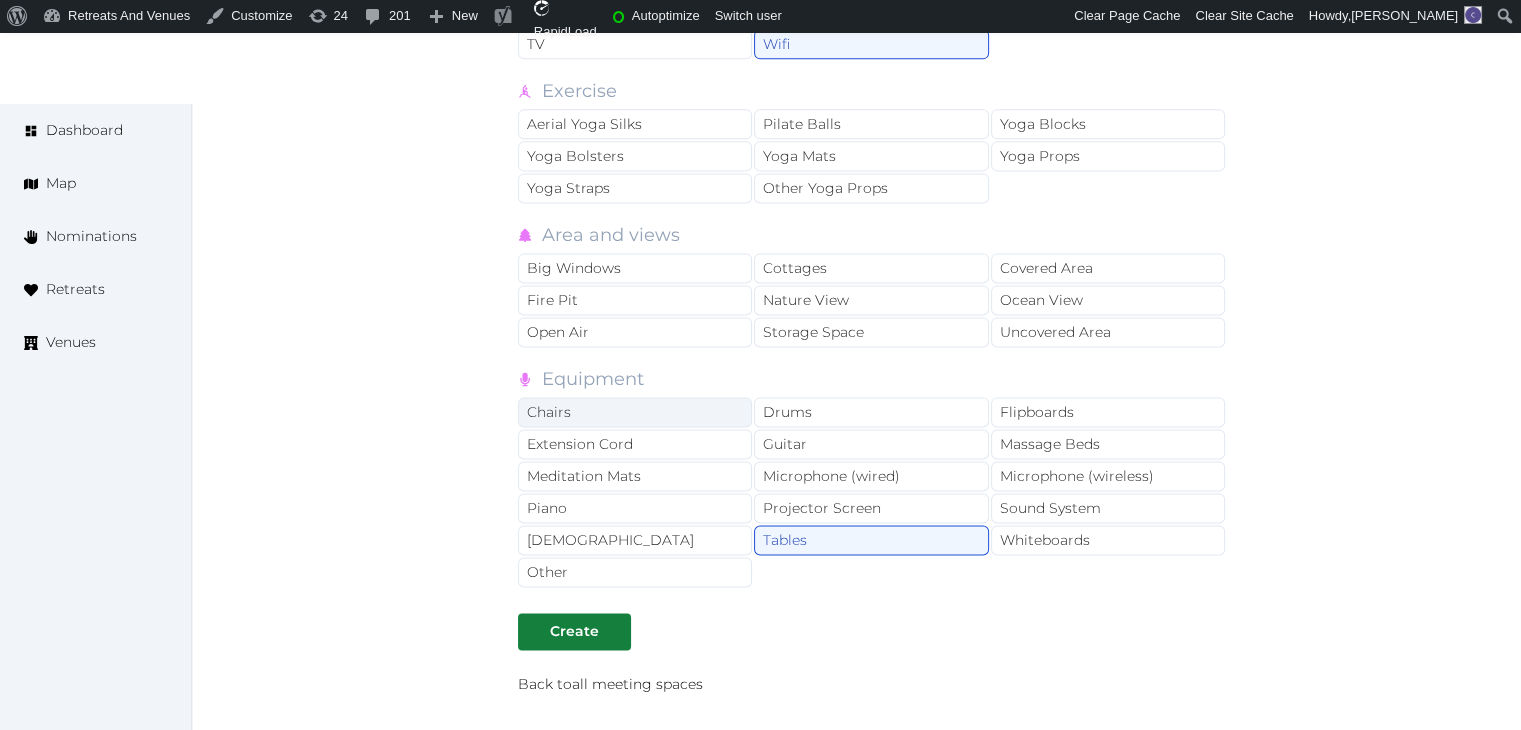 click on "Chairs" at bounding box center (635, 412) 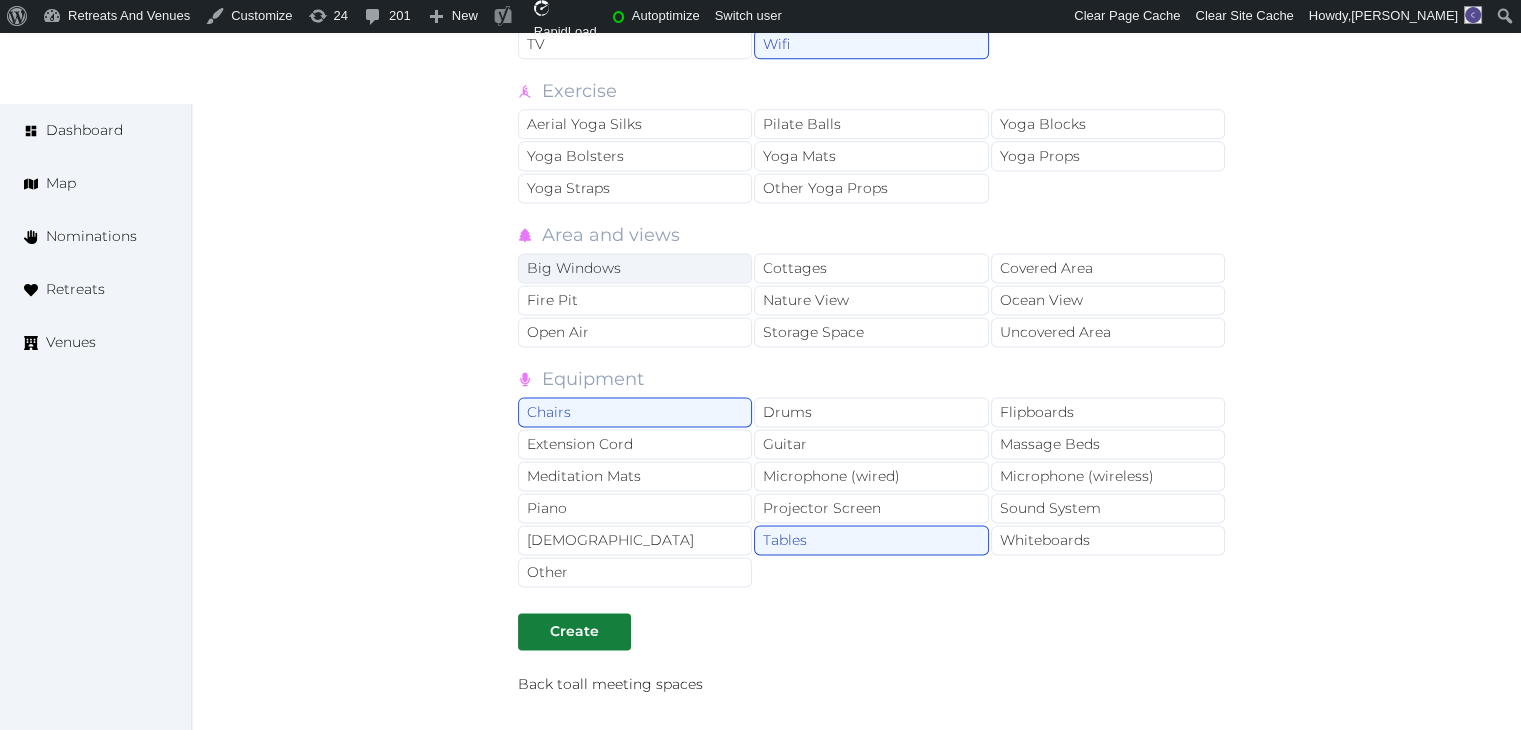 click on "Big Windows" at bounding box center [635, 268] 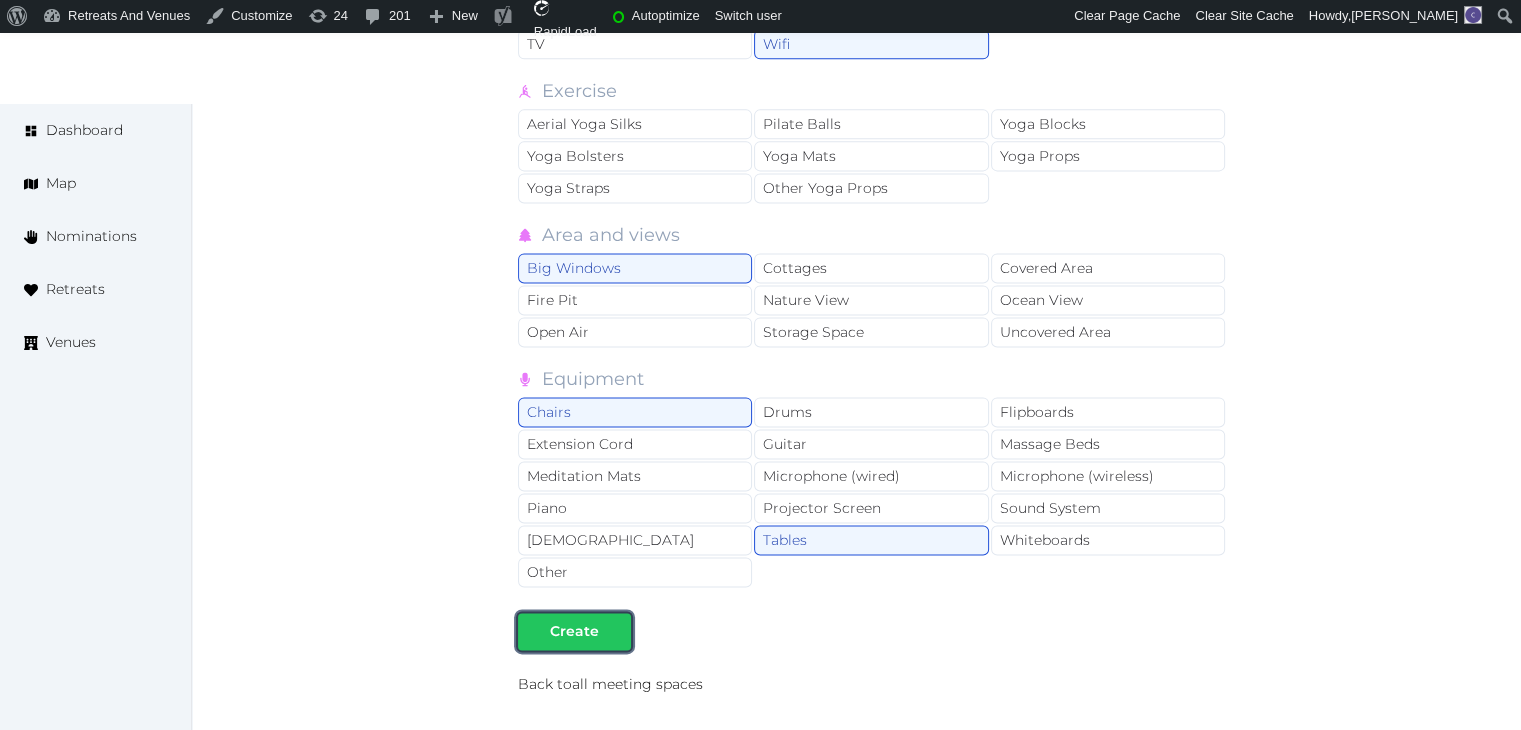 click on "Create" at bounding box center [574, 631] 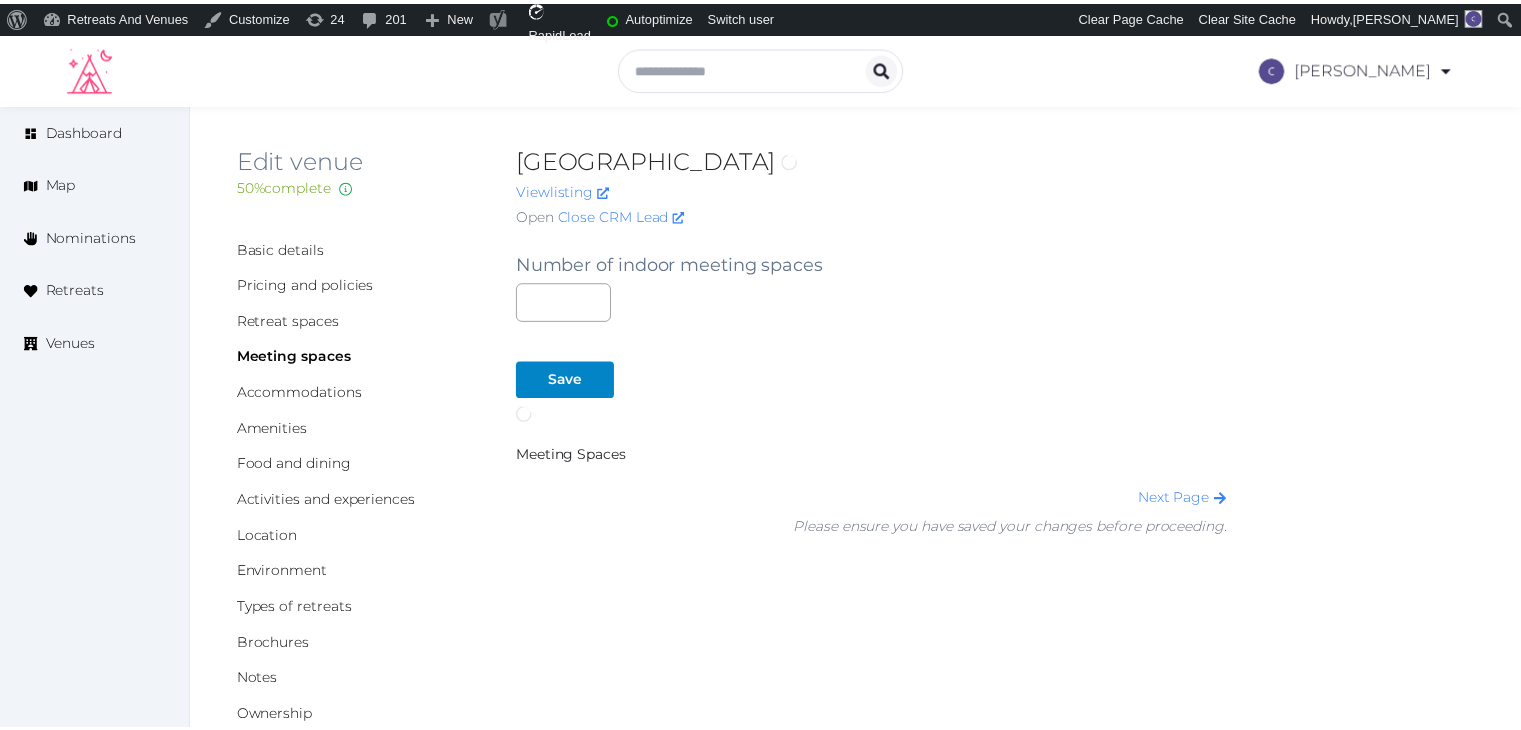 scroll, scrollTop: 0, scrollLeft: 0, axis: both 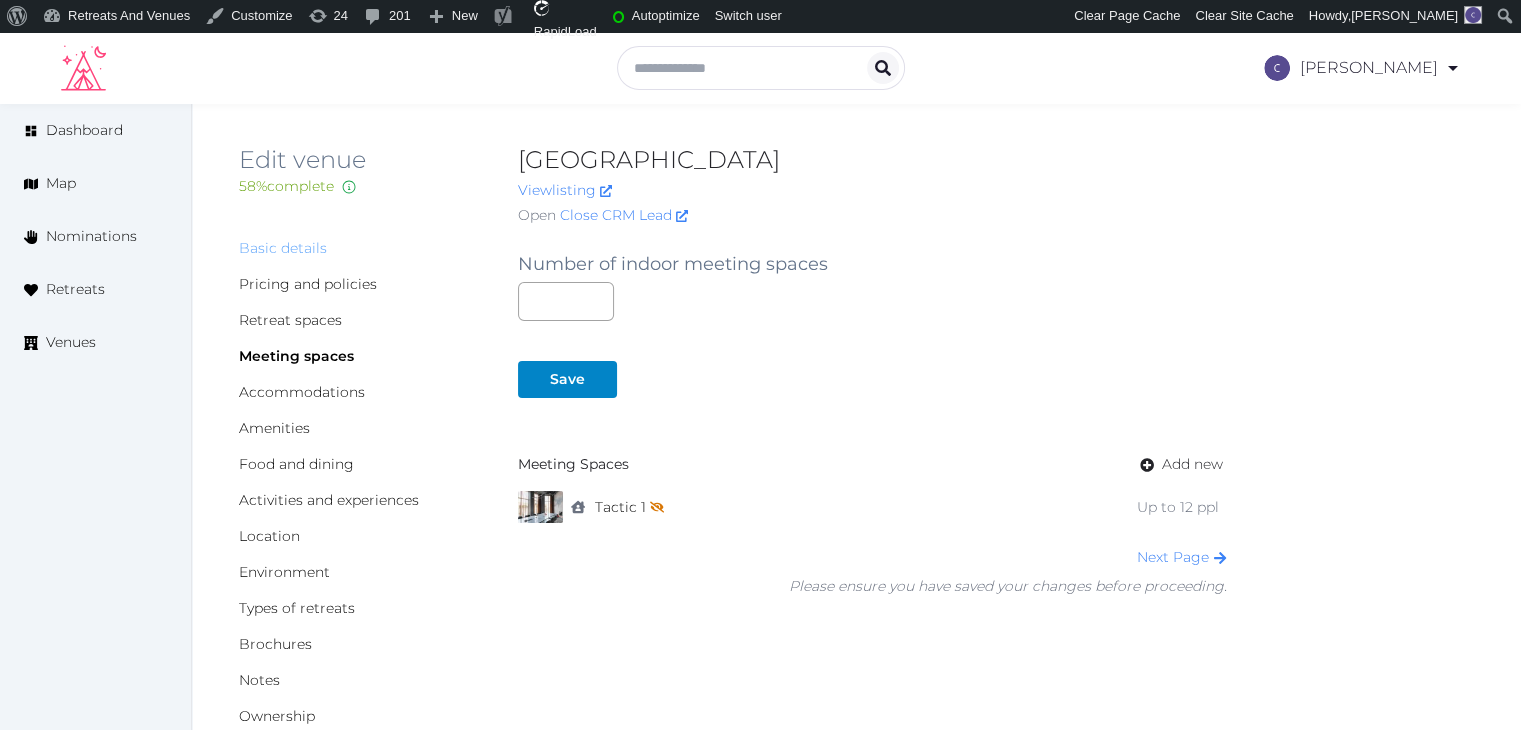 click on "Basic details" at bounding box center [283, 248] 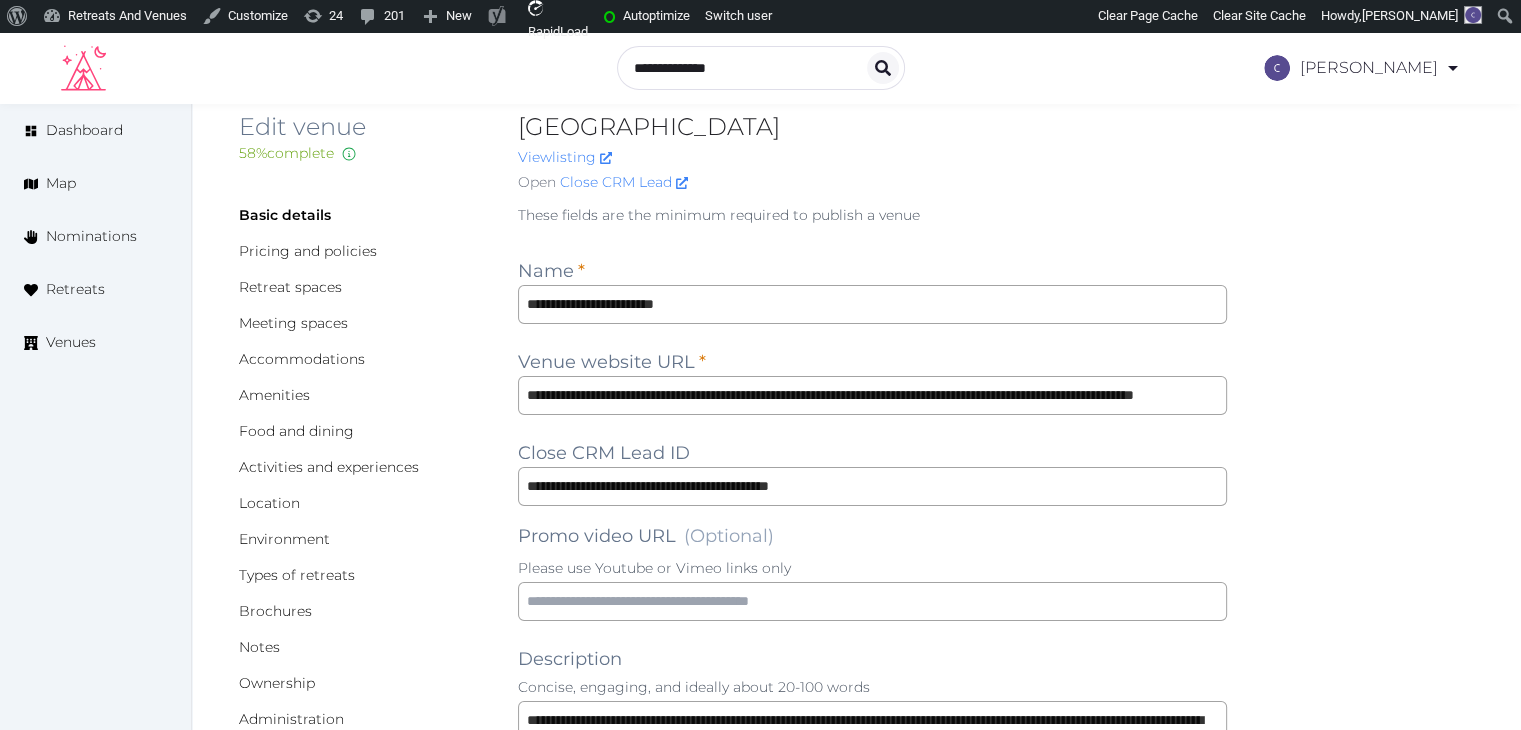 scroll, scrollTop: 0, scrollLeft: 0, axis: both 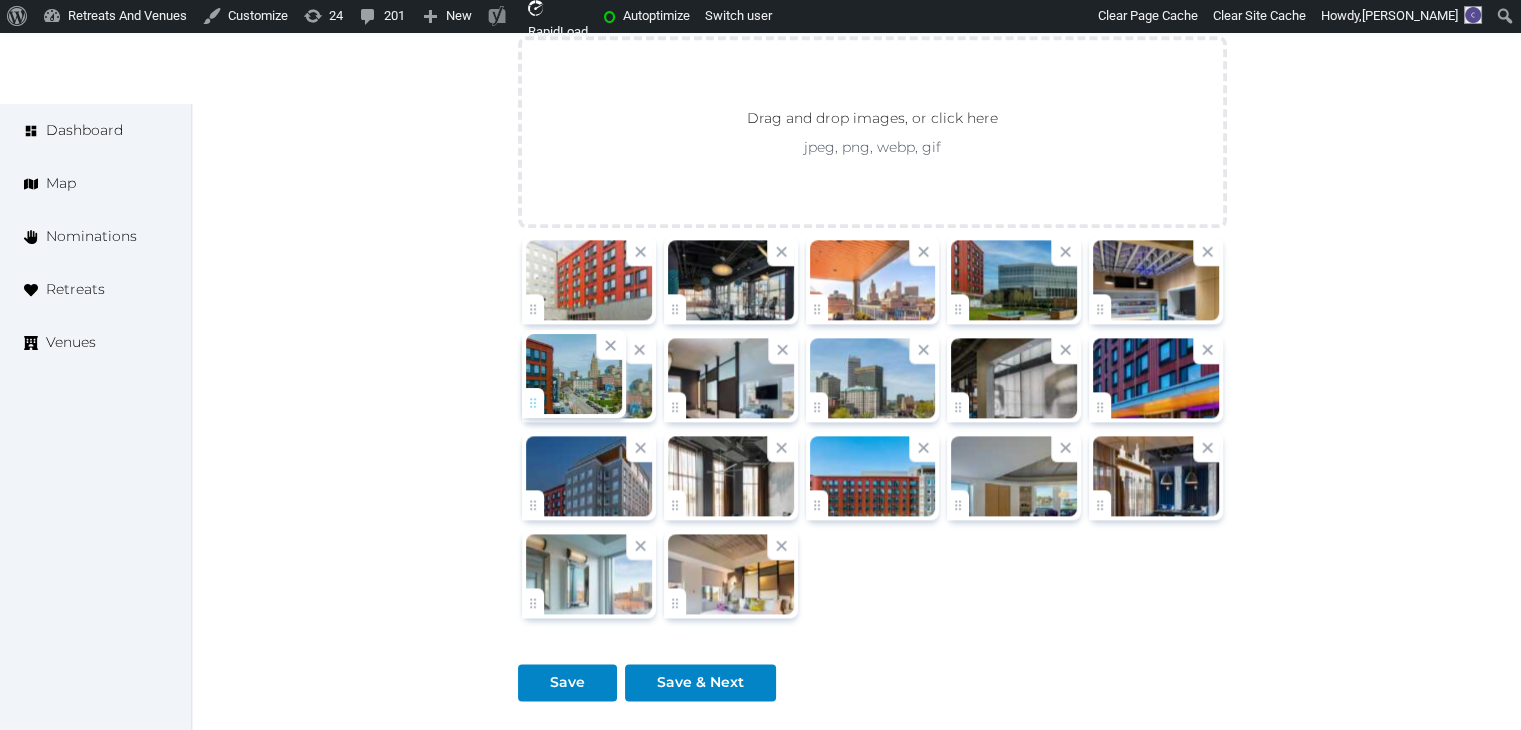 drag, startPoint x: 683, startPoint y: 406, endPoint x: 582, endPoint y: 406, distance: 101 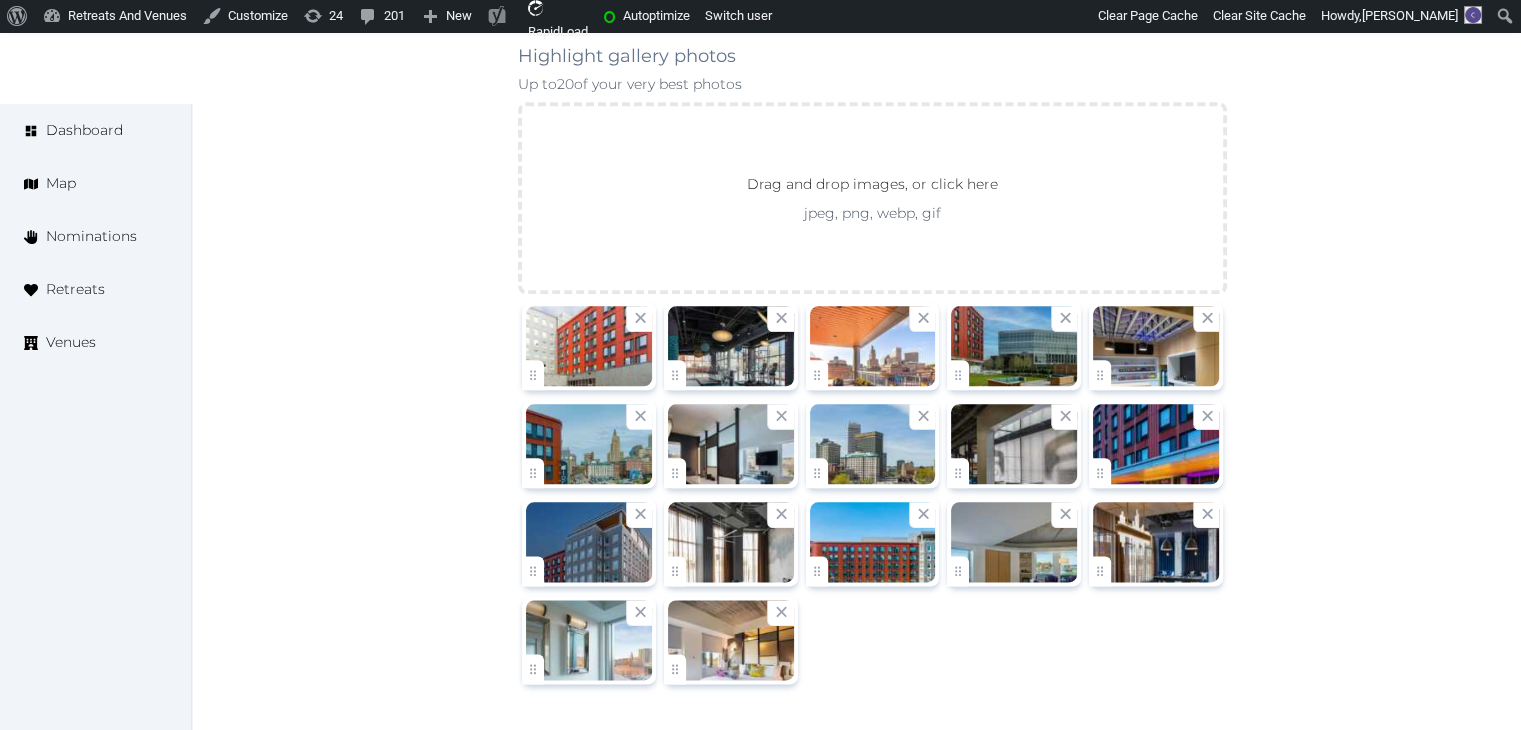 scroll, scrollTop: 2591, scrollLeft: 0, axis: vertical 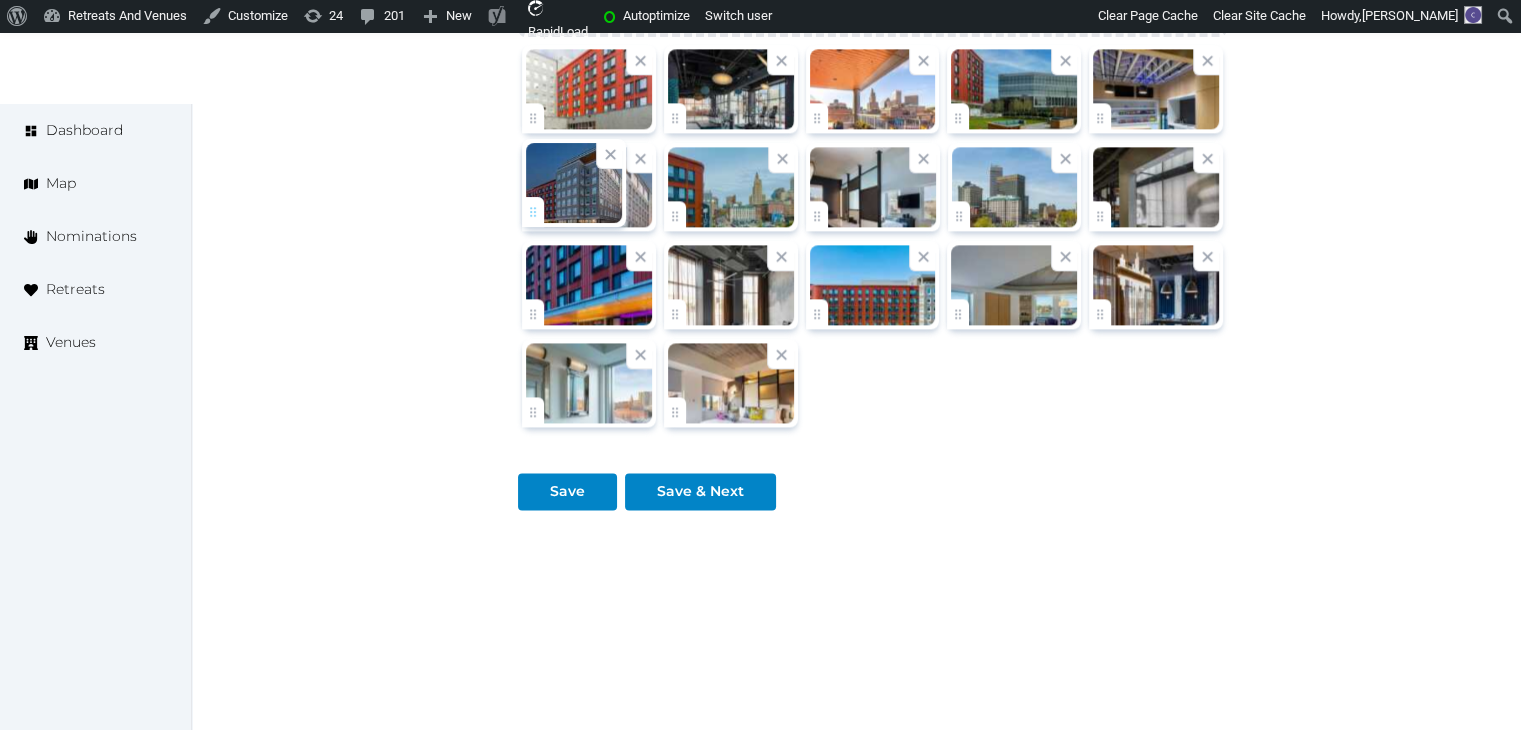 drag, startPoint x: 534, startPoint y: 305, endPoint x: 523, endPoint y: 222, distance: 83.725746 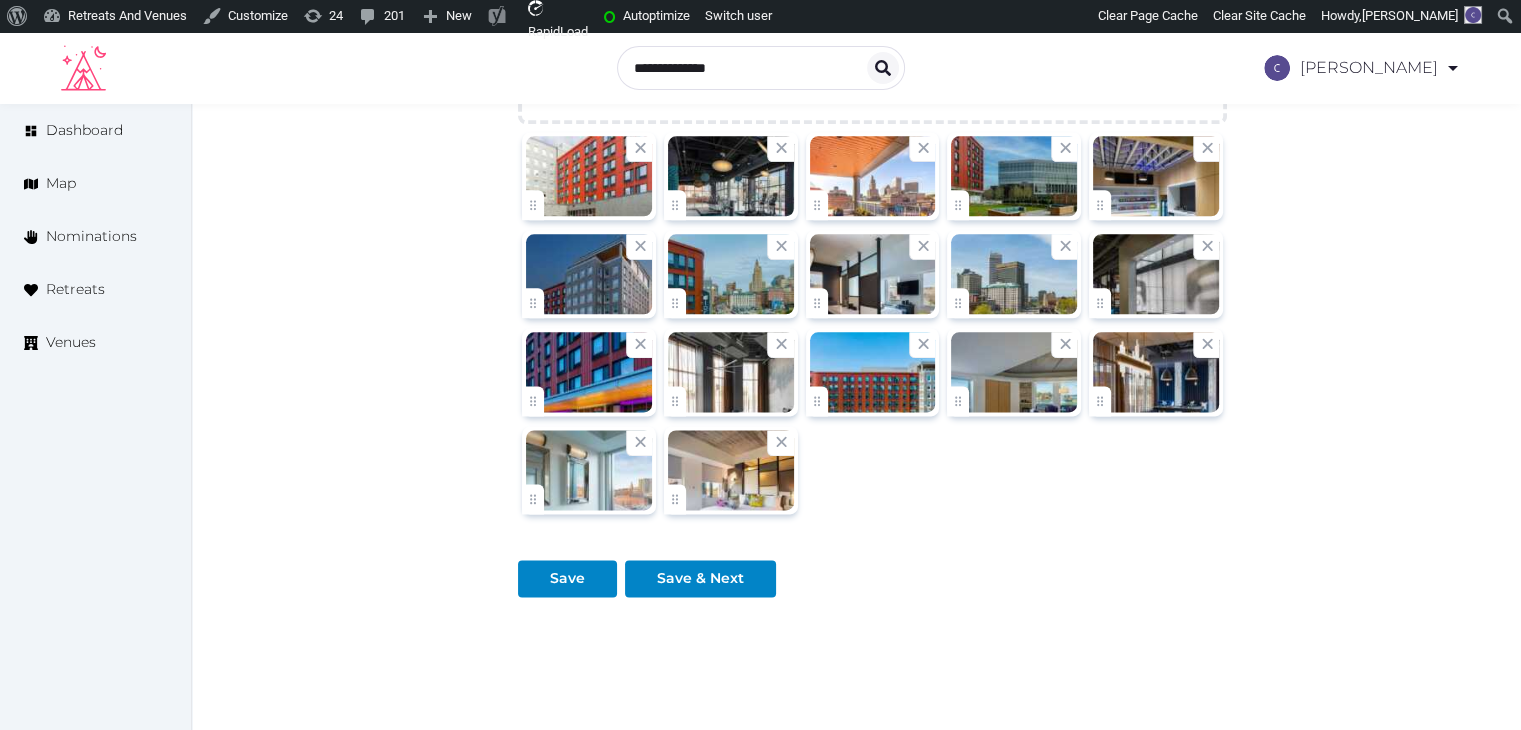 scroll, scrollTop: 2391, scrollLeft: 0, axis: vertical 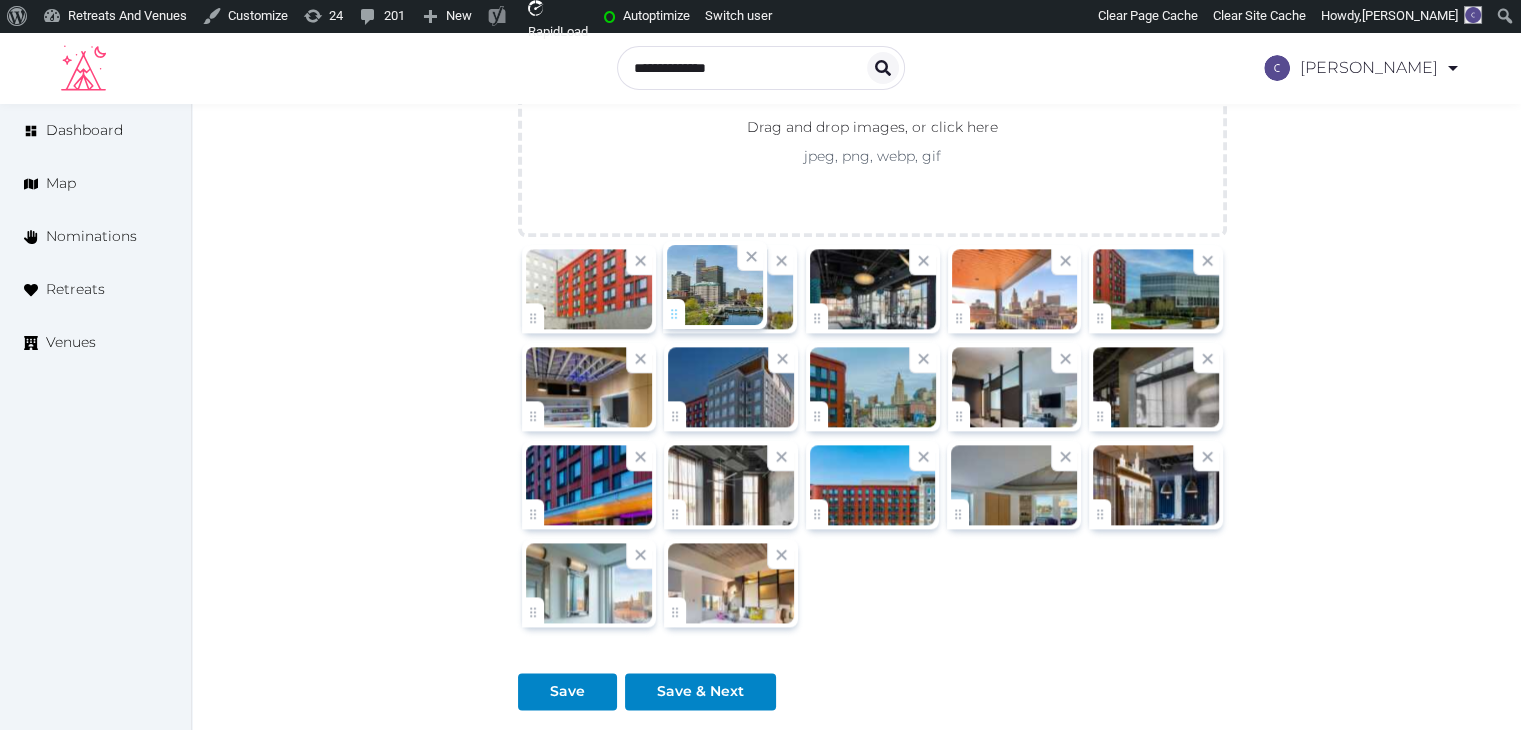 drag, startPoint x: 970, startPoint y: 410, endPoint x: 732, endPoint y: 317, distance: 255.52495 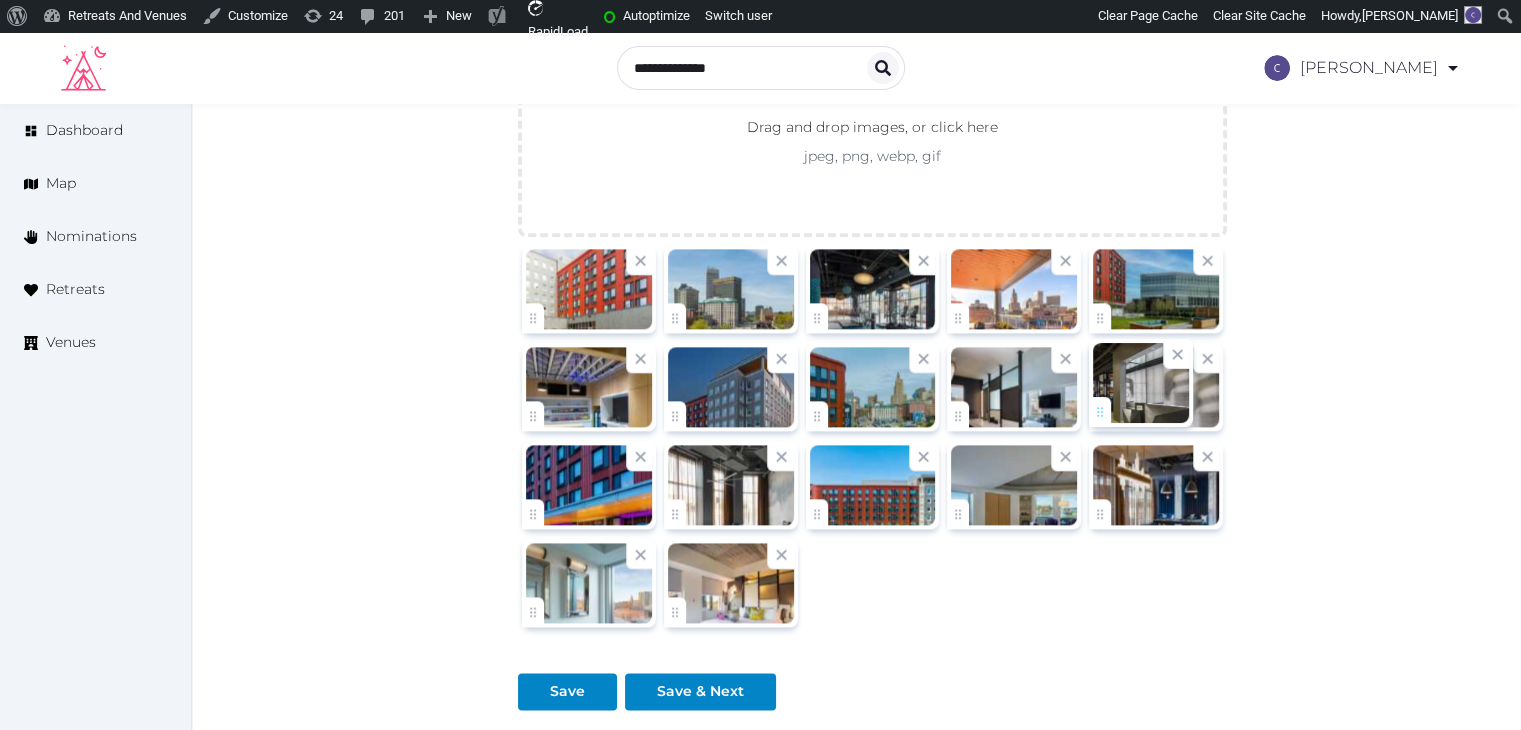 click on "Catherine Mesina   Account My Venue Listings My Retreats Logout      Dashboard Map Nominations Retreats Venues Edit venue 58 %  complete Fill out all the fields in your listing to increase its completion percentage.   A higher completion percentage will make your listing more attractive and result in better matches. Aloft Providence Downtown   View  listing   Open    Close CRM Lead Basic details Pricing and policies Retreat spaces Meeting spaces Accommodations Amenities Food and dining Activities and experiences Location Environment Types of retreats Brochures Notes Ownership Administration Activity This venue is live and visible to the public Mark draft Archive Venue owned by Thiago Martins thiago@retreatsandvenues.com Copy ownership transfer link Share this link with any user to transfer ownership of this venue. Users without accounts will be directed to register. Copy update link Copy recommended link Copy shortlist link Name * * 47 312" at bounding box center (760, -713) 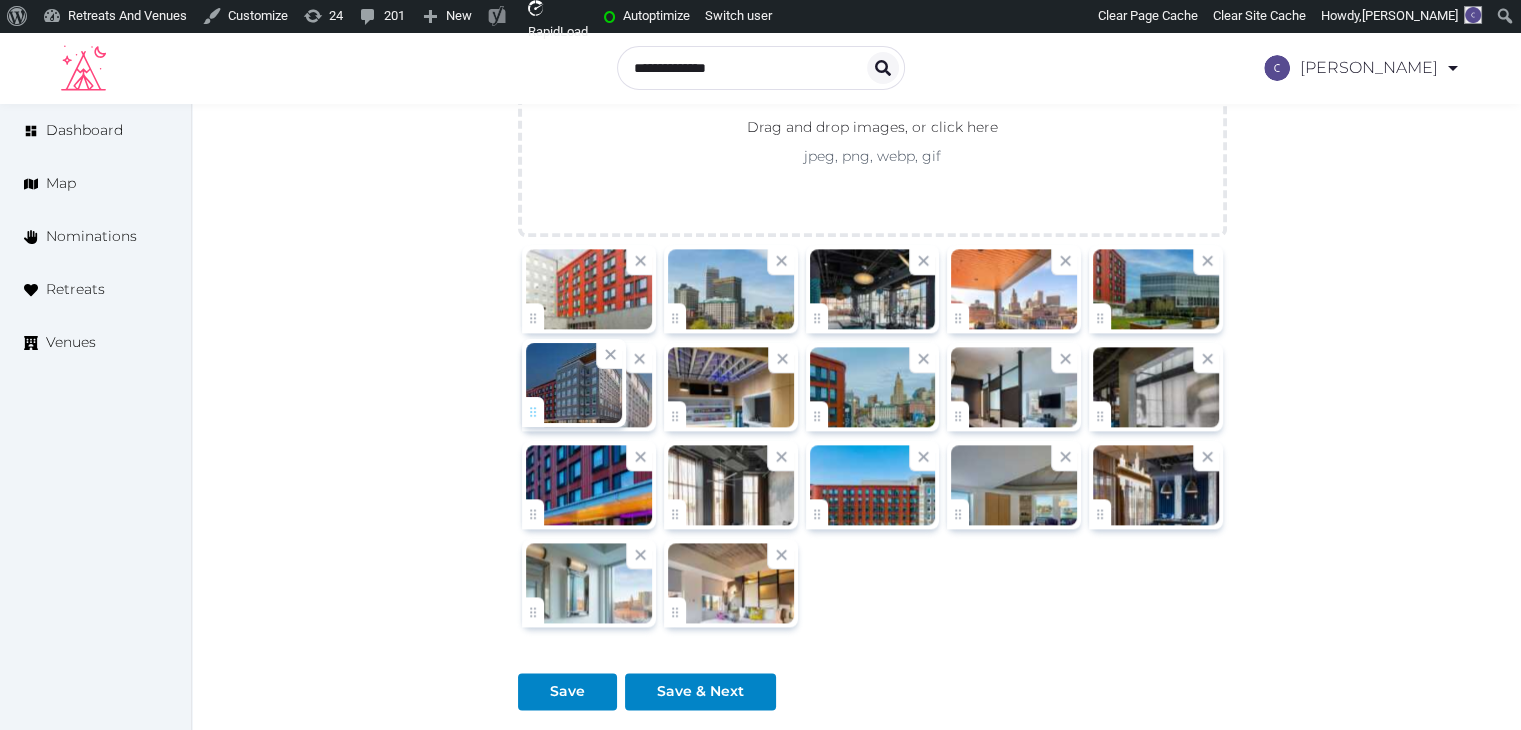 drag, startPoint x: 686, startPoint y: 415, endPoint x: 555, endPoint y: 415, distance: 131 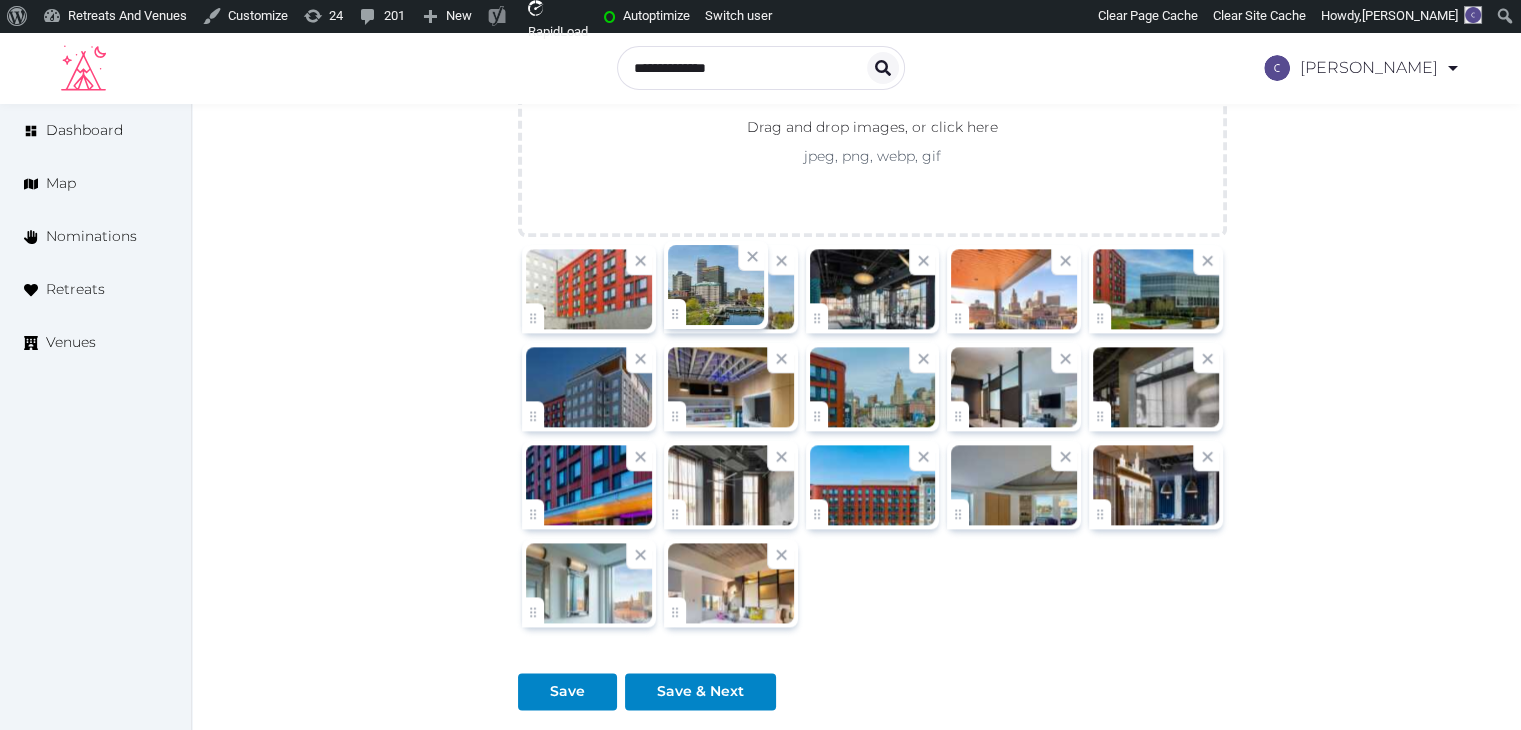 click on "Catherine Mesina   Account My Venue Listings My Retreats Logout      Dashboard Map Nominations Retreats Venues Edit venue 58 %  complete Fill out all the fields in your listing to increase its completion percentage.   A higher completion percentage will make your listing more attractive and result in better matches. Aloft Providence Downtown   View  listing   Open    Close CRM Lead Basic details Pricing and policies Retreat spaces Meeting spaces Accommodations Amenities Food and dining Activities and experiences Location Environment Types of retreats Brochures Notes Ownership Administration Activity This venue is live and visible to the public Mark draft Archive Venue owned by Thiago Martins thiago@retreatsandvenues.com Copy ownership transfer link Share this link with any user to transfer ownership of this venue. Users without accounts will be directed to register. Copy update link Copy recommended link Copy shortlist link Name * * 47 312" at bounding box center (760, -713) 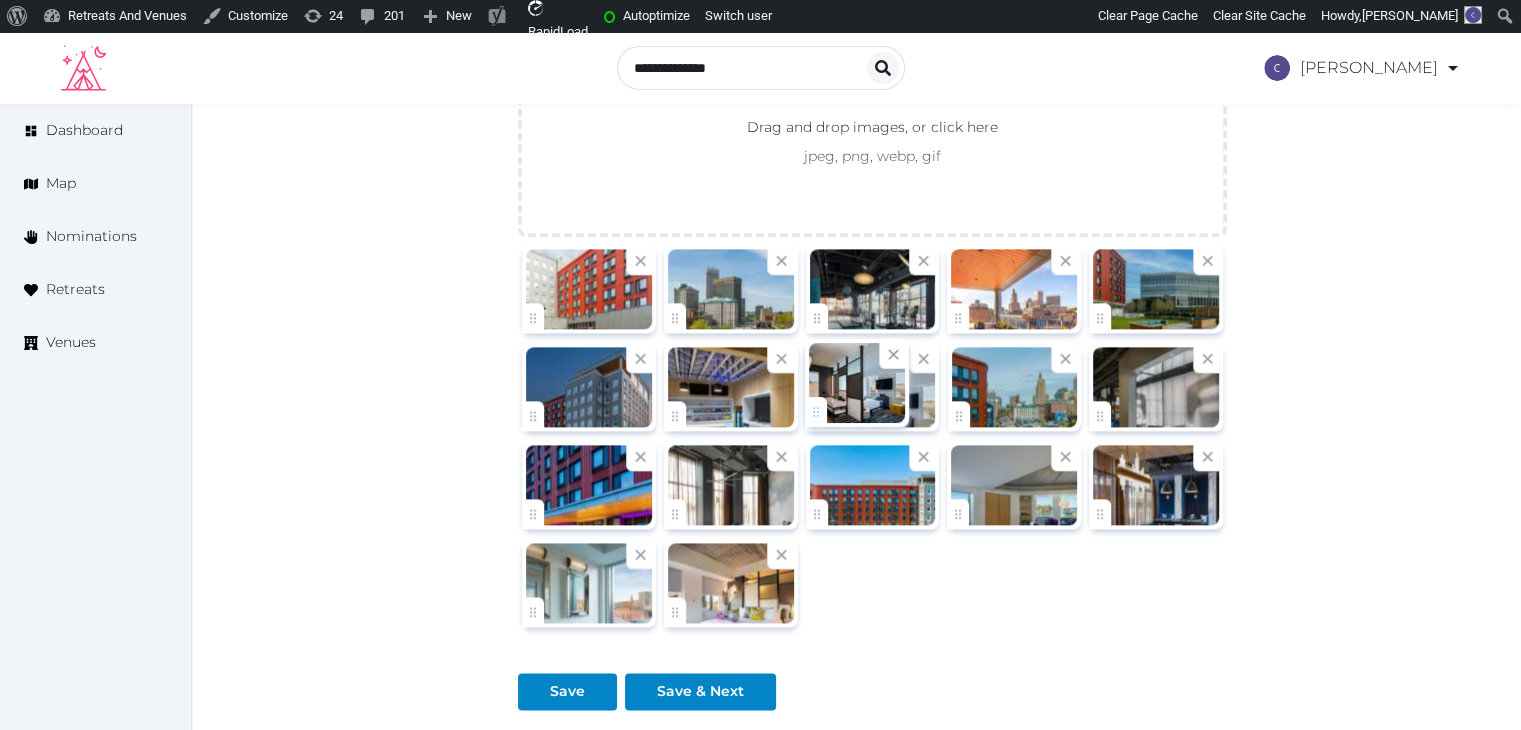 drag, startPoint x: 967, startPoint y: 415, endPoint x: 866, endPoint y: 415, distance: 101 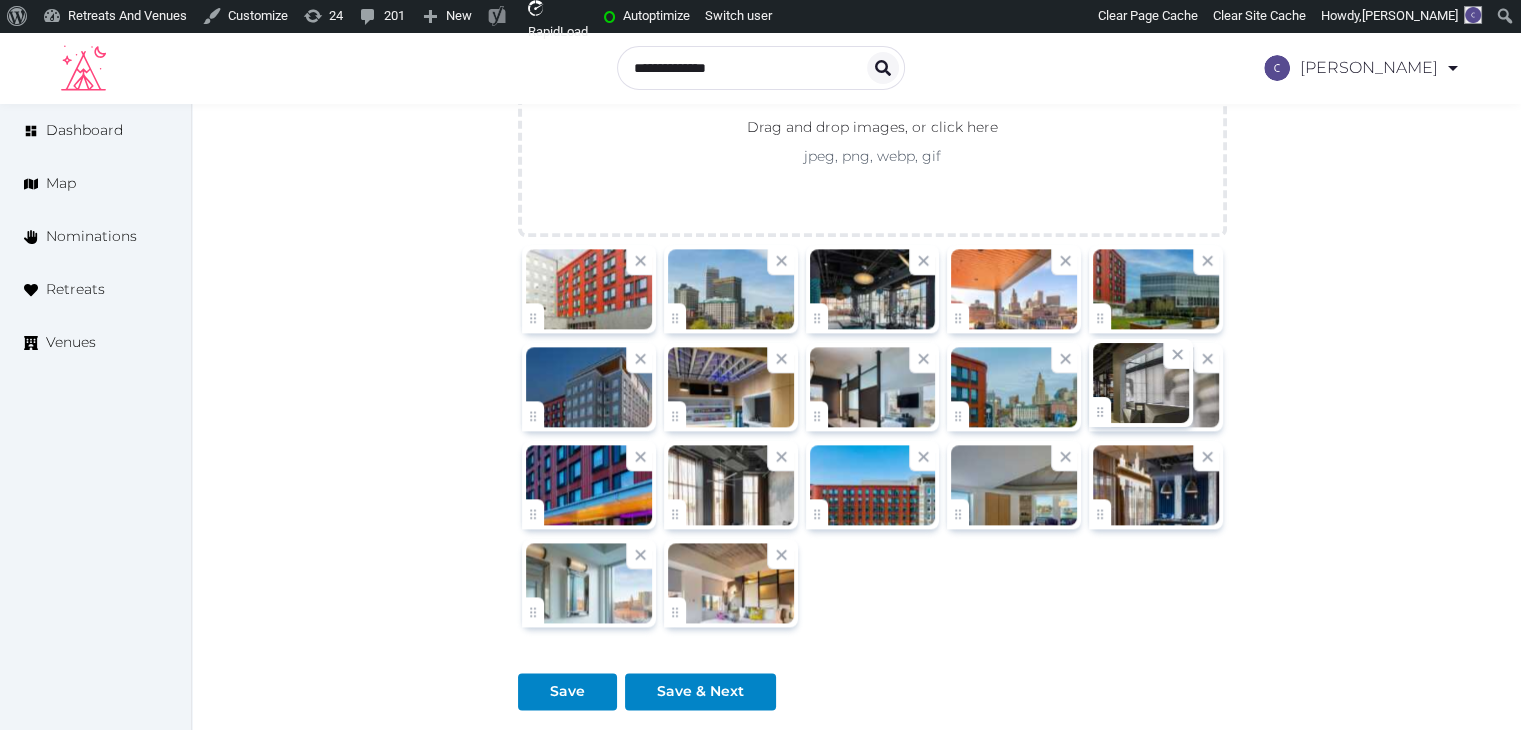click on "Catherine Mesina   Account My Venue Listings My Retreats Logout      Dashboard Map Nominations Retreats Venues Edit venue 58 %  complete Fill out all the fields in your listing to increase its completion percentage.   A higher completion percentage will make your listing more attractive and result in better matches. Aloft Providence Downtown   View  listing   Open    Close CRM Lead Basic details Pricing and policies Retreat spaces Meeting spaces Accommodations Amenities Food and dining Activities and experiences Location Environment Types of retreats Brochures Notes Ownership Administration Activity This venue is live and visible to the public Mark draft Archive Venue owned by Thiago Martins thiago@retreatsandvenues.com Copy ownership transfer link Share this link with any user to transfer ownership of this venue. Users without accounts will be directed to register. Copy update link Copy recommended link Copy shortlist link Name * * 47 312" at bounding box center (760, -713) 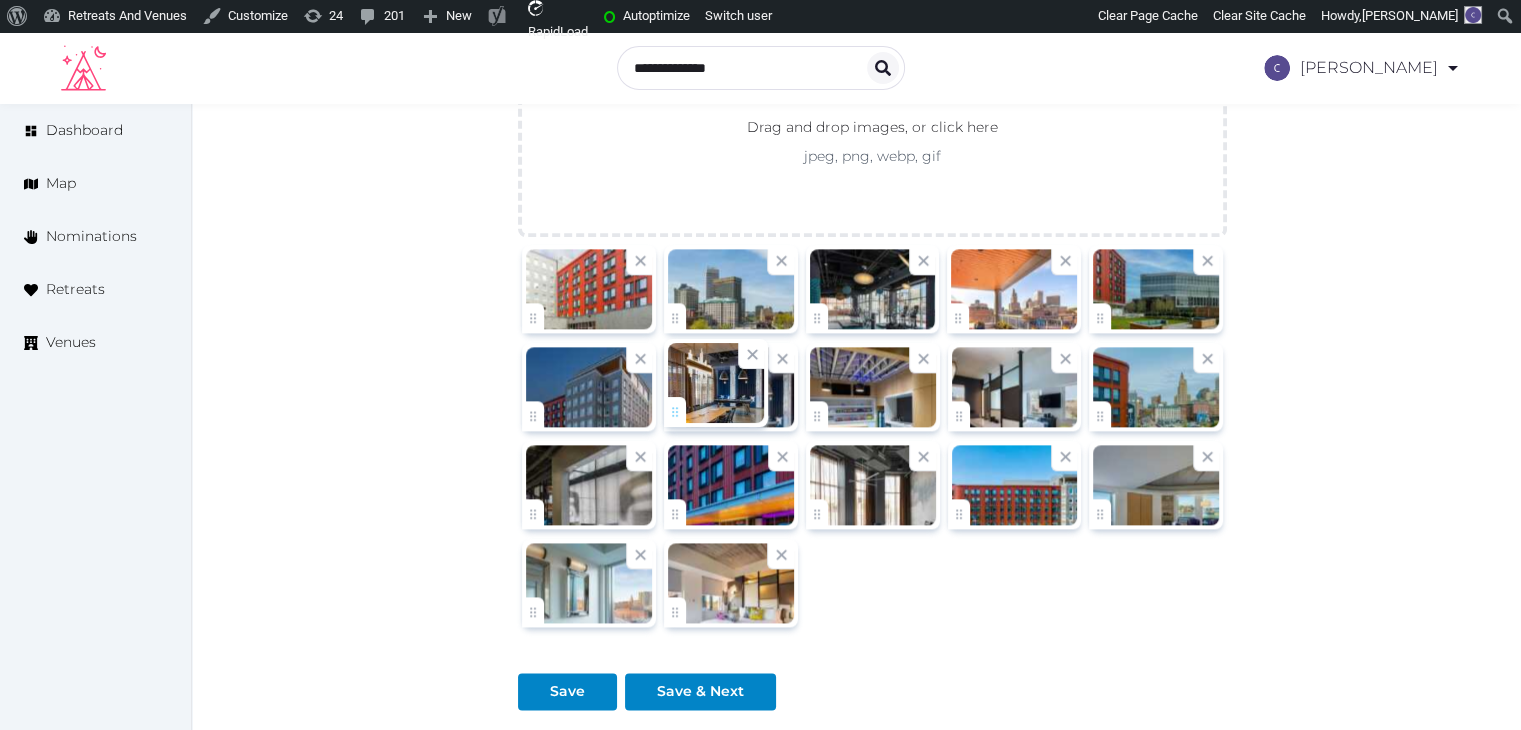 drag, startPoint x: 1095, startPoint y: 505, endPoint x: 685, endPoint y: 429, distance: 416.9844 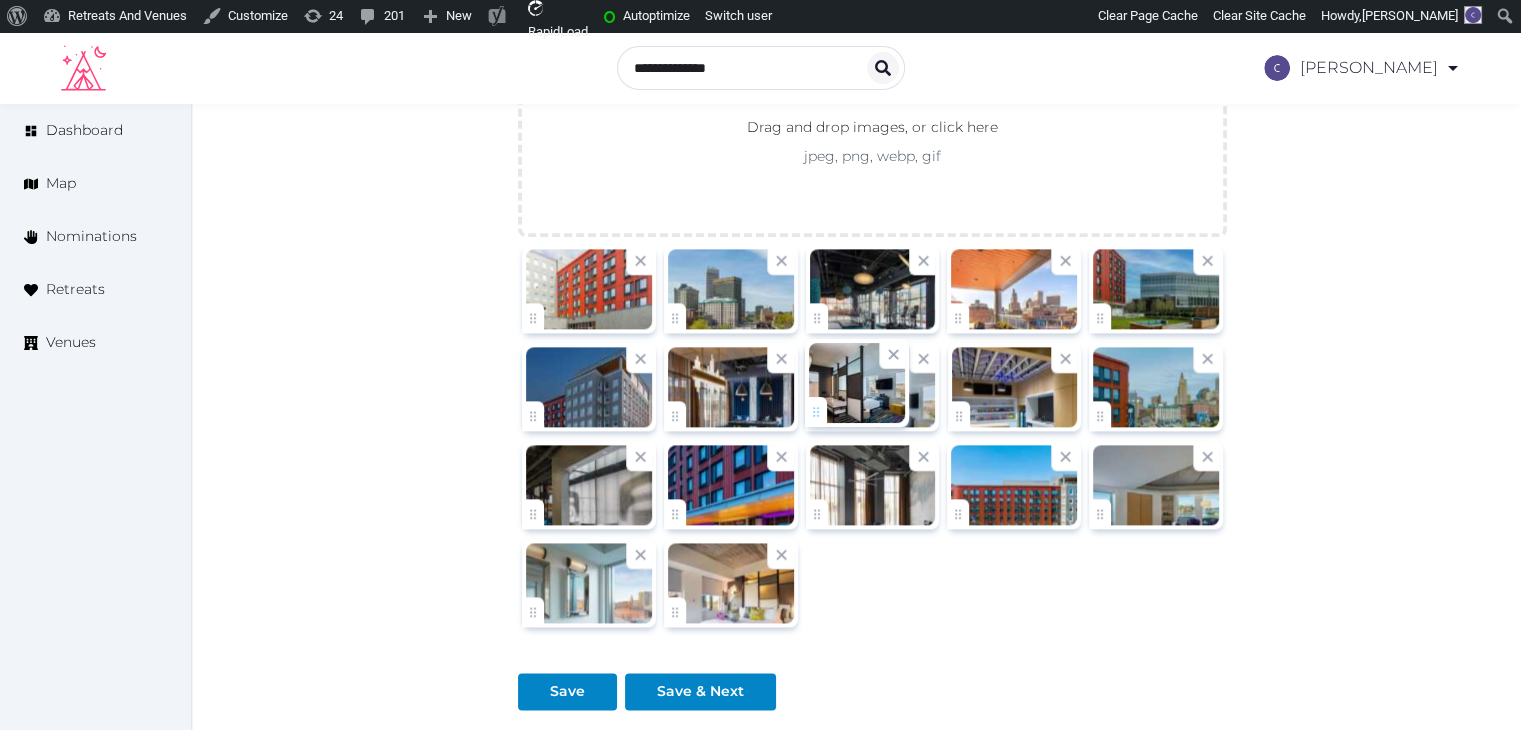 drag, startPoint x: 968, startPoint y: 413, endPoint x: 840, endPoint y: 413, distance: 128 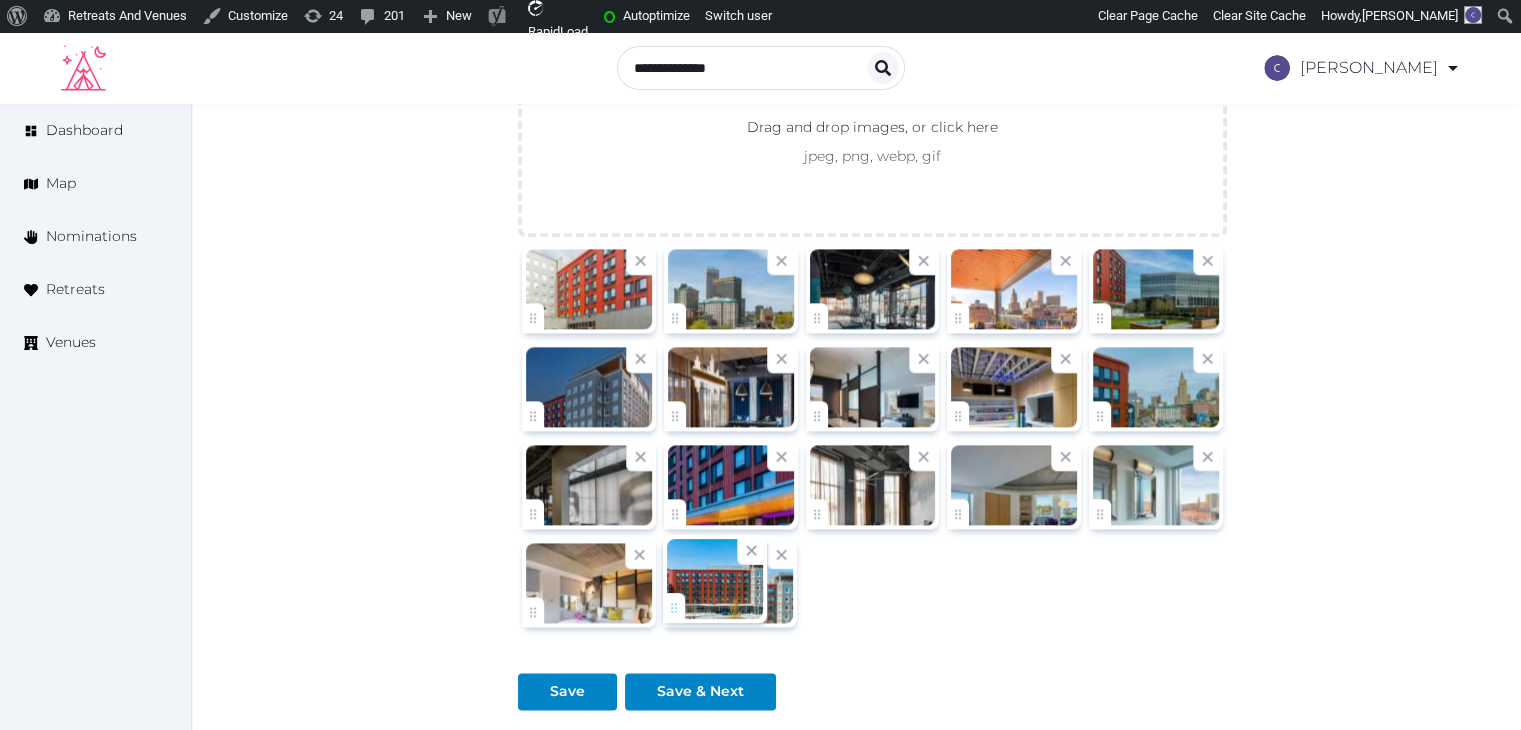 drag, startPoint x: 960, startPoint y: 505, endPoint x: 706, endPoint y: 575, distance: 263.46918 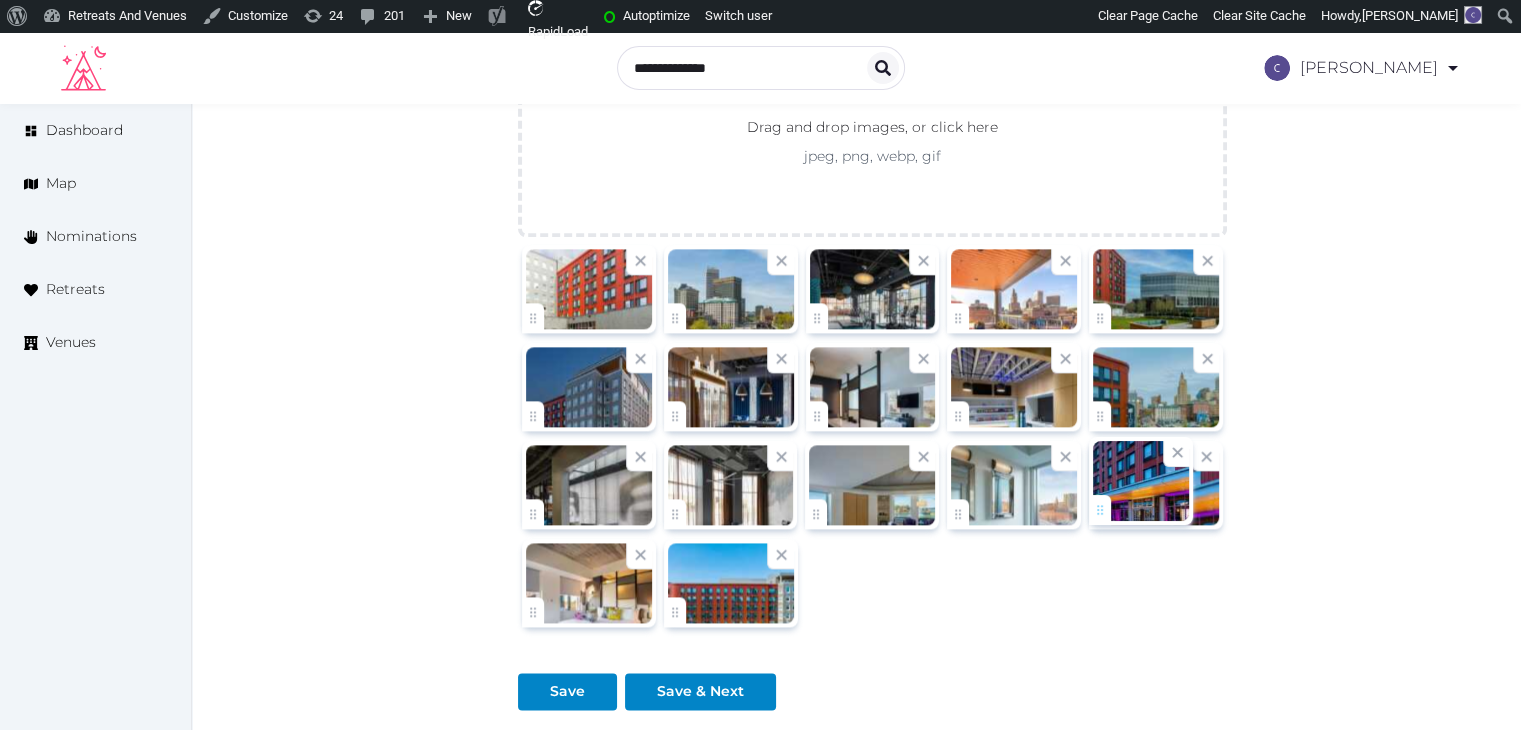 drag, startPoint x: 677, startPoint y: 507, endPoint x: 1116, endPoint y: 507, distance: 439 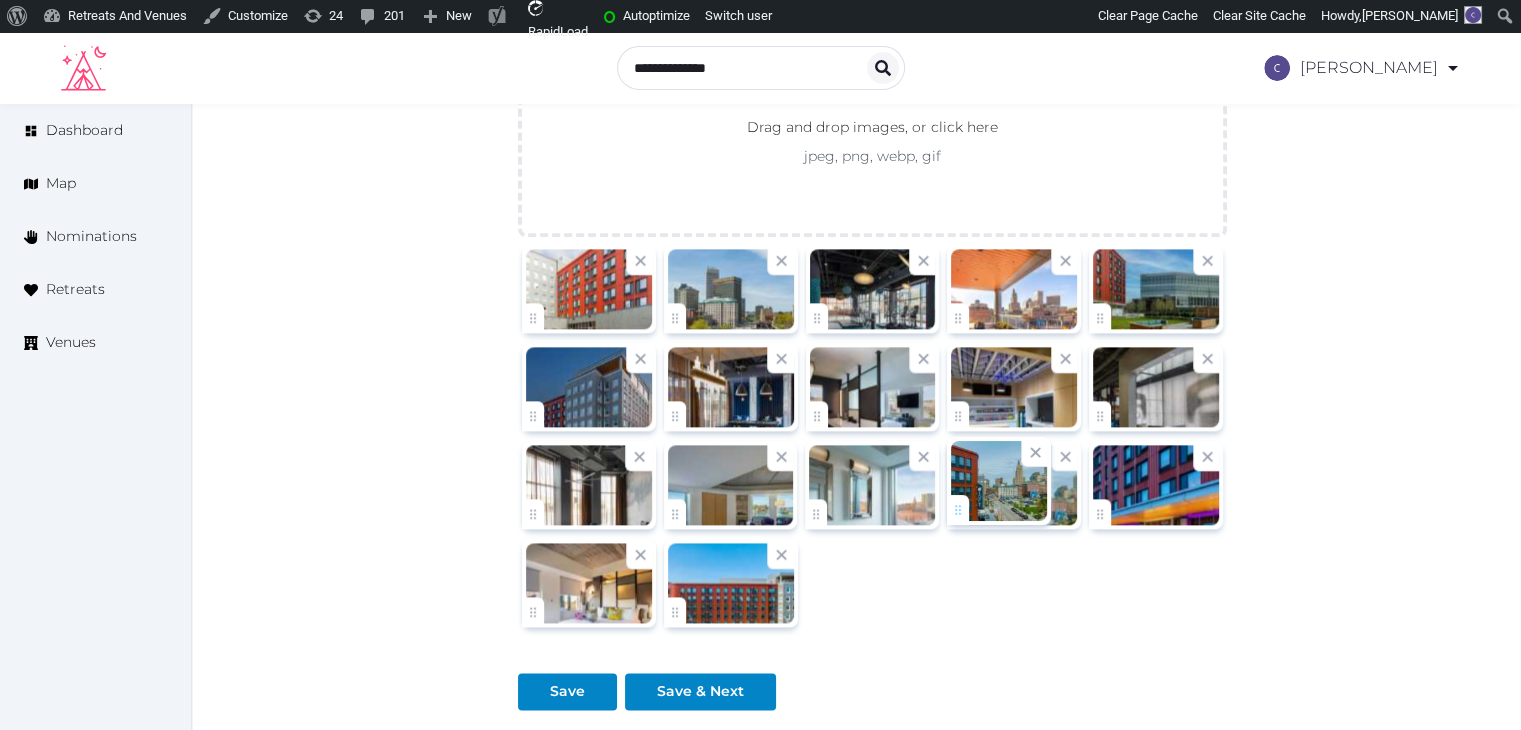 drag, startPoint x: 1104, startPoint y: 409, endPoint x: 1000, endPoint y: 501, distance: 138.85243 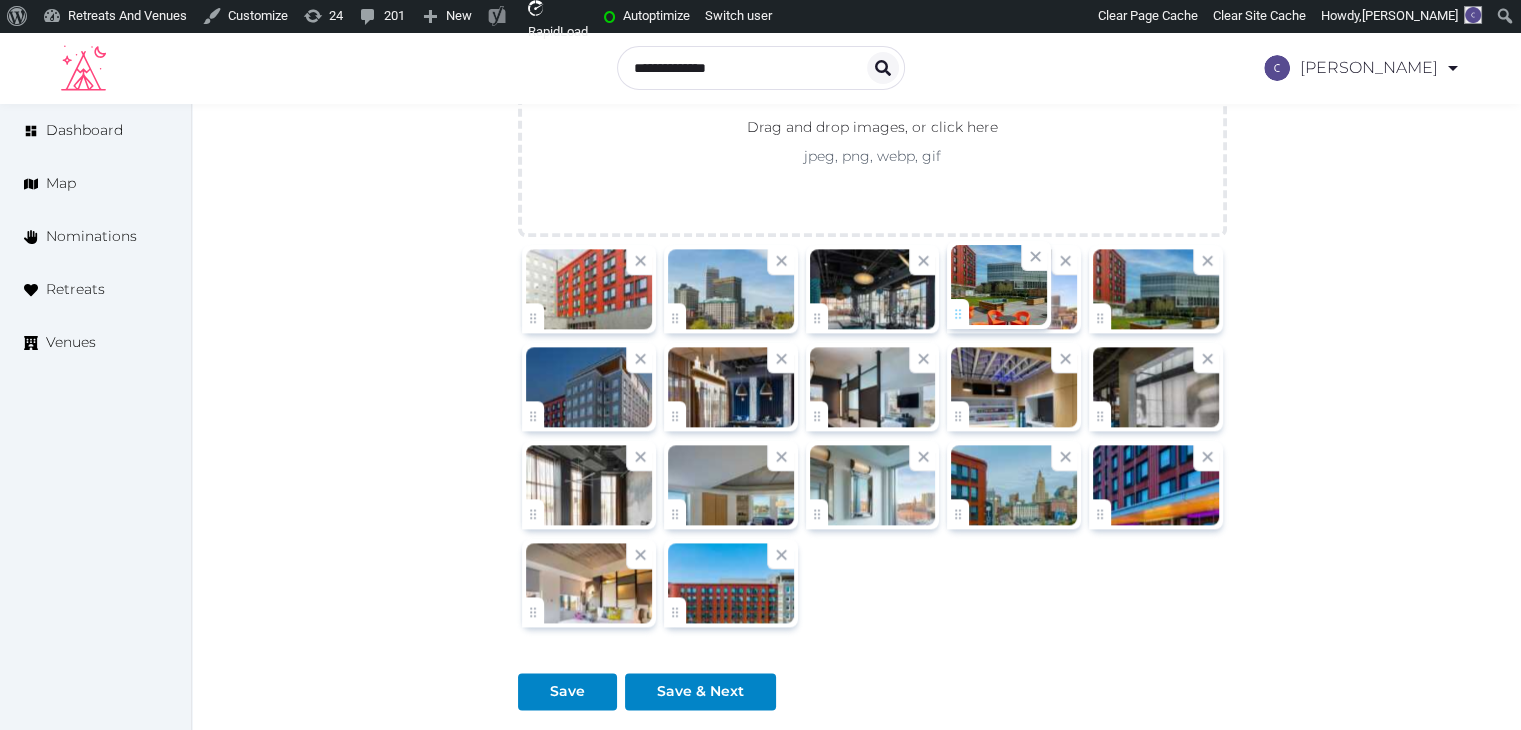 drag, startPoint x: 1089, startPoint y: 317, endPoint x: 983, endPoint y: 320, distance: 106.04244 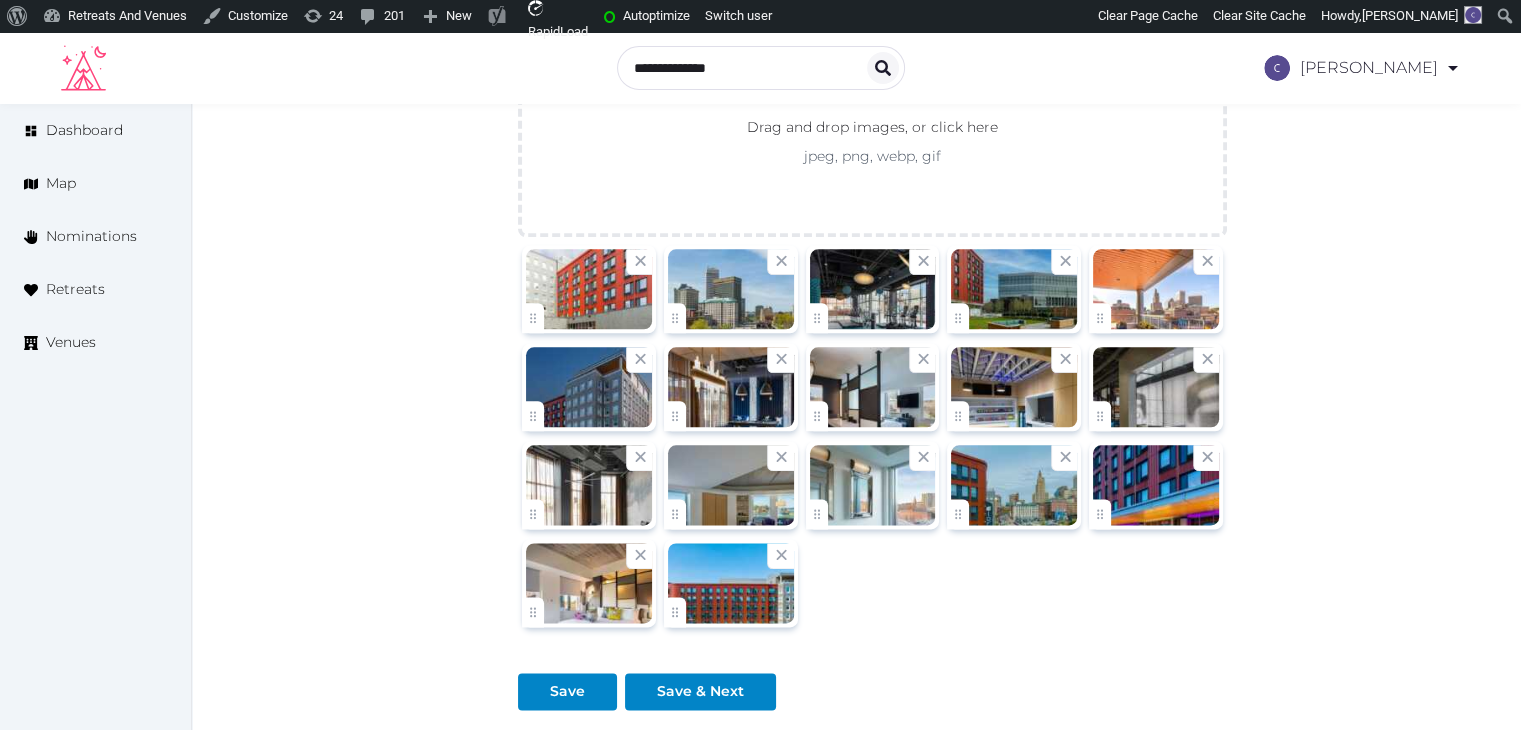 click on "**********" at bounding box center (872, -628) 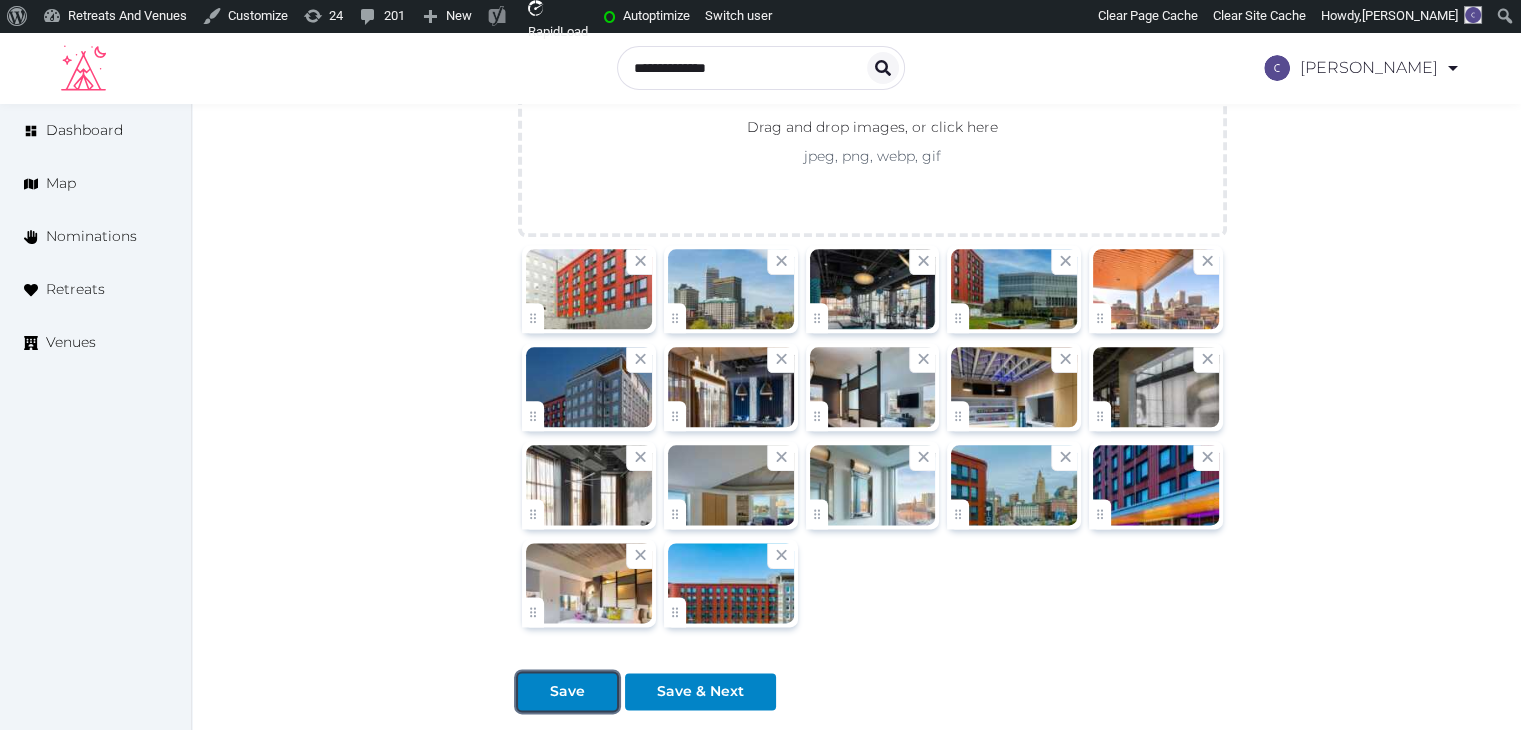 click on "Save" at bounding box center [567, 691] 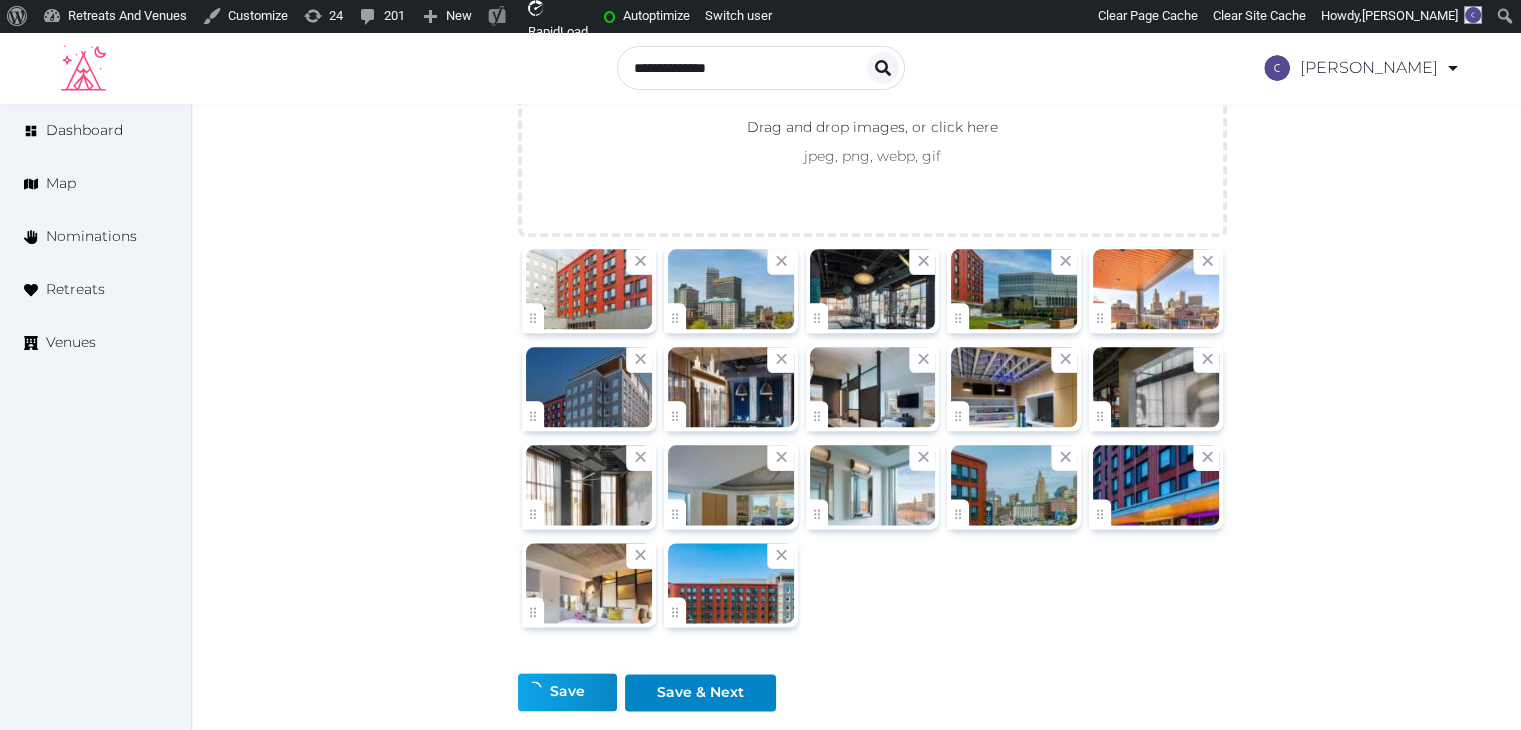 drag, startPoint x: 660, startPoint y: 400, endPoint x: 945, endPoint y: 505, distance: 303.72684 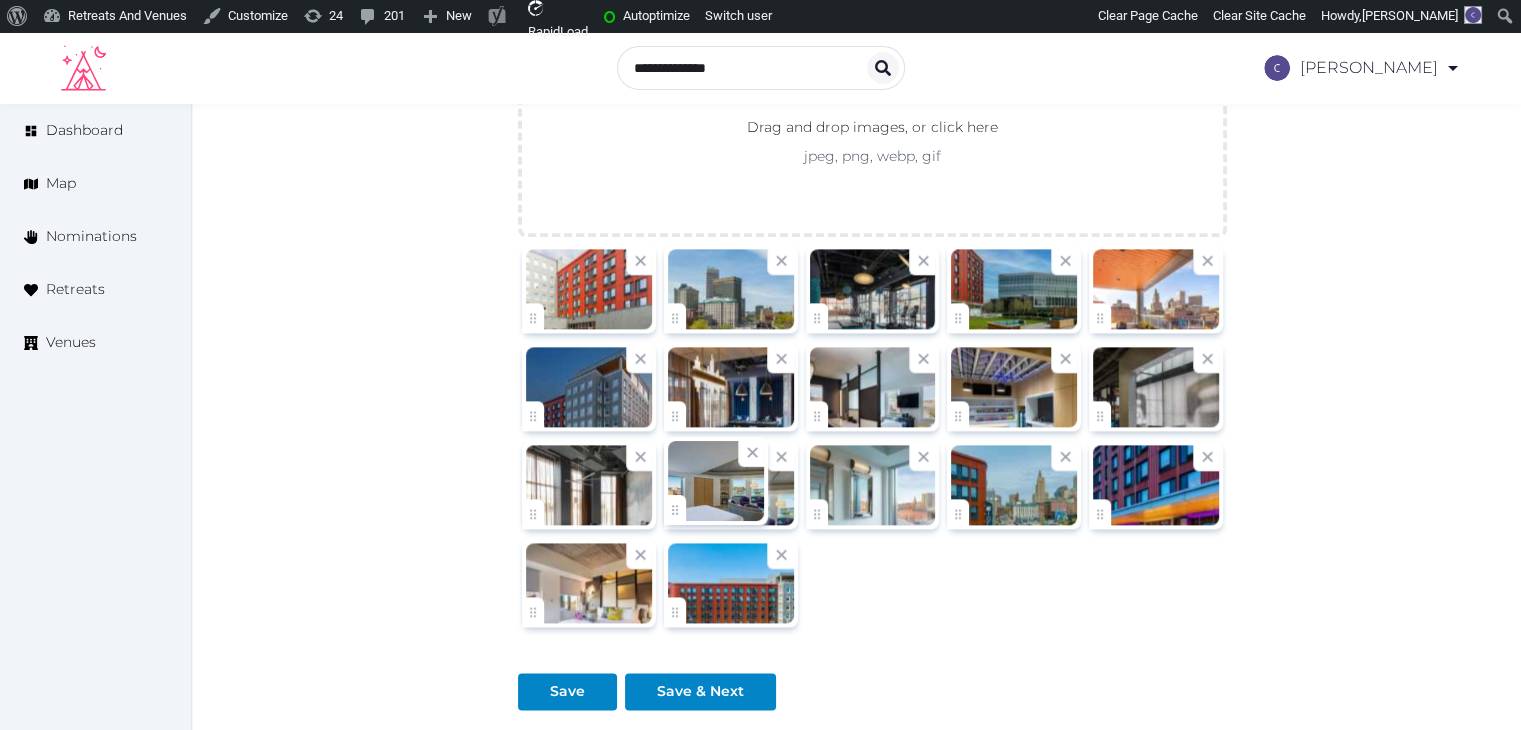 click on "Catherine Mesina   Account My Venue Listings My Retreats Logout      Dashboard Map Nominations Retreats Venues Edit venue 58 %  complete Fill out all the fields in your listing to increase its completion percentage.   A higher completion percentage will make your listing more attractive and result in better matches. Aloft Providence Downtown   View  listing   Open    Close CRM Lead Basic details Pricing and policies Retreat spaces Meeting spaces Accommodations Amenities Food and dining Activities and experiences Location Environment Types of retreats Brochures Notes Ownership Administration Activity This venue is live and visible to the public Mark draft Archive Venue owned by Thiago Martins thiago@retreatsandvenues.com Copy ownership transfer link Share this link with any user to transfer ownership of this venue. Users without accounts will be directed to register. Copy update link Copy recommended link Copy shortlist link Name * * 47 312" at bounding box center (760, -713) 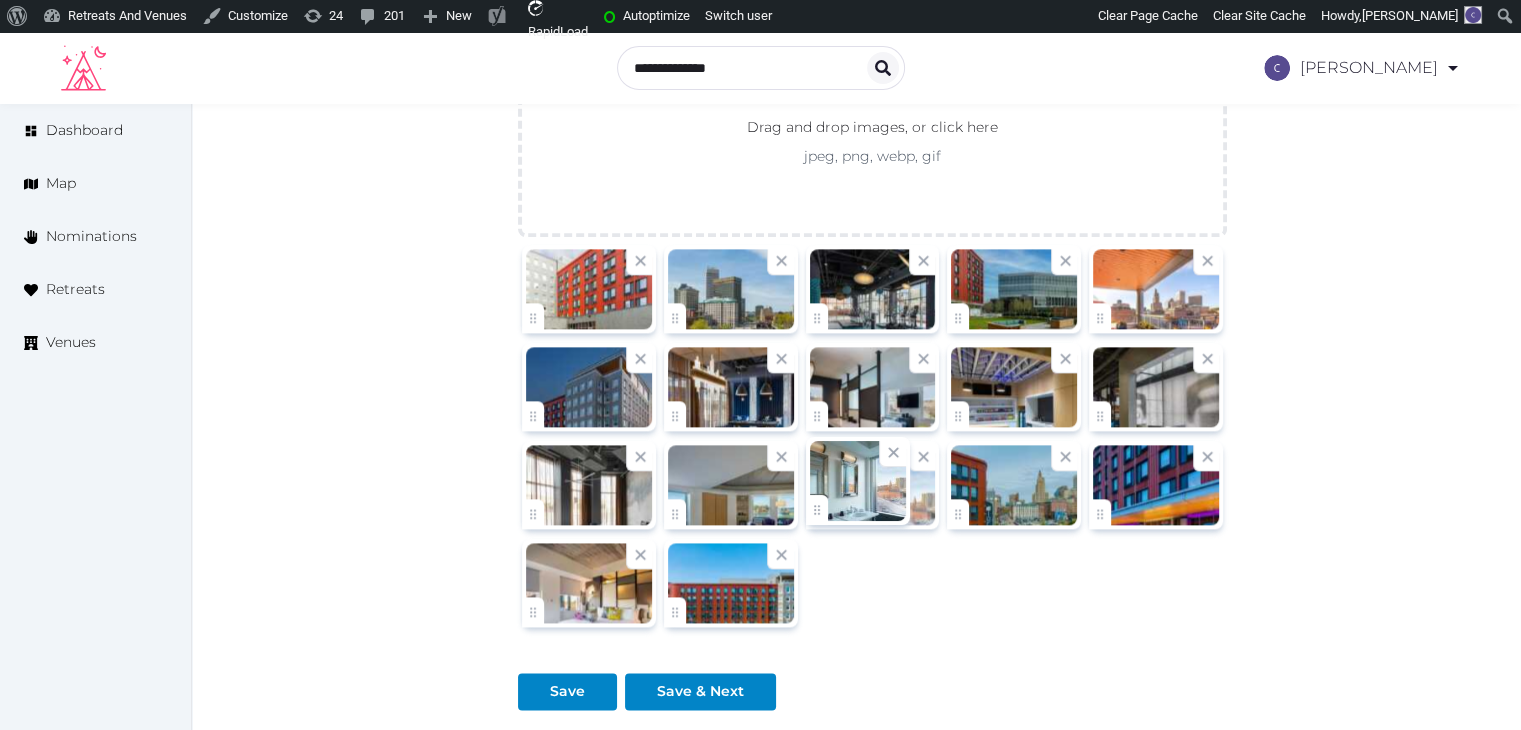 click on "Catherine Mesina   Account My Venue Listings My Retreats Logout      Dashboard Map Nominations Retreats Venues Edit venue 58 %  complete Fill out all the fields in your listing to increase its completion percentage.   A higher completion percentage will make your listing more attractive and result in better matches. Aloft Providence Downtown   View  listing   Open    Close CRM Lead Basic details Pricing and policies Retreat spaces Meeting spaces Accommodations Amenities Food and dining Activities and experiences Location Environment Types of retreats Brochures Notes Ownership Administration Activity This venue is live and visible to the public Mark draft Archive Venue owned by Thiago Martins thiago@retreatsandvenues.com Copy ownership transfer link Share this link with any user to transfer ownership of this venue. Users without accounts will be directed to register. Copy update link Copy recommended link Copy shortlist link Name * * 47 312" at bounding box center [760, -713] 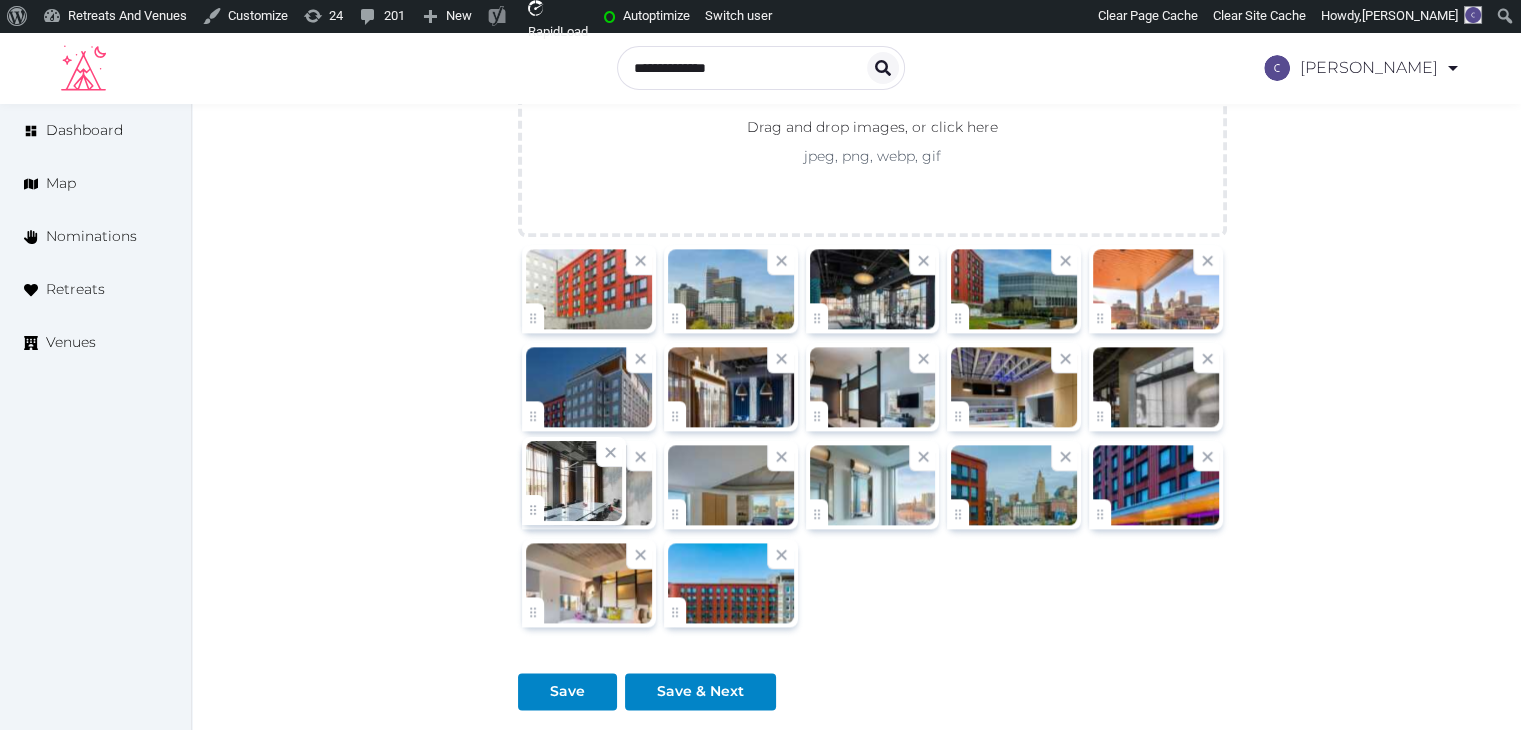 click on "Catherine Mesina   Account My Venue Listings My Retreats Logout      Dashboard Map Nominations Retreats Venues Edit venue 58 %  complete Fill out all the fields in your listing to increase its completion percentage.   A higher completion percentage will make your listing more attractive and result in better matches. Aloft Providence Downtown   View  listing   Open    Close CRM Lead Basic details Pricing and policies Retreat spaces Meeting spaces Accommodations Amenities Food and dining Activities and experiences Location Environment Types of retreats Brochures Notes Ownership Administration Activity This venue is live and visible to the public Mark draft Archive Venue owned by Thiago Martins thiago@retreatsandvenues.com Copy ownership transfer link Share this link with any user to transfer ownership of this venue. Users without accounts will be directed to register. Copy update link Copy recommended link Copy shortlist link Name * * 47 312" at bounding box center [760, -713] 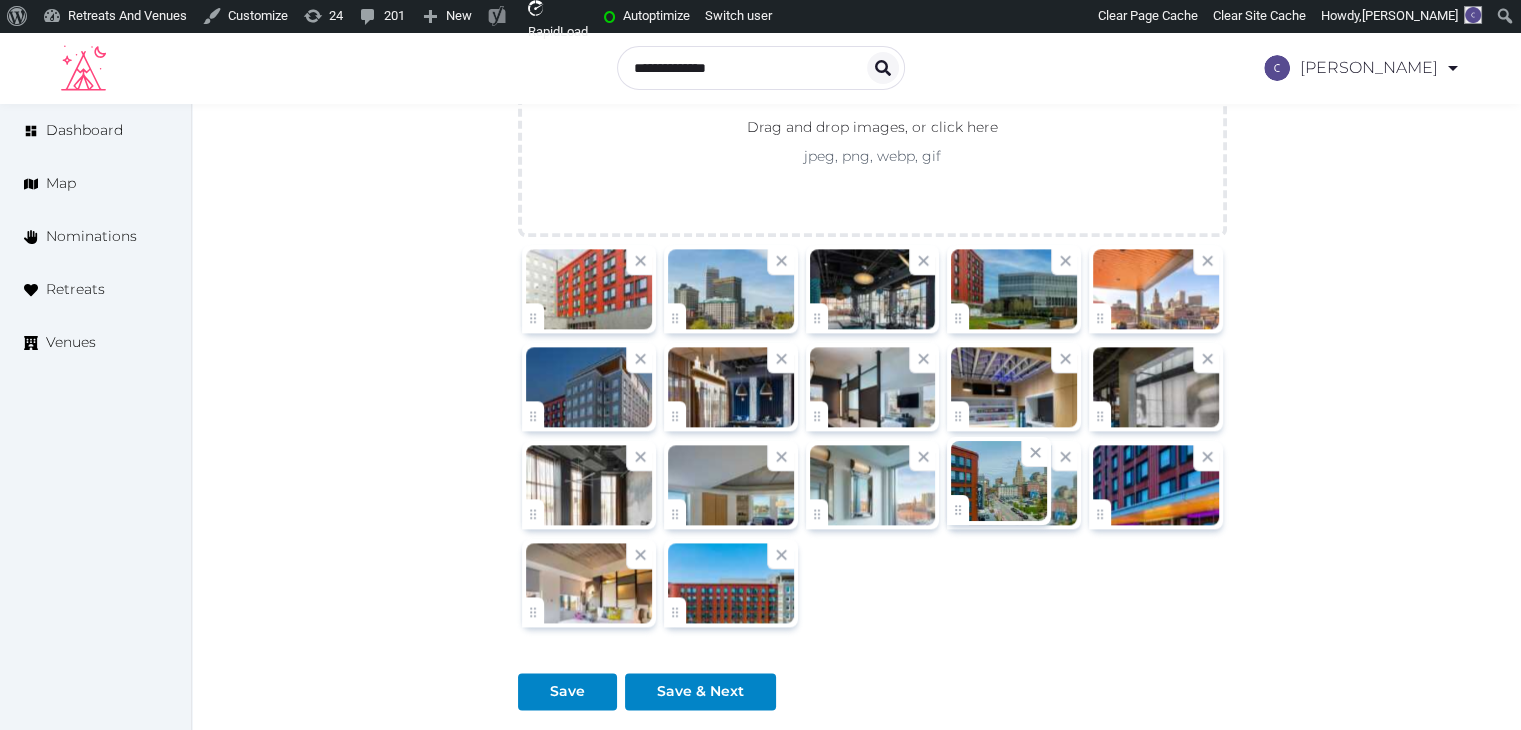 drag, startPoint x: 971, startPoint y: 505, endPoint x: 984, endPoint y: 505, distance: 13 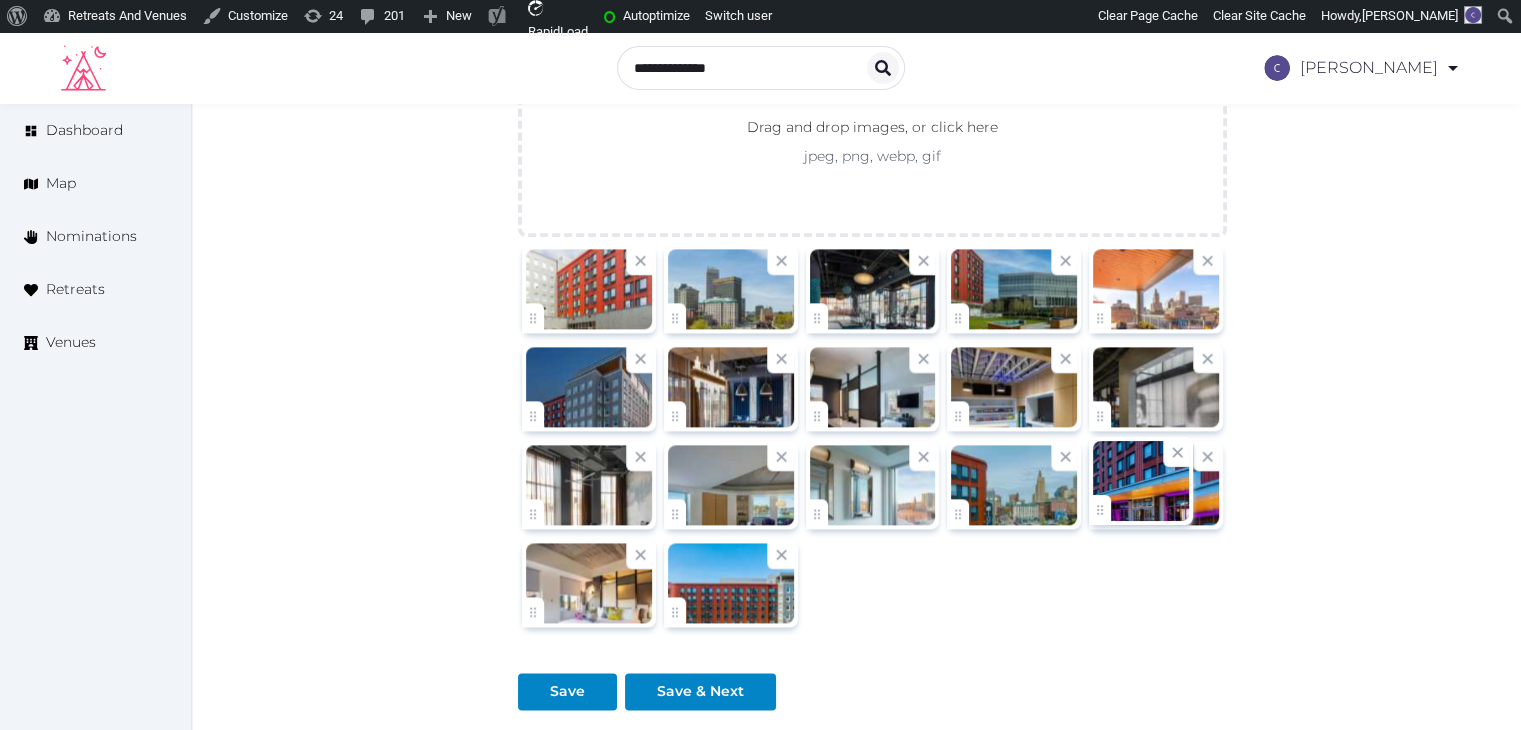 click on "Catherine Mesina   Account My Venue Listings My Retreats Logout      Dashboard Map Nominations Retreats Venues Edit venue 58 %  complete Fill out all the fields in your listing to increase its completion percentage.   A higher completion percentage will make your listing more attractive and result in better matches. Aloft Providence Downtown   View  listing   Open    Close CRM Lead Basic details Pricing and policies Retreat spaces Meeting spaces Accommodations Amenities Food and dining Activities and experiences Location Environment Types of retreats Brochures Notes Ownership Administration Activity This venue is live and visible to the public Mark draft Archive Venue owned by Thiago Martins thiago@retreatsandvenues.com Copy ownership transfer link Share this link with any user to transfer ownership of this venue. Users without accounts will be directed to register. Copy update link Copy recommended link Copy shortlist link Name * * 47 312" at bounding box center [760, -713] 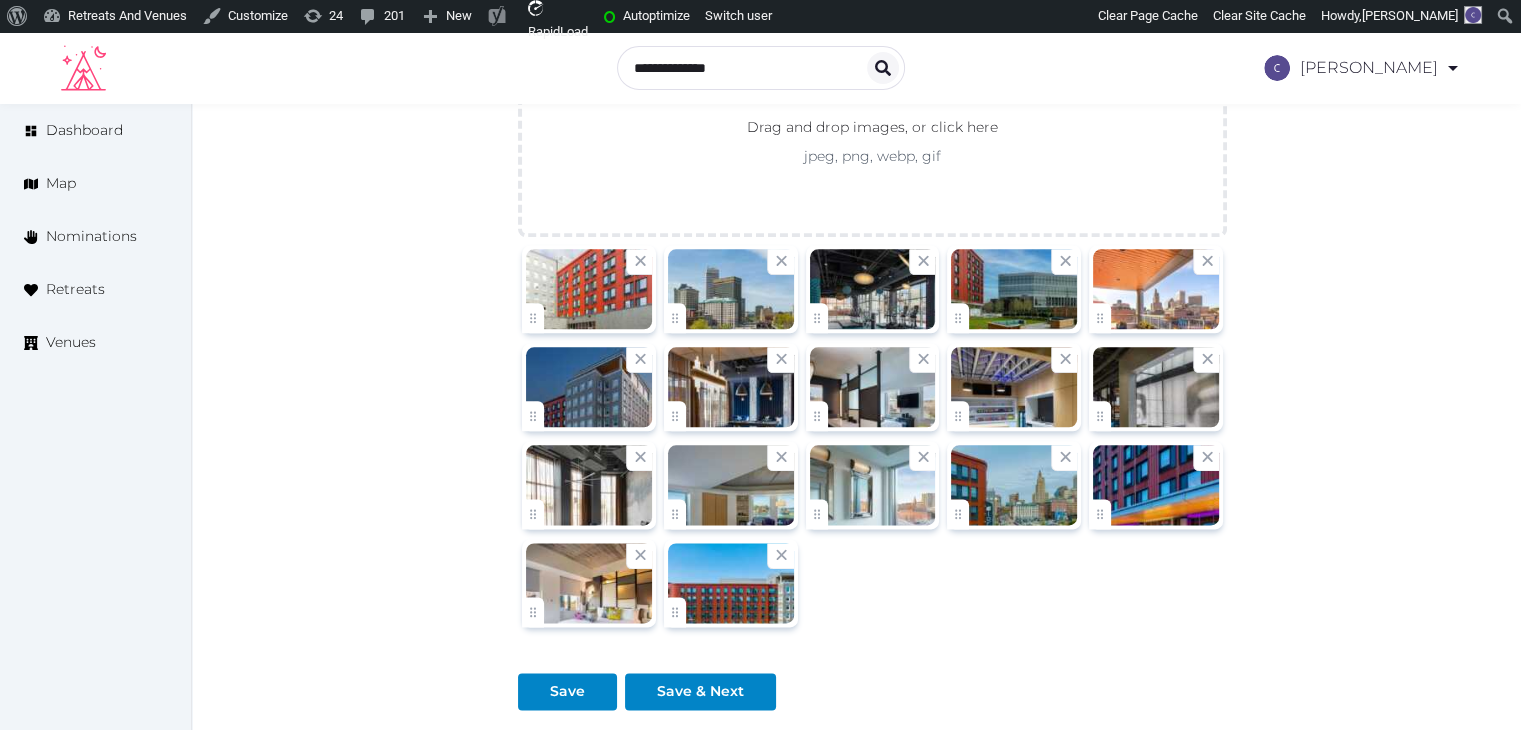 drag, startPoint x: 537, startPoint y: 624, endPoint x: 520, endPoint y: 603, distance: 27.018513 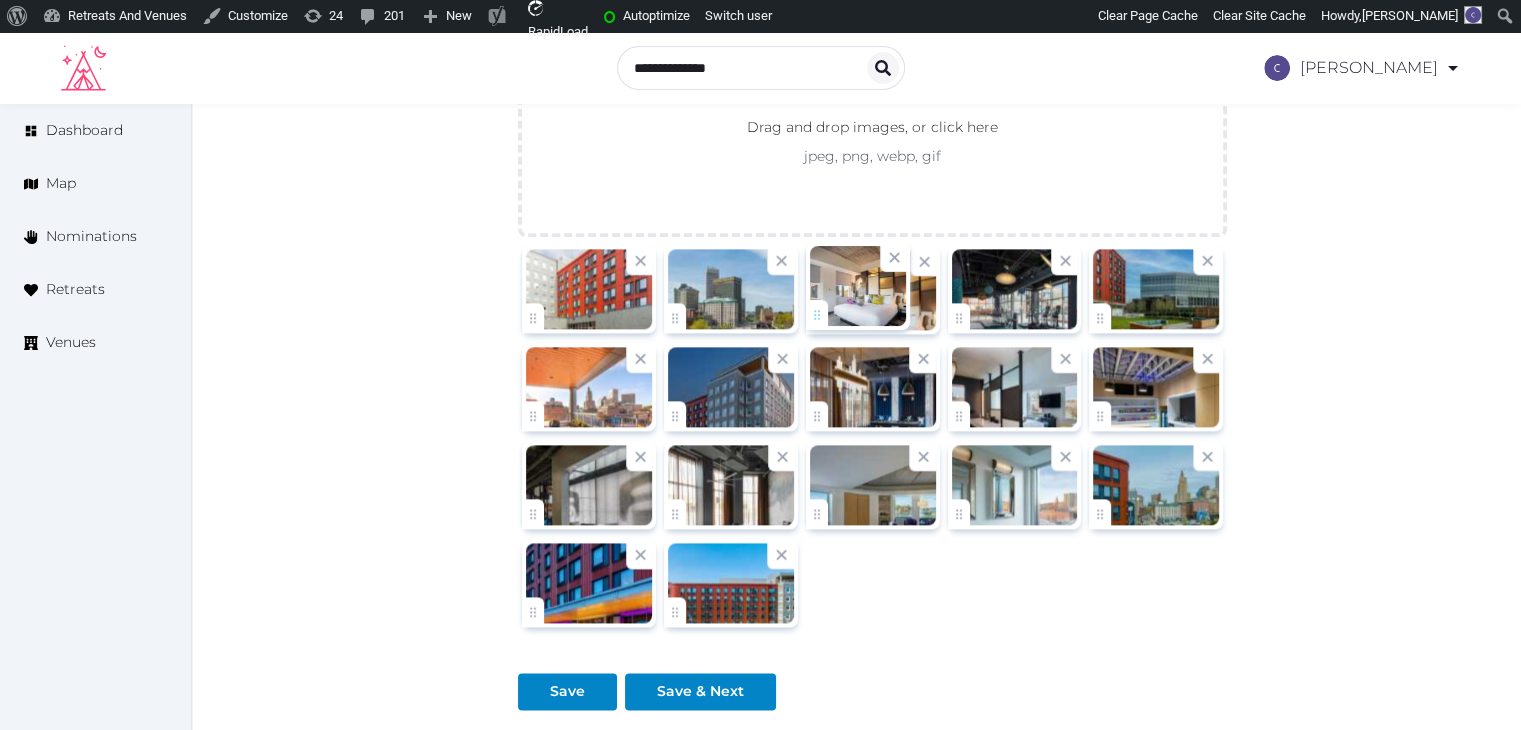 drag, startPoint x: 536, startPoint y: 598, endPoint x: 832, endPoint y: 299, distance: 420.7339 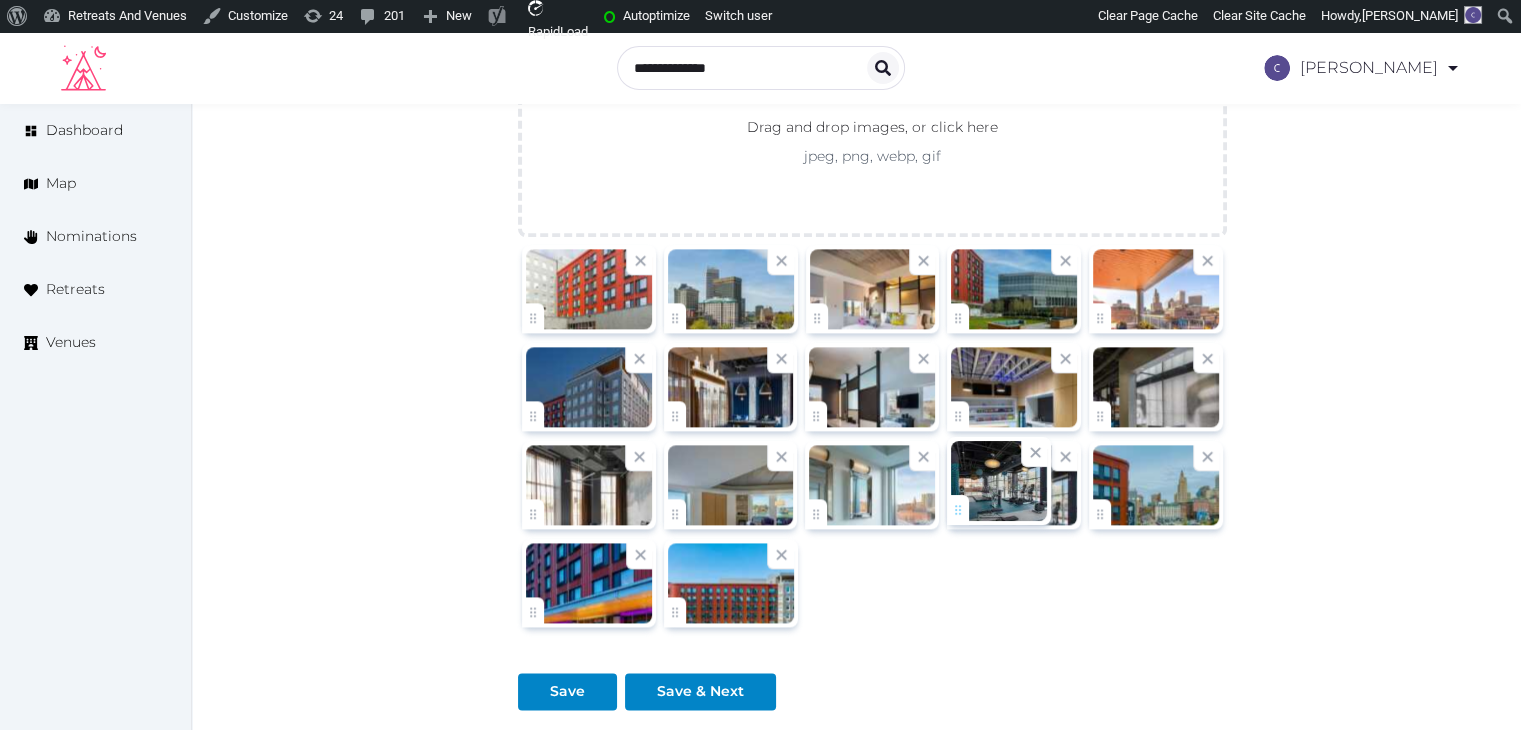 drag, startPoint x: 962, startPoint y: 310, endPoint x: 1000, endPoint y: 477, distance: 171.2688 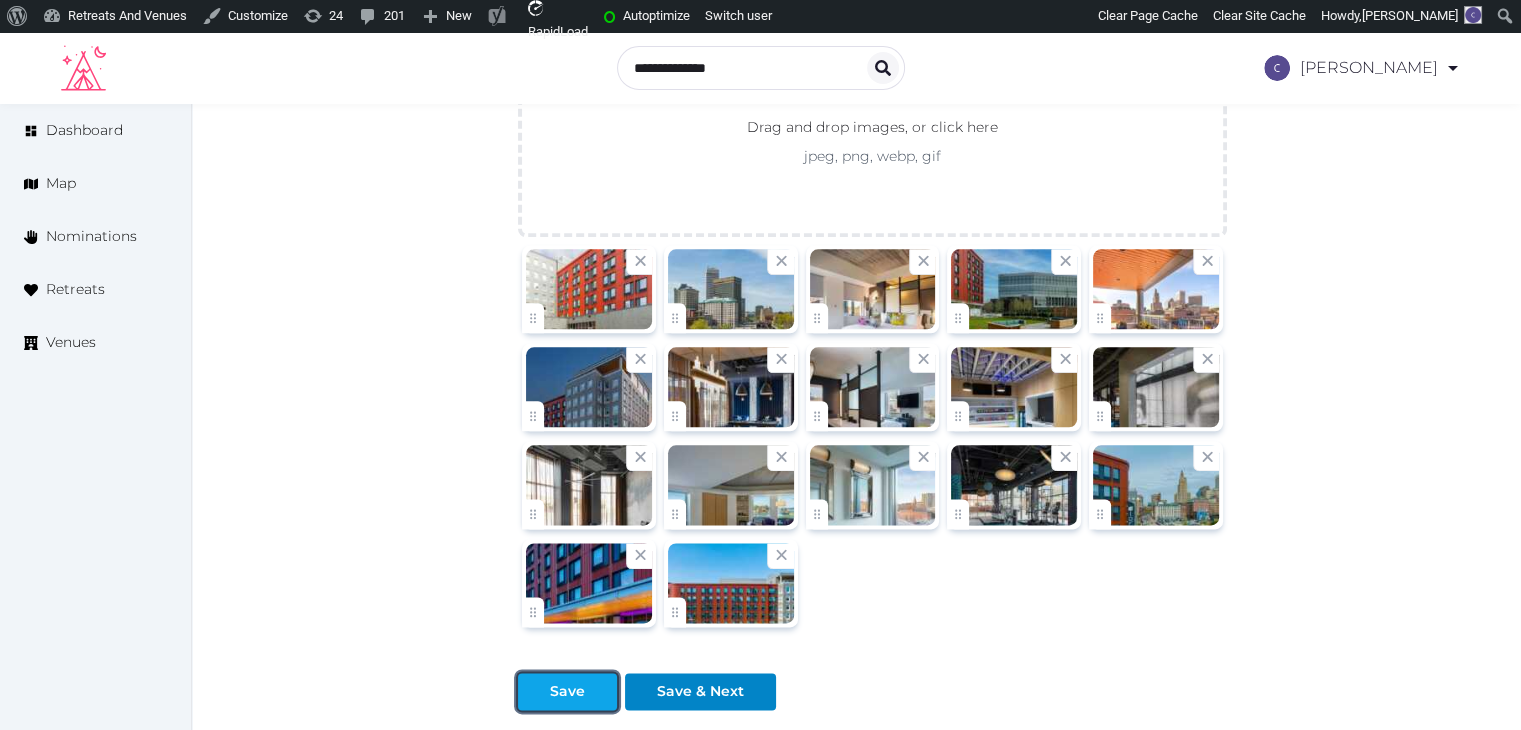 click on "Save" at bounding box center (567, 691) 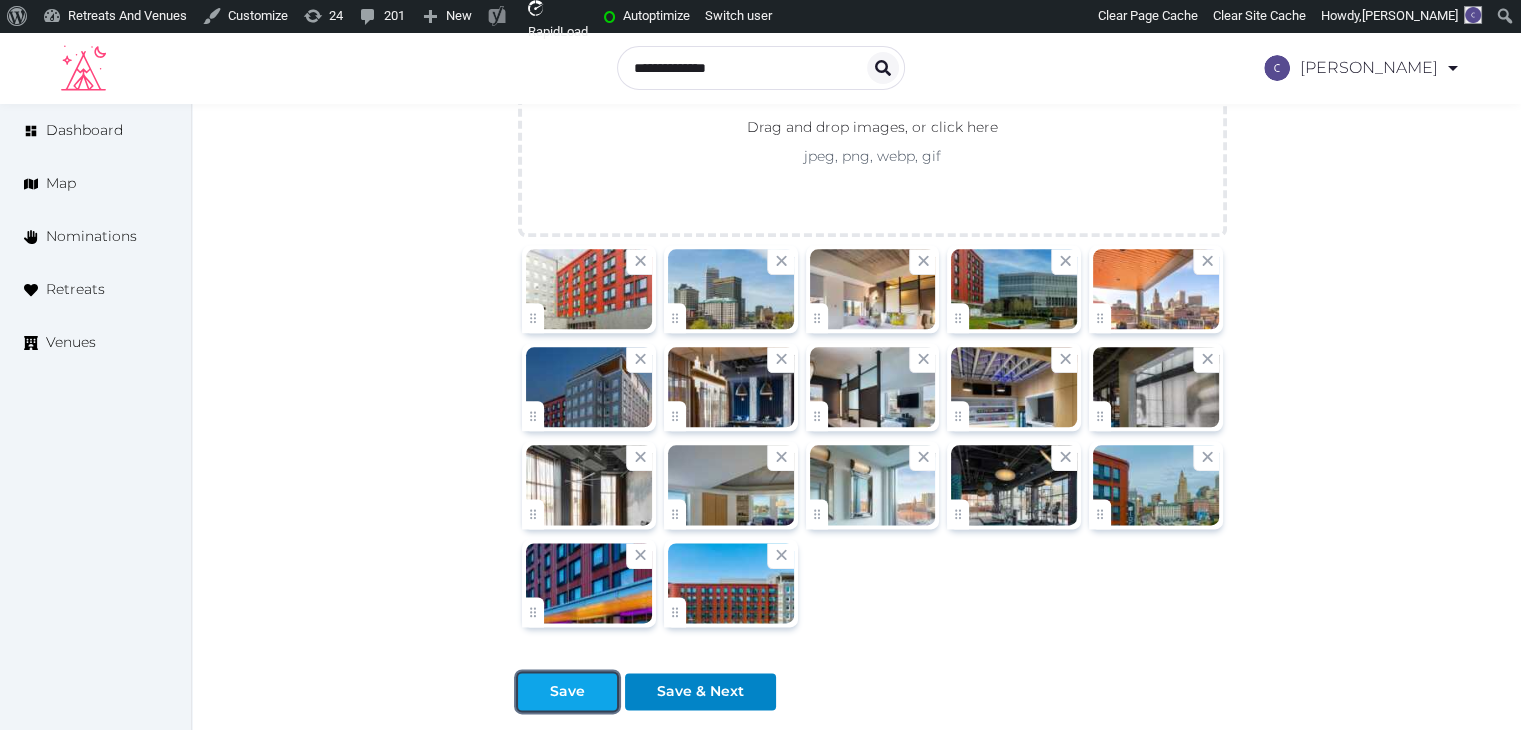 click on "Save" at bounding box center (567, 691) 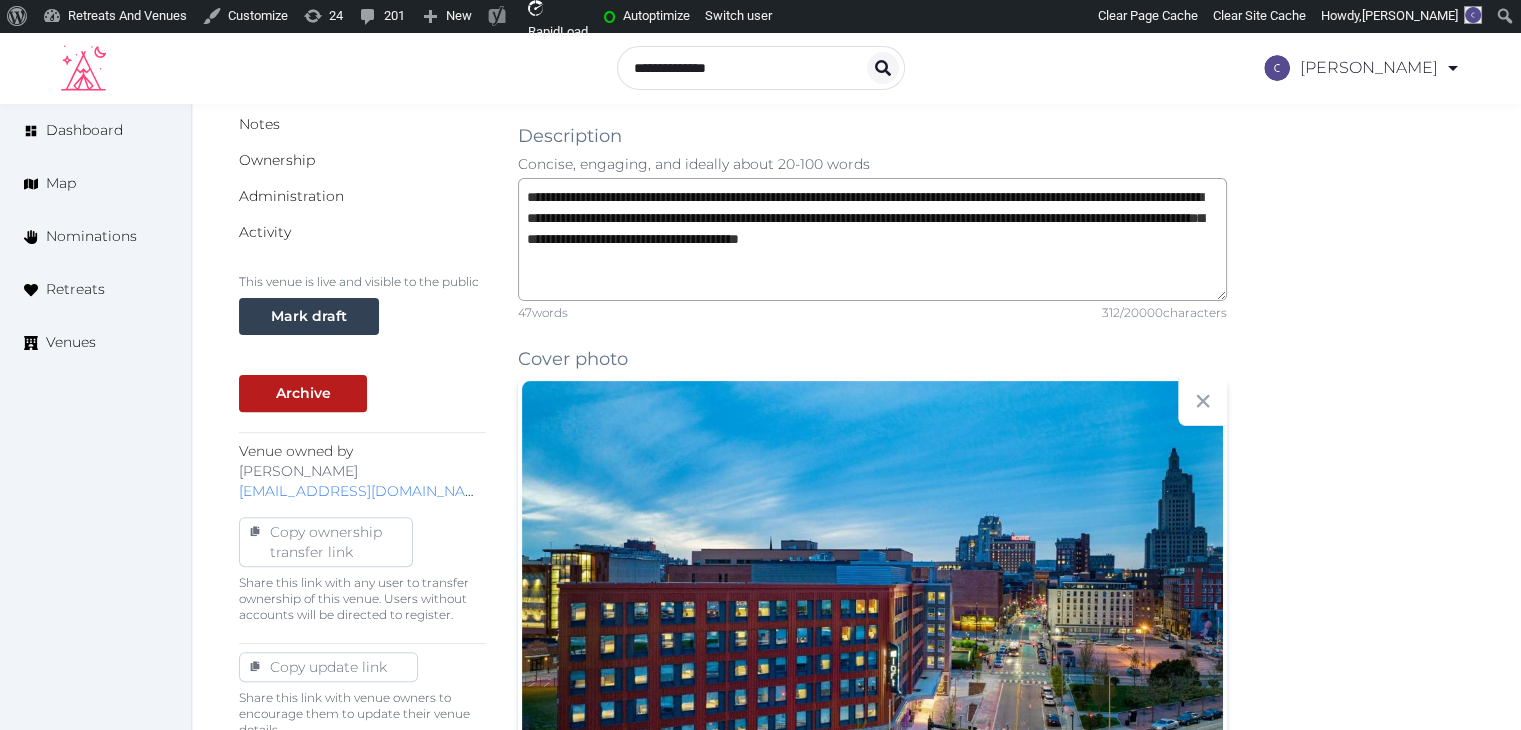 scroll, scrollTop: 491, scrollLeft: 0, axis: vertical 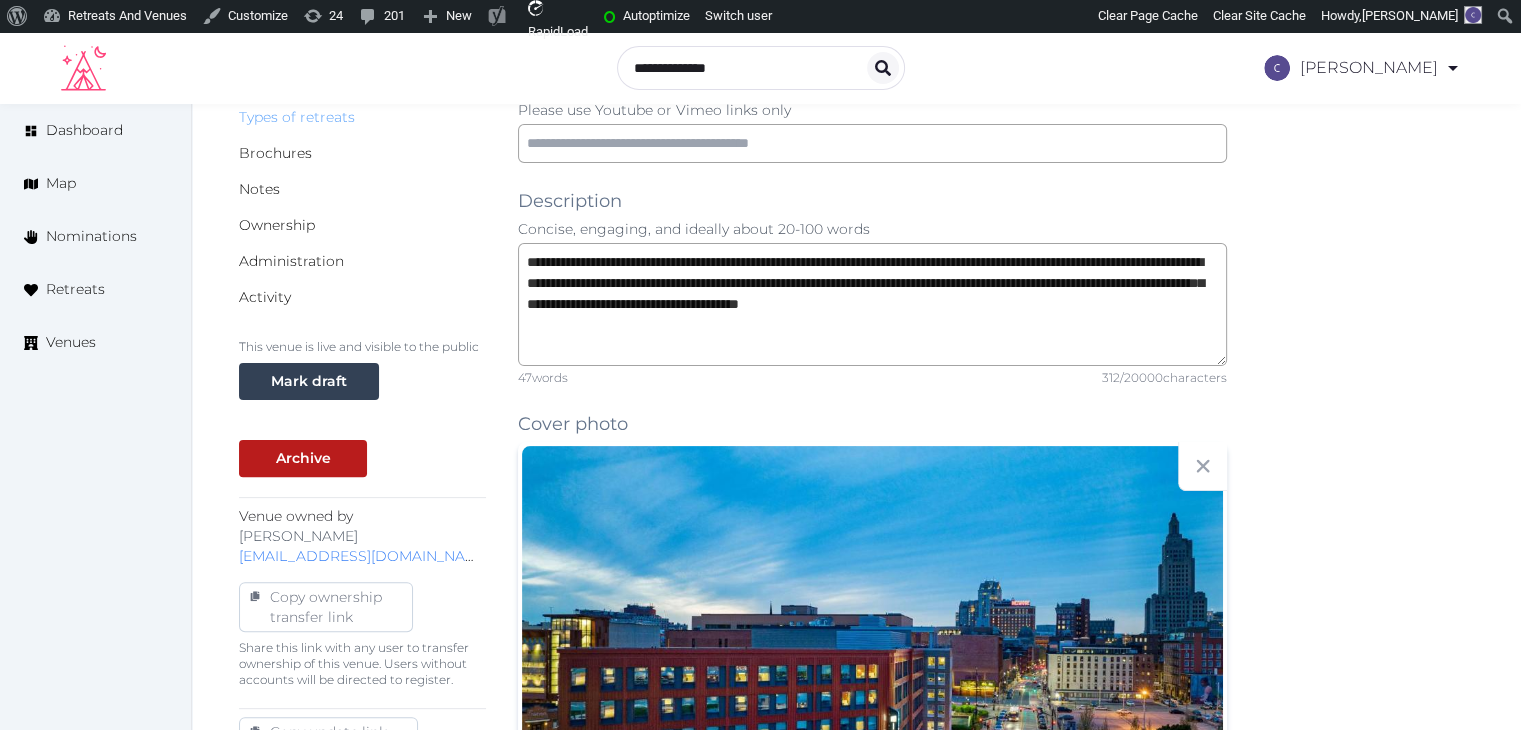 click on "Types of retreats" at bounding box center (297, 117) 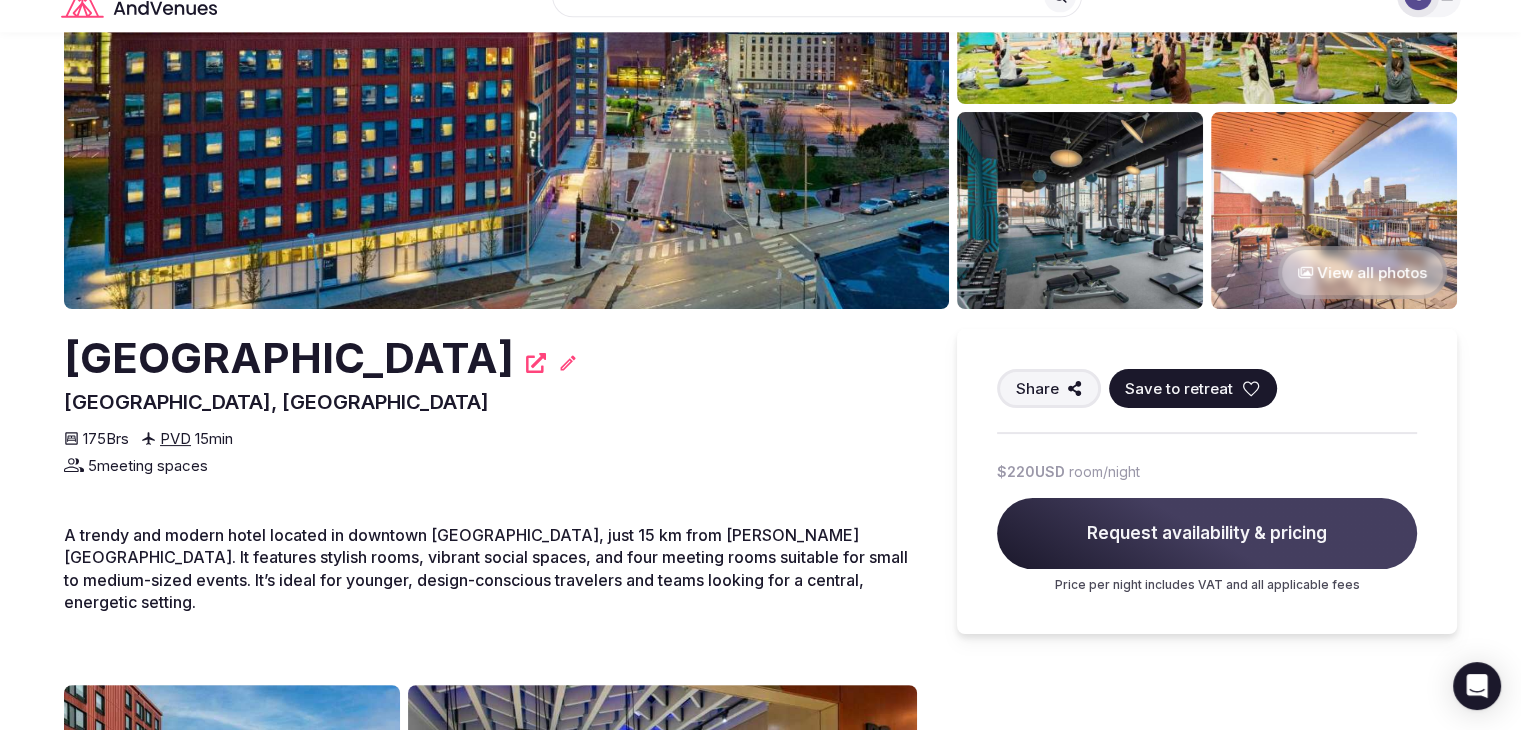 scroll, scrollTop: 600, scrollLeft: 0, axis: vertical 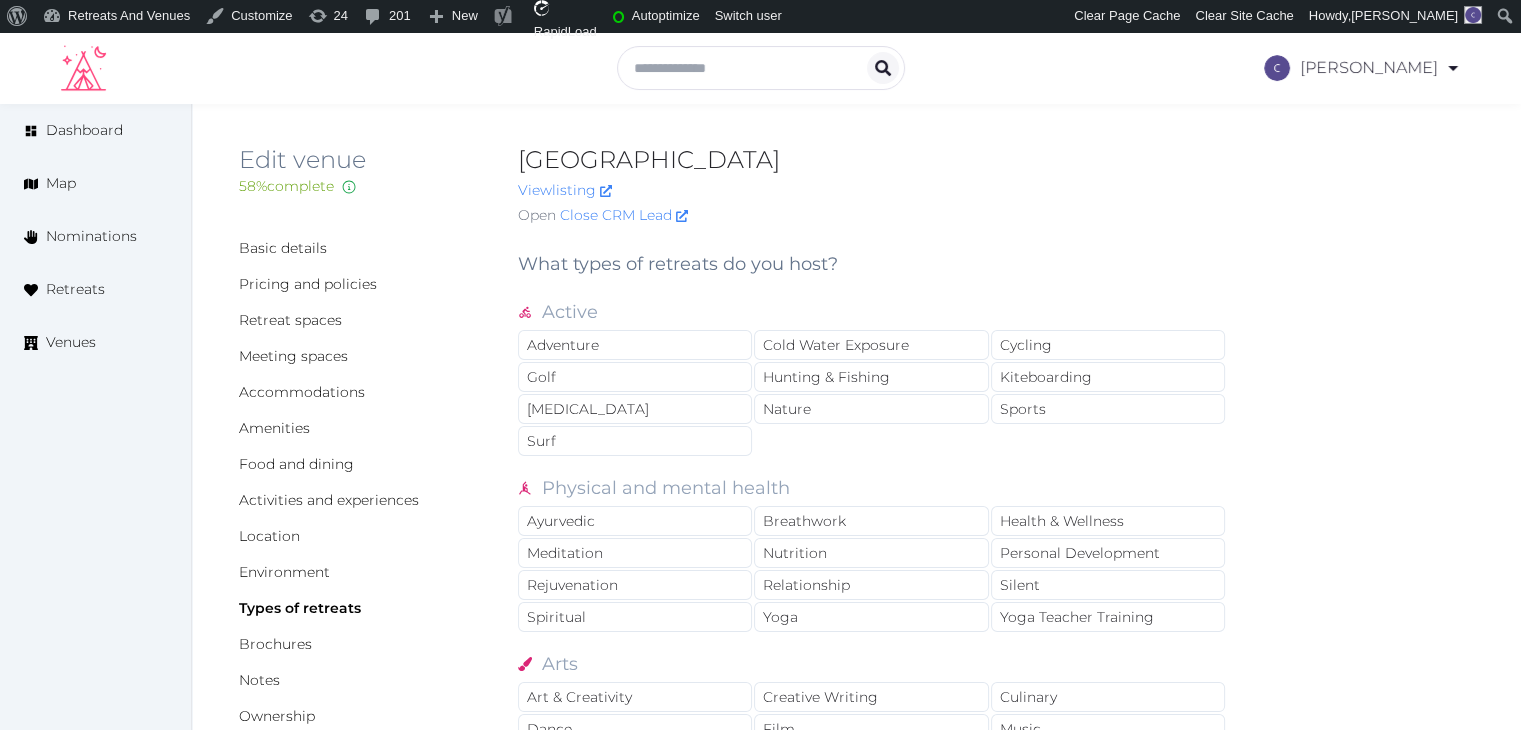 drag, startPoint x: 521, startPoint y: 157, endPoint x: 928, endPoint y: 137, distance: 407.49112 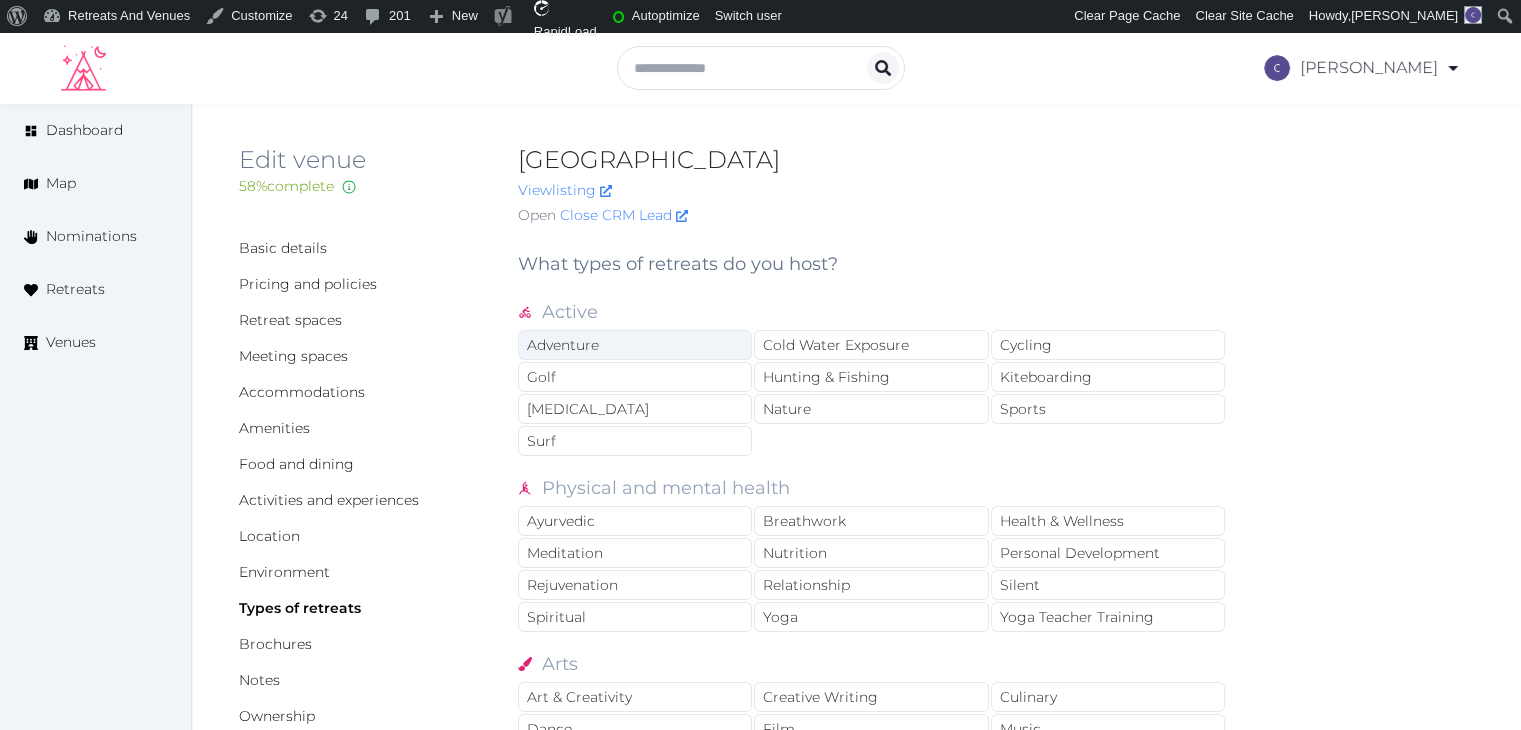 copy on "[GEOGRAPHIC_DATA]" 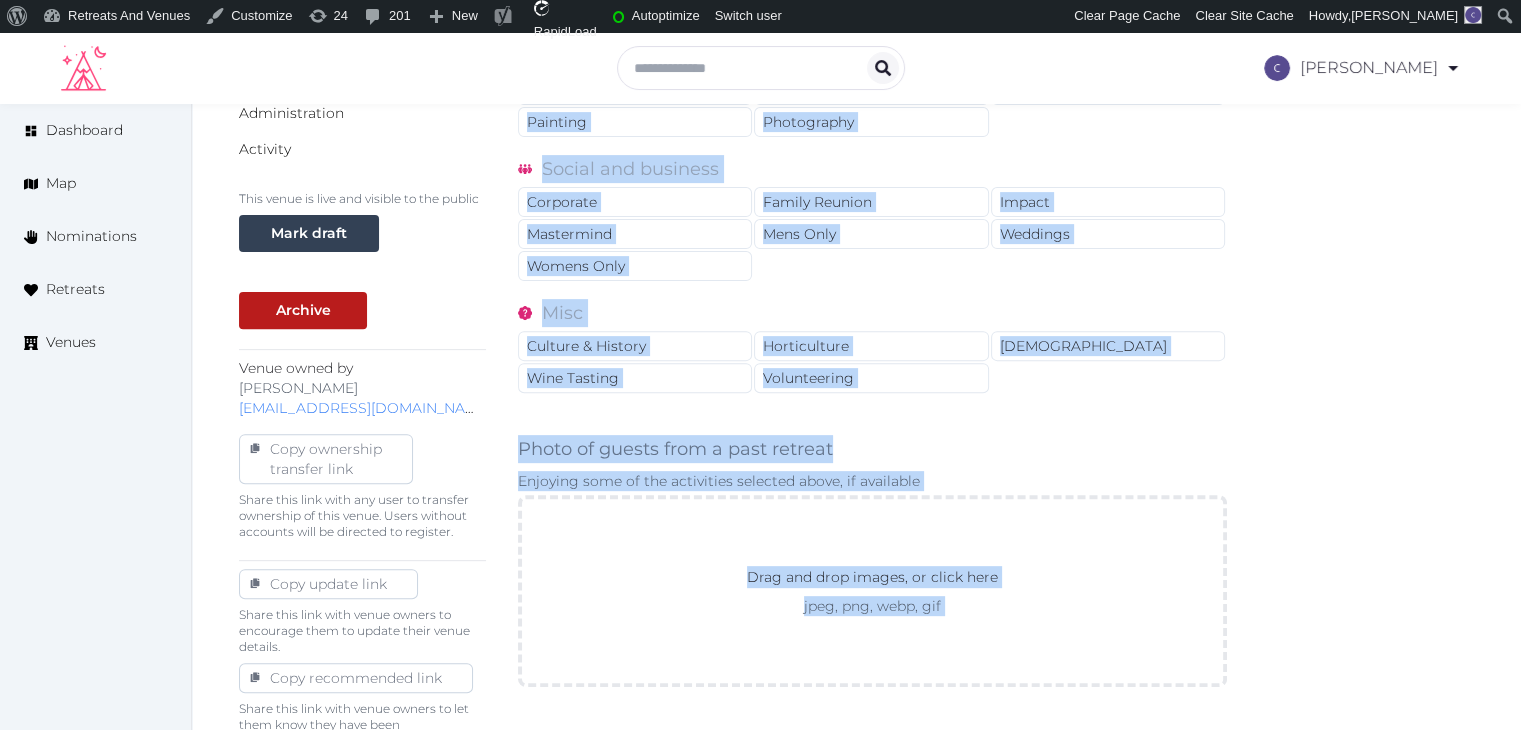 scroll, scrollTop: 895, scrollLeft: 0, axis: vertical 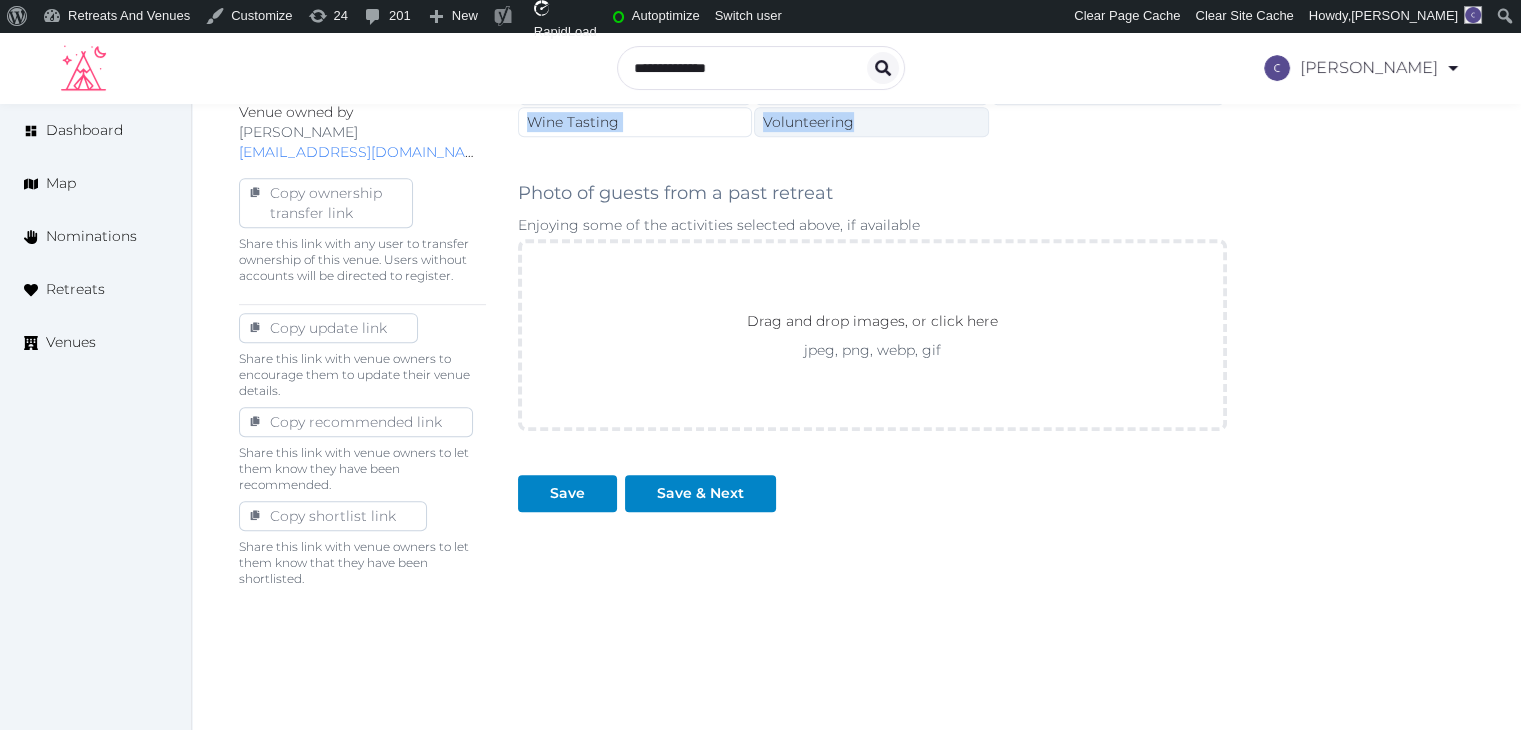 drag, startPoint x: 515, startPoint y: 261, endPoint x: 901, endPoint y: 118, distance: 411.63696 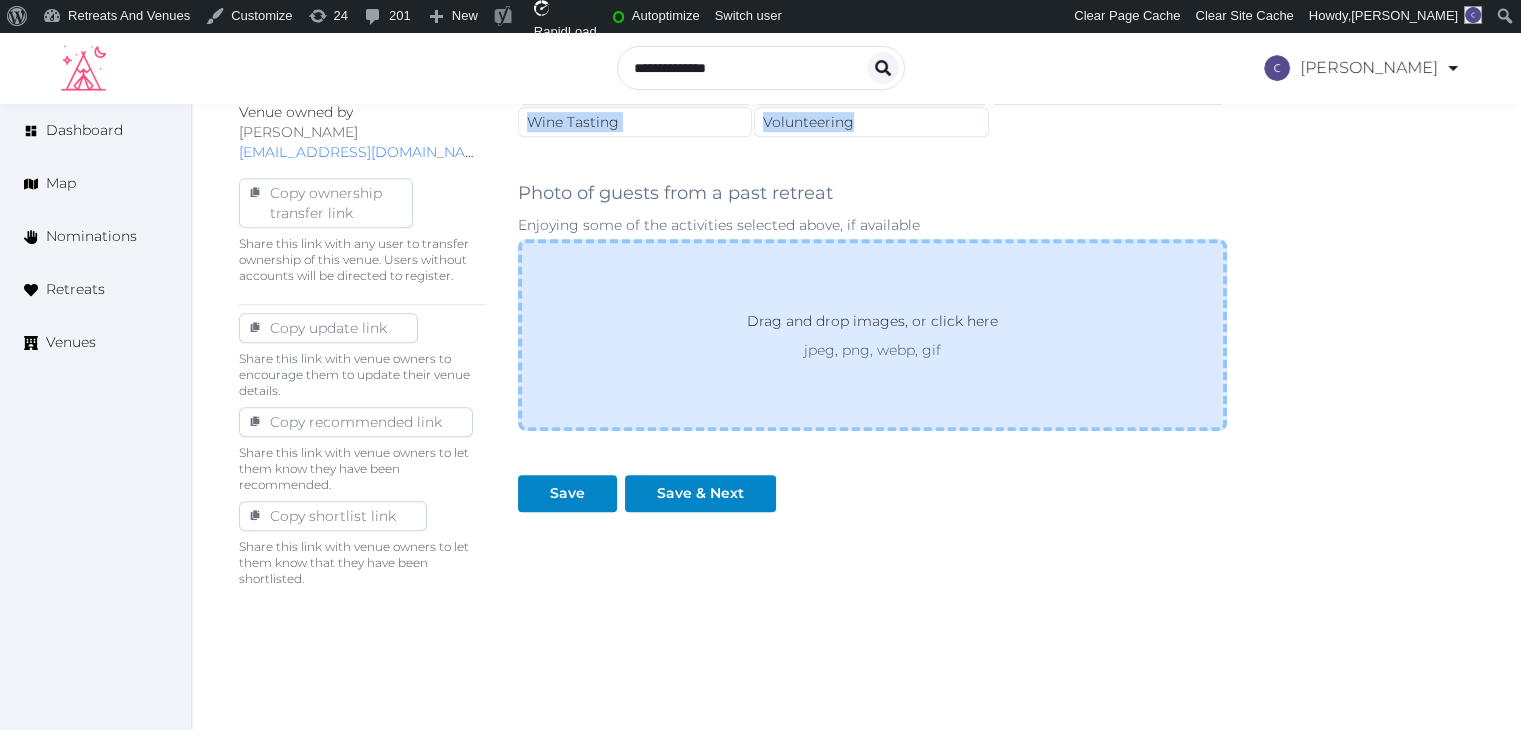 click on "Drag and drop images, or click here jpeg, png, webp, gif" at bounding box center (872, 335) 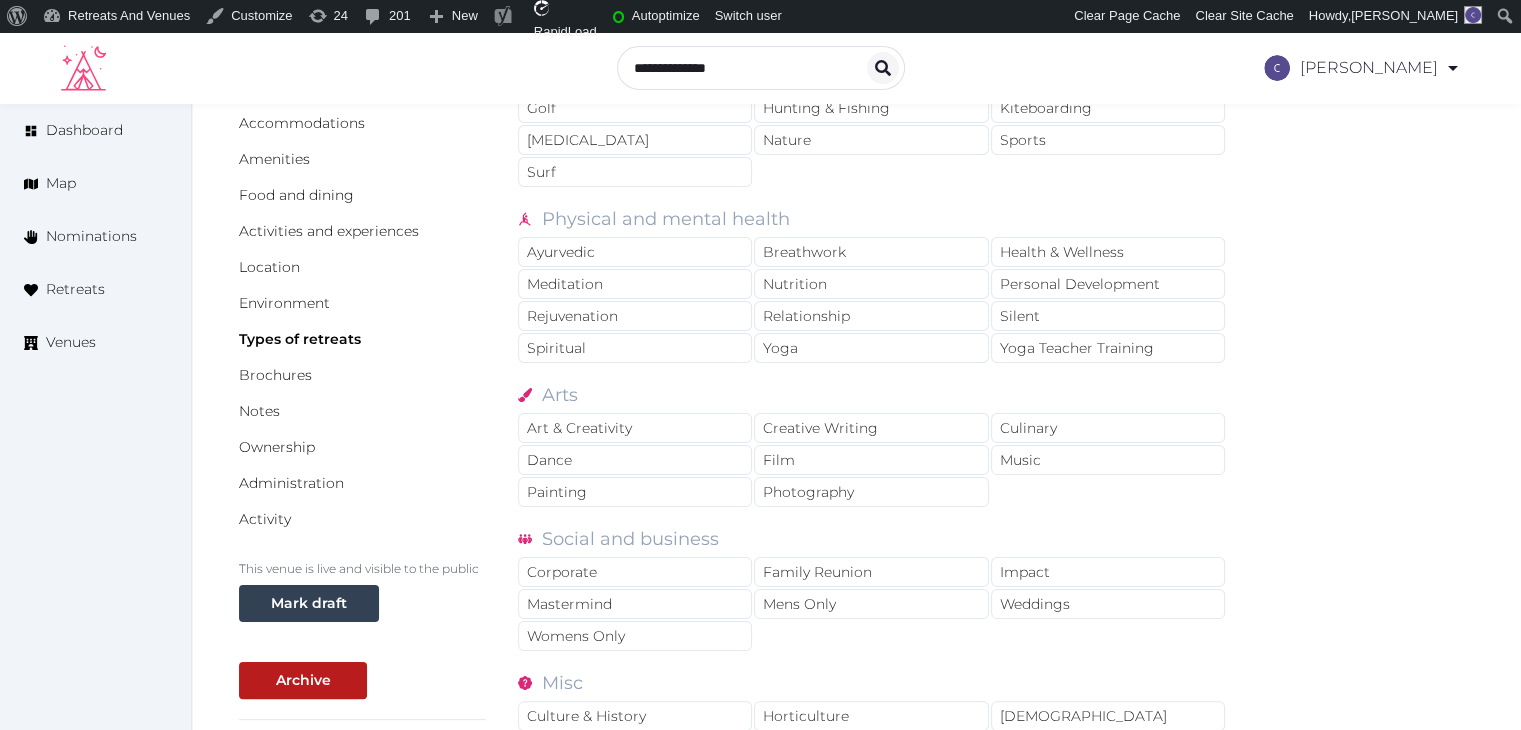 scroll, scrollTop: 0, scrollLeft: 0, axis: both 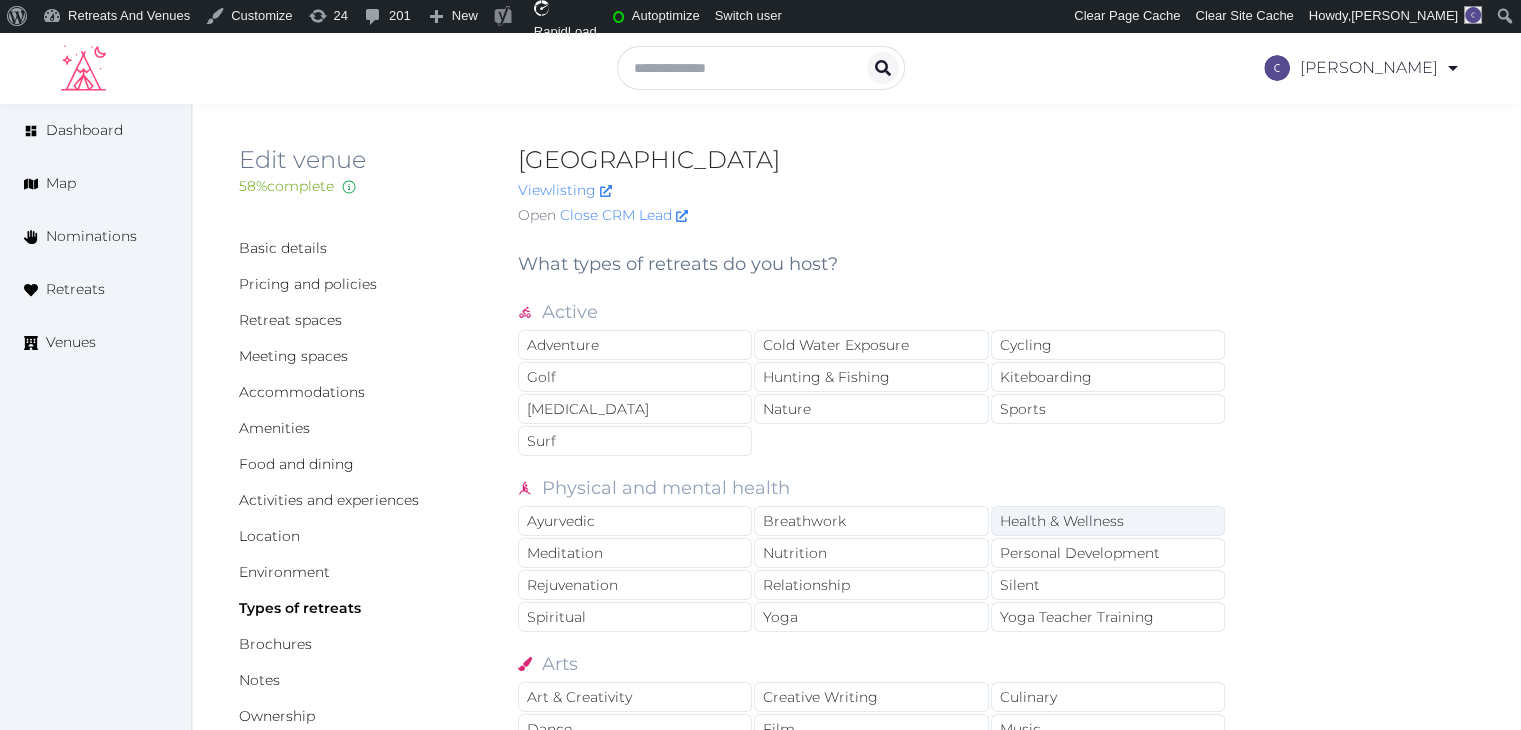 click on "Health & Wellness" at bounding box center [1108, 521] 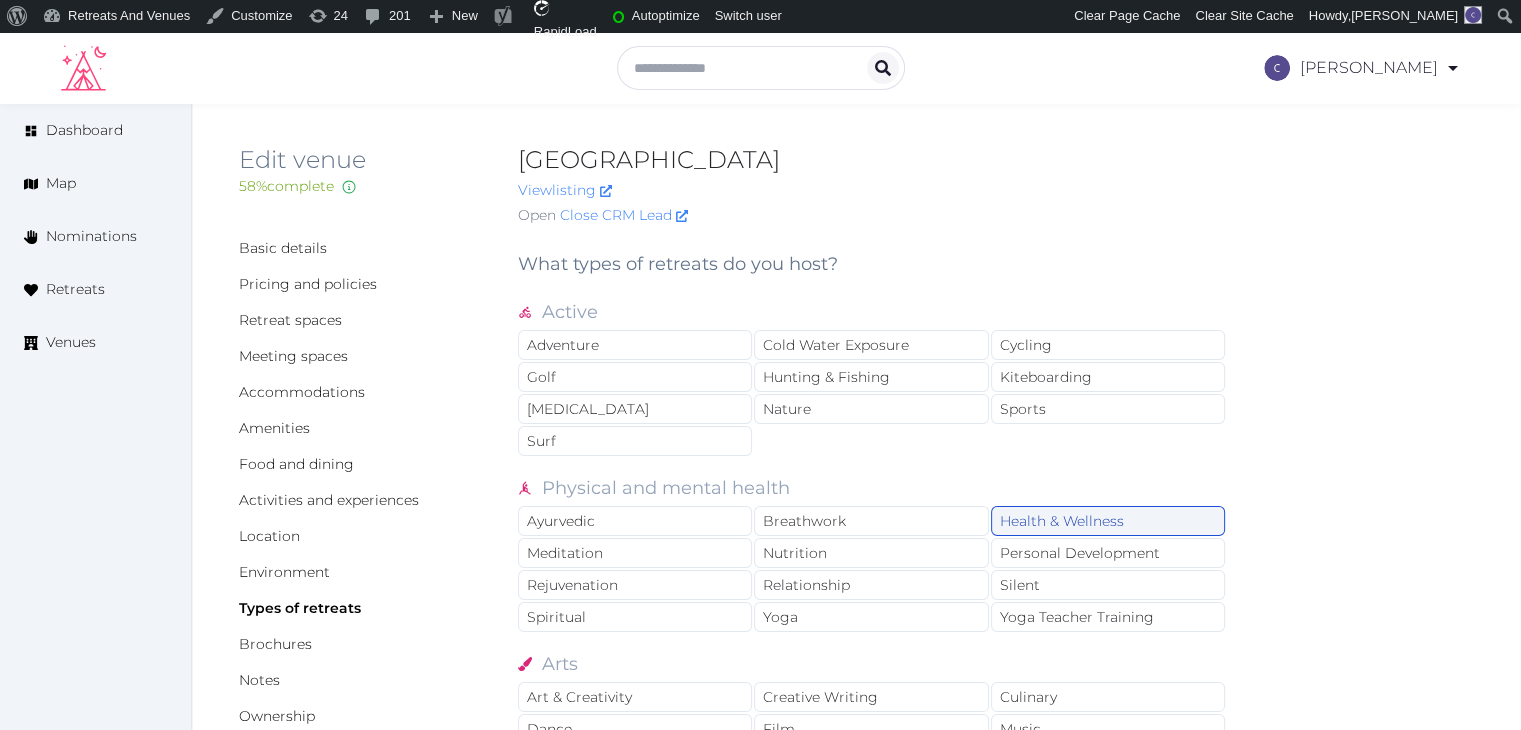 scroll, scrollTop: 500, scrollLeft: 0, axis: vertical 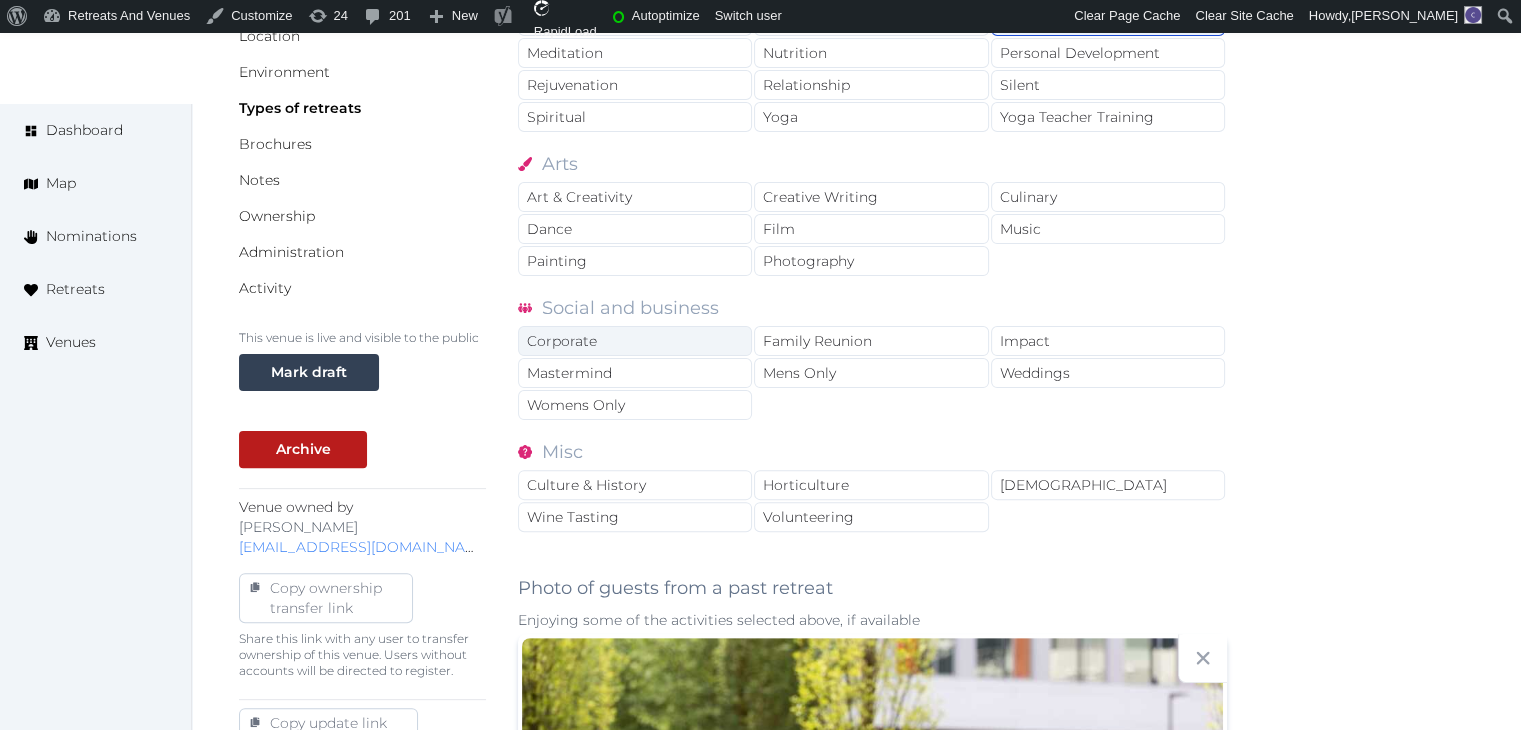 click on "Corporate" at bounding box center [635, 341] 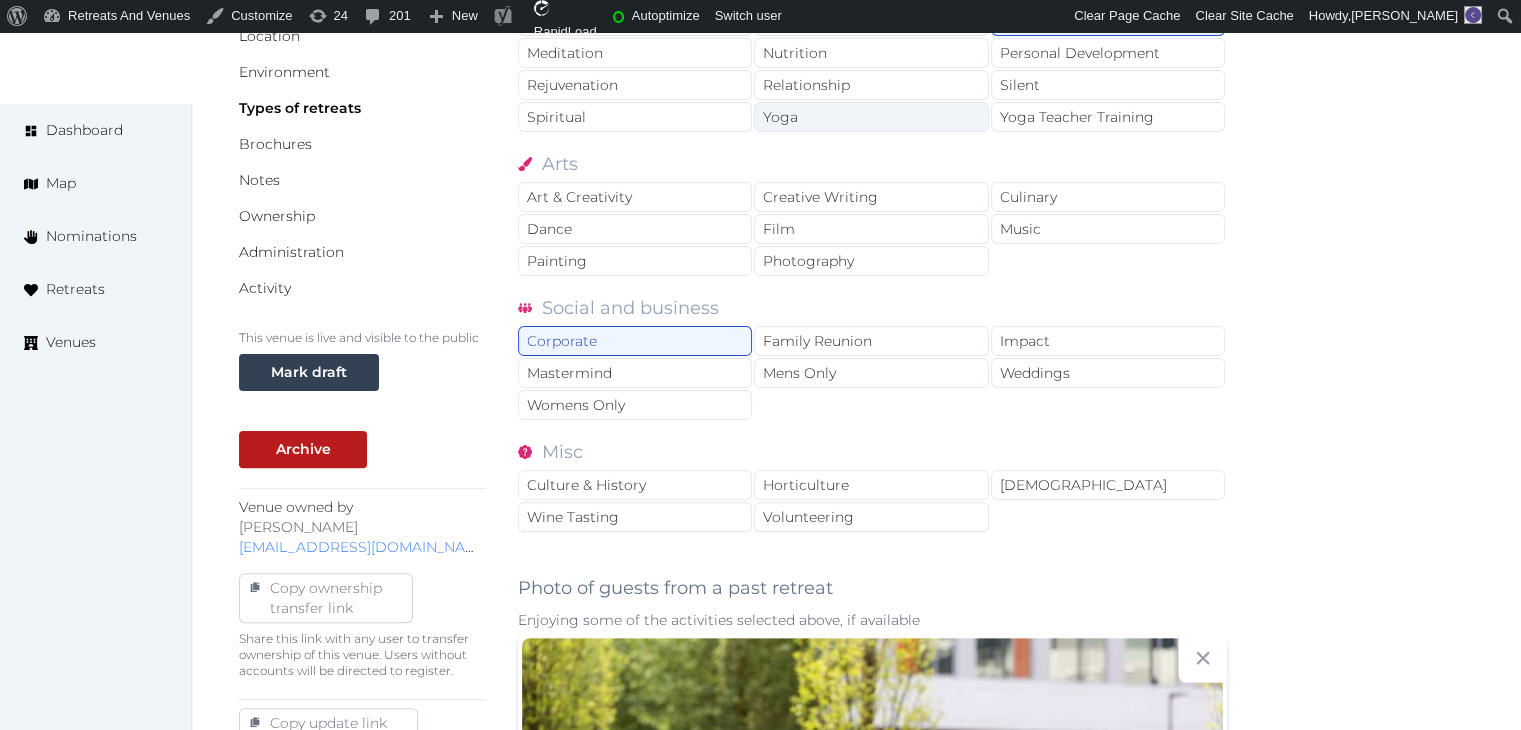 click on "Yoga" at bounding box center [871, 117] 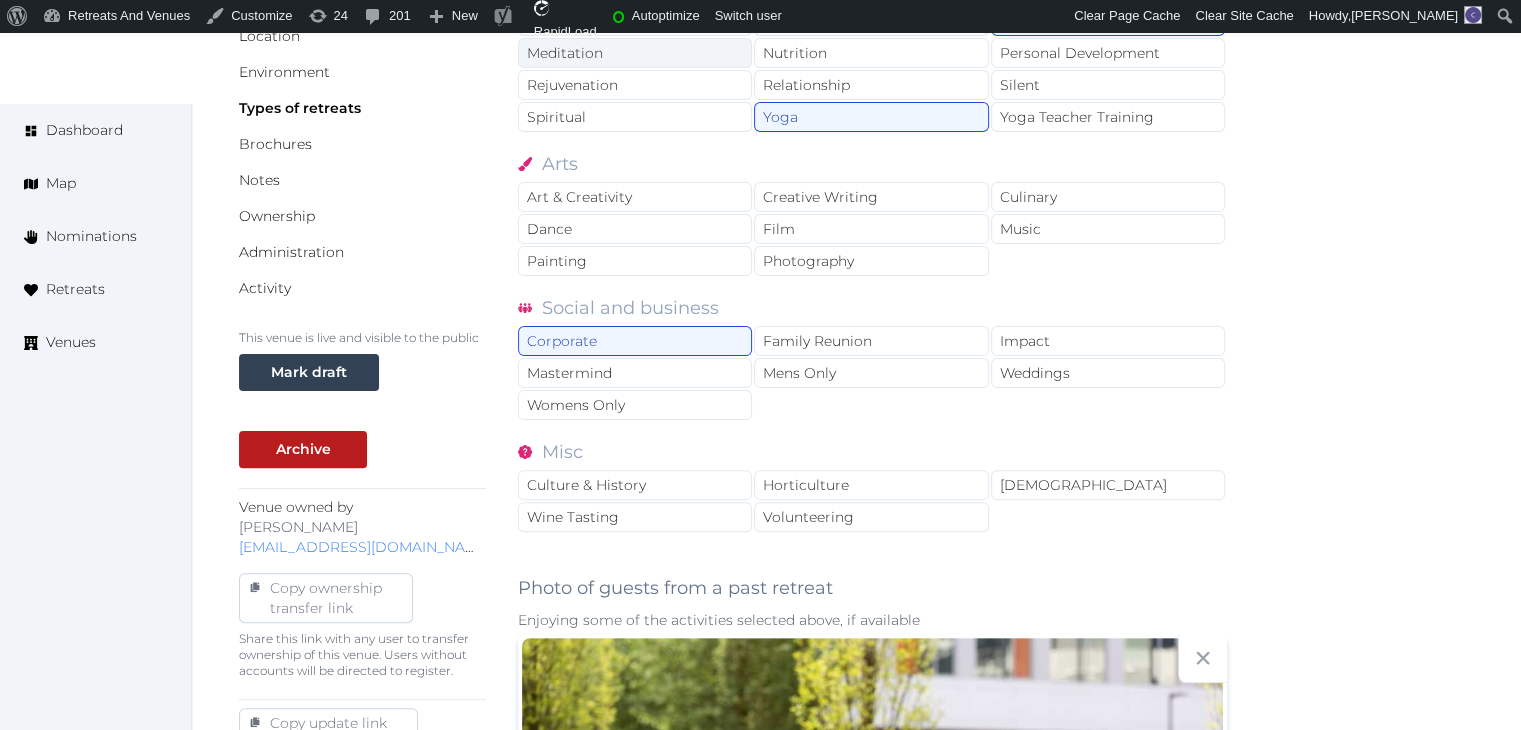 click on "Meditation" at bounding box center [635, 53] 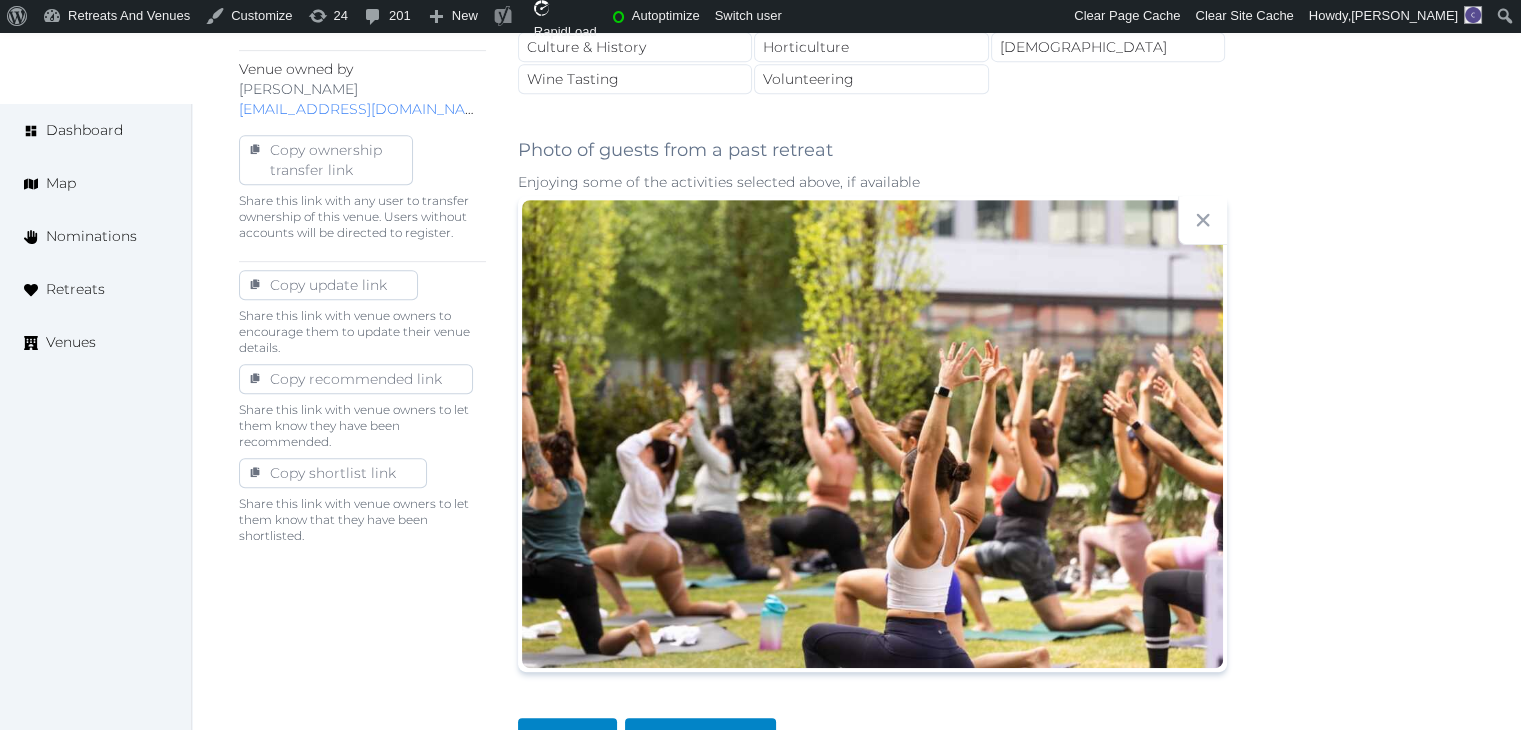 scroll, scrollTop: 1100, scrollLeft: 0, axis: vertical 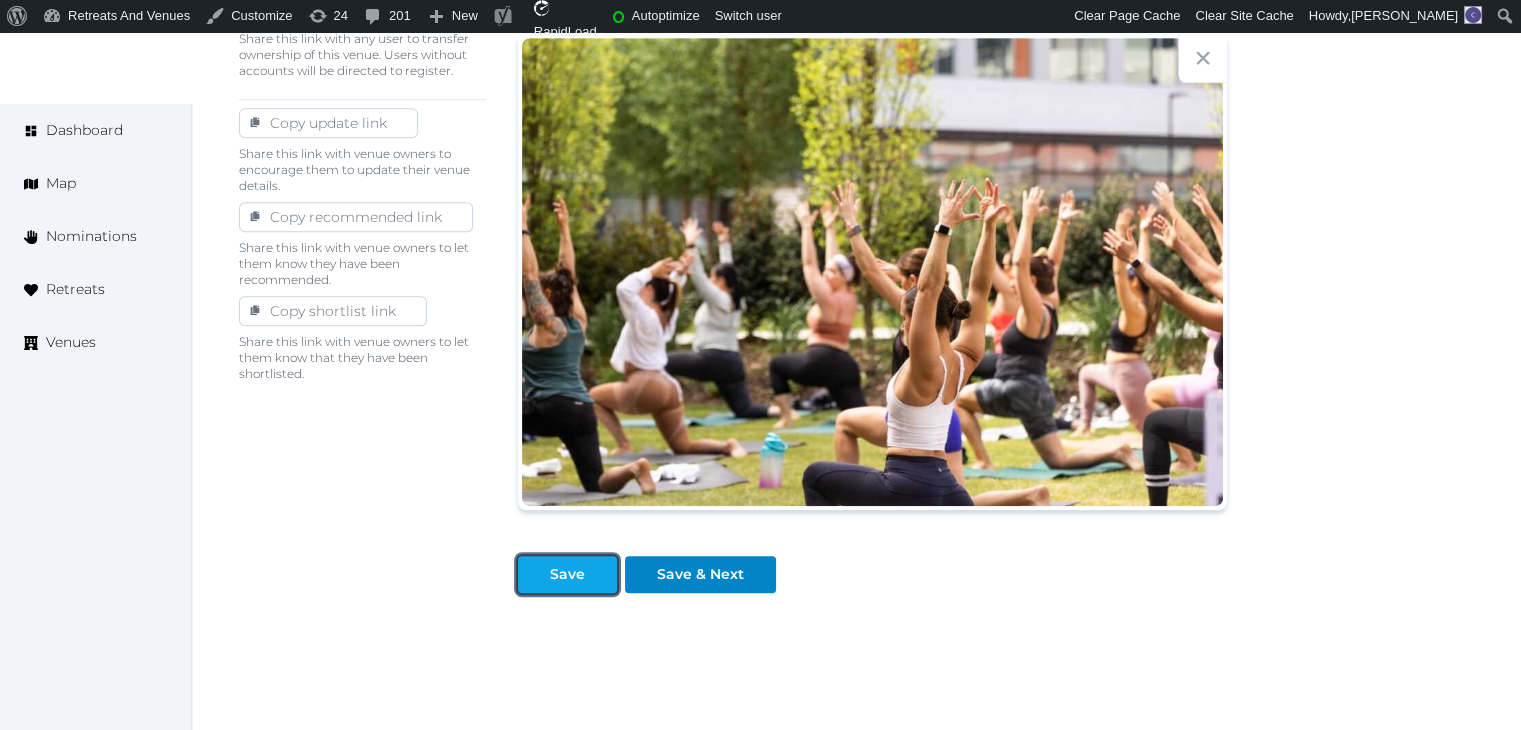 click on "Save" at bounding box center (567, 574) 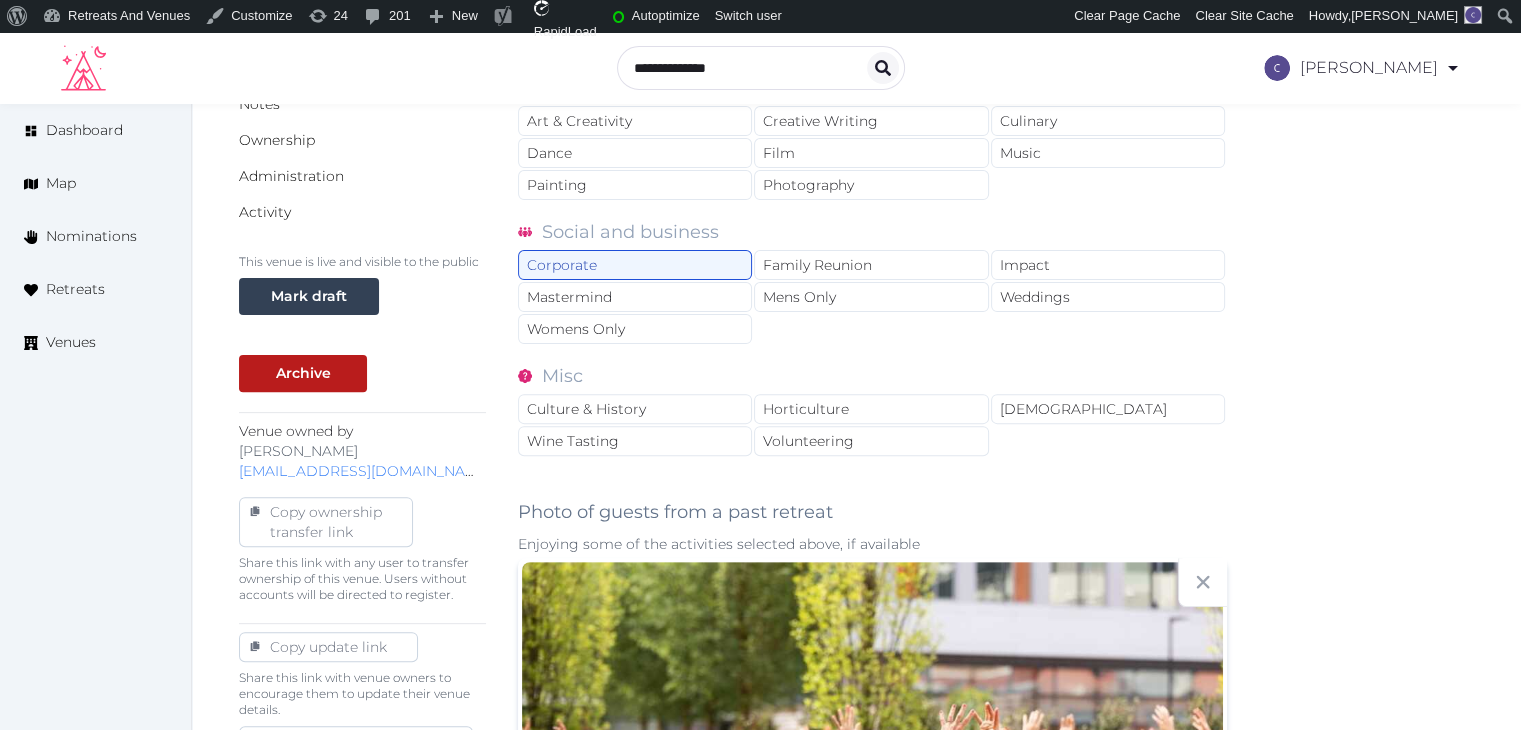 scroll, scrollTop: 300, scrollLeft: 0, axis: vertical 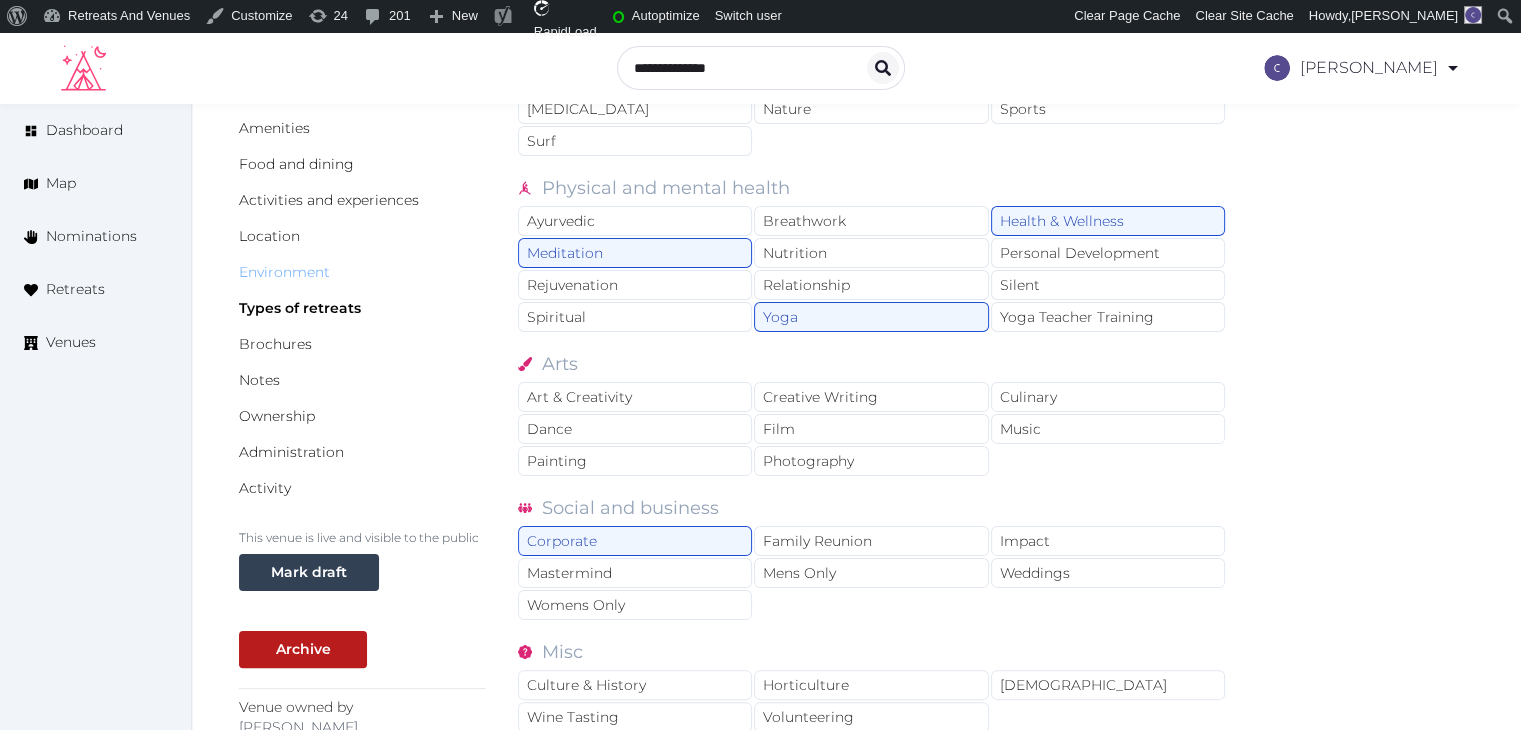 click on "Environment" at bounding box center (284, 272) 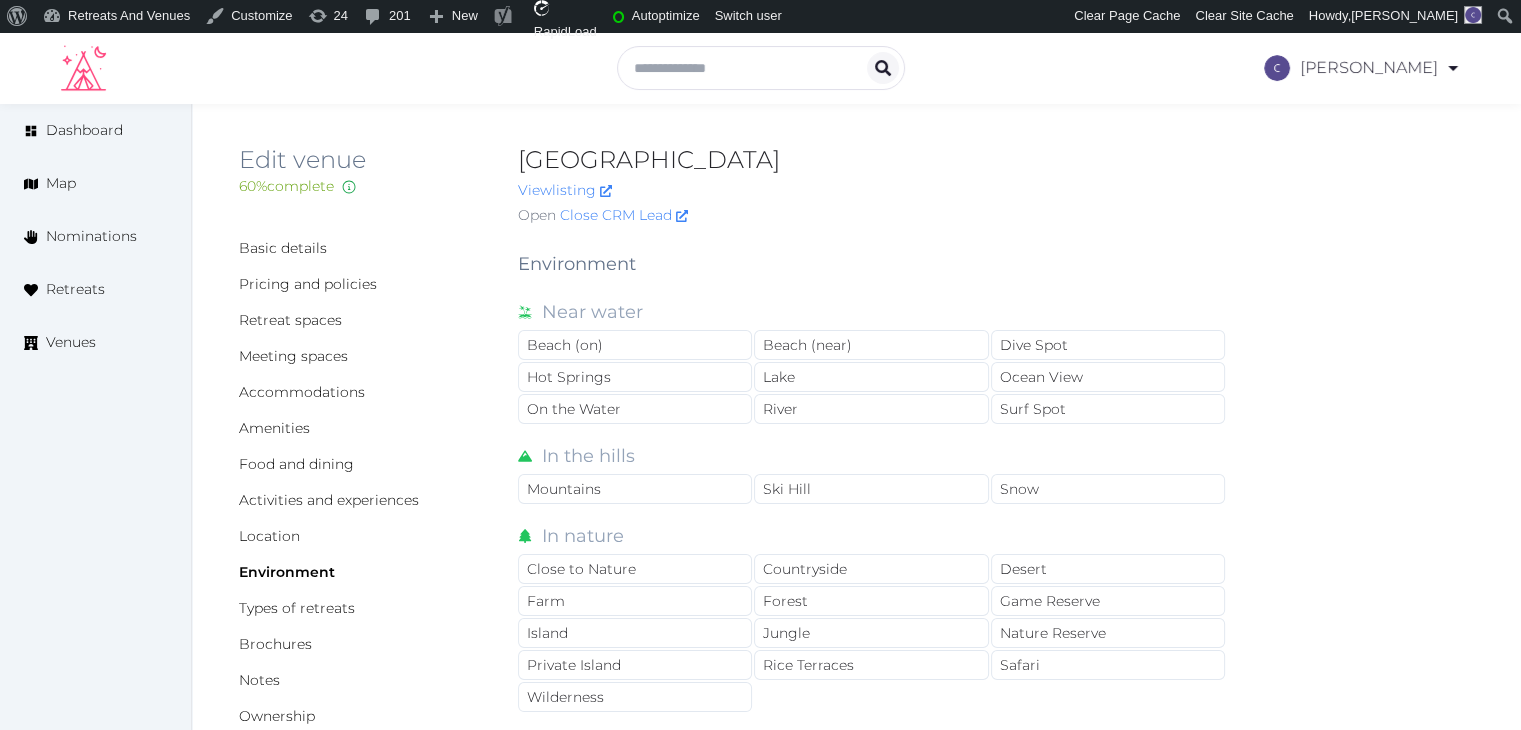 scroll, scrollTop: 100, scrollLeft: 0, axis: vertical 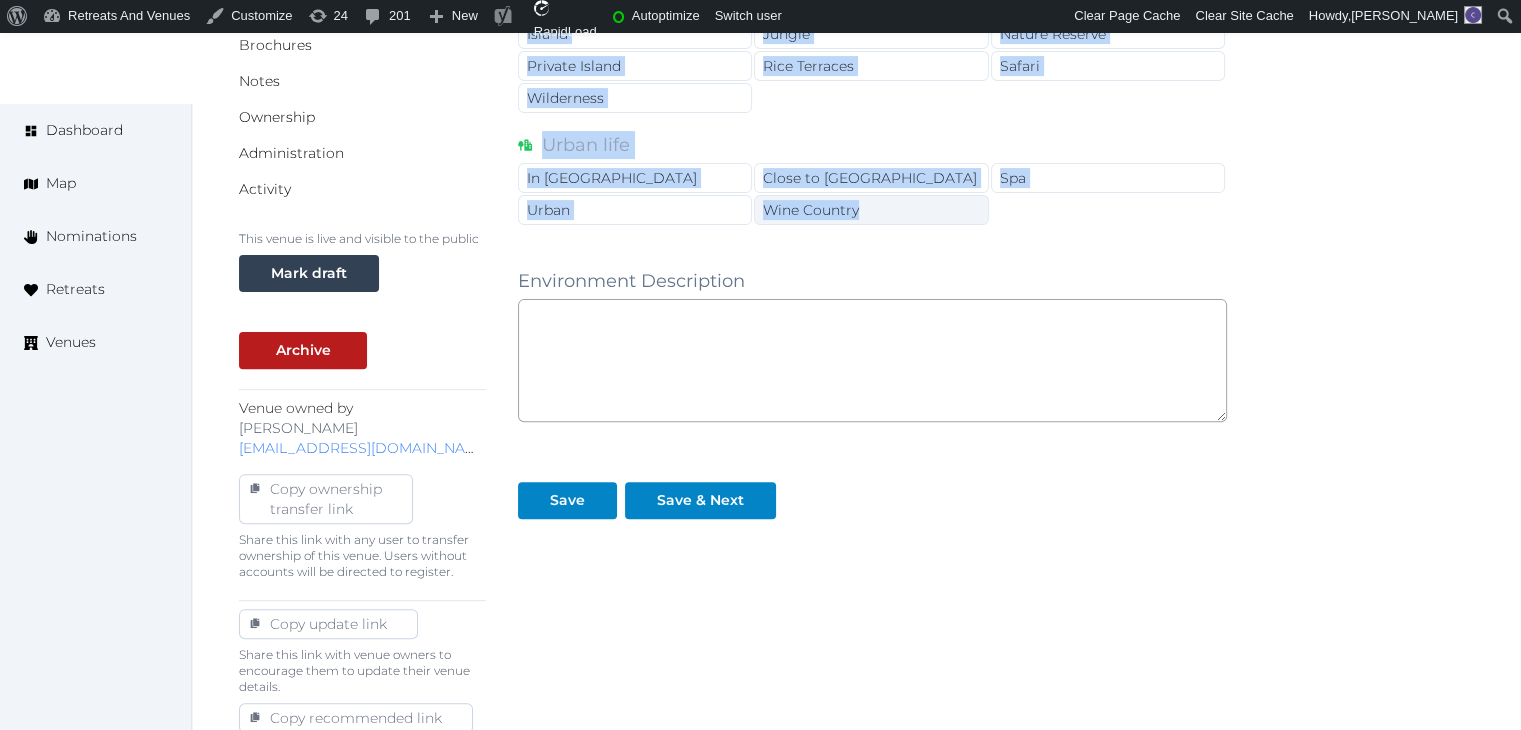 drag, startPoint x: 516, startPoint y: 165, endPoint x: 884, endPoint y: 204, distance: 370.0608 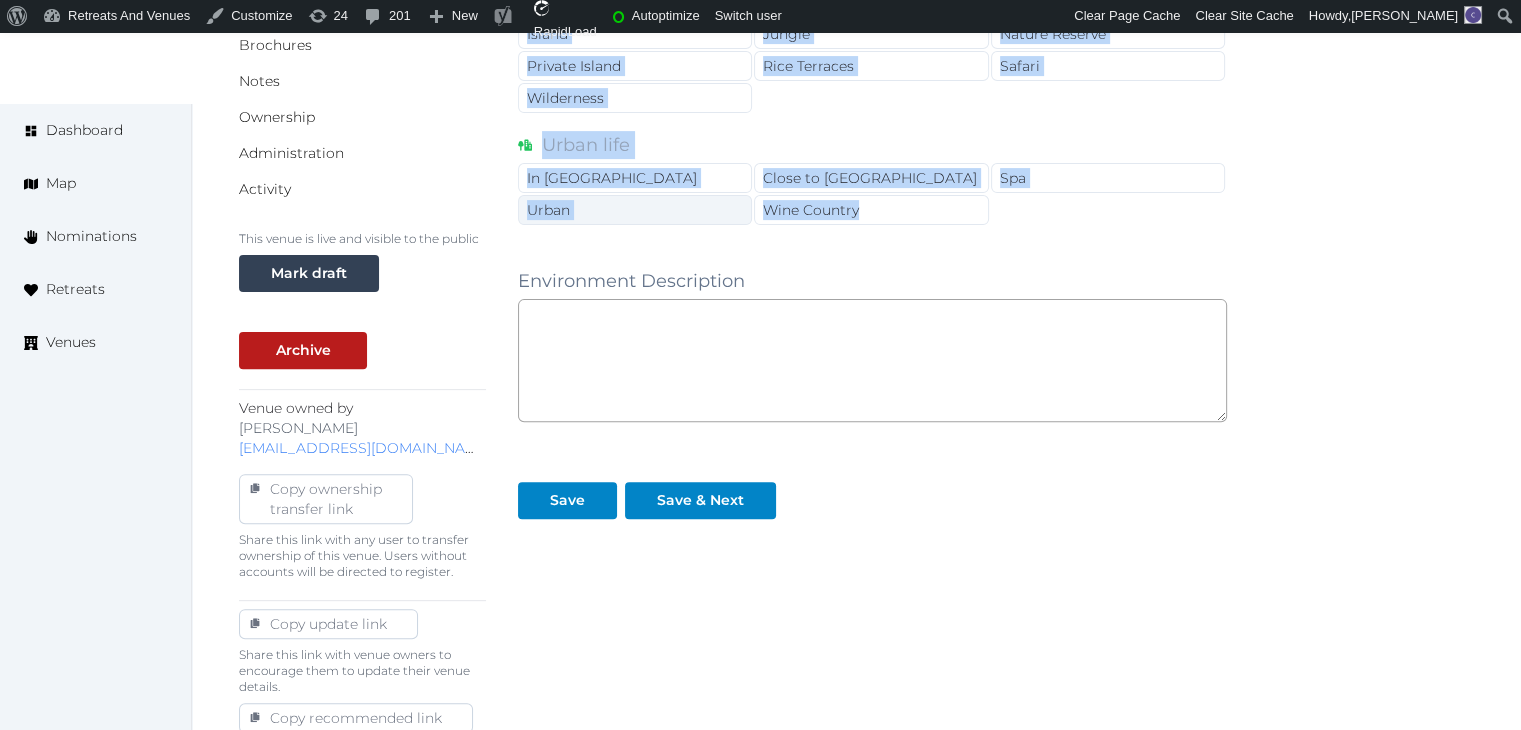 click on "Urban" at bounding box center [635, 210] 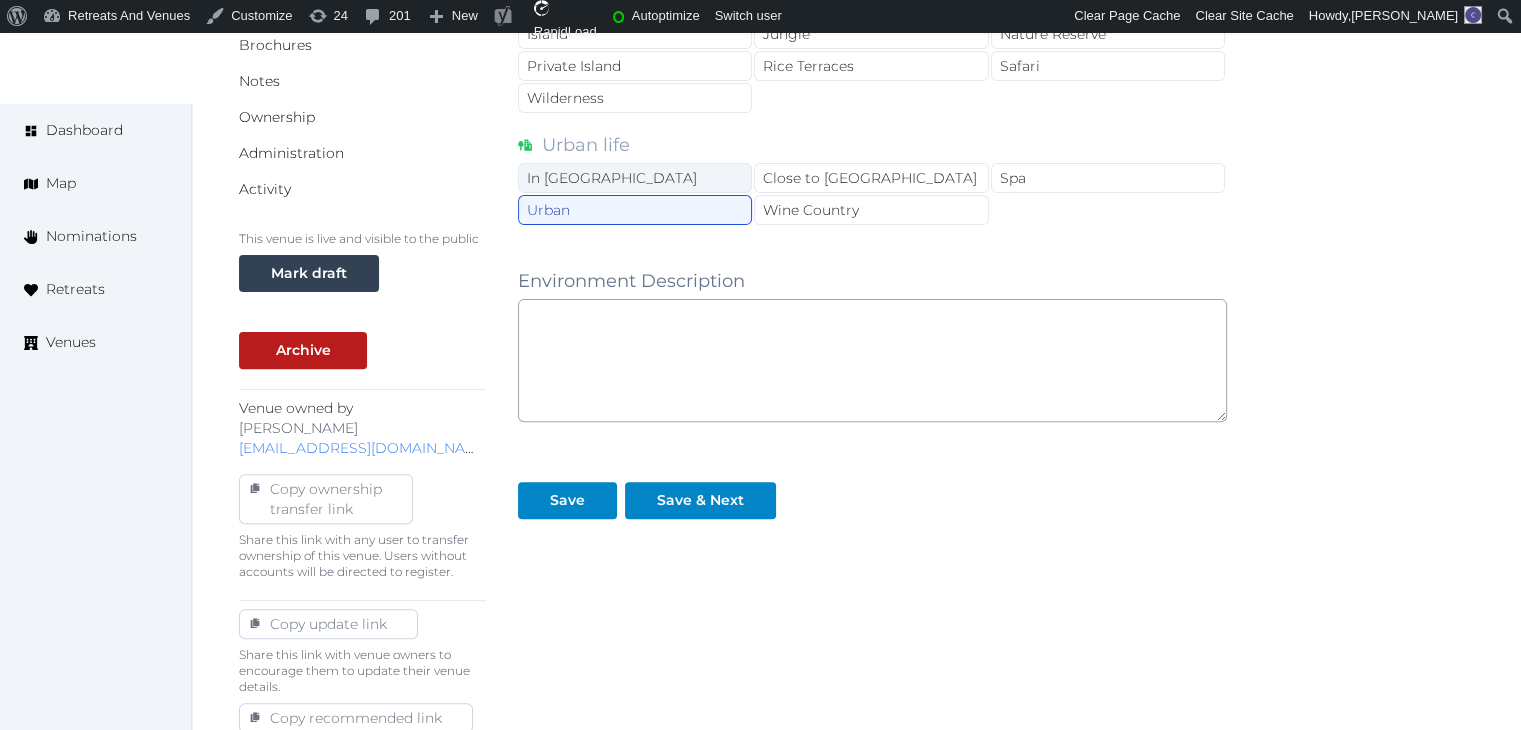 click on "In [GEOGRAPHIC_DATA]" at bounding box center [635, 178] 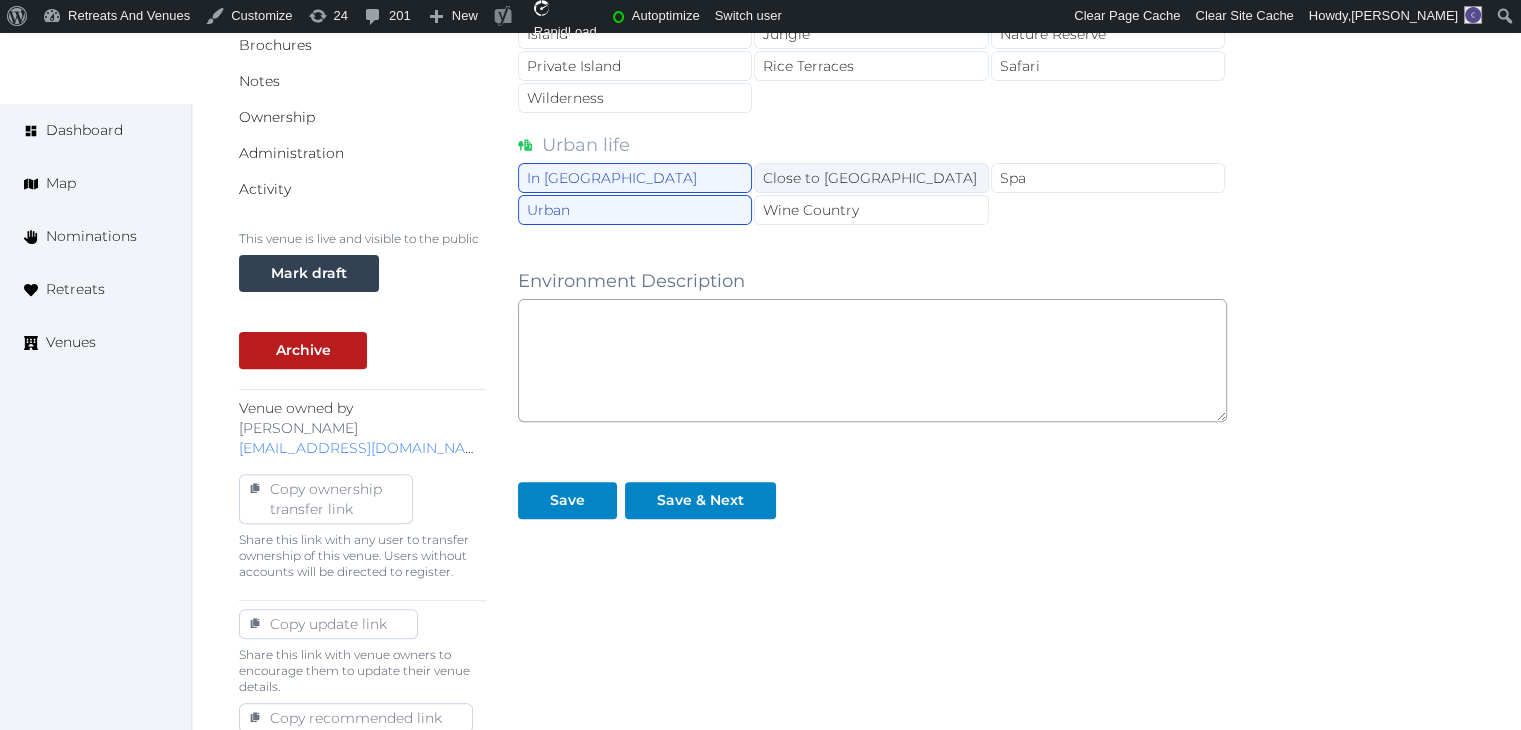 click on "Close to City Center" at bounding box center [871, 178] 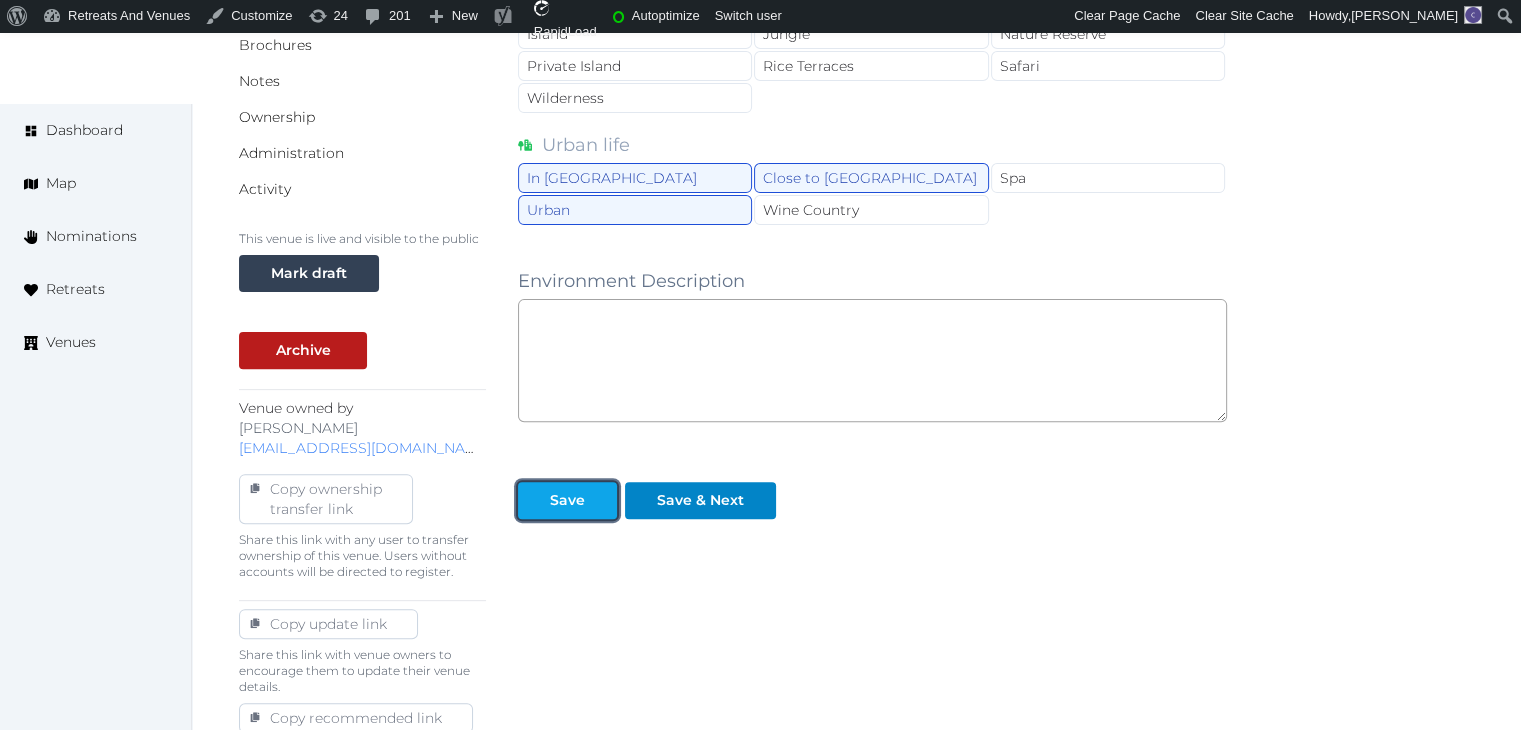 click on "Save" at bounding box center (567, 500) 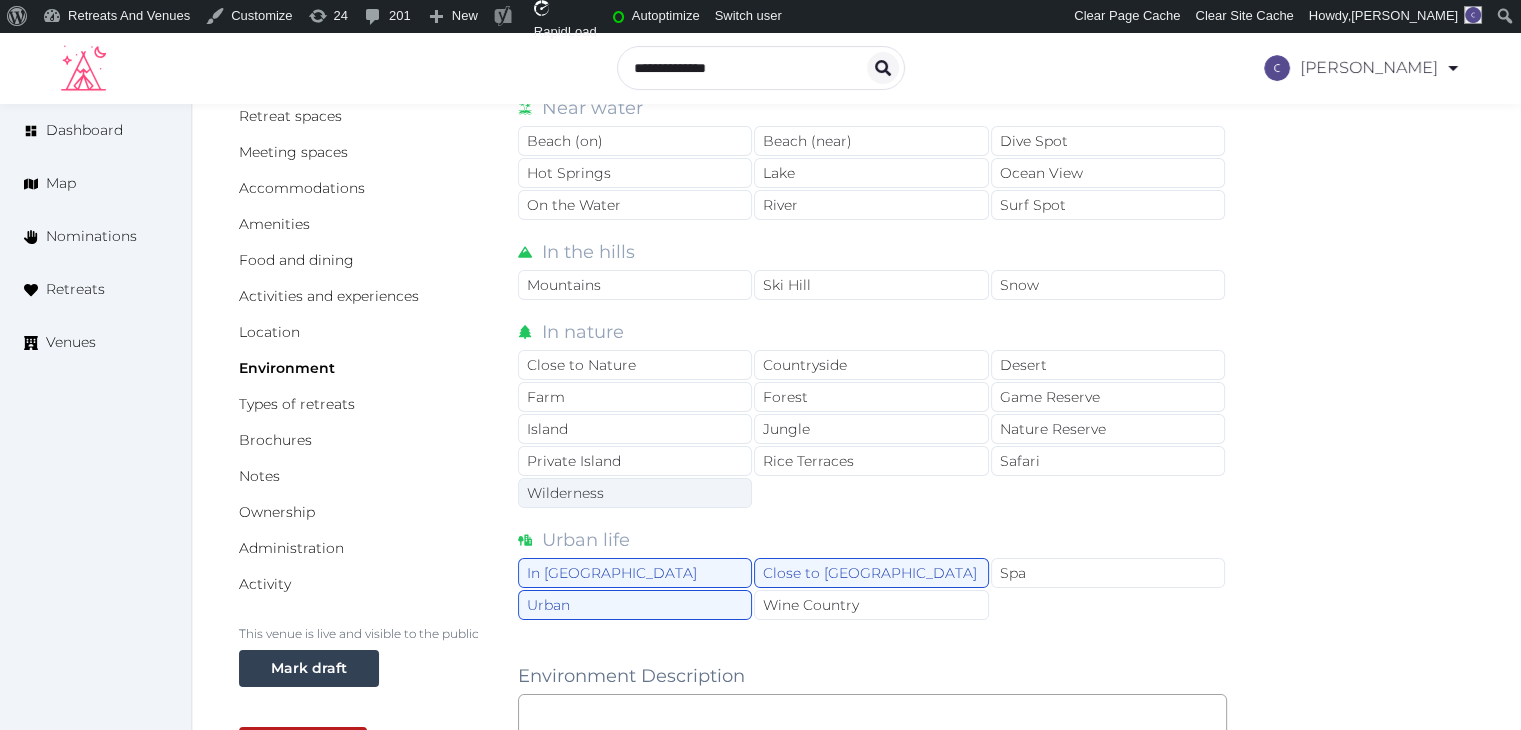 scroll, scrollTop: 99, scrollLeft: 0, axis: vertical 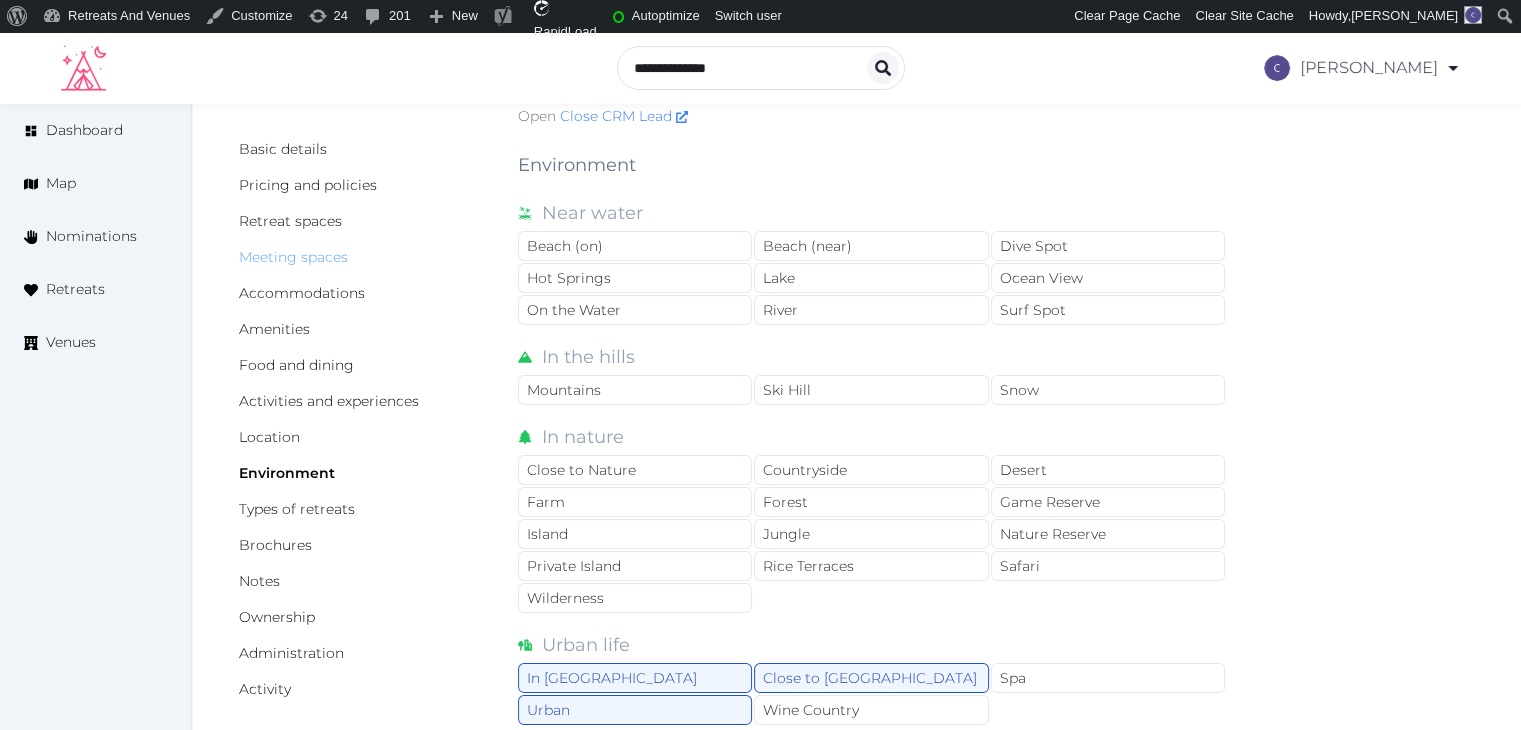 click on "Meeting spaces" at bounding box center (293, 257) 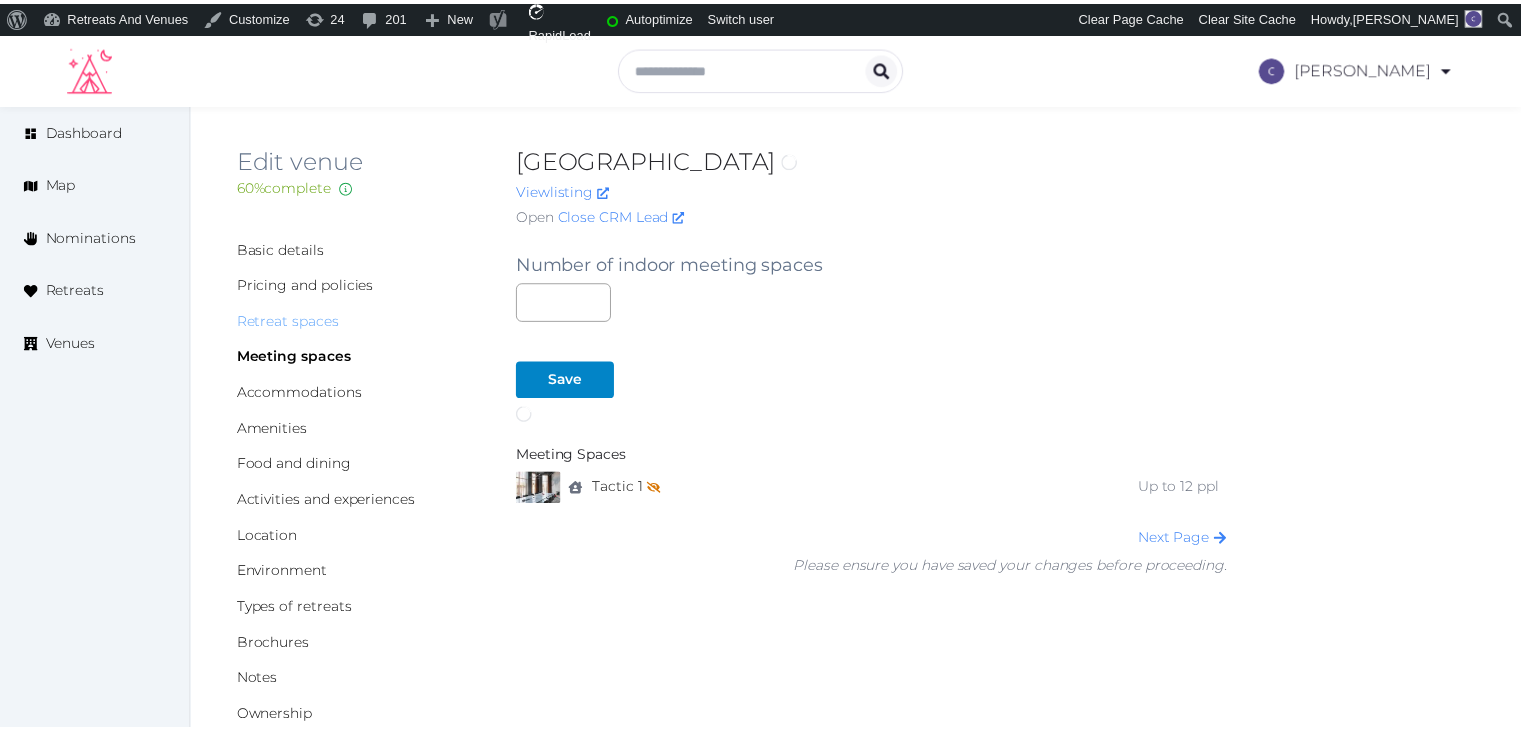 scroll, scrollTop: 0, scrollLeft: 0, axis: both 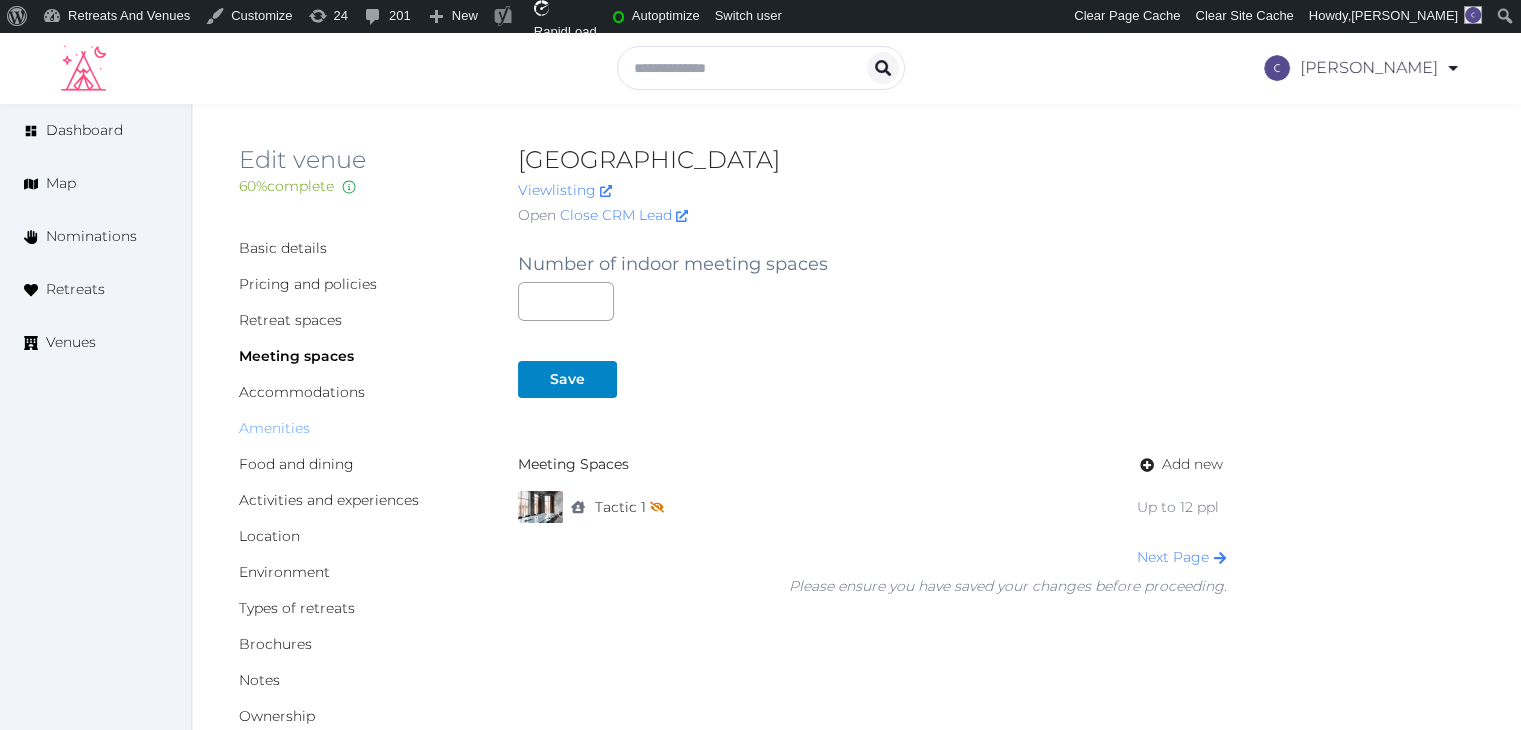 click on "Amenities" at bounding box center [274, 428] 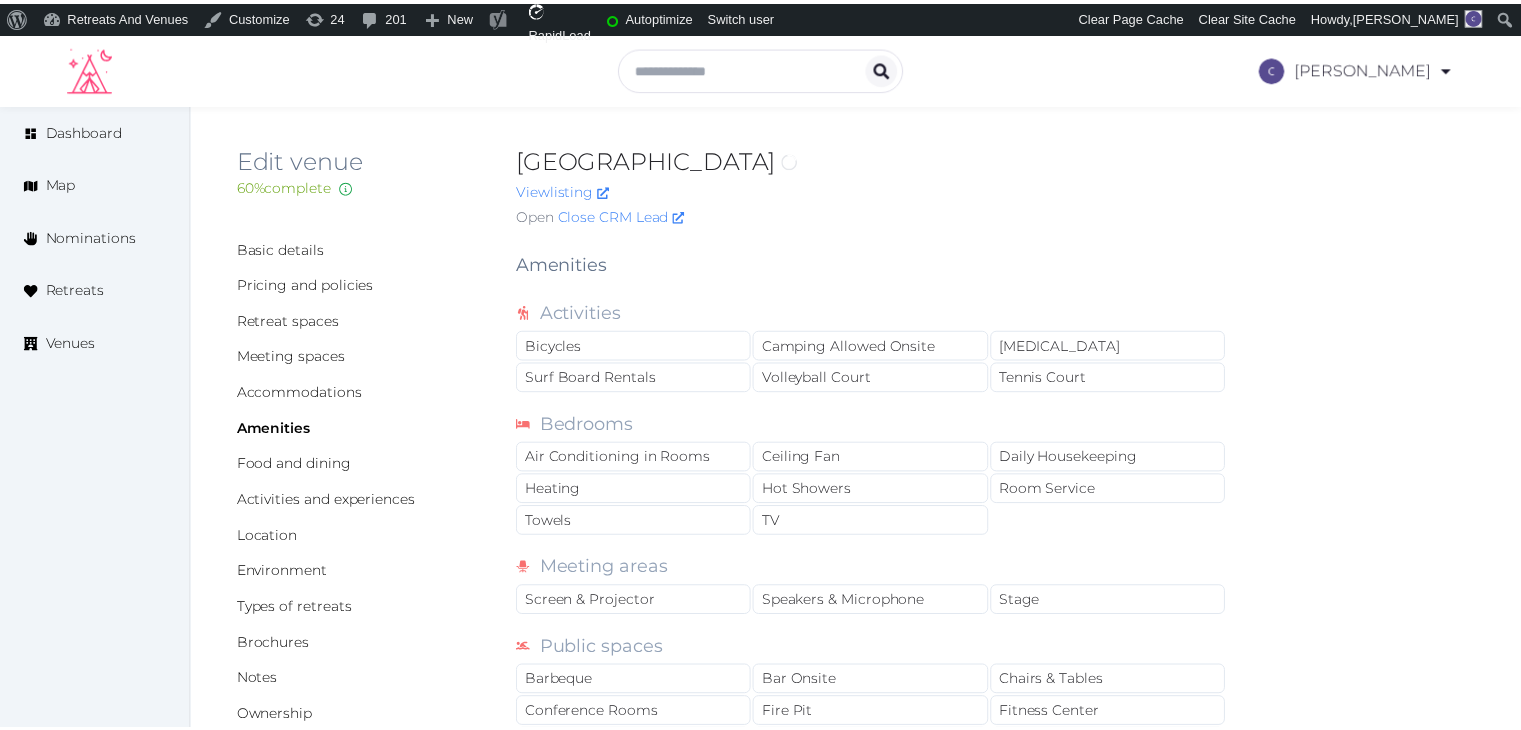 scroll, scrollTop: 0, scrollLeft: 0, axis: both 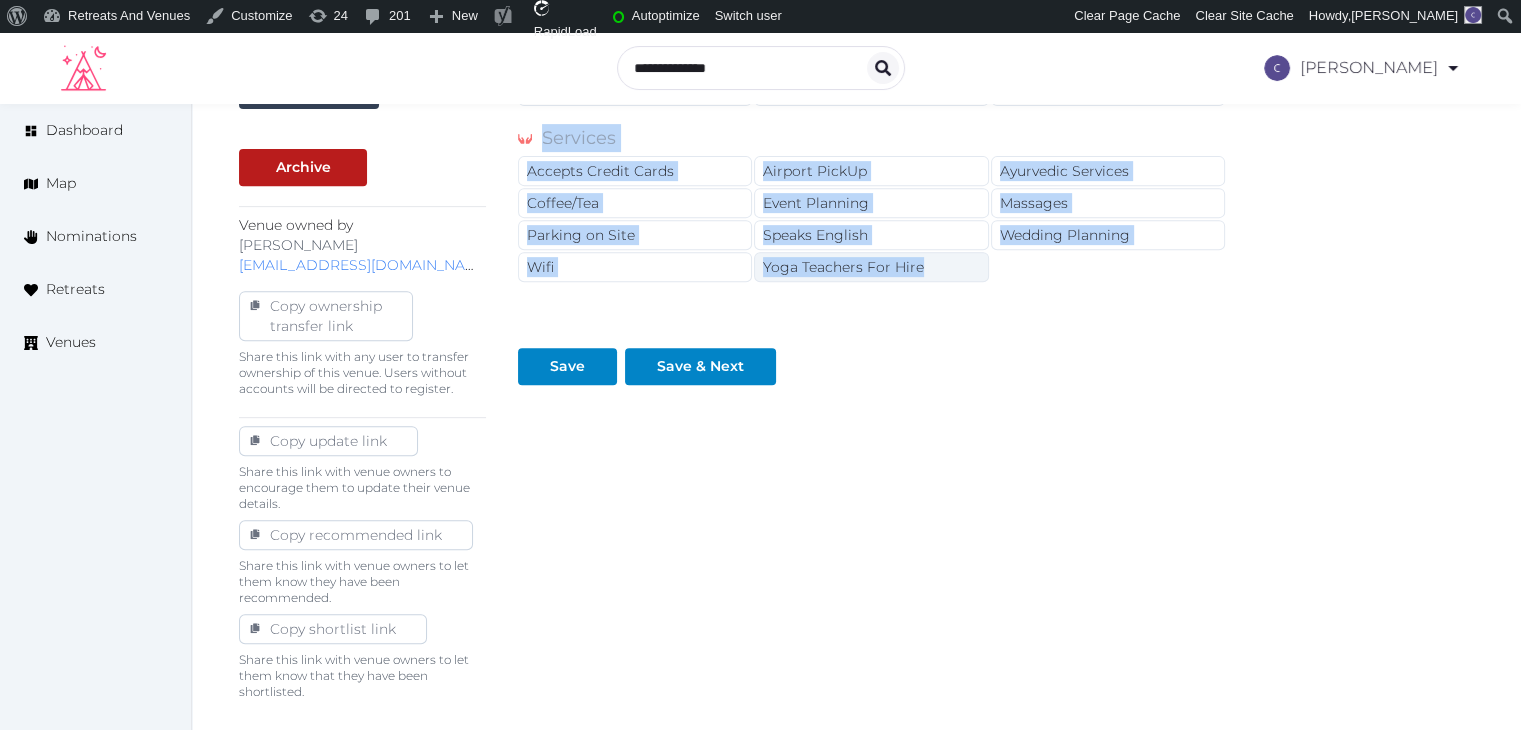drag, startPoint x: 515, startPoint y: 261, endPoint x: 943, endPoint y: 270, distance: 428.0946 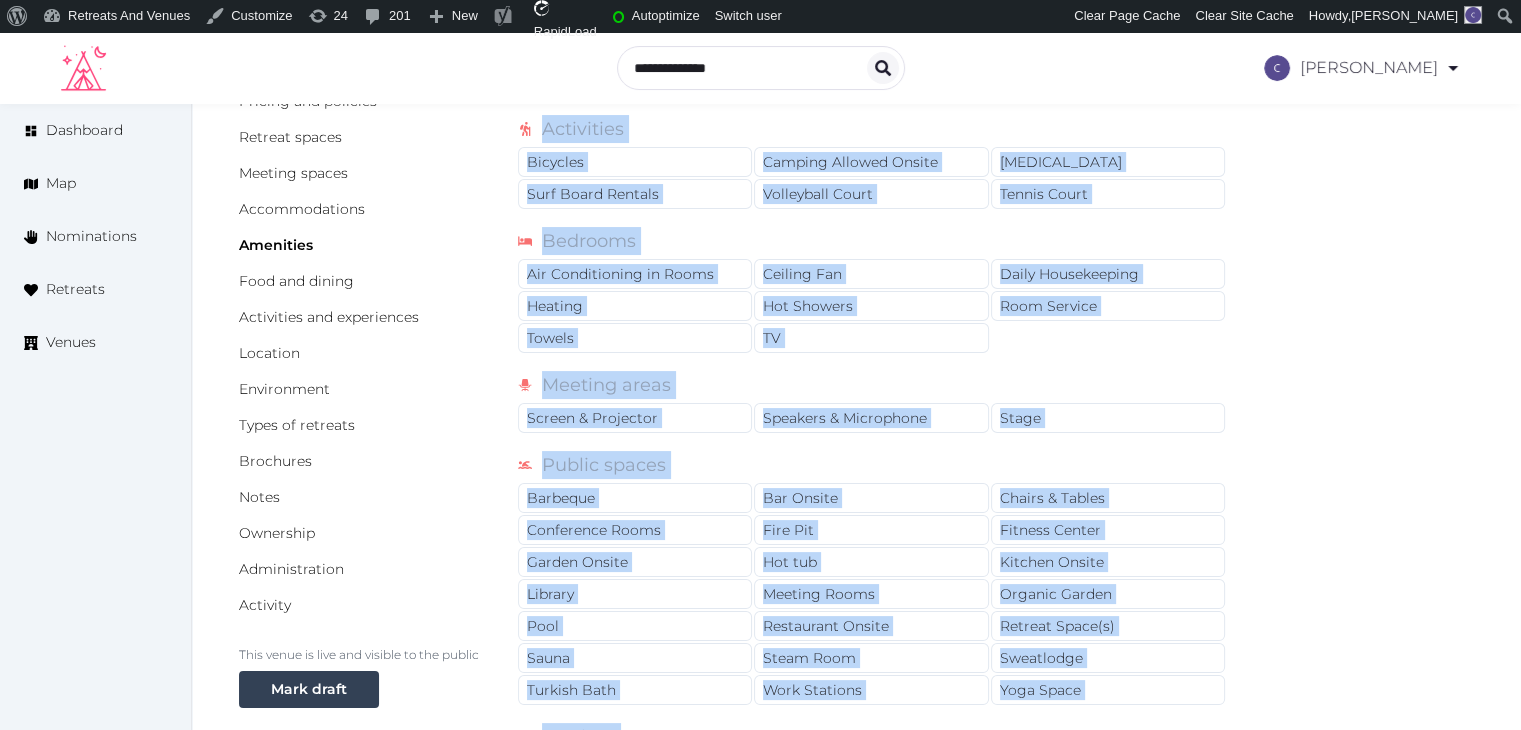 scroll, scrollTop: 182, scrollLeft: 0, axis: vertical 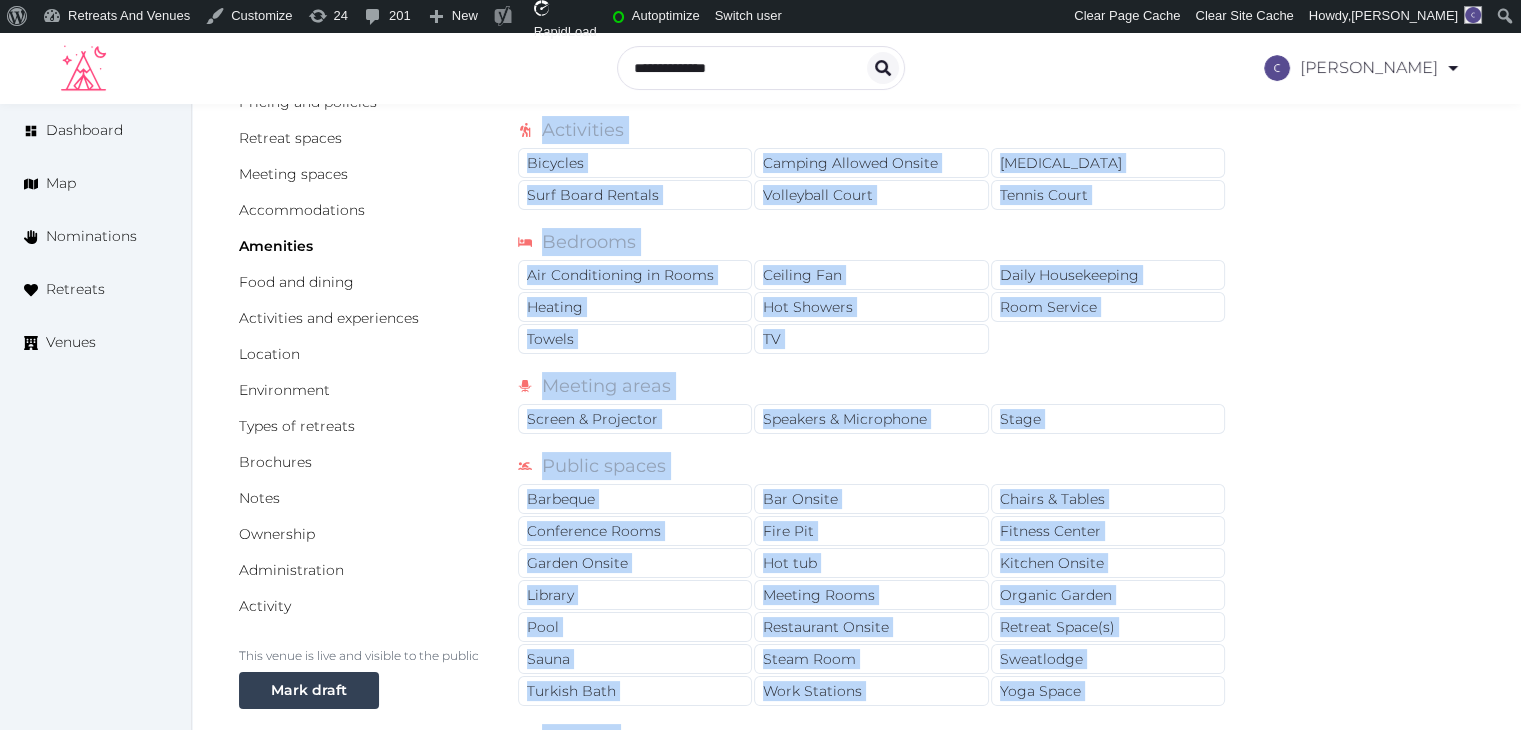 click on "Basic details Pricing and policies Retreat spaces Meeting spaces Accommodations Amenities Food and dining Activities and experiences Location Environment Types of retreats Brochures Notes Ownership Administration Activity This venue is live and visible to the public Mark draft Archive Venue owned by [PERSON_NAME] [EMAIL_ADDRESS][DOMAIN_NAME] Copy ownership transfer link Share this link with any user to transfer ownership of this venue. Users without accounts will be directed to register. Copy update link Share this link with venue owners to encourage them to update their venue details. Copy recommended link Share this link with venue owners to let them know they have been recommended. Copy shortlist link Share this link with venue owners to let them know that they have been shortlisted. Amenities Activities Bicycles Camping Allowed Onsite [MEDICAL_DATA] Surf Board Rentals Volleyball Court Tennis Court Bedrooms Air Conditioning in Rooms Ceiling Fan Daily Housekeeping Heating Hot Showers Room Service Towels TV Stage" at bounding box center [856, 676] 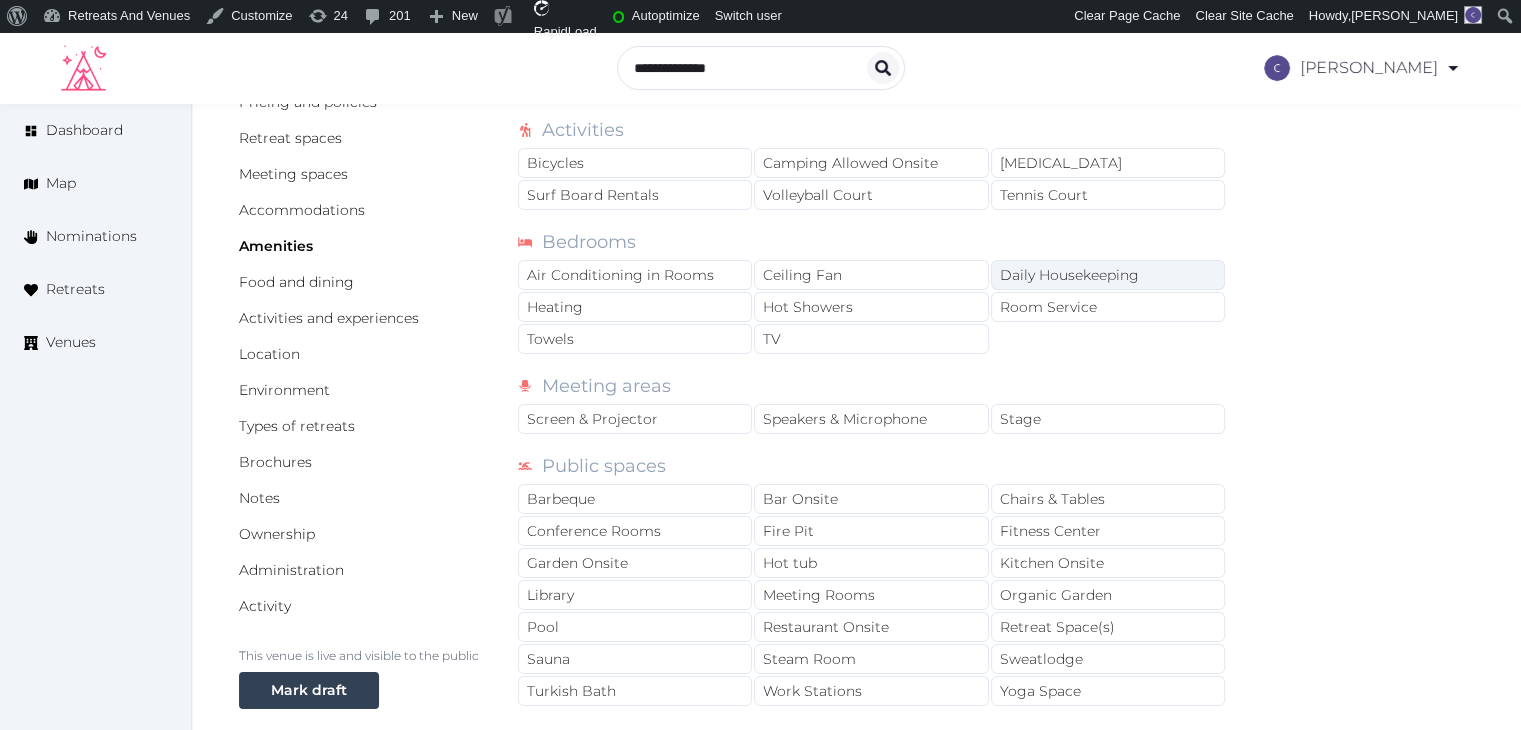 click on "Daily Housekeeping" at bounding box center (1108, 275) 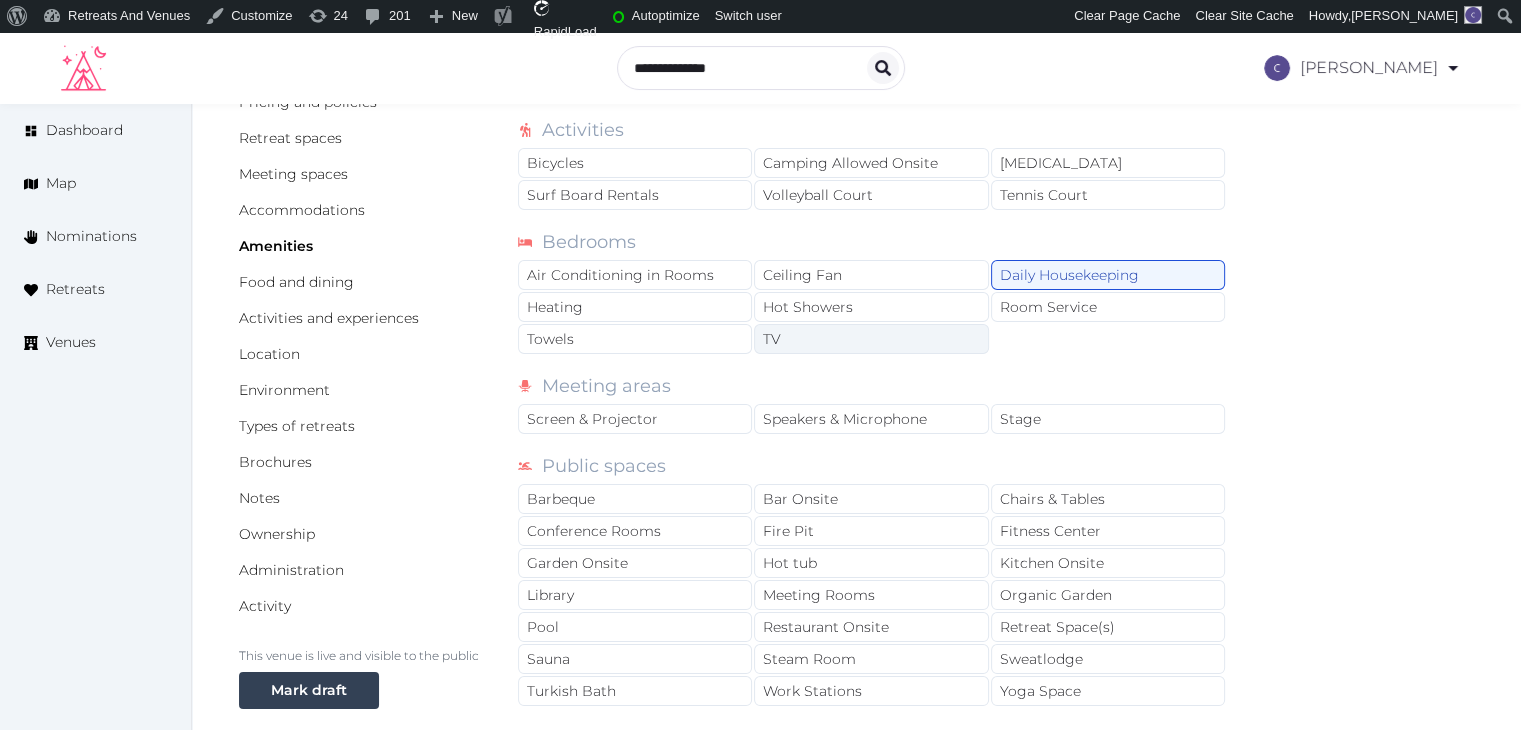 click on "TV" at bounding box center [871, 339] 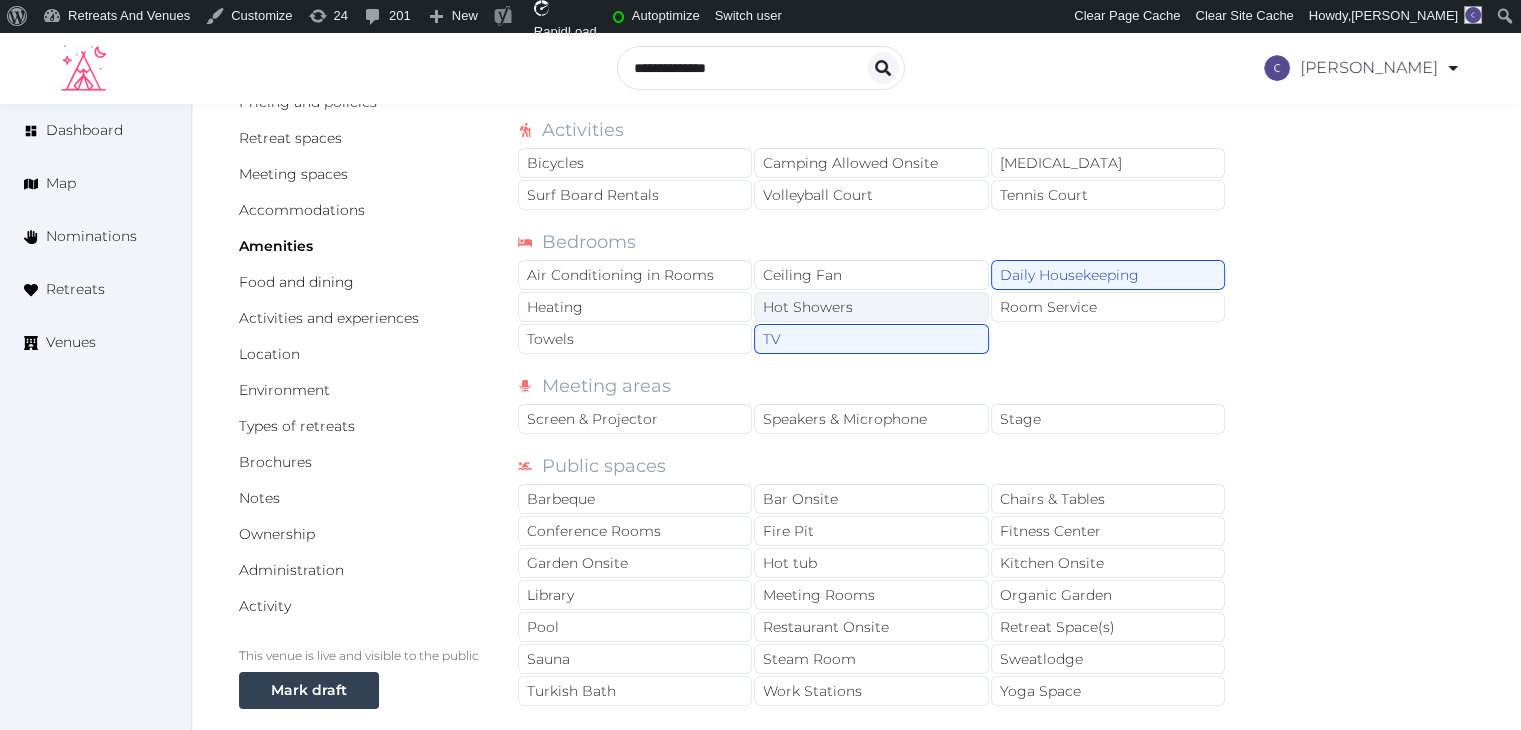 click on "Hot Showers" at bounding box center [871, 307] 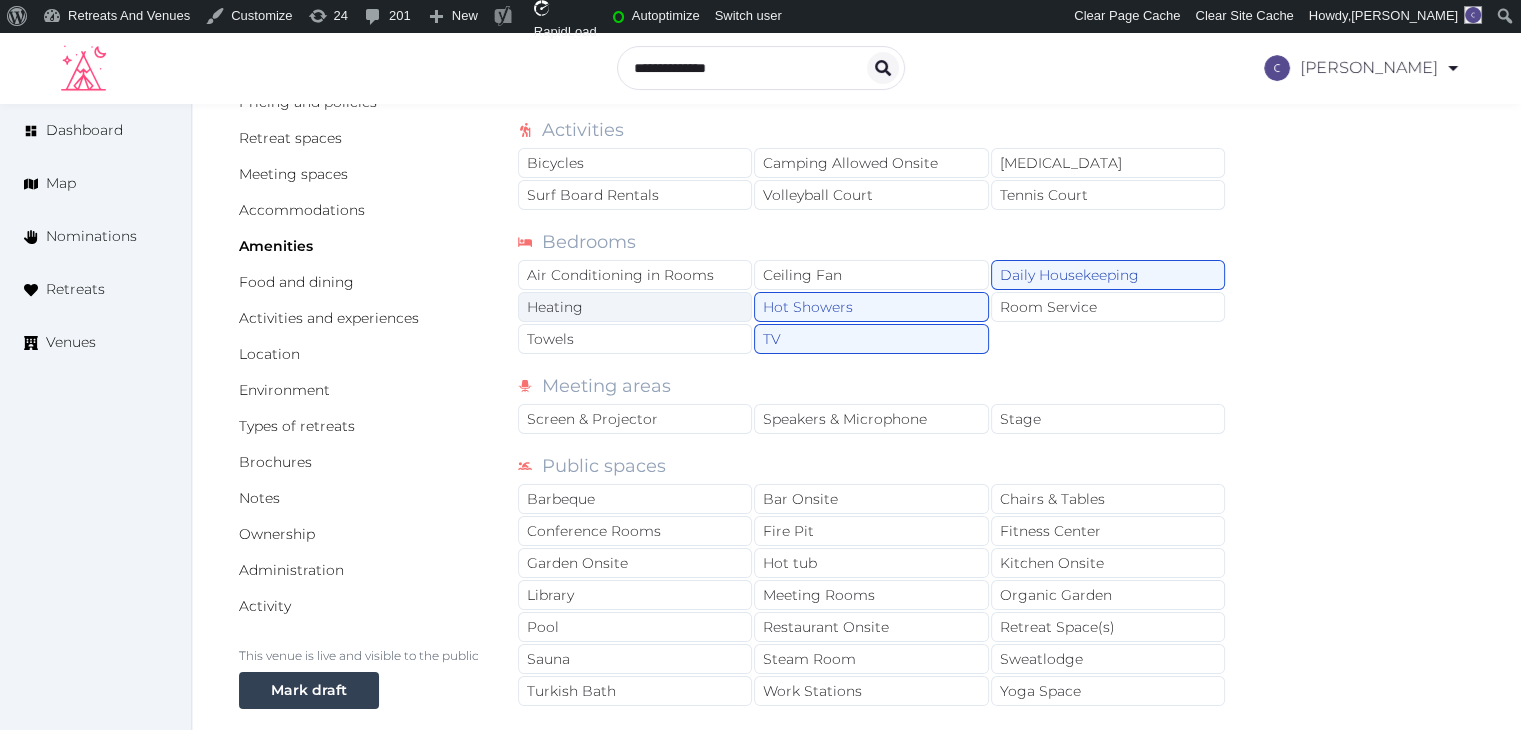 click on "Heating" at bounding box center (635, 307) 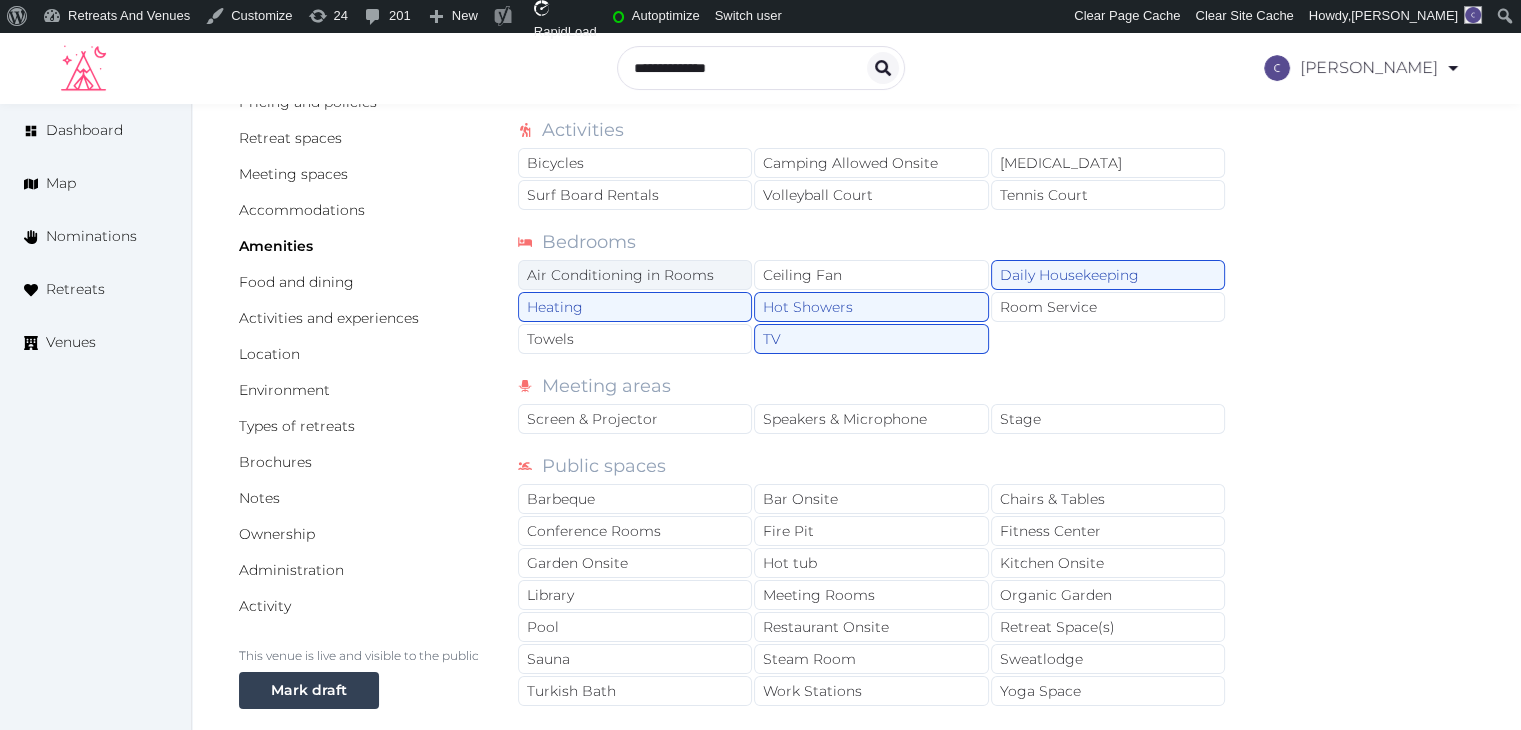 click on "Air Conditioning in Rooms" at bounding box center [635, 275] 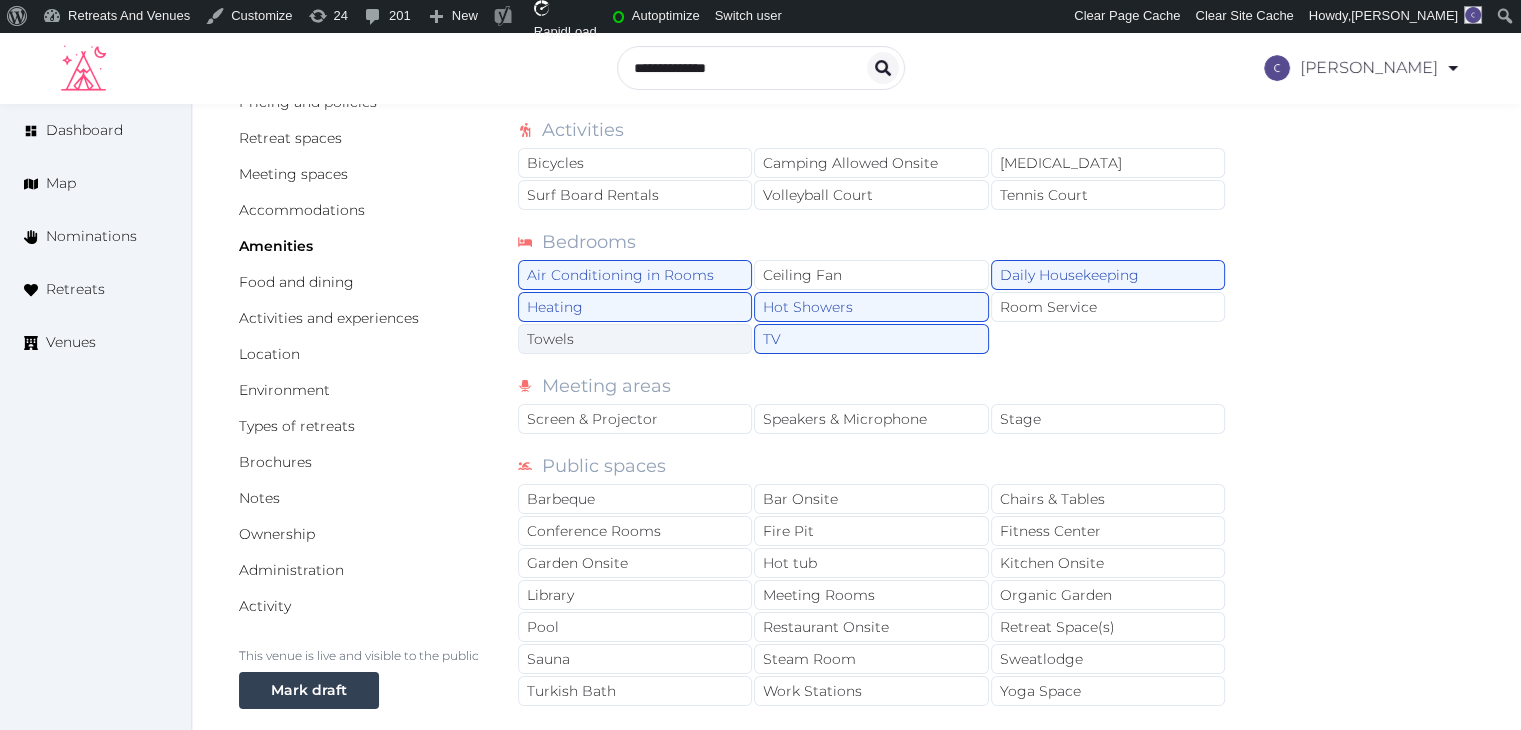 click on "Towels" at bounding box center [635, 339] 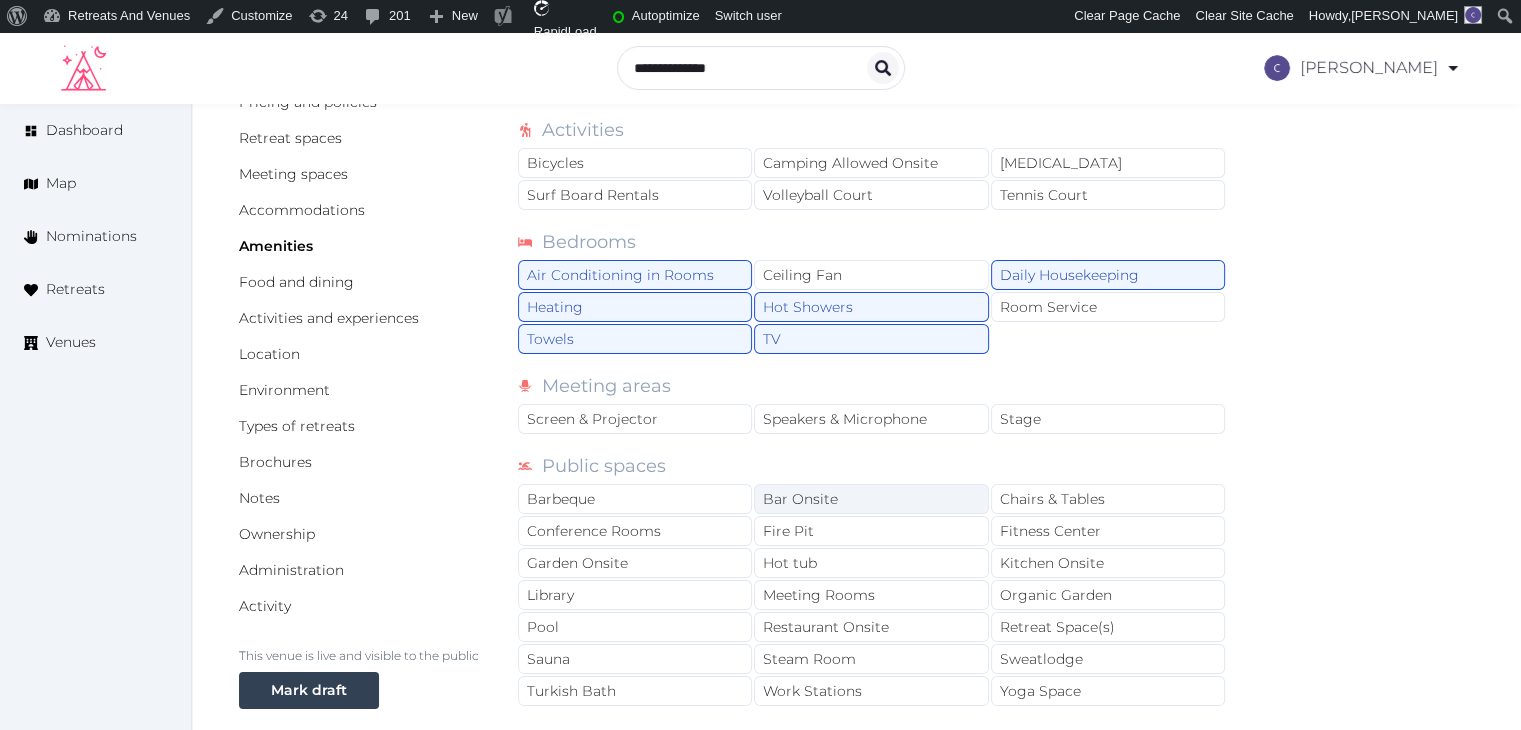 click on "Bar Onsite" at bounding box center (871, 499) 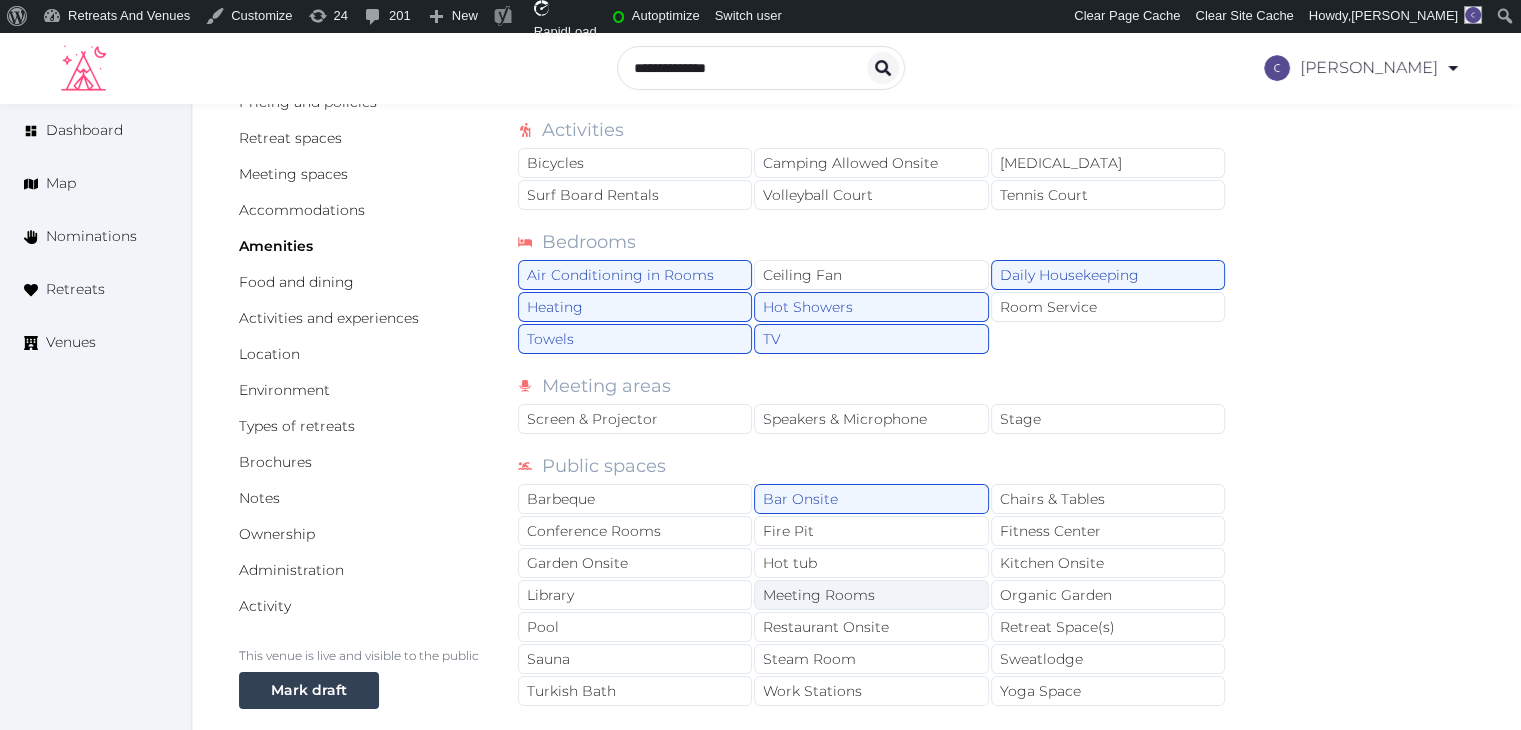 click on "Meeting Rooms" at bounding box center [871, 595] 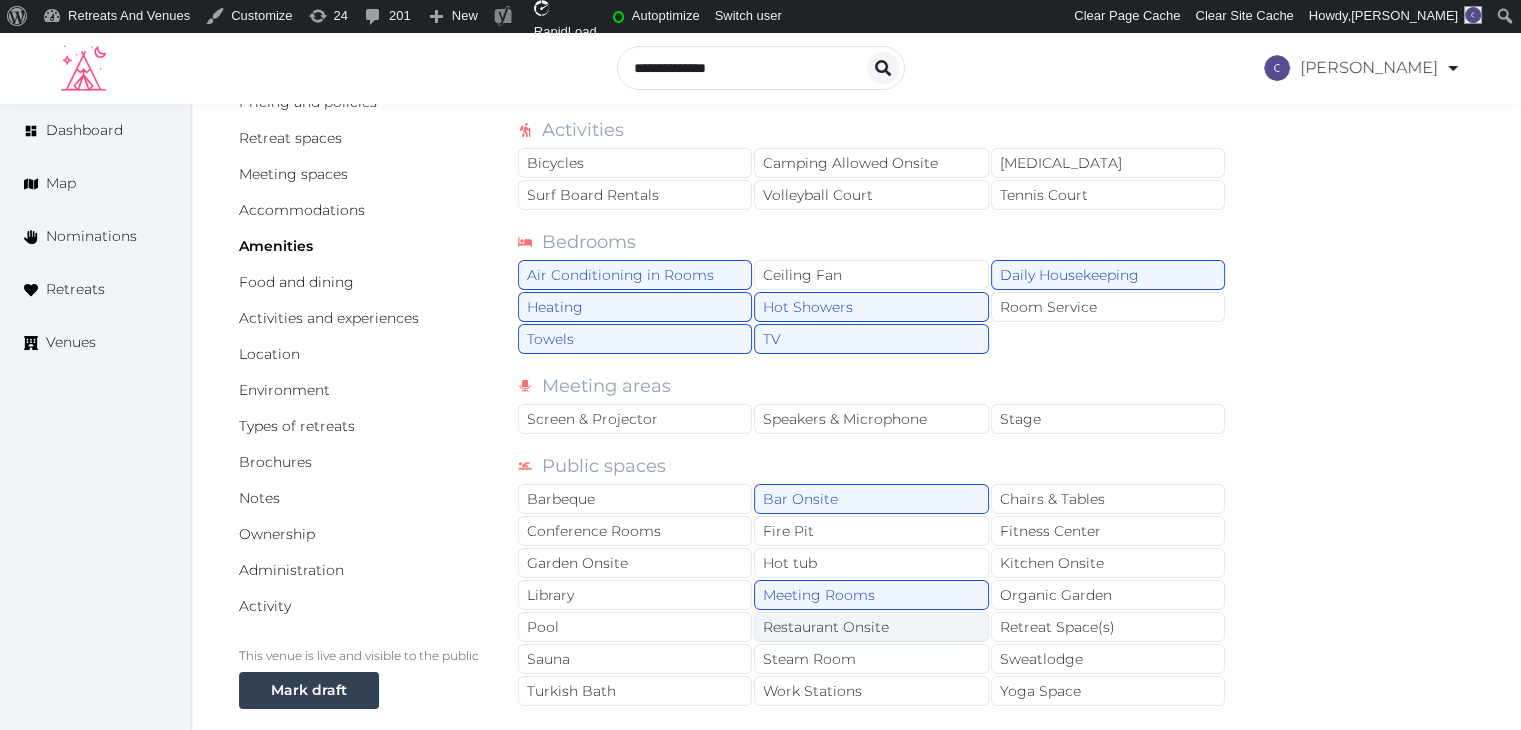 click on "Restaurant Onsite" at bounding box center [871, 627] 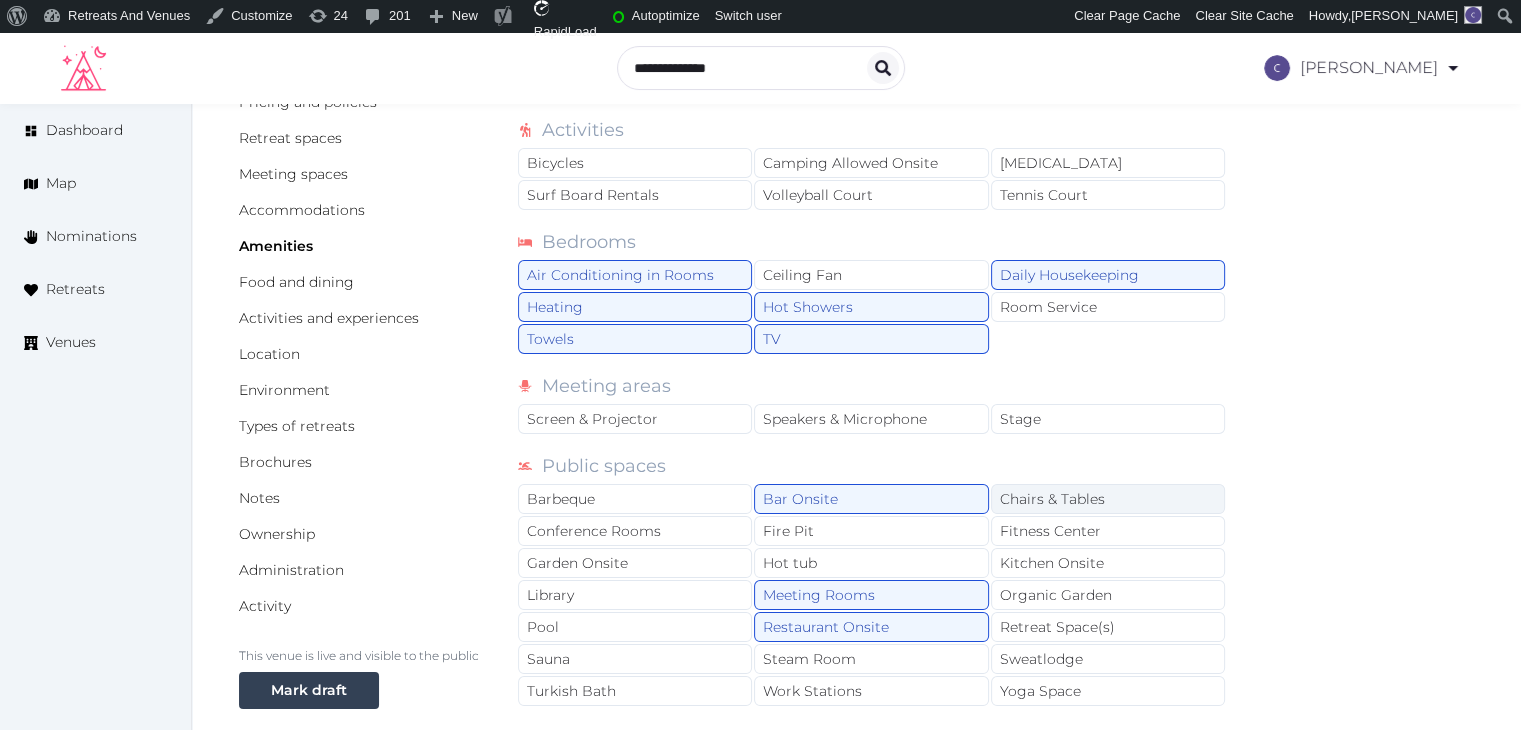 click on "Chairs & Tables" at bounding box center [1108, 499] 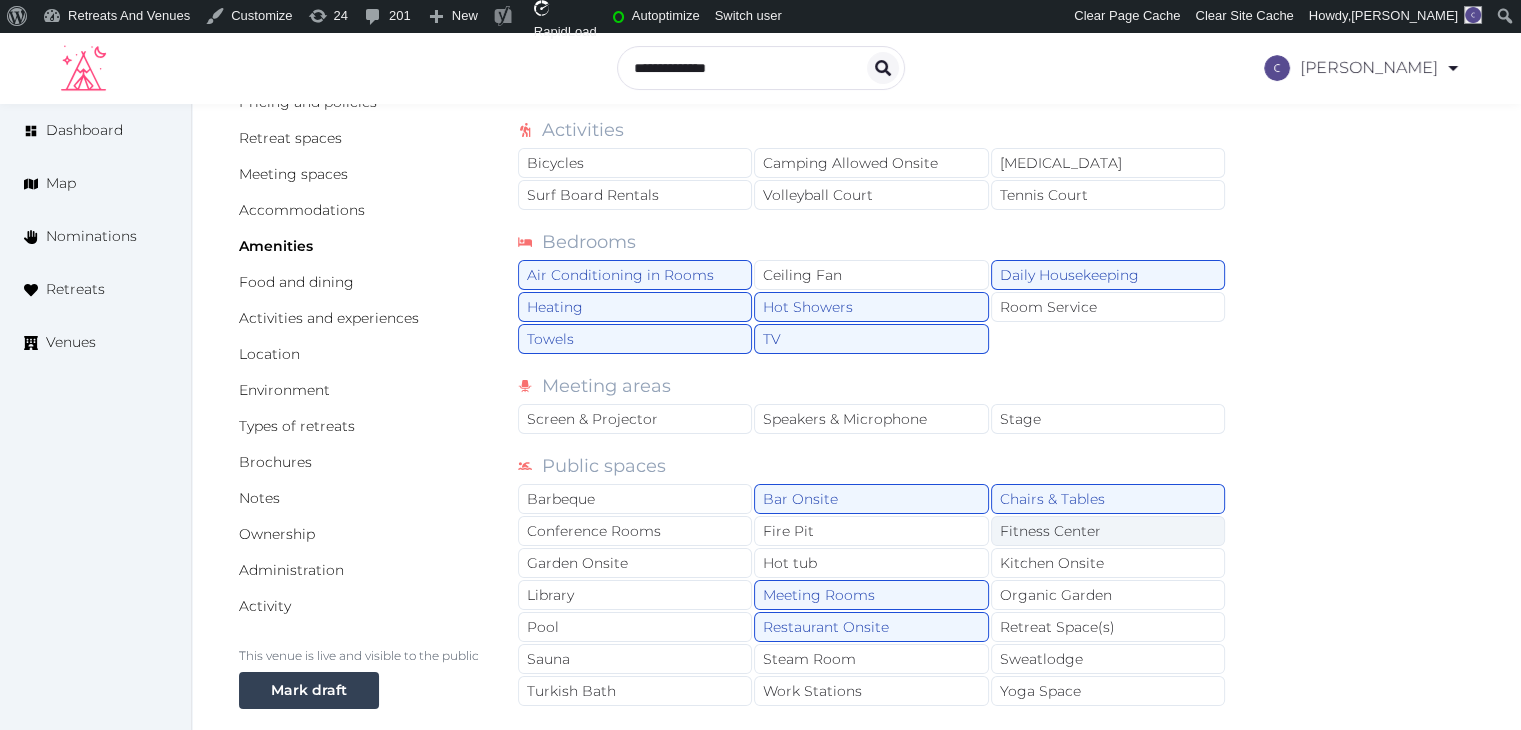 click on "Fitness Center" at bounding box center (1108, 531) 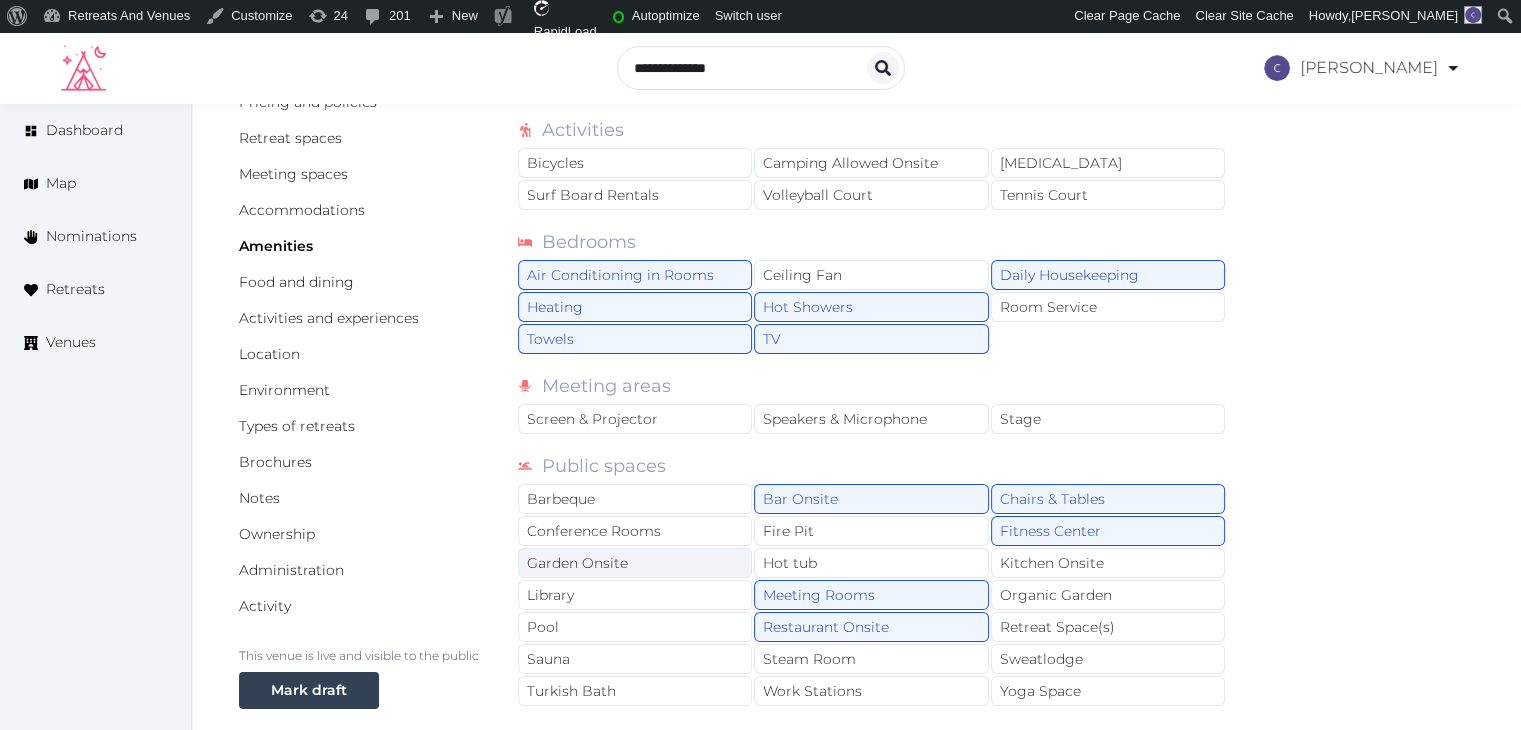 click on "Garden Onsite" at bounding box center [635, 563] 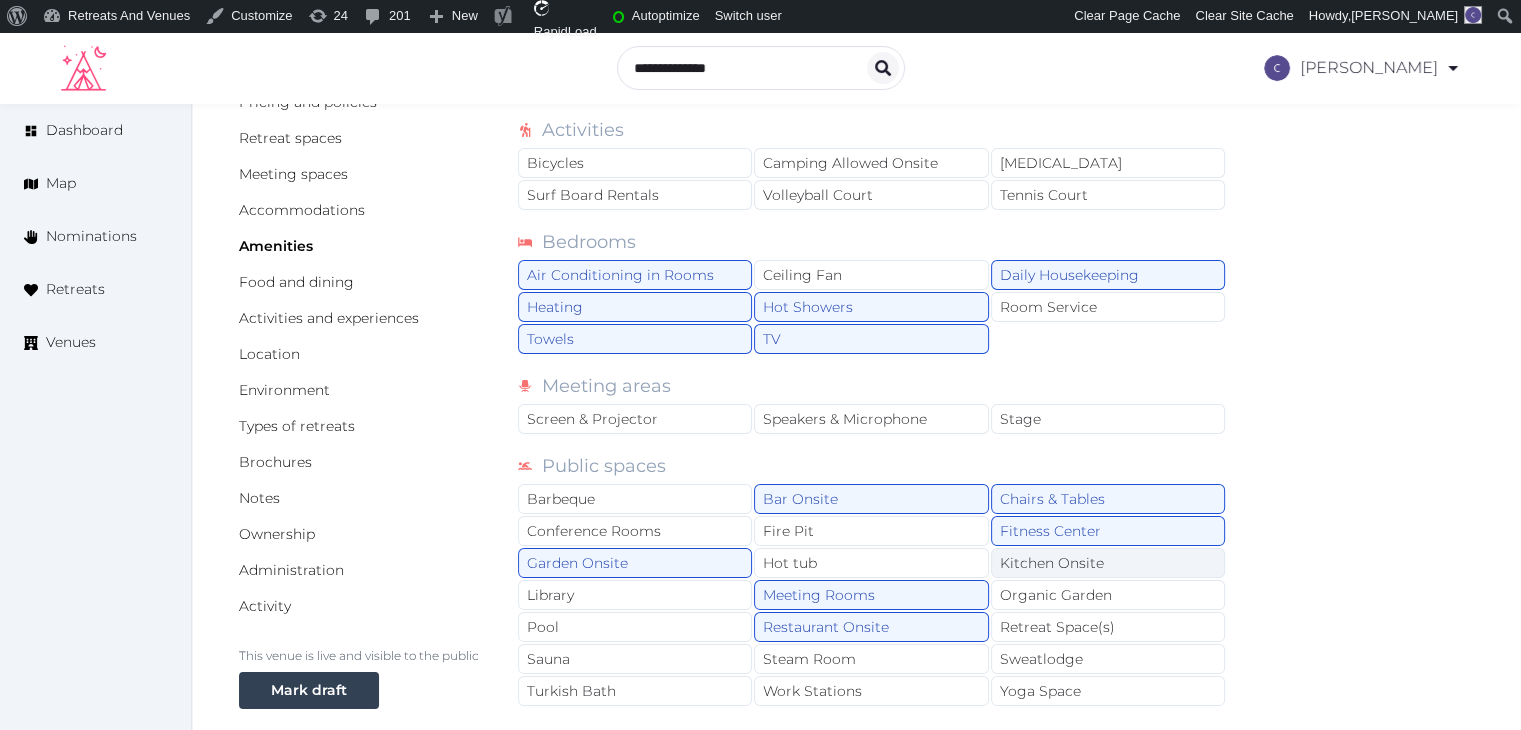 click on "Kitchen Onsite" at bounding box center (1108, 563) 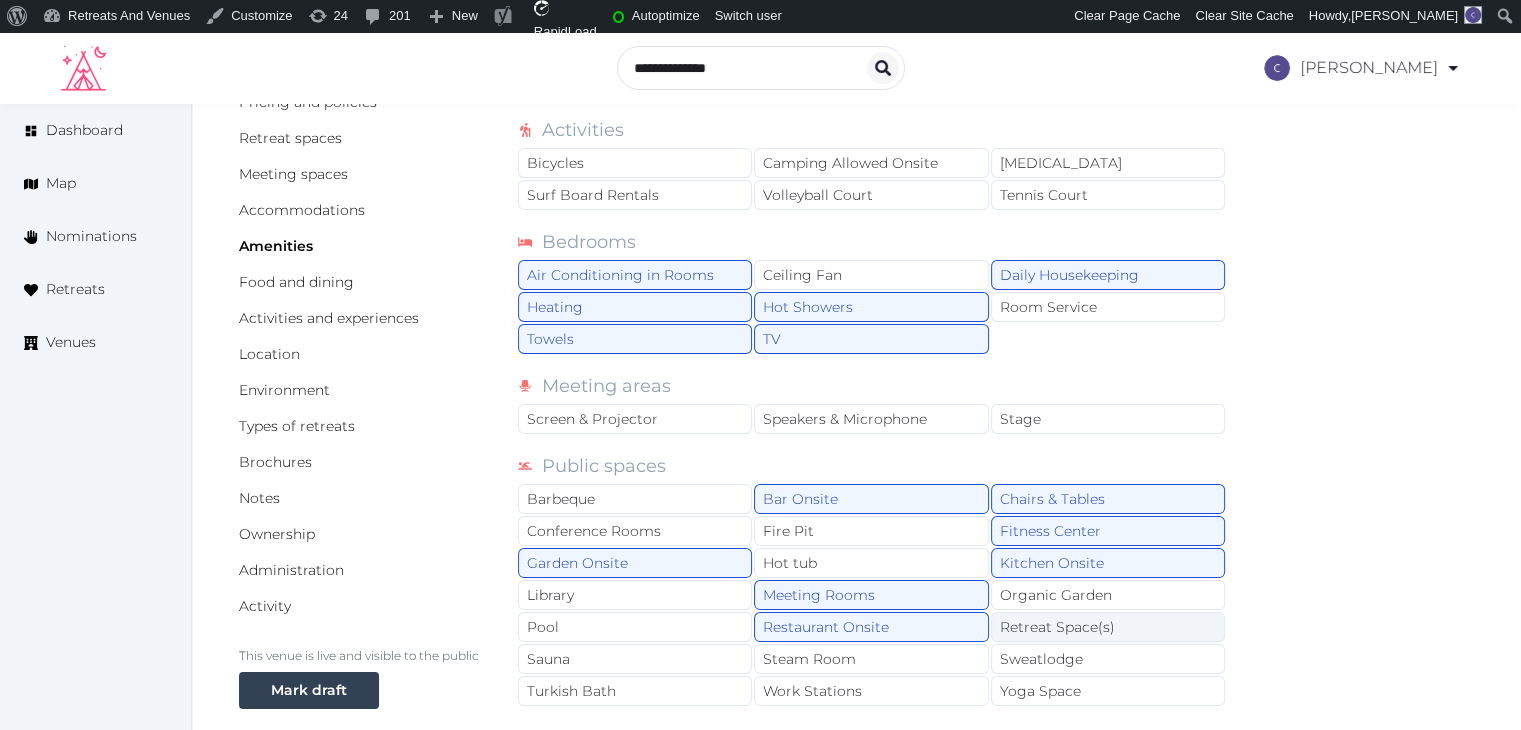 click on "Retreat Space(s)" at bounding box center [1108, 627] 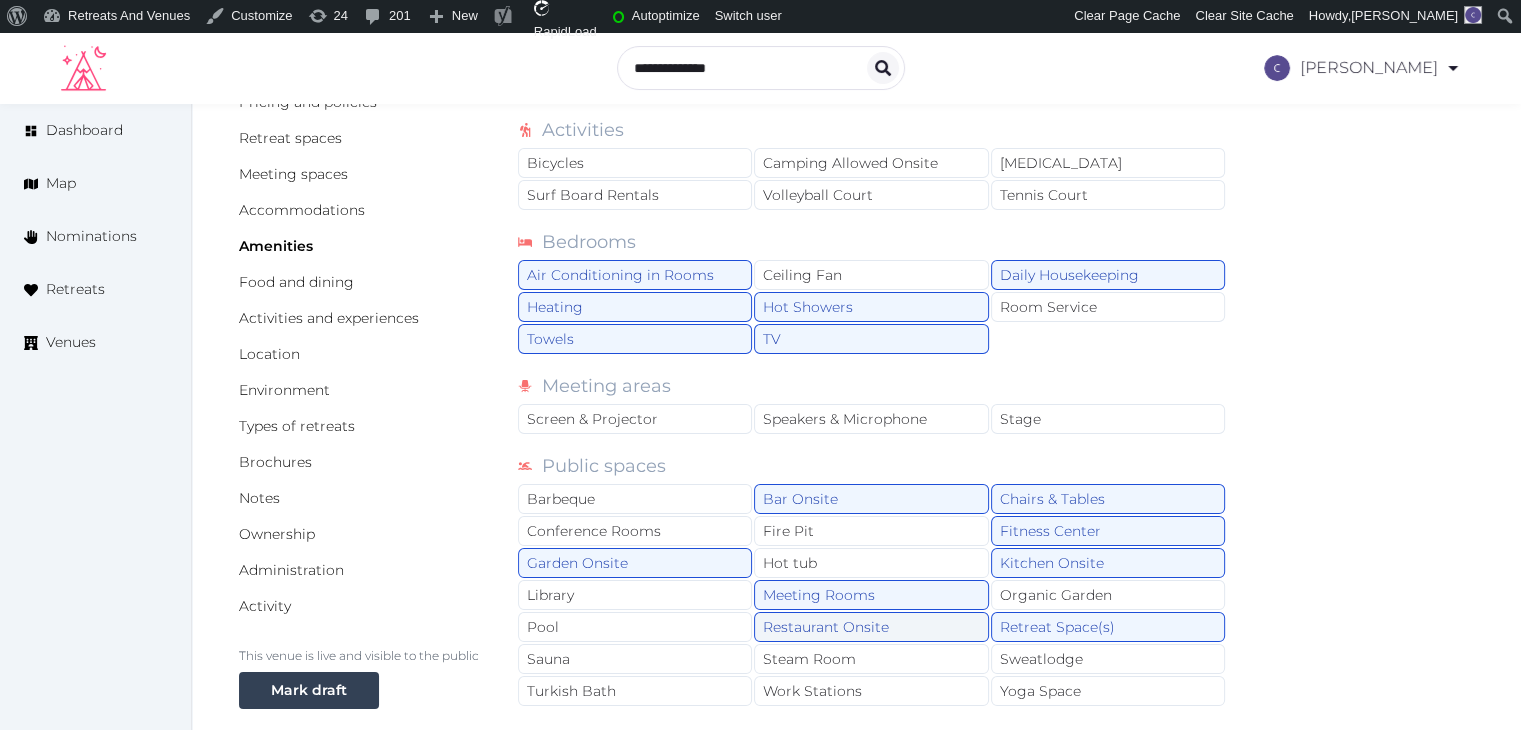 drag, startPoint x: 887, startPoint y: 689, endPoint x: 904, endPoint y: 623, distance: 68.154236 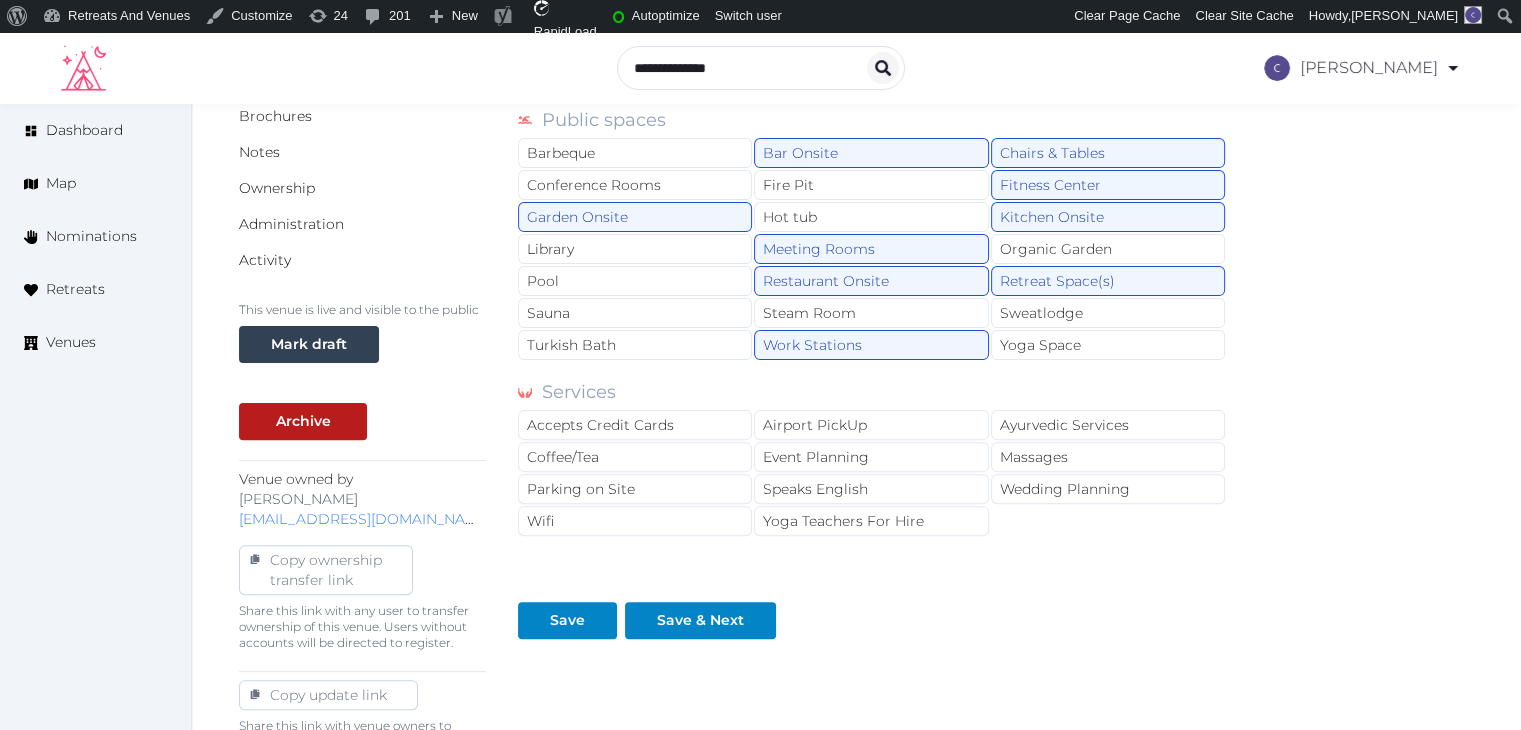 scroll, scrollTop: 682, scrollLeft: 0, axis: vertical 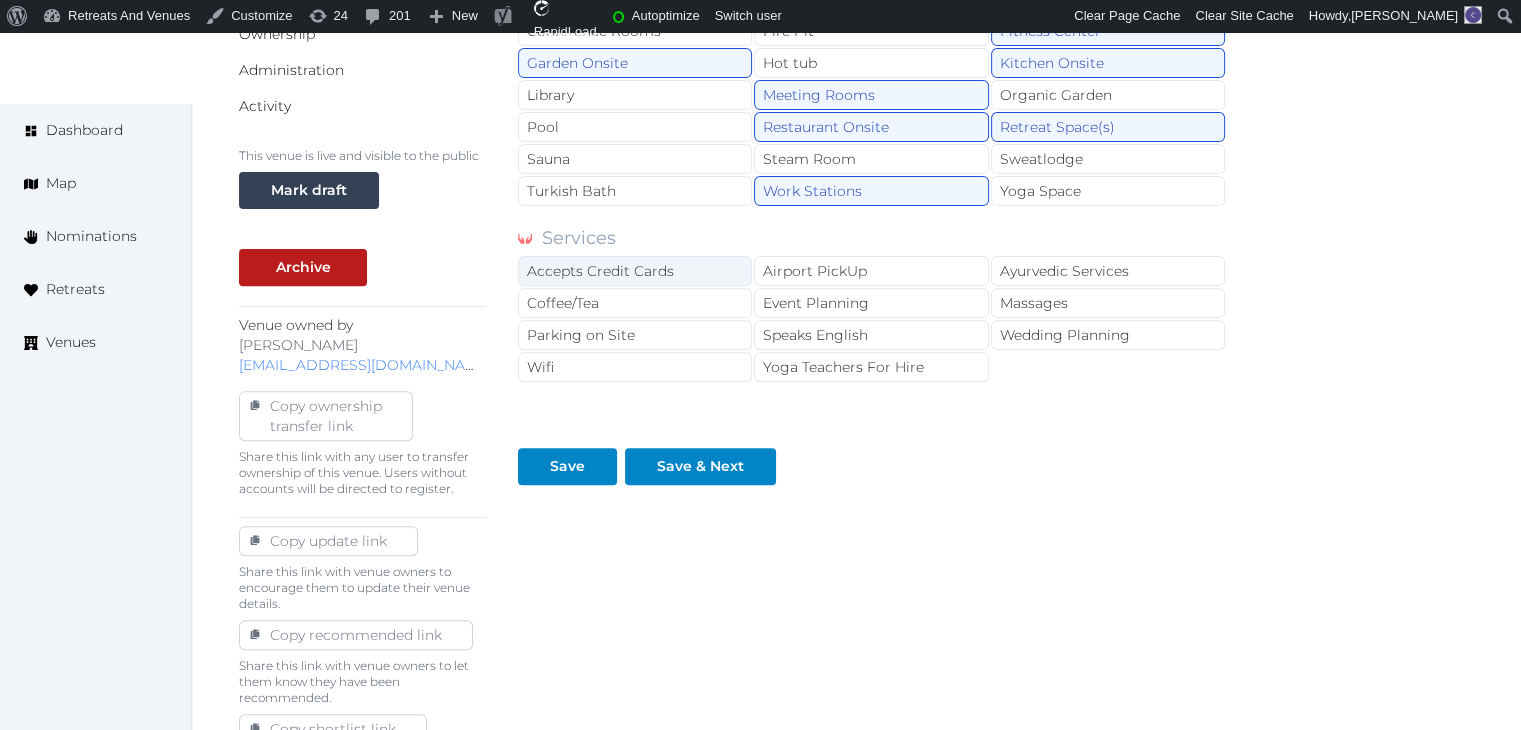 click on "Accepts Credit Cards" at bounding box center [635, 271] 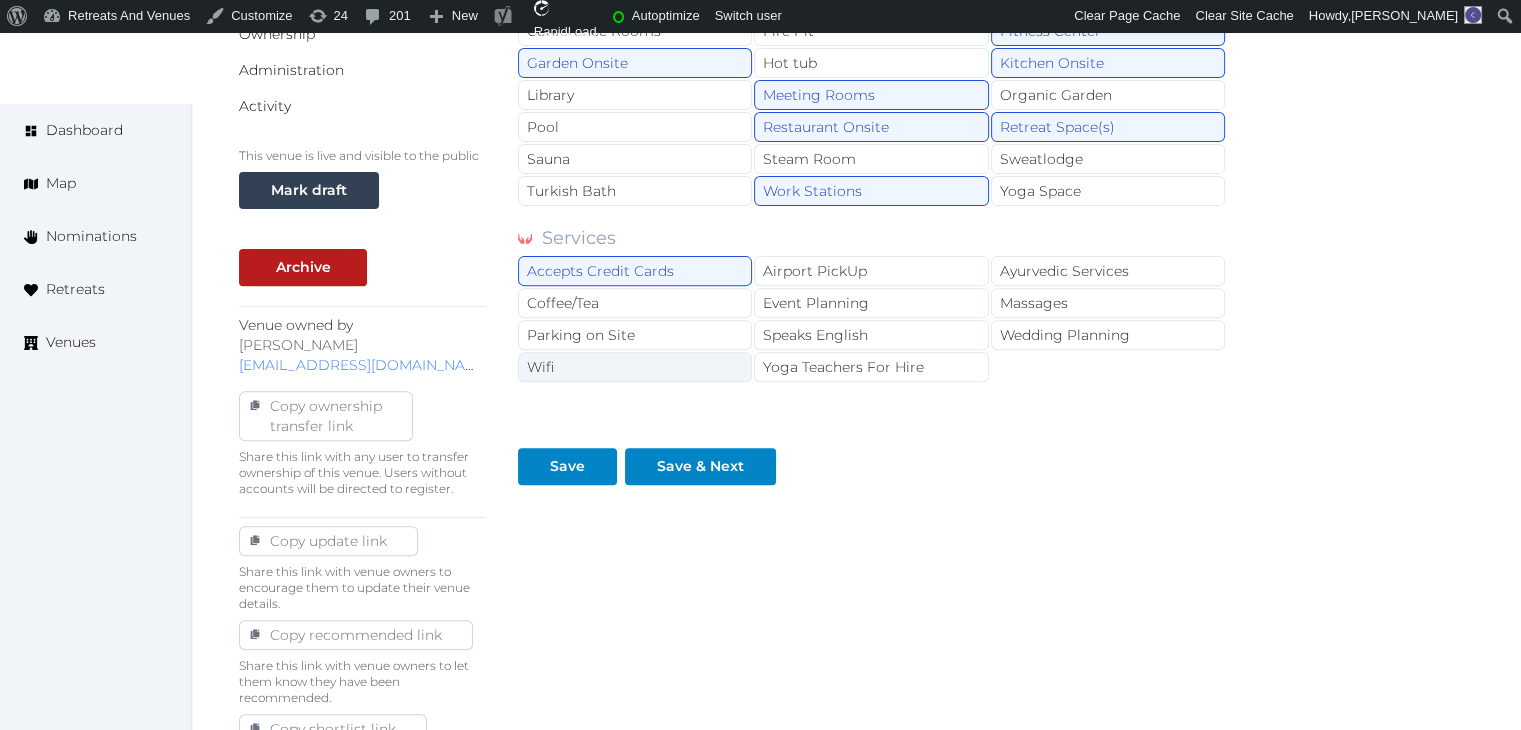 click on "Wifi" at bounding box center [635, 367] 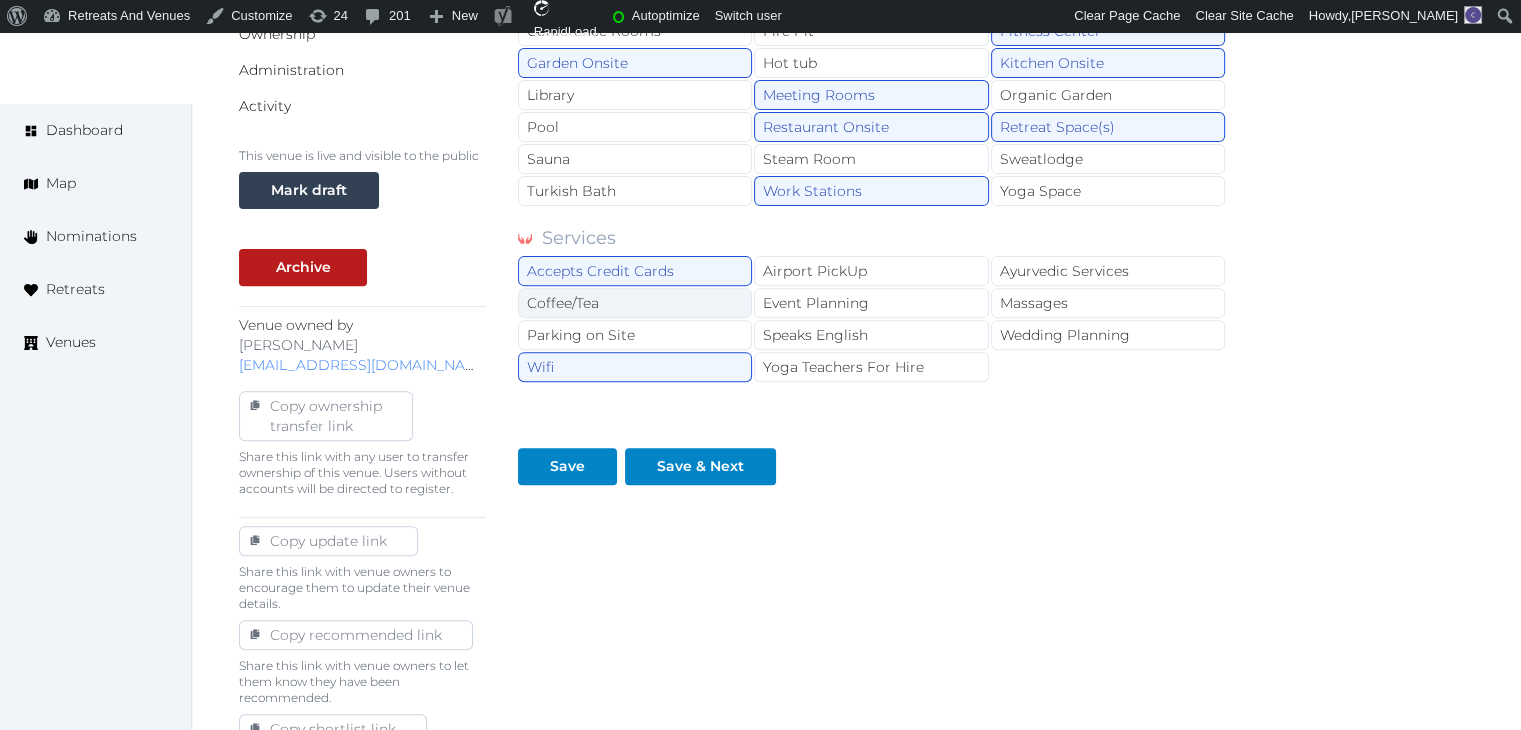 click on "Coffee/Tea" at bounding box center (635, 303) 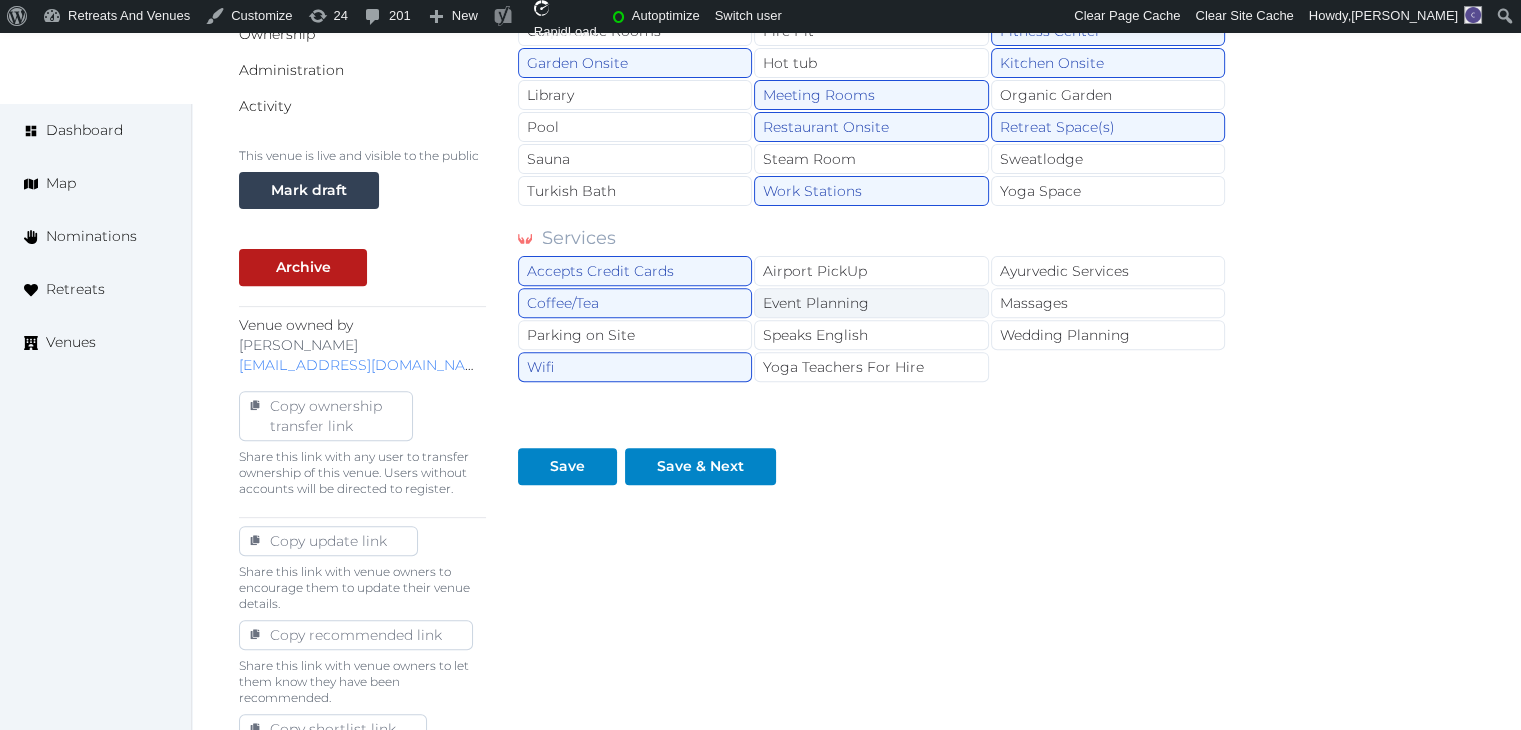 click on "Event Planning" at bounding box center [871, 303] 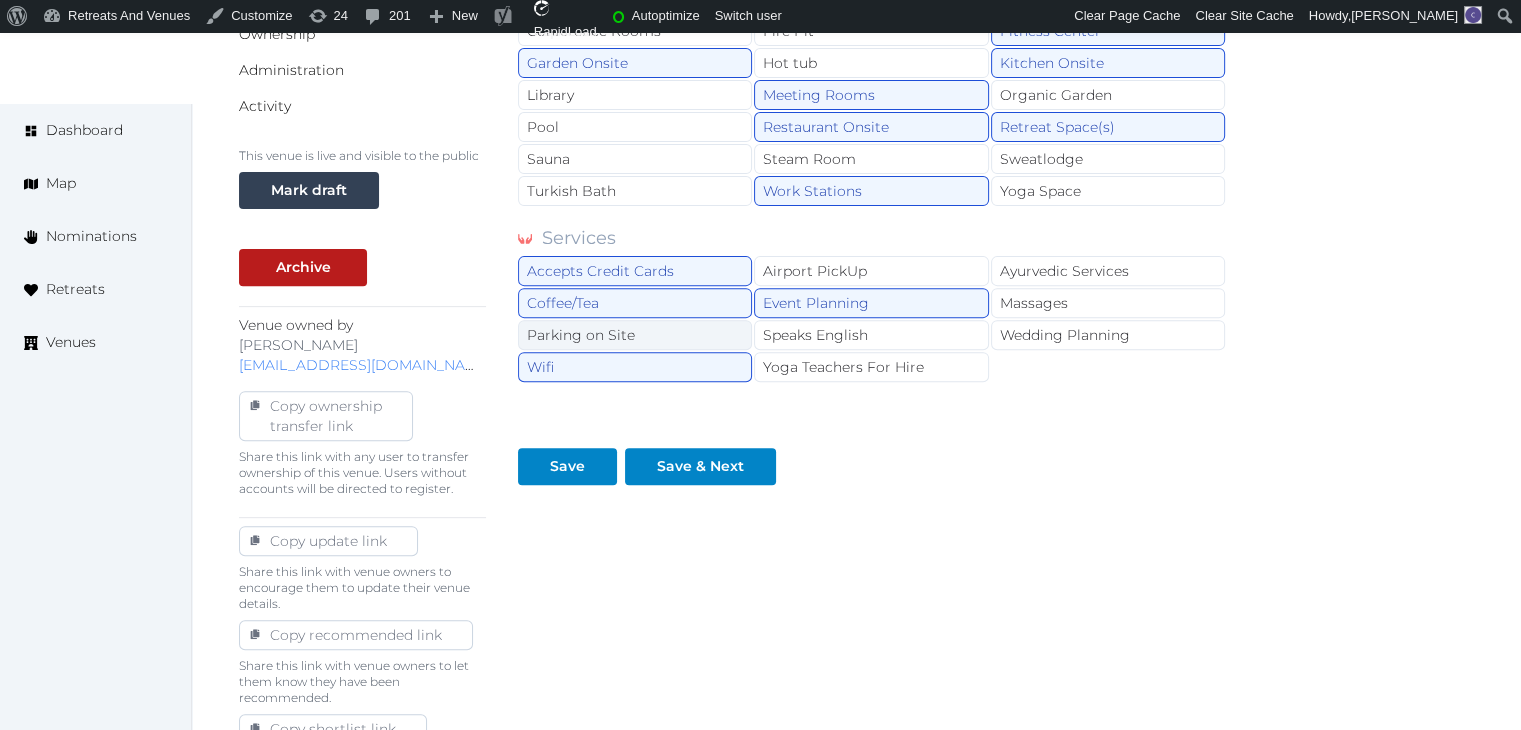 click on "Parking on Site" at bounding box center (635, 335) 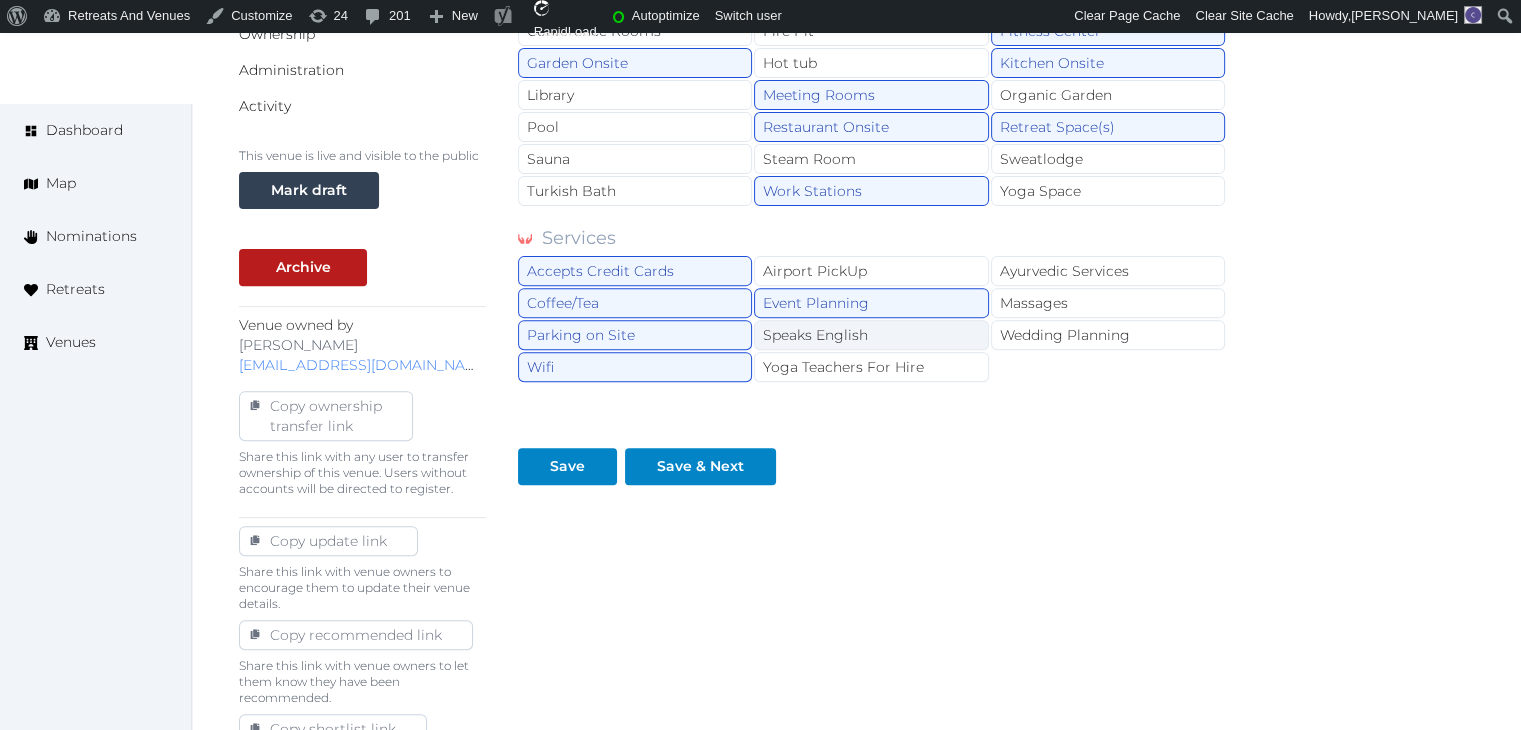 click on "Speaks English" at bounding box center [871, 335] 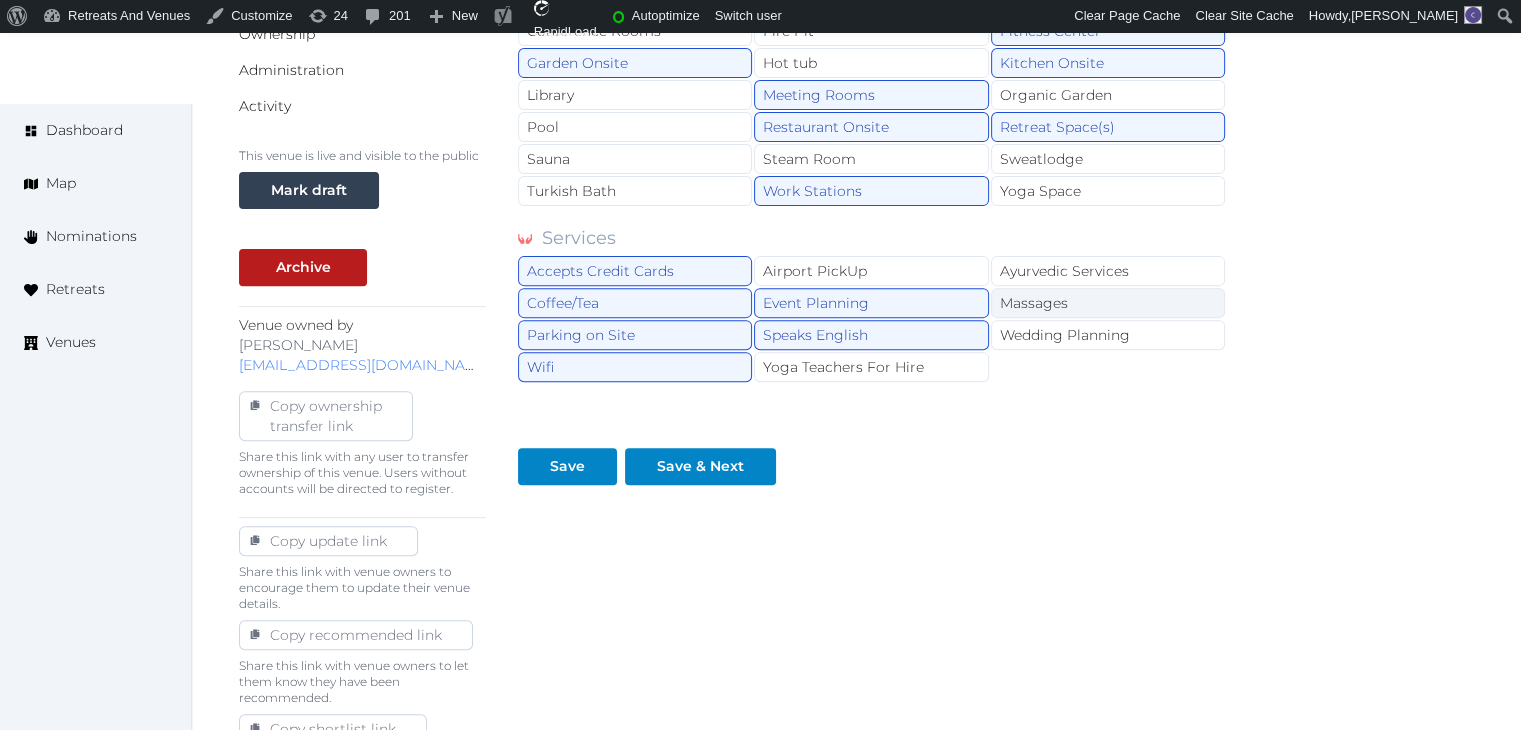 click on "Massages" at bounding box center [1108, 303] 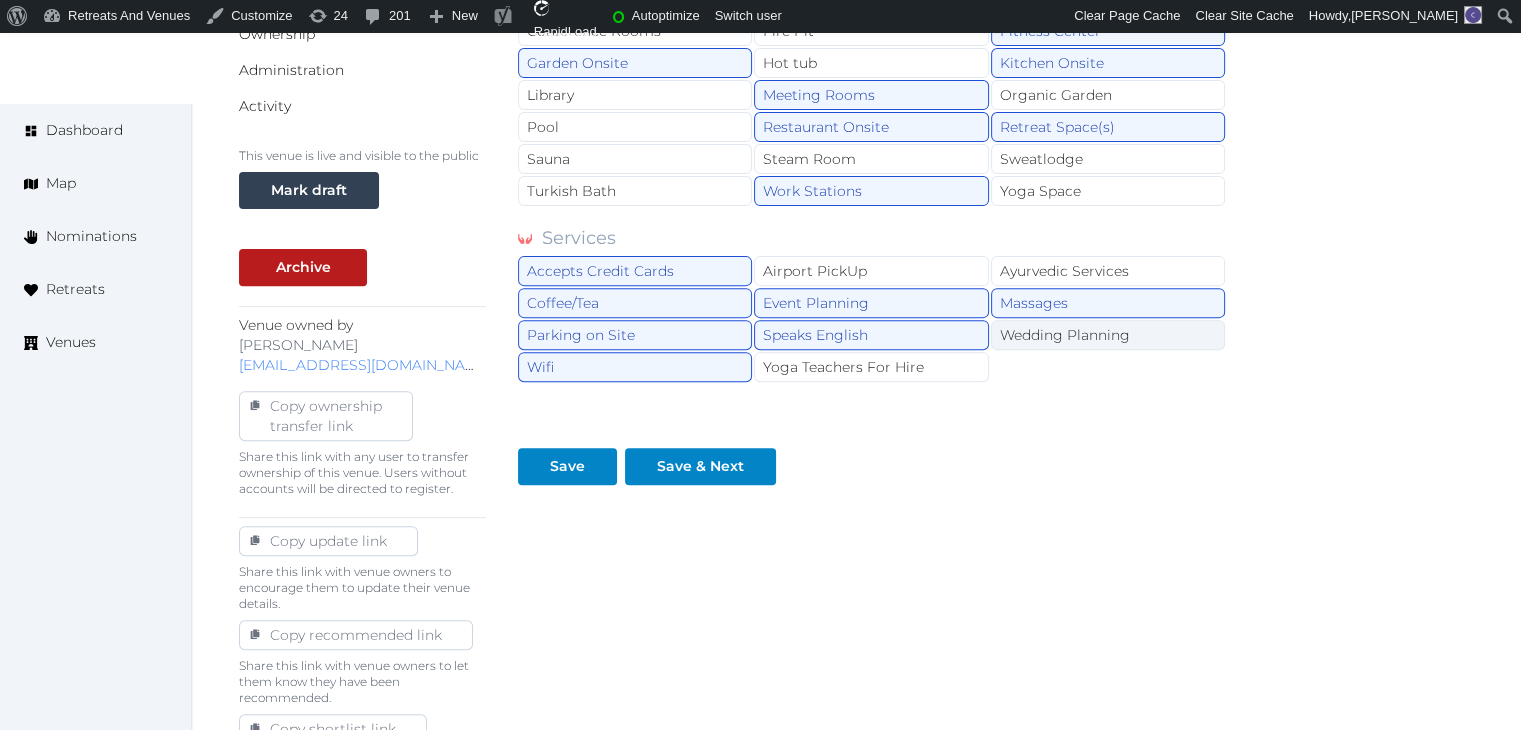 click on "Wedding Planning" at bounding box center (1108, 335) 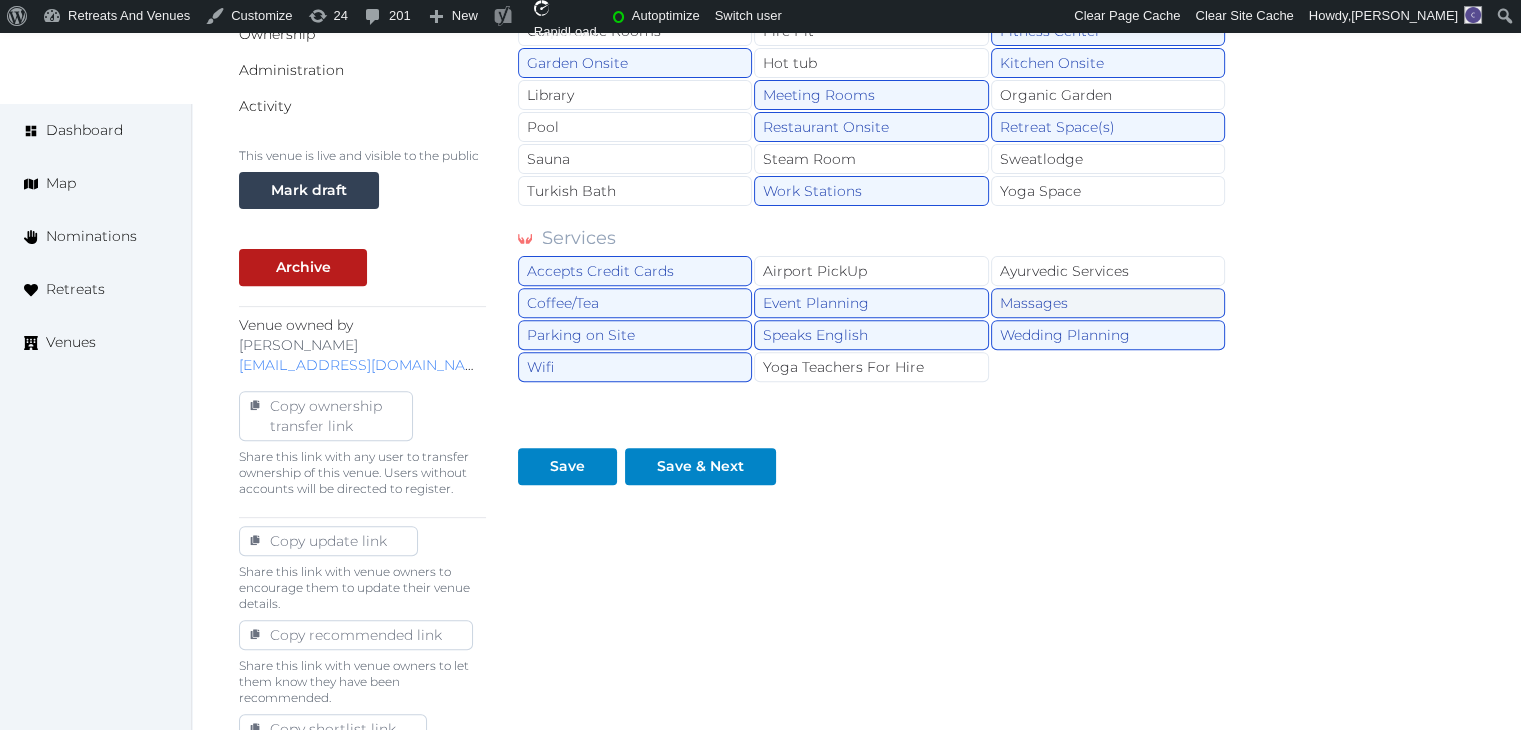 click on "Massages" at bounding box center (1108, 303) 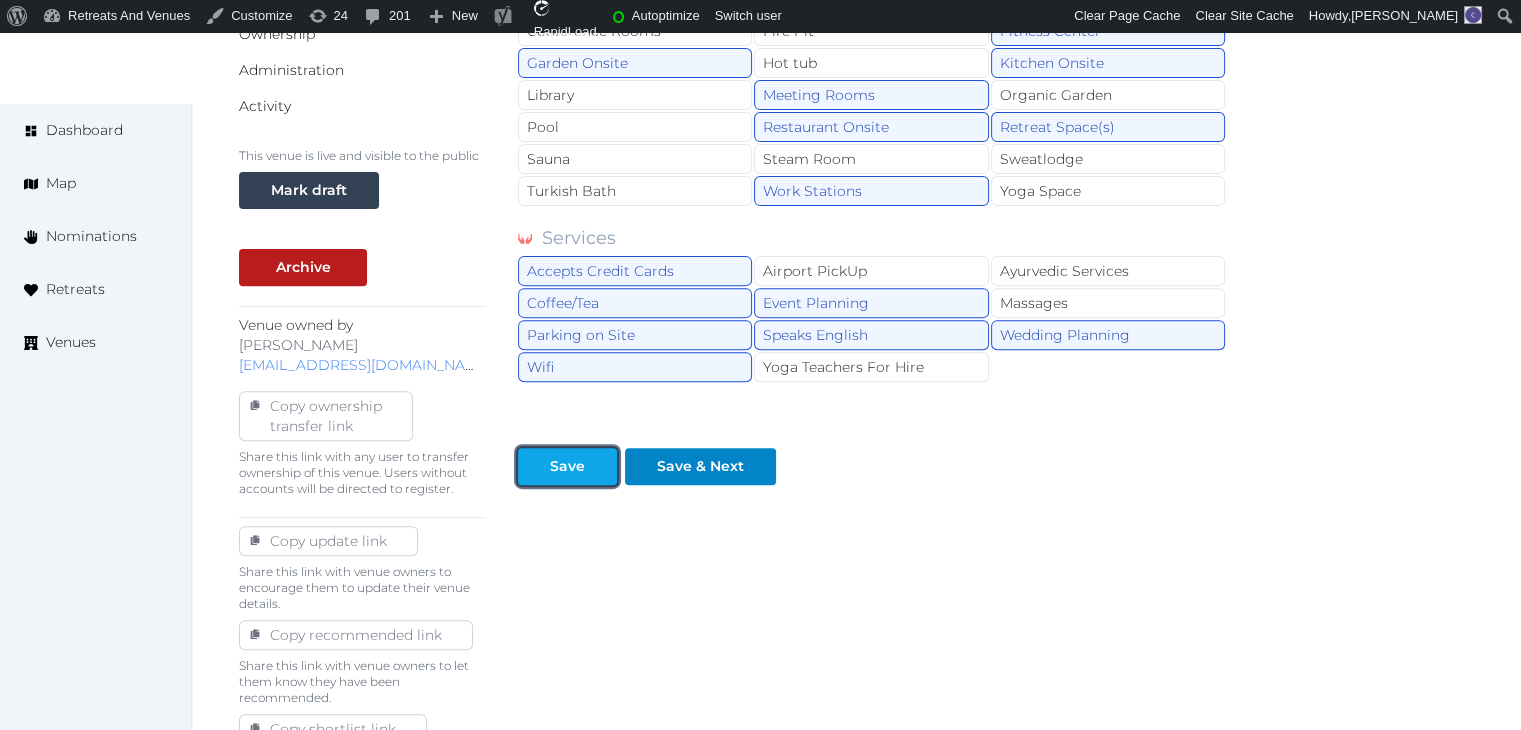 click at bounding box center [534, 466] 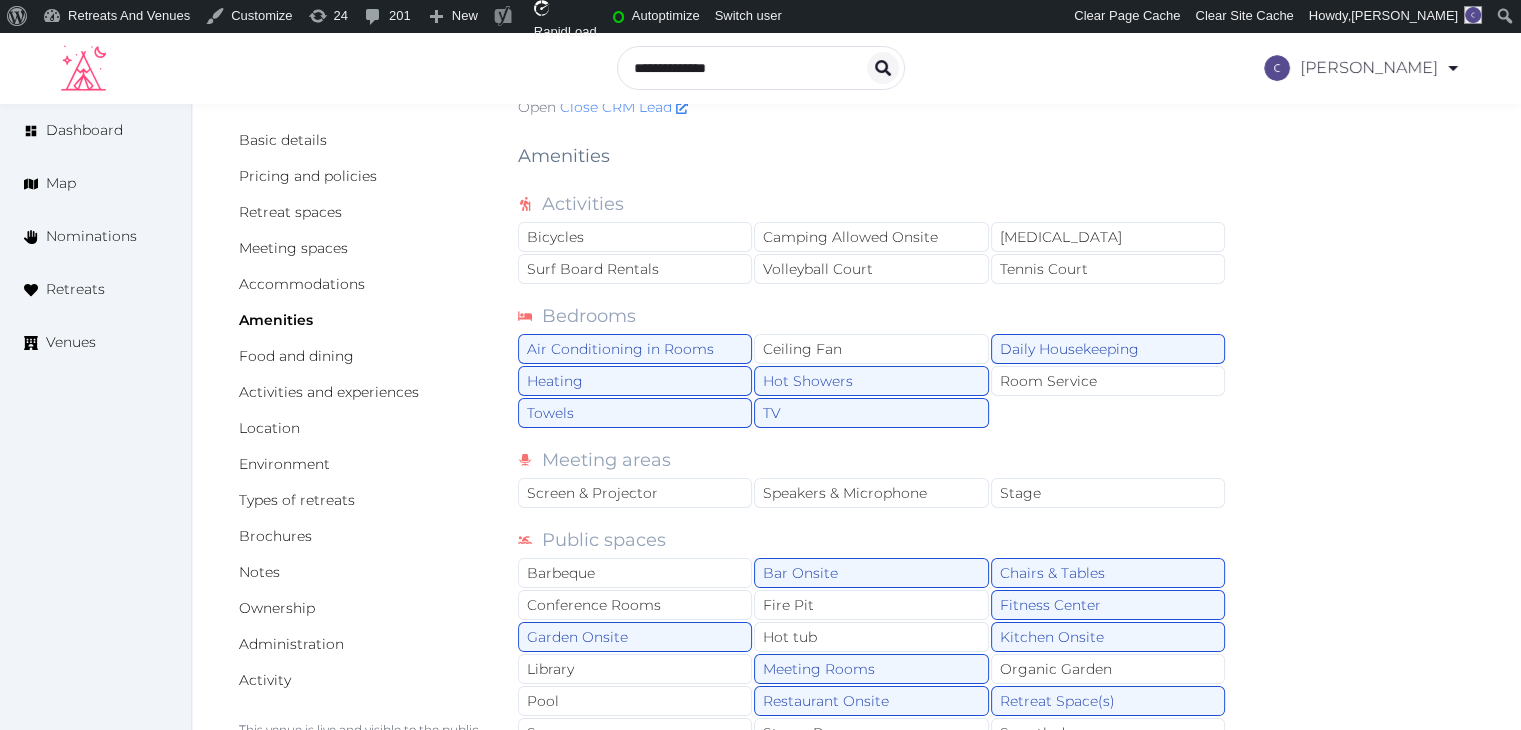 scroll, scrollTop: 82, scrollLeft: 0, axis: vertical 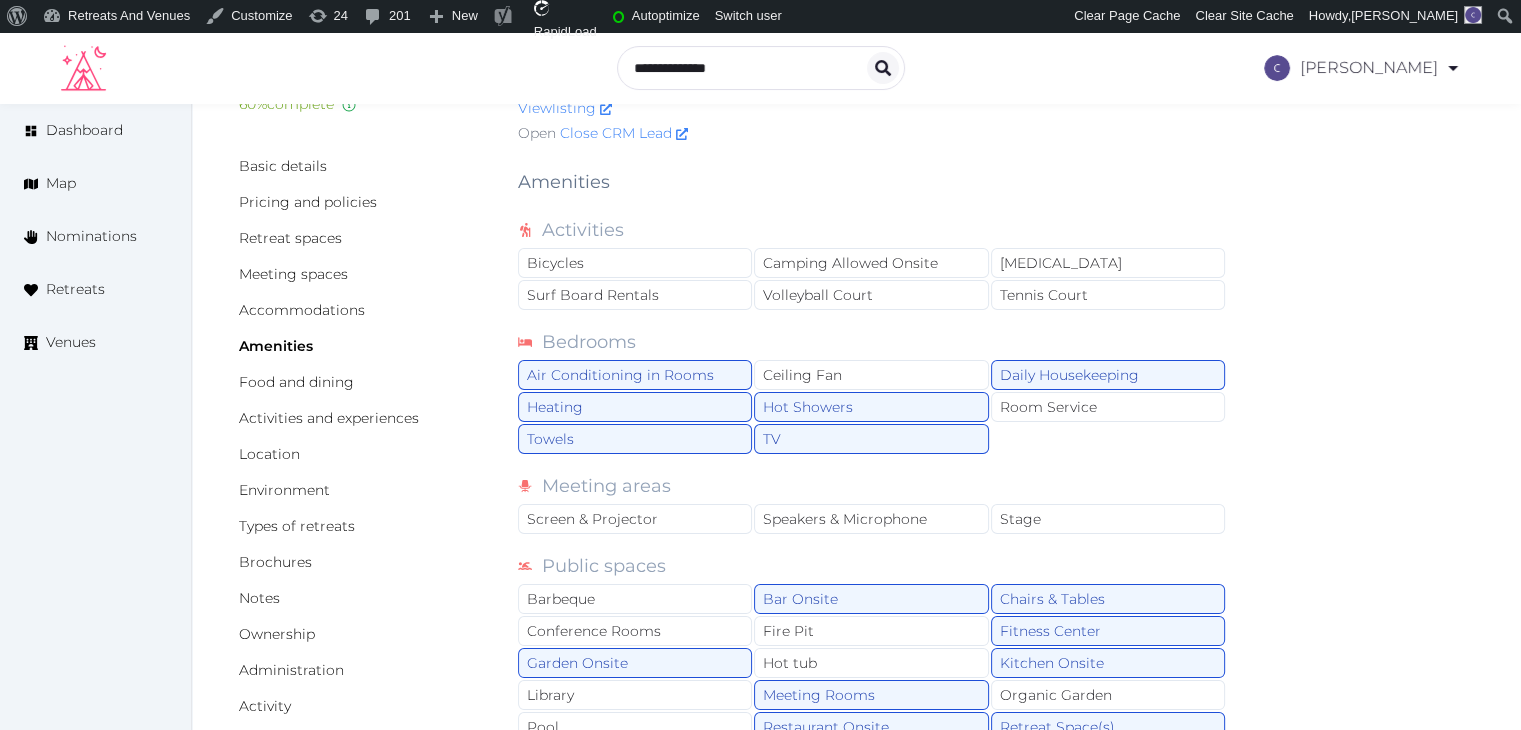 click on "Basic details Pricing and policies Retreat spaces Meeting spaces Accommodations Amenities Food and dining Activities and experiences Location Environment Types of retreats Brochures Notes Ownership Administration Activity" at bounding box center (362, 436) 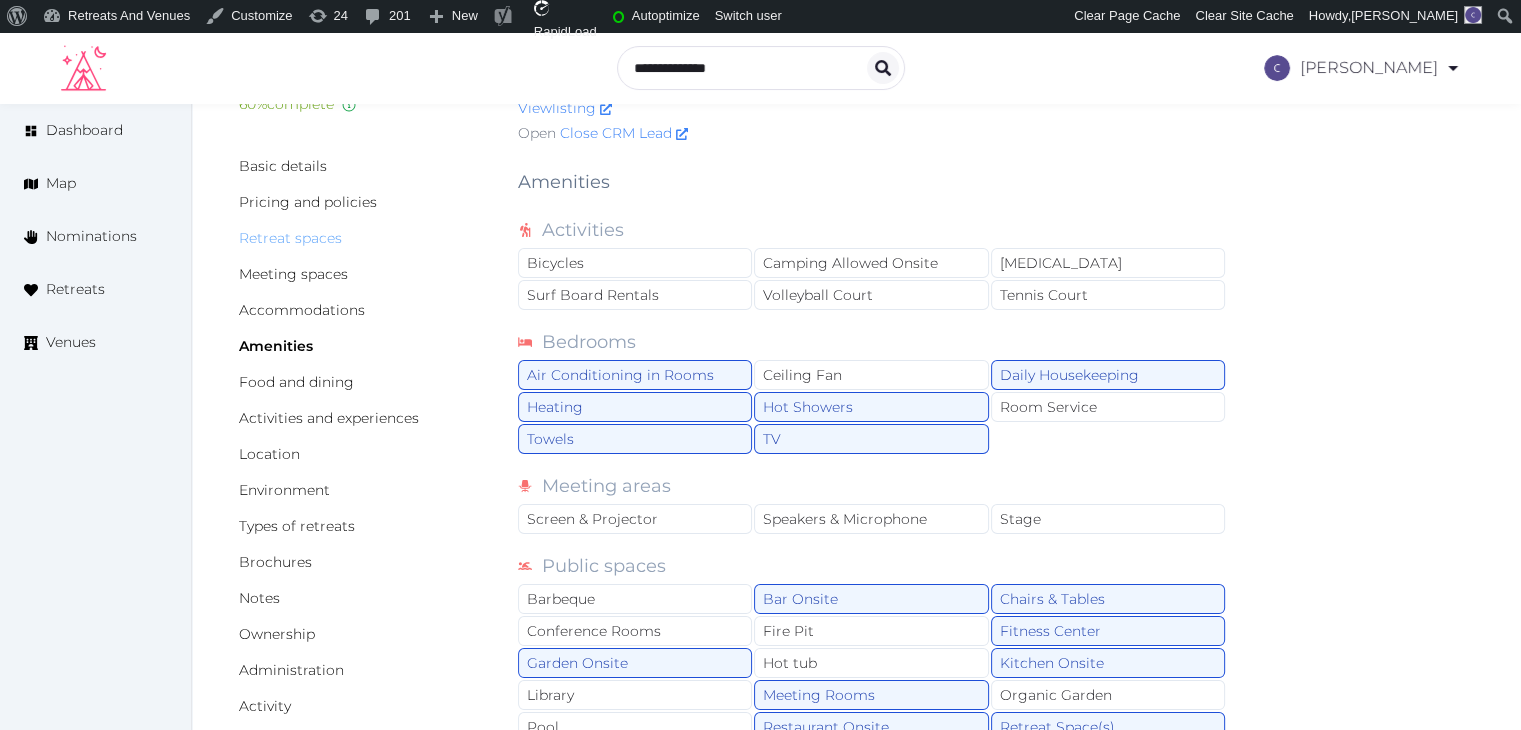 click on "Retreat spaces" at bounding box center [290, 238] 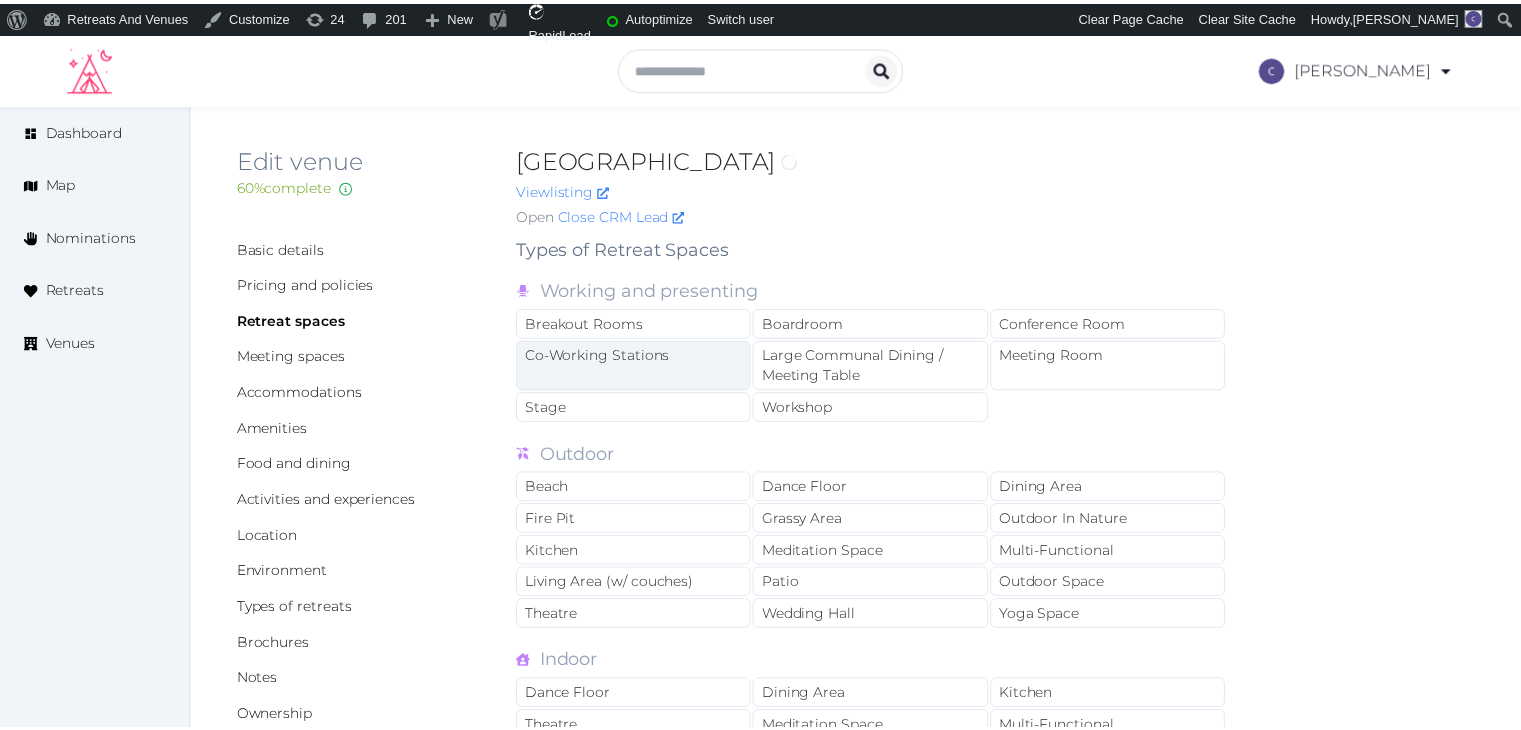 scroll, scrollTop: 0, scrollLeft: 0, axis: both 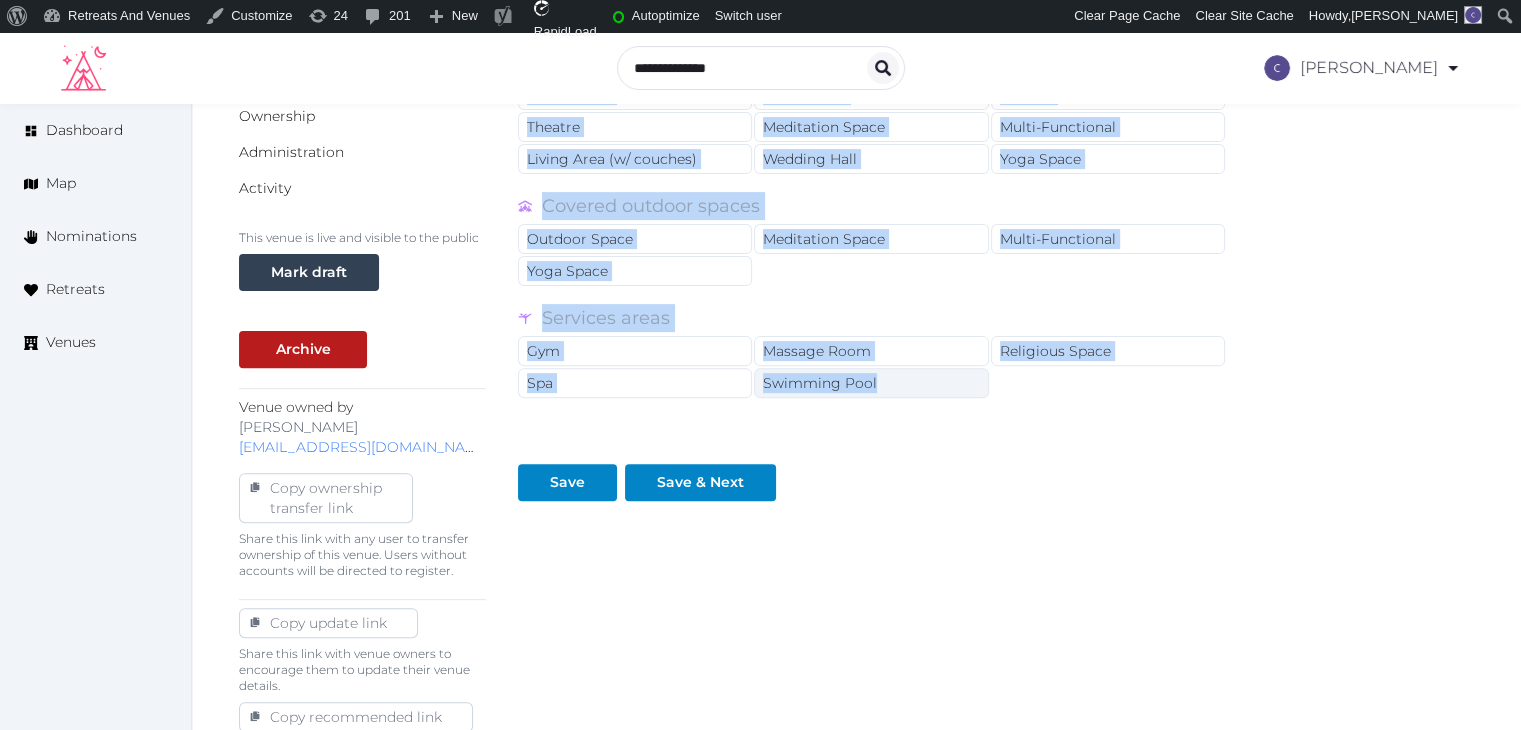 drag, startPoint x: 512, startPoint y: 248, endPoint x: 932, endPoint y: 370, distance: 437.36026 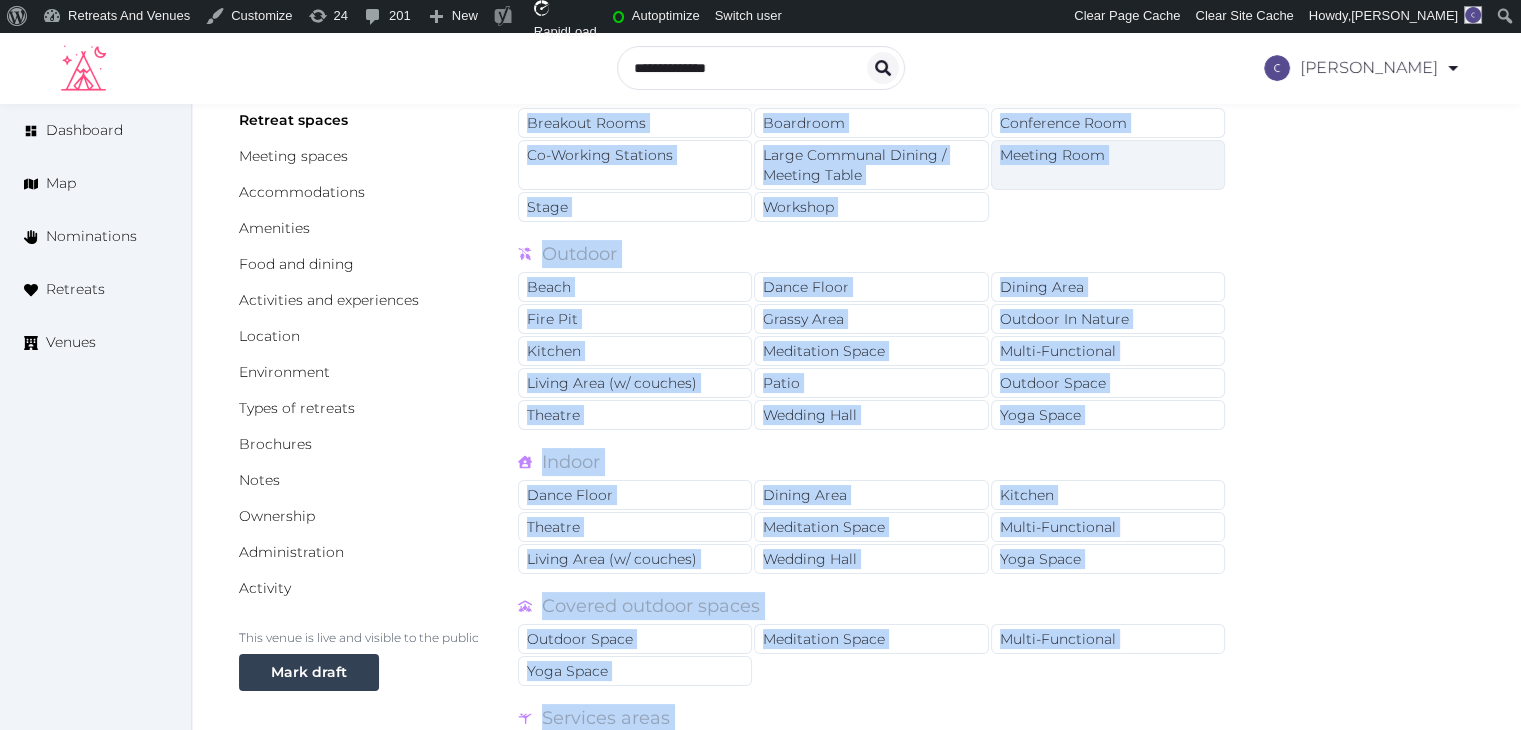 scroll, scrollTop: 0, scrollLeft: 0, axis: both 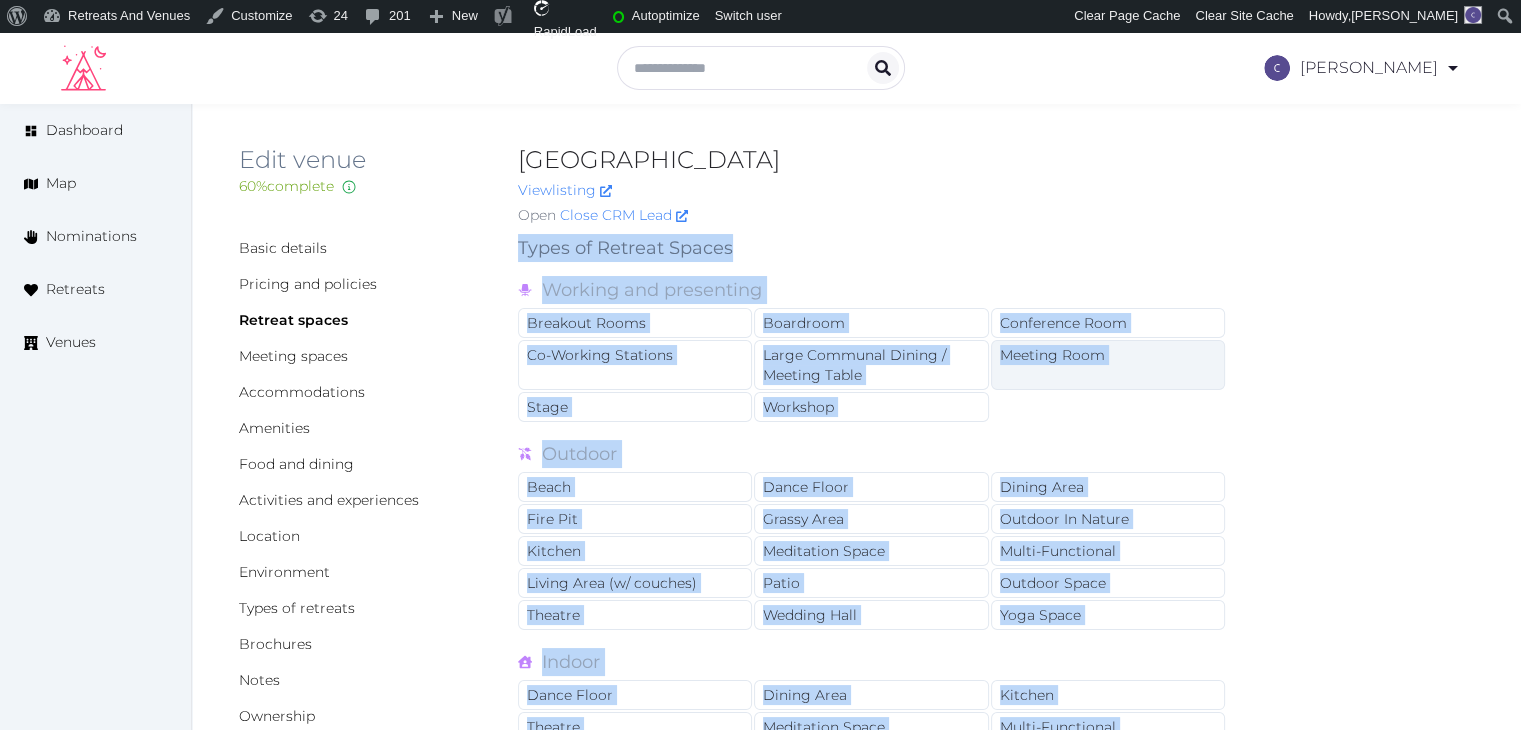 click on "Meeting Room" at bounding box center [1108, 365] 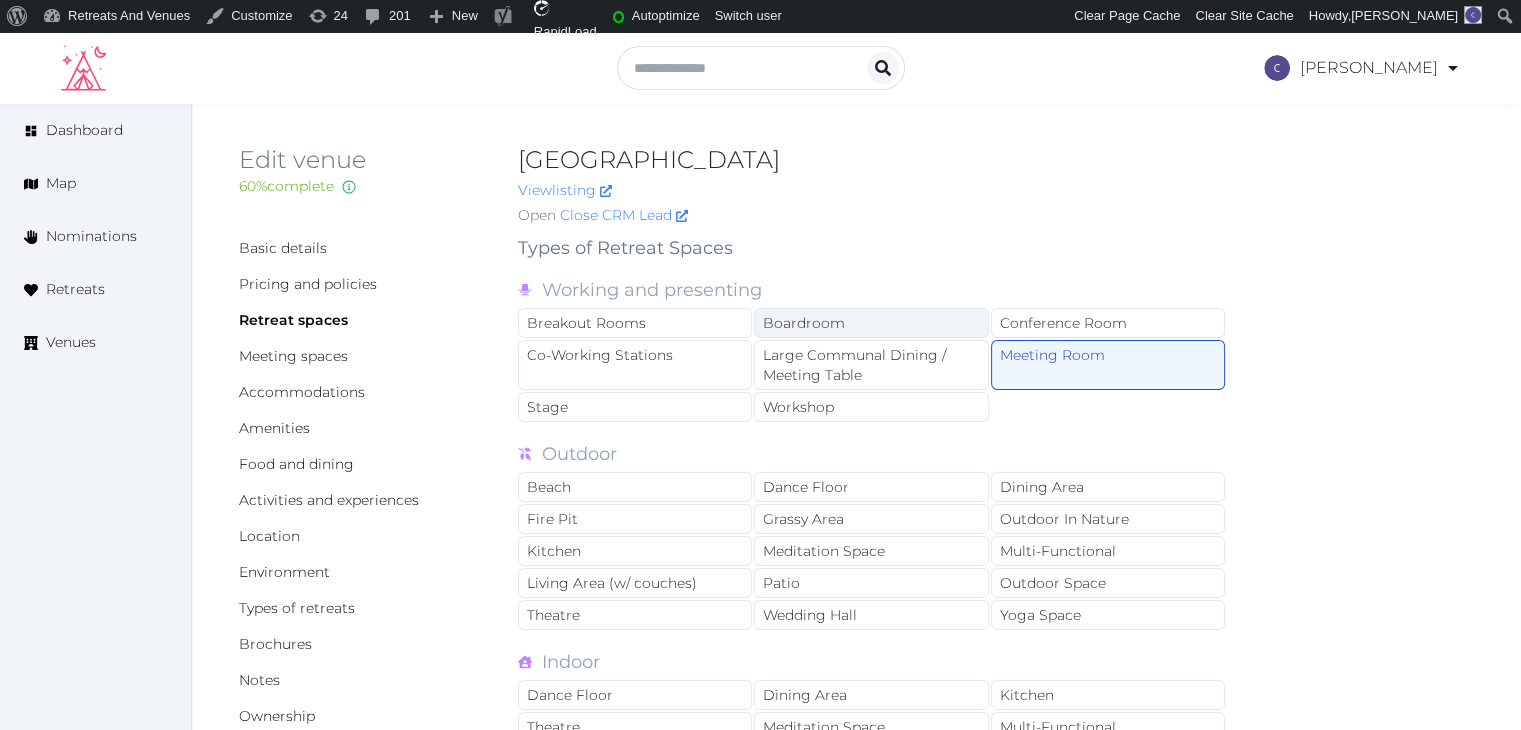 click on "Boardroom" at bounding box center [871, 323] 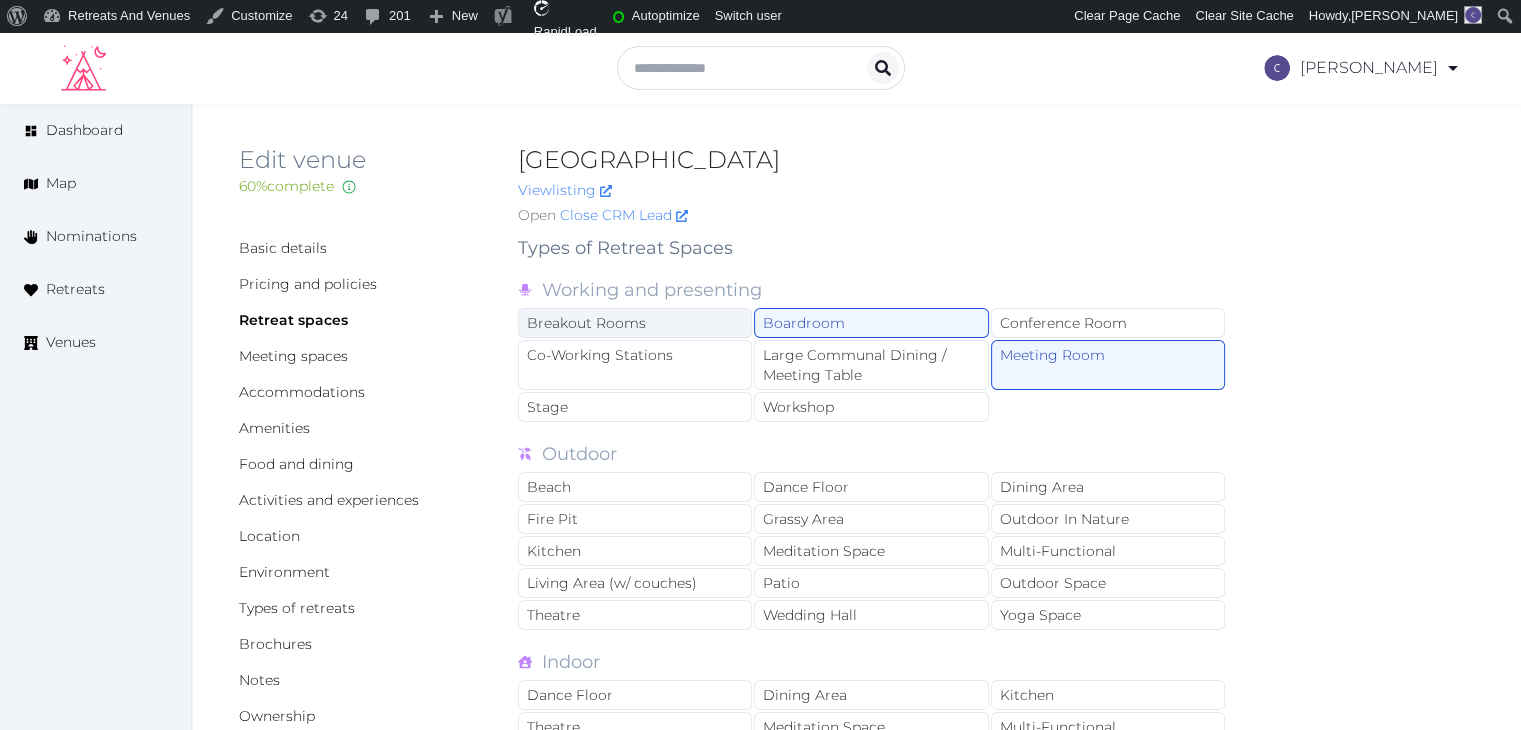 click on "Breakout Rooms" at bounding box center (635, 323) 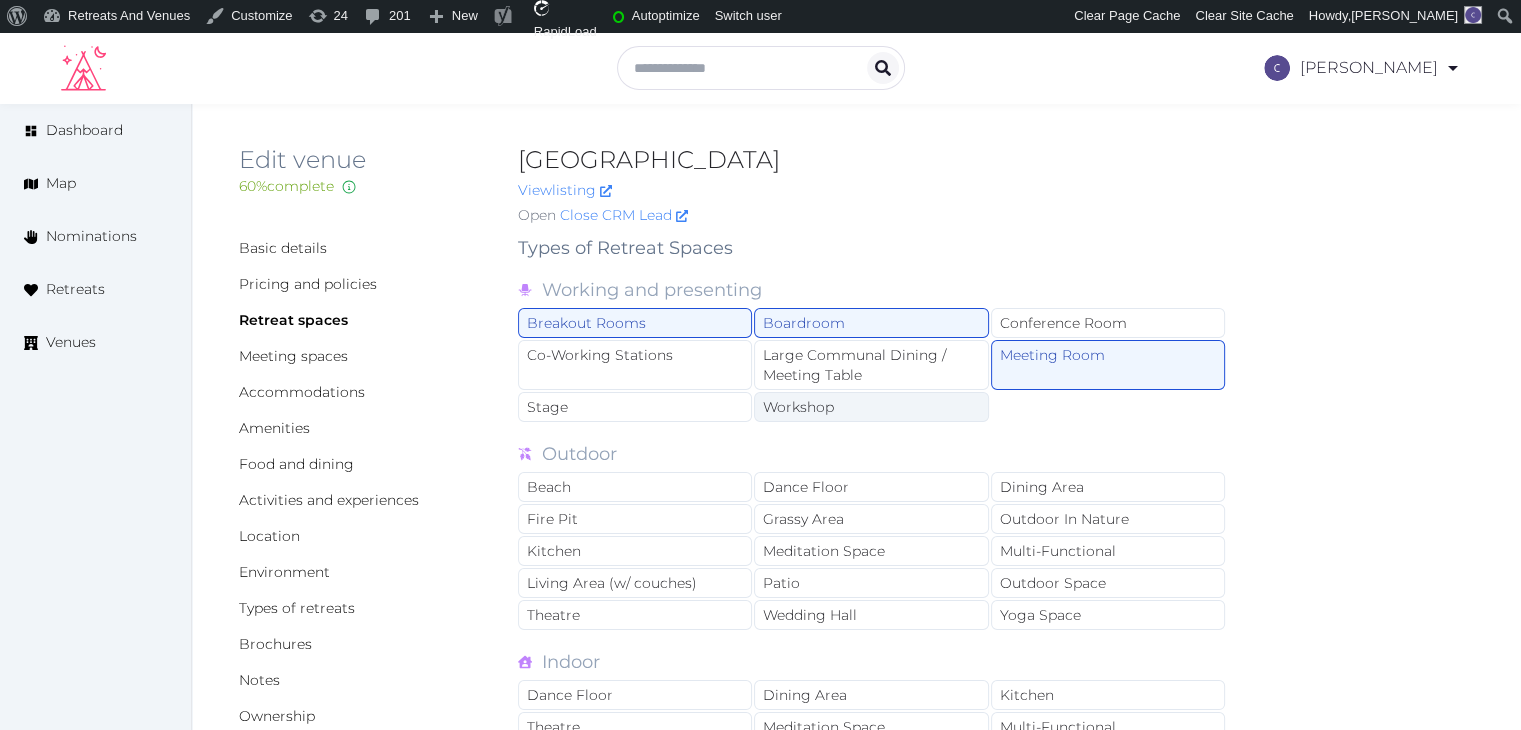 click on "Workshop" at bounding box center (871, 407) 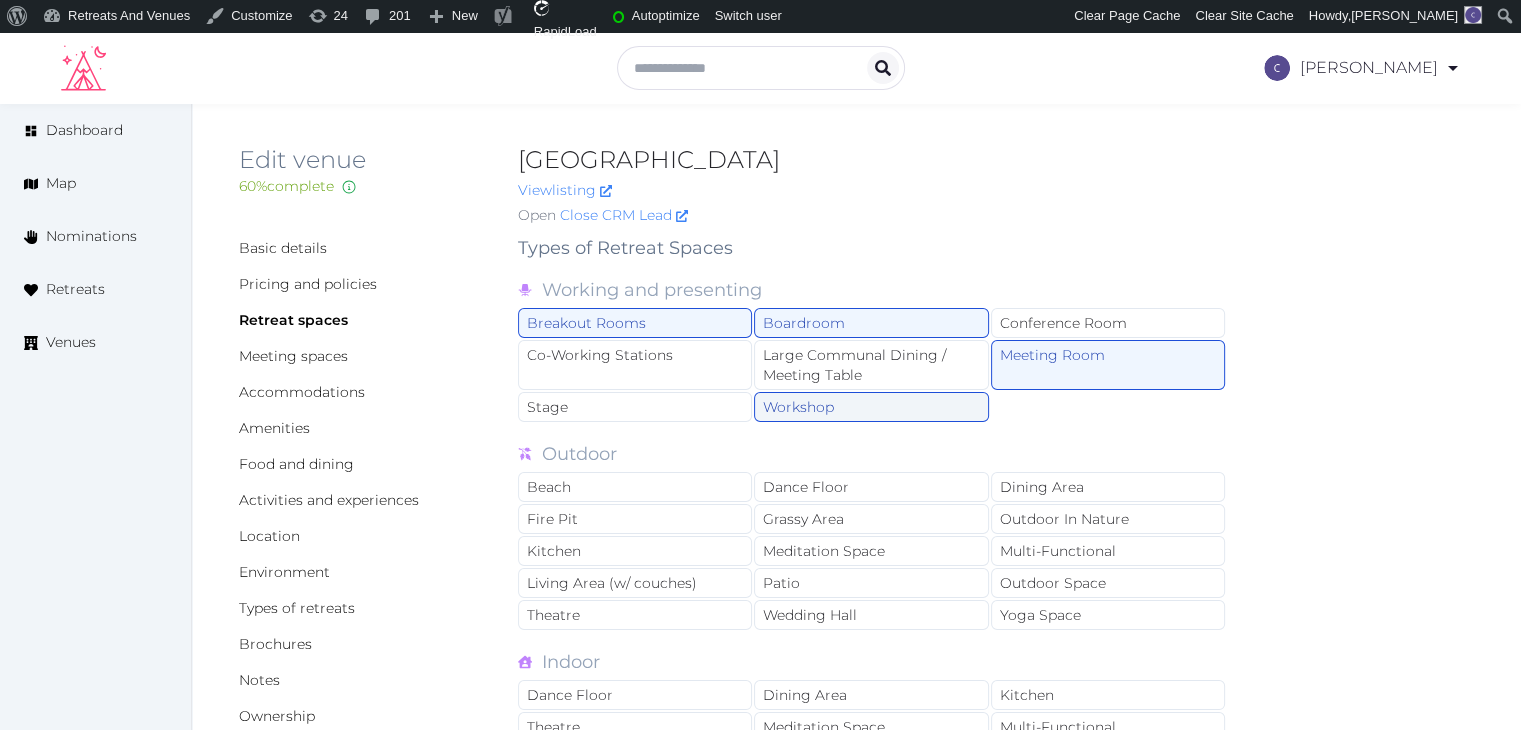 click on "Workshop" at bounding box center (871, 407) 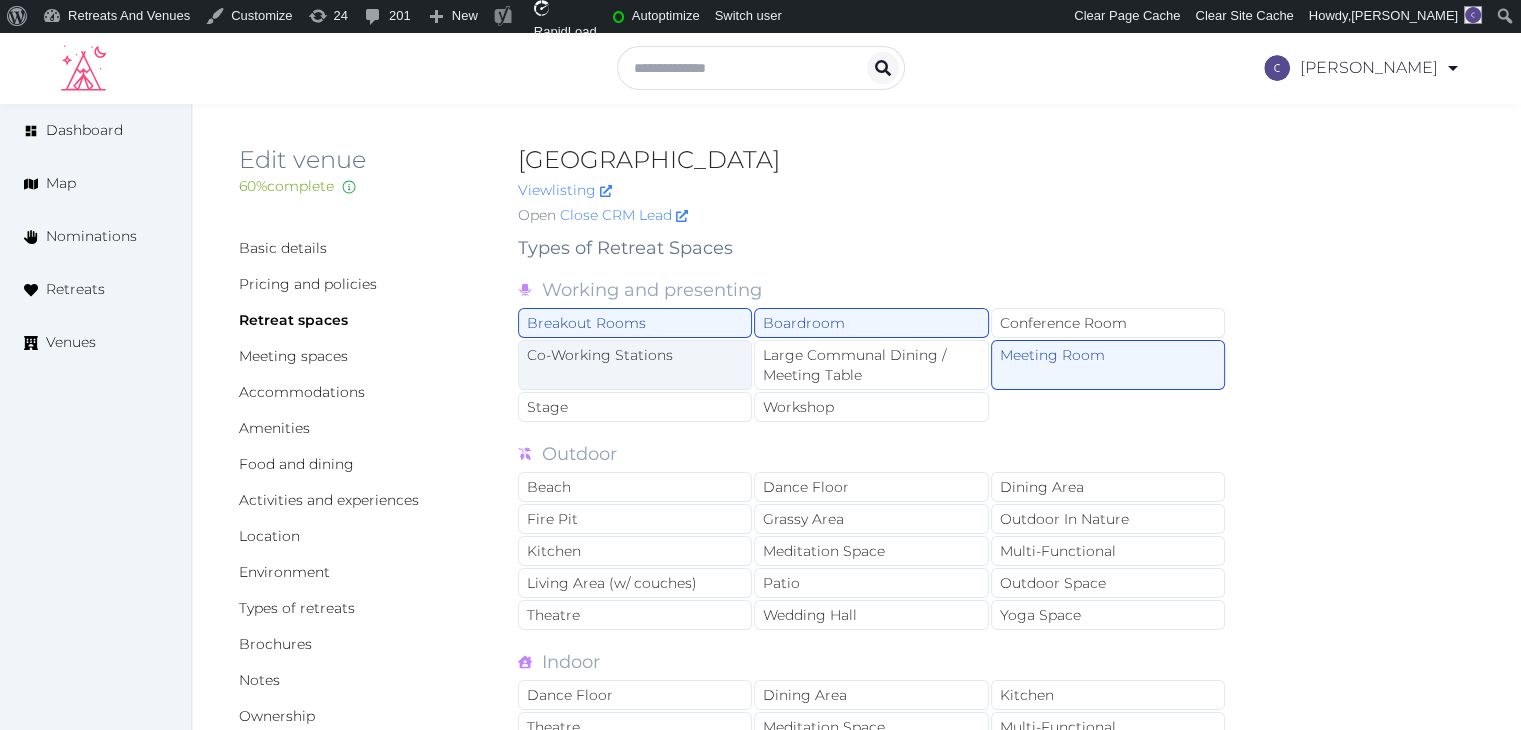 click on "Co-Working Stations" at bounding box center [635, 365] 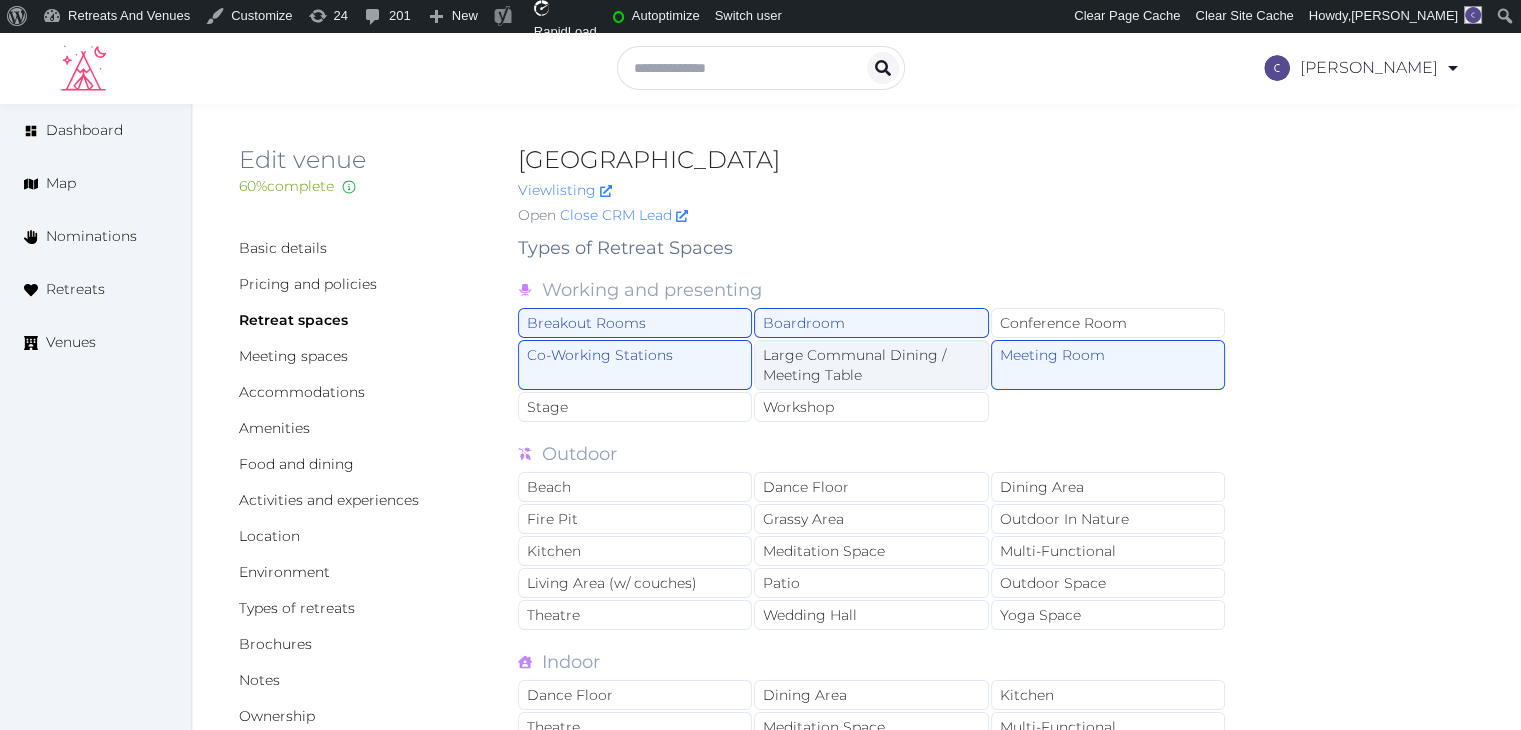 click on "Large Communal Dining / Meeting Table" at bounding box center (871, 365) 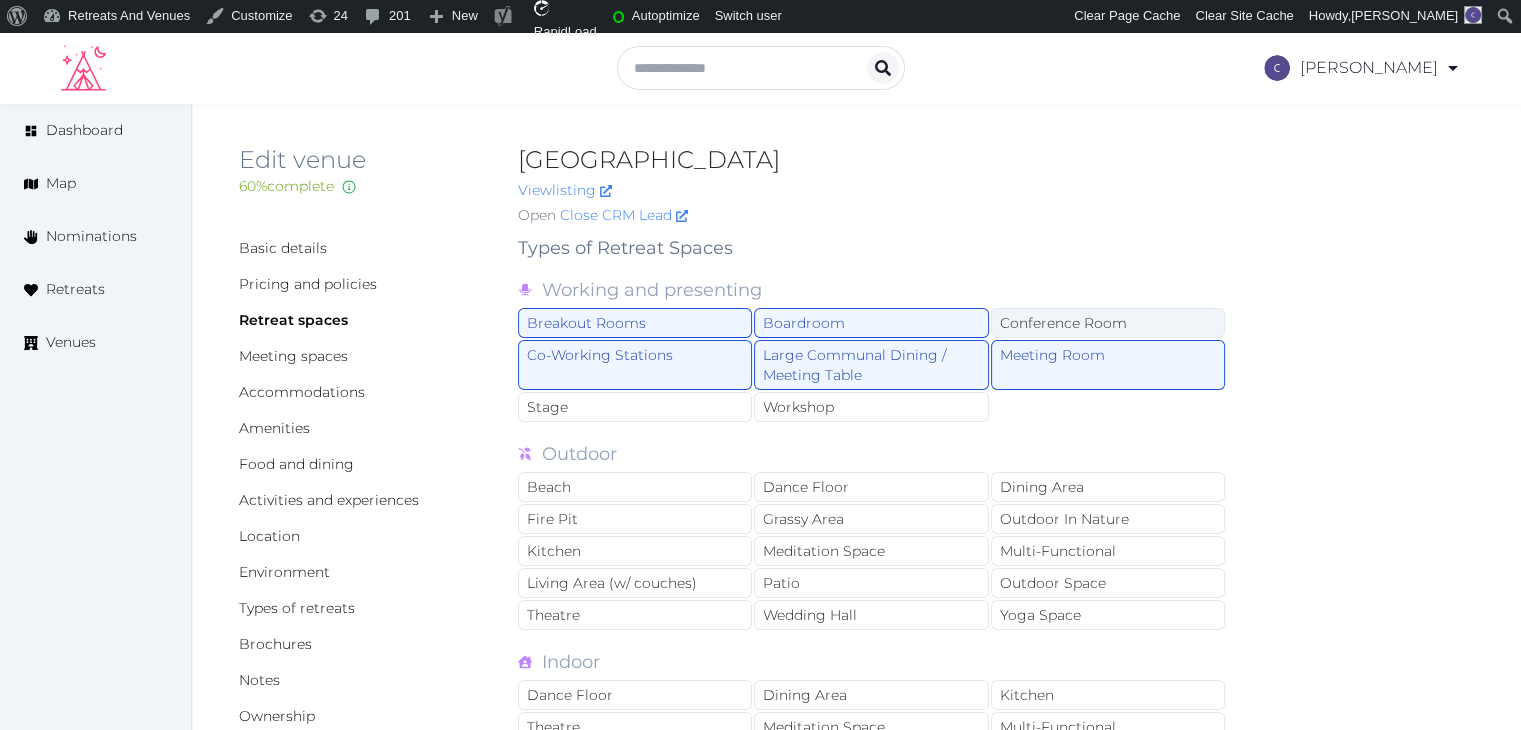 click on "Conference Room" at bounding box center [1108, 323] 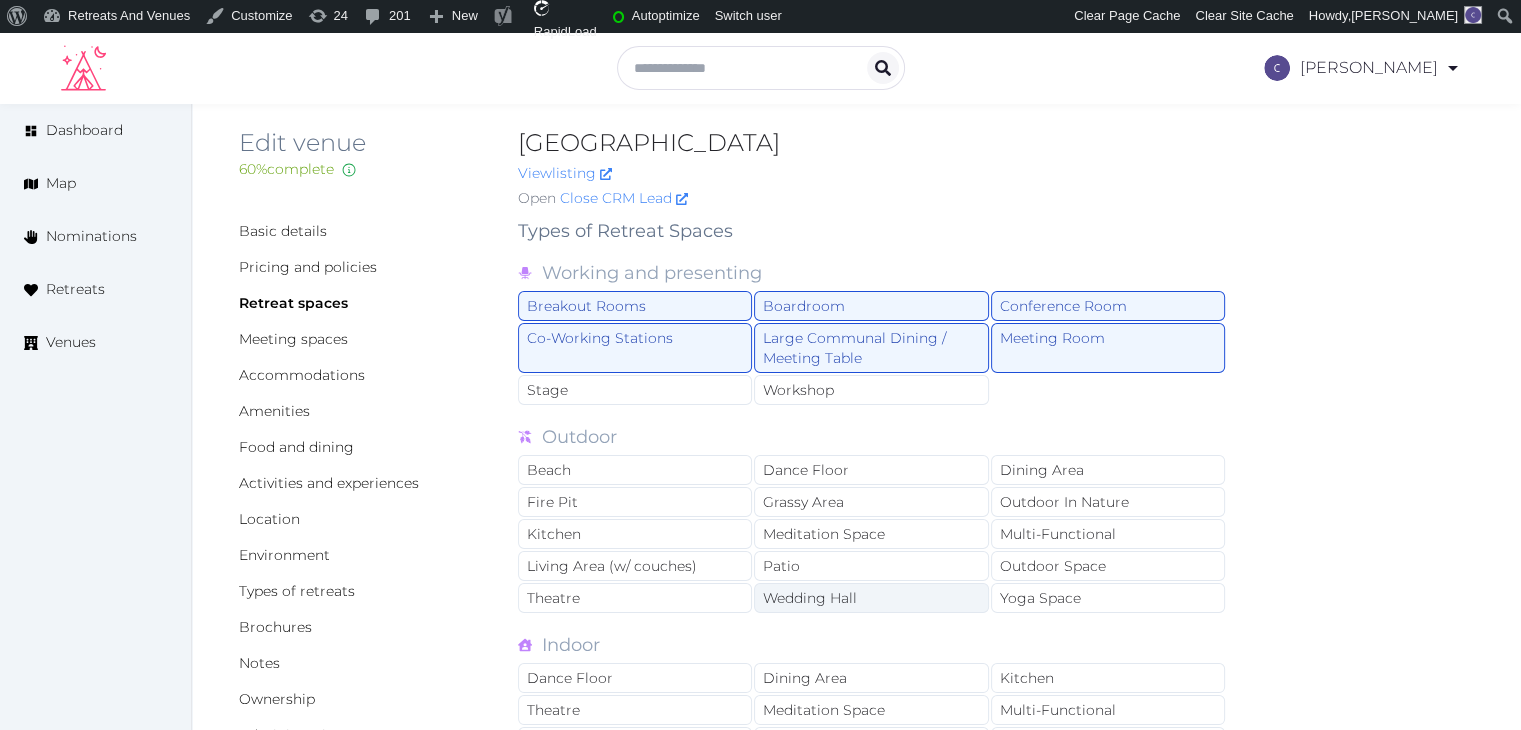 scroll, scrollTop: 200, scrollLeft: 0, axis: vertical 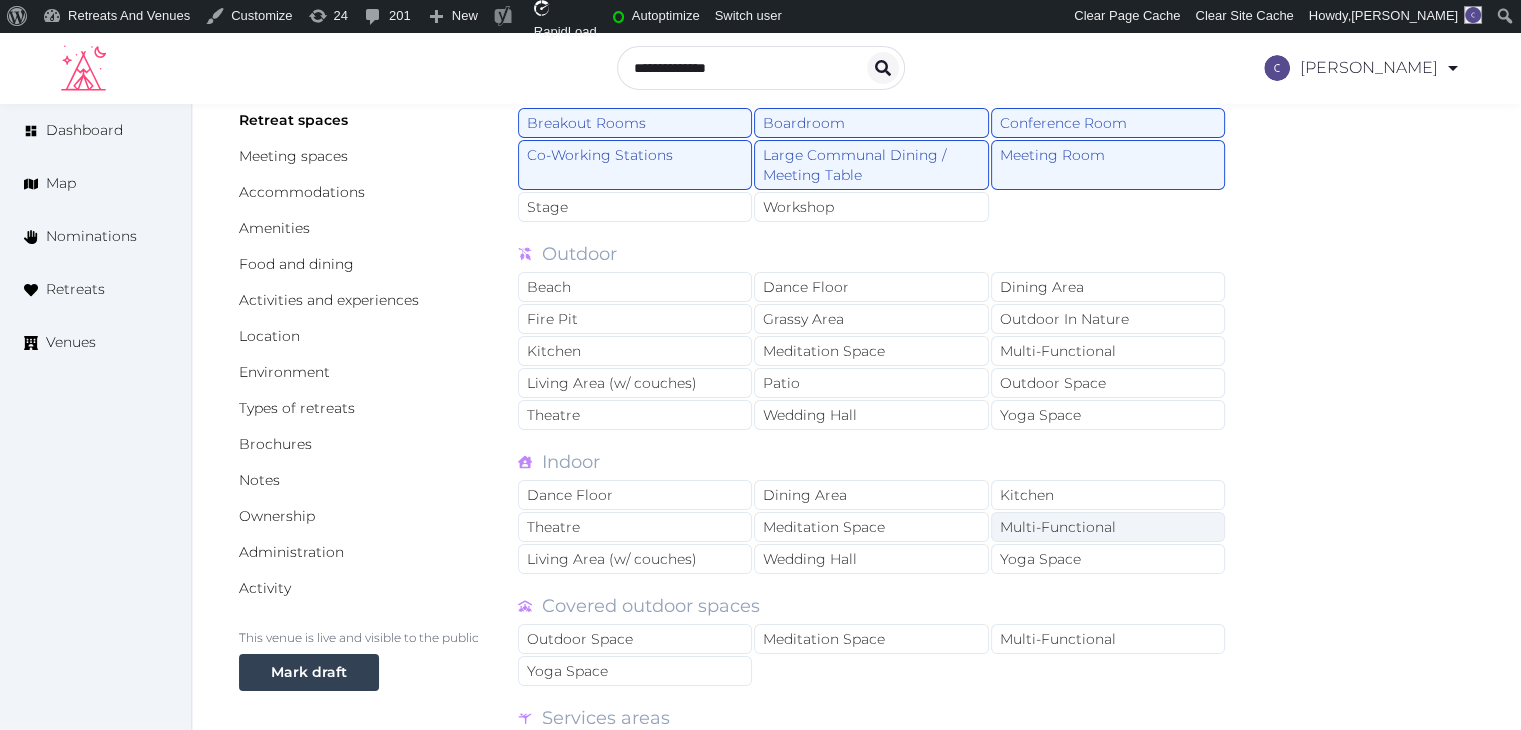 click on "Multi-Functional" at bounding box center [1108, 527] 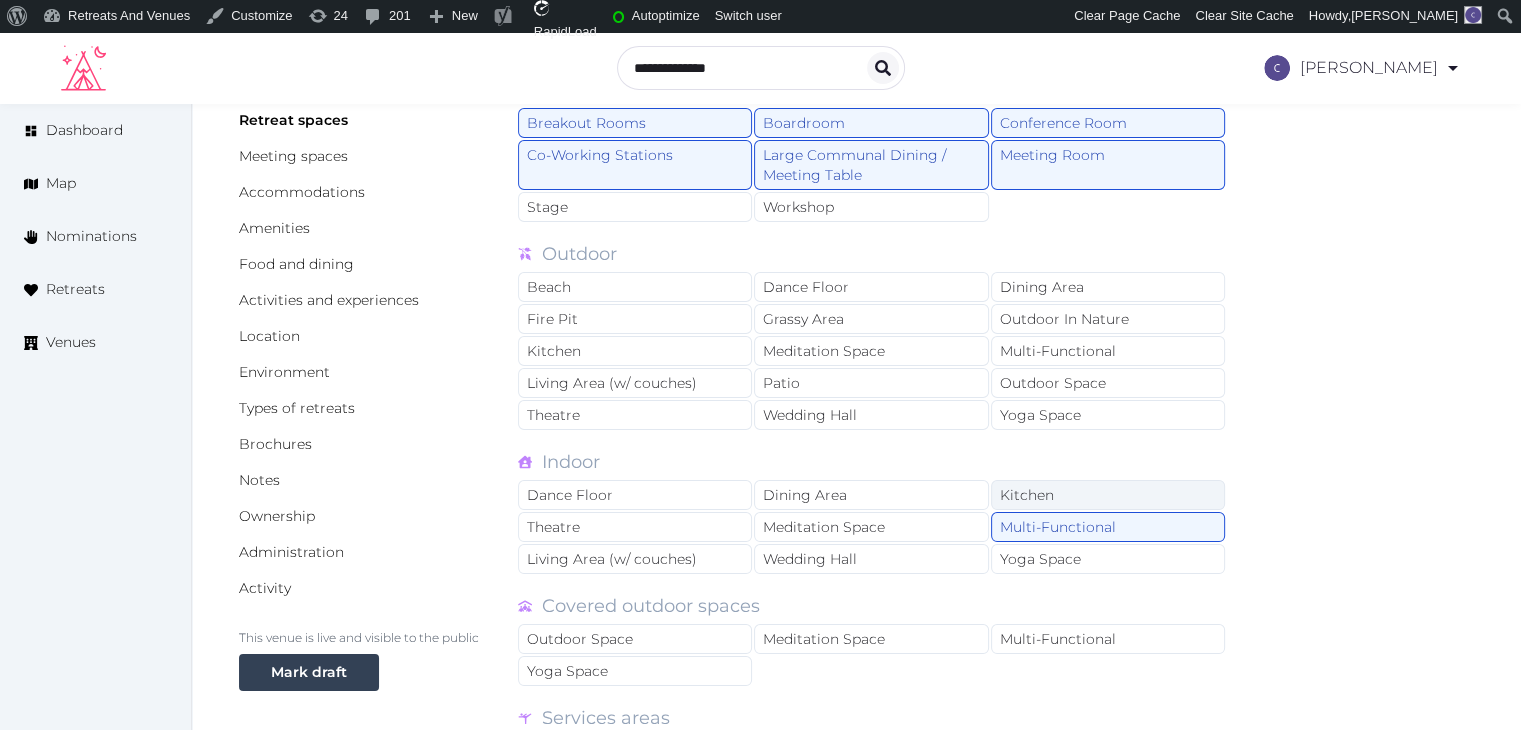 click on "Kitchen" at bounding box center (1108, 495) 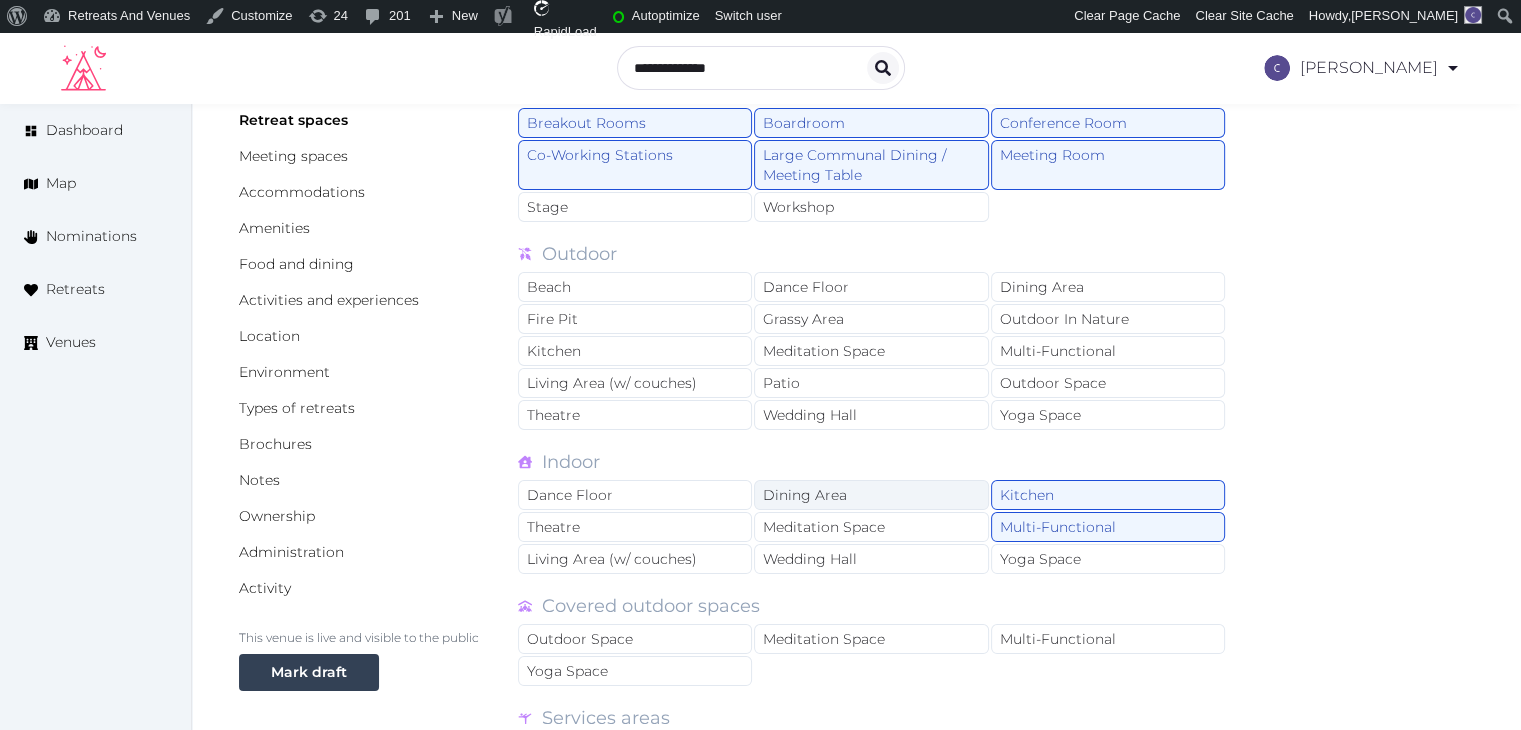 click on "Dining Area" at bounding box center [871, 495] 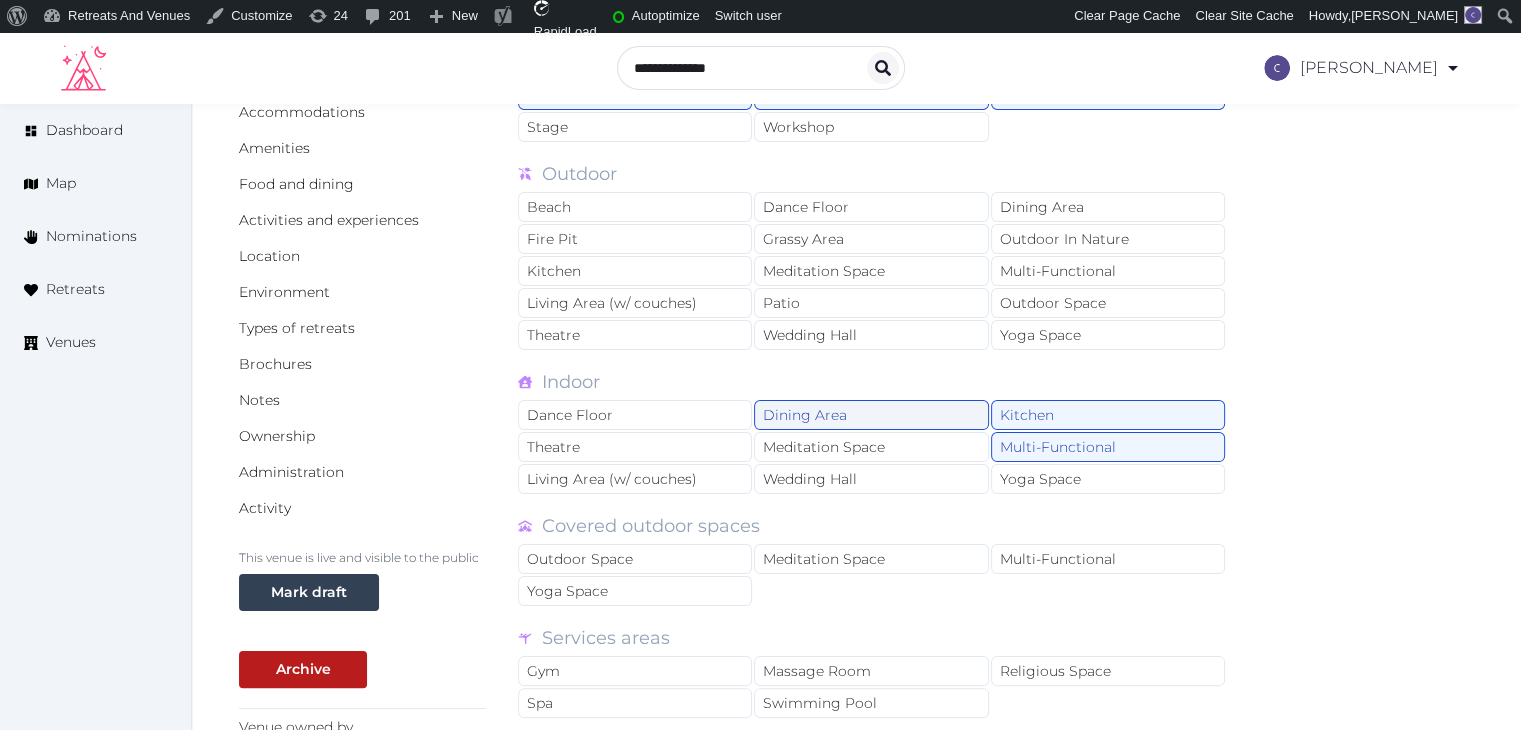 scroll, scrollTop: 400, scrollLeft: 0, axis: vertical 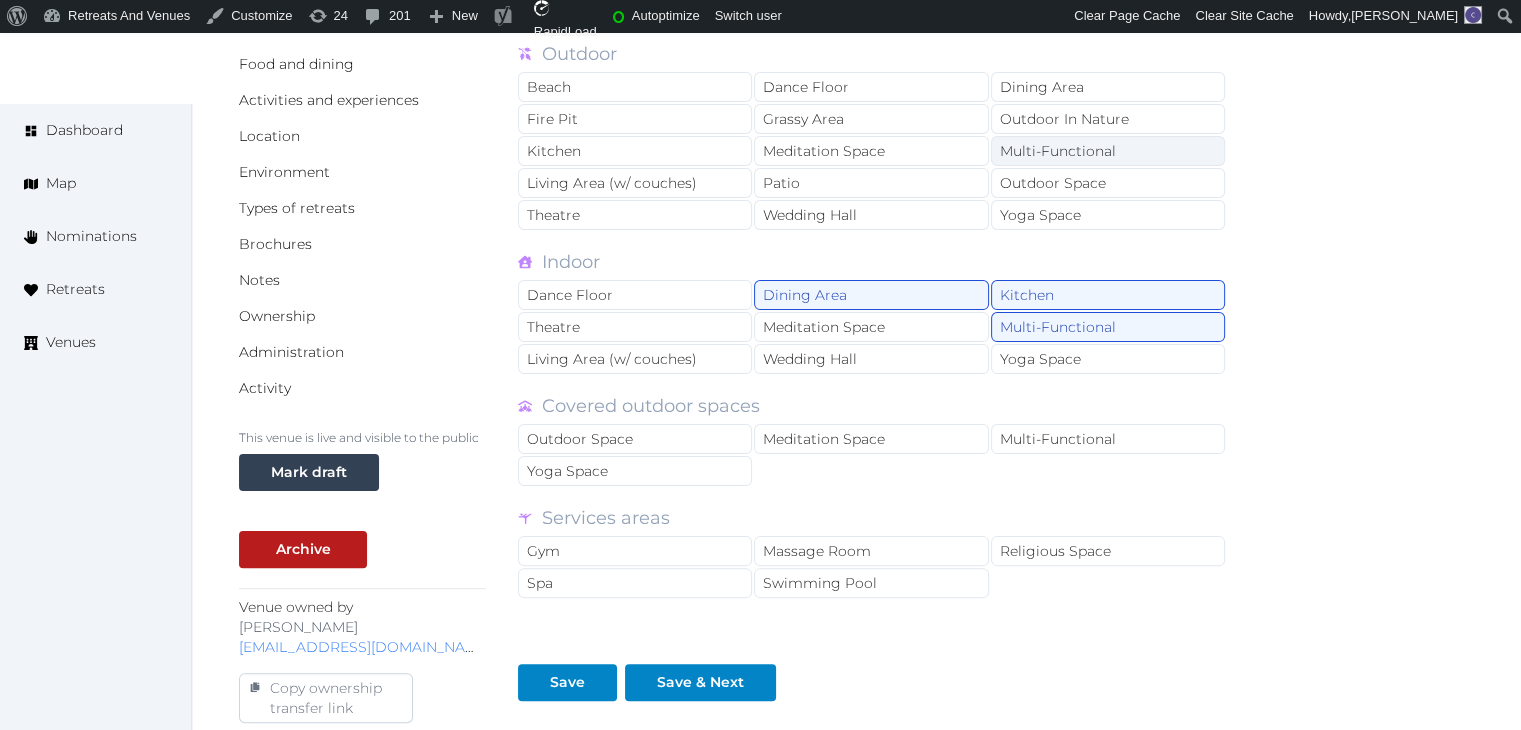 click on "Multi-Functional" at bounding box center [1108, 151] 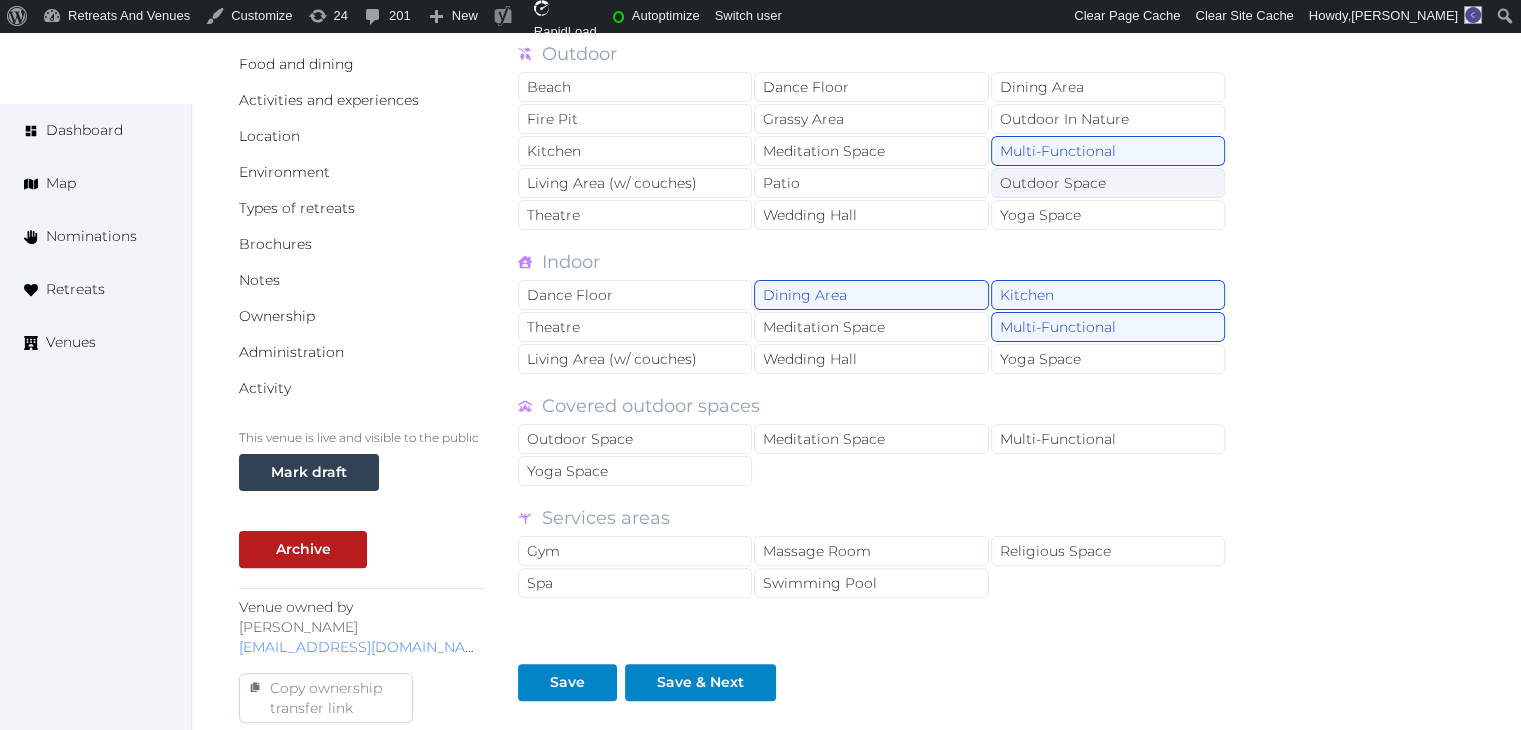 click on "Outdoor Space" at bounding box center [1108, 183] 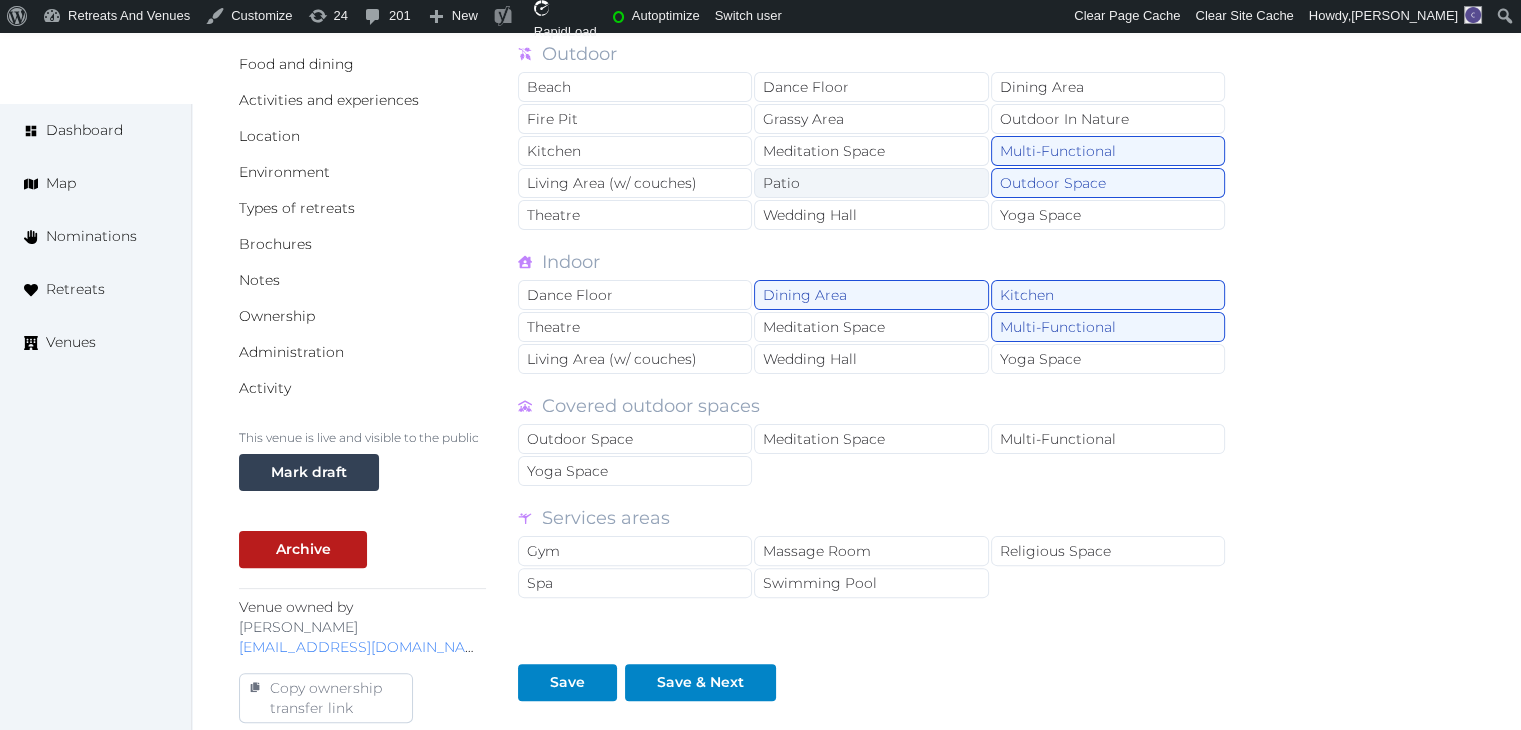 click on "Patio" at bounding box center [871, 183] 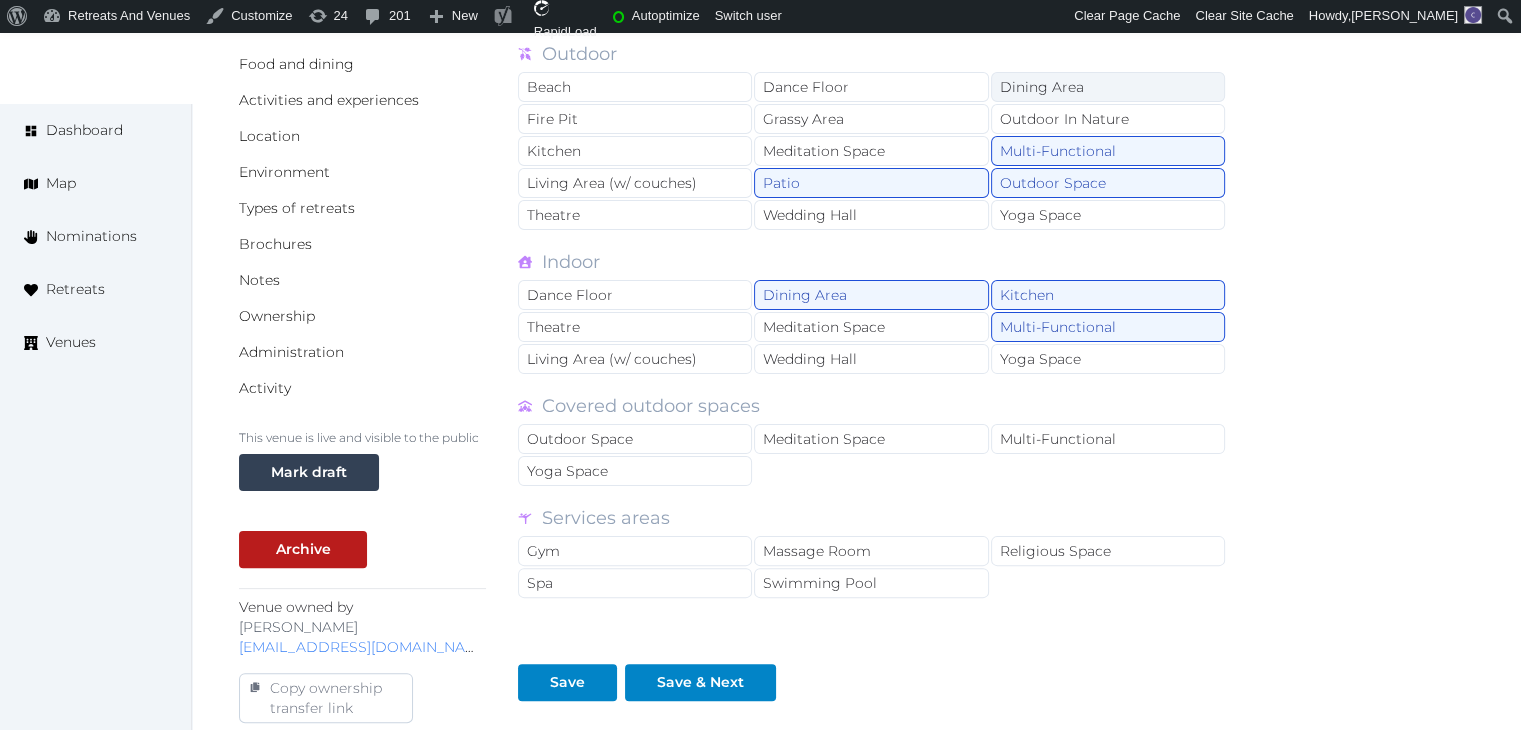 click on "Dining Area" at bounding box center [1108, 87] 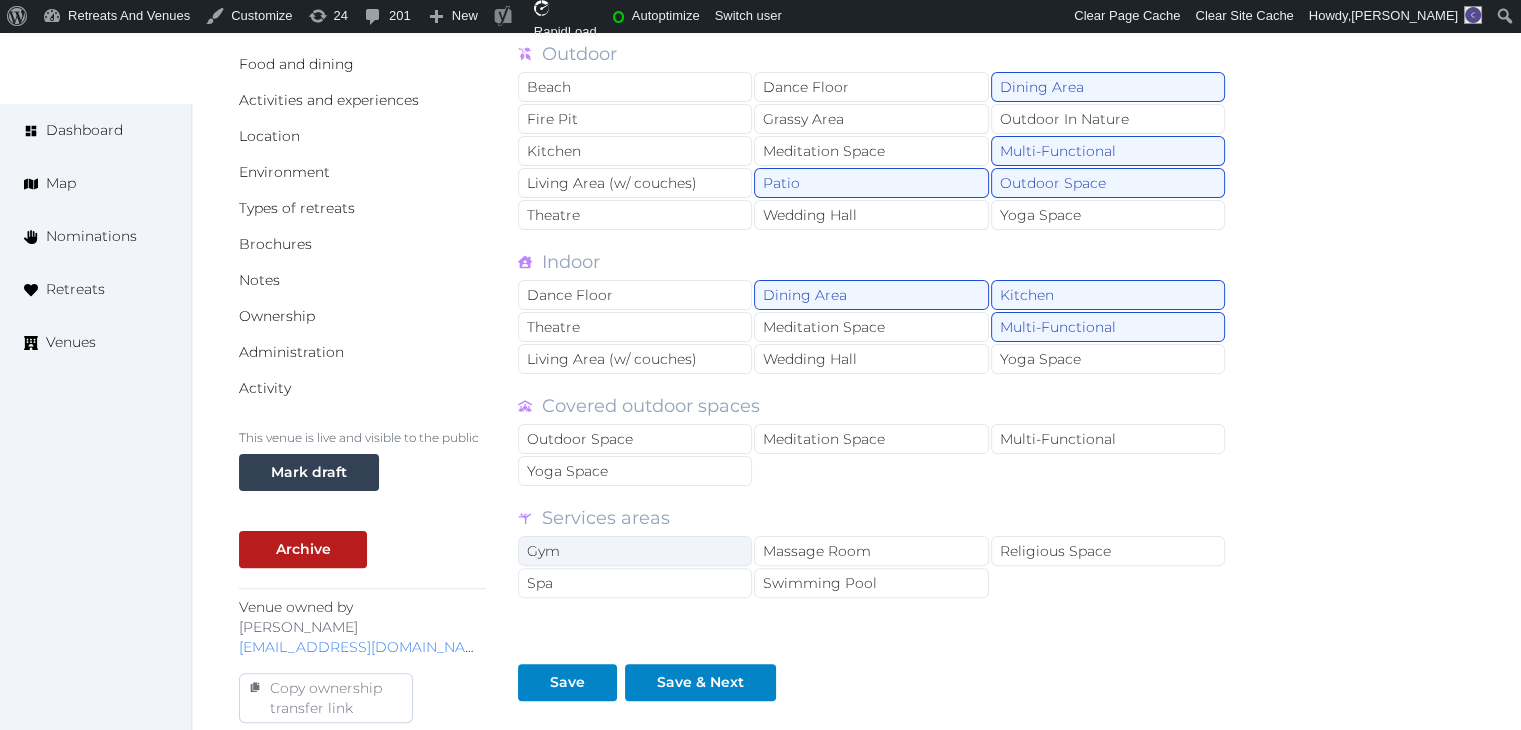 click on "Gym" at bounding box center (635, 551) 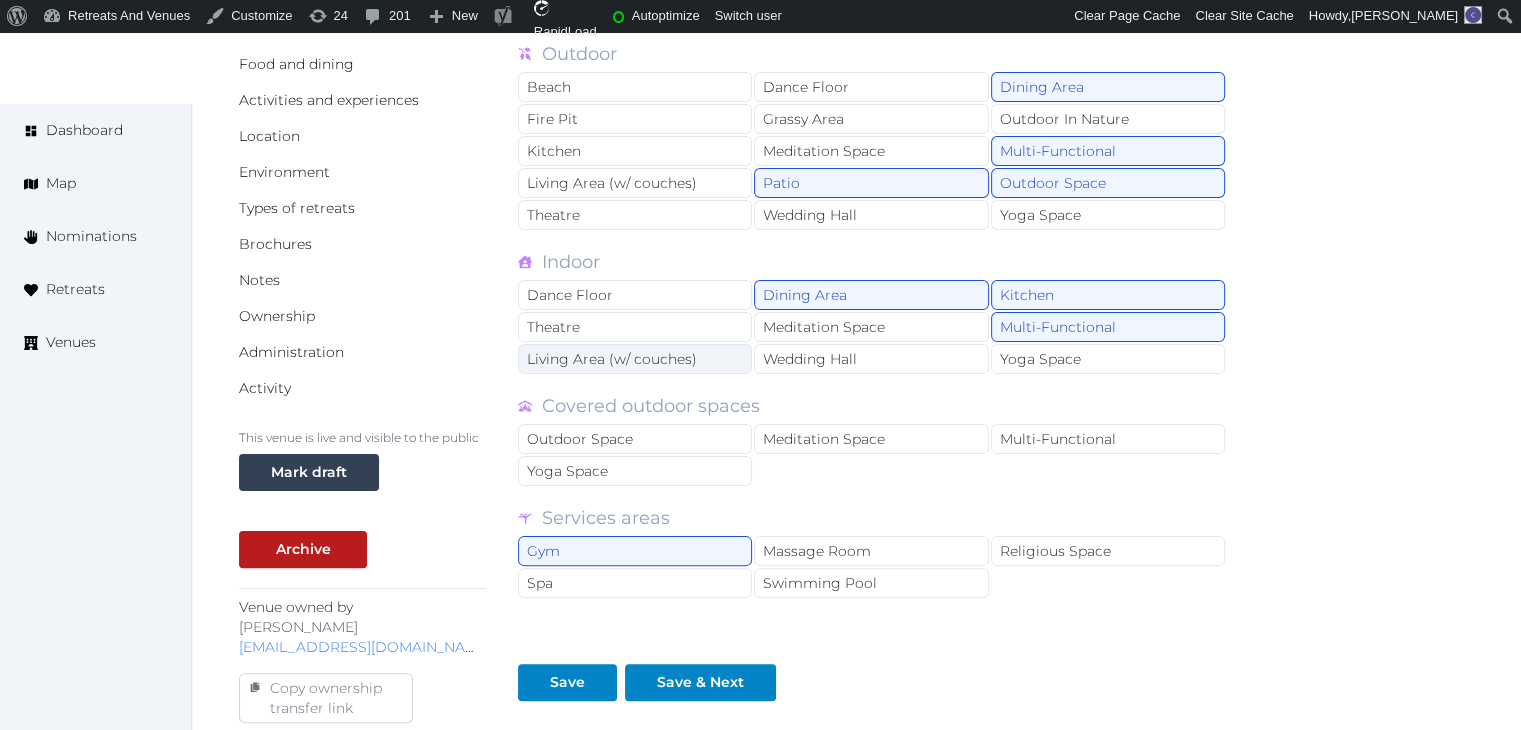 click on "Living Area (w/ couches)" at bounding box center [635, 359] 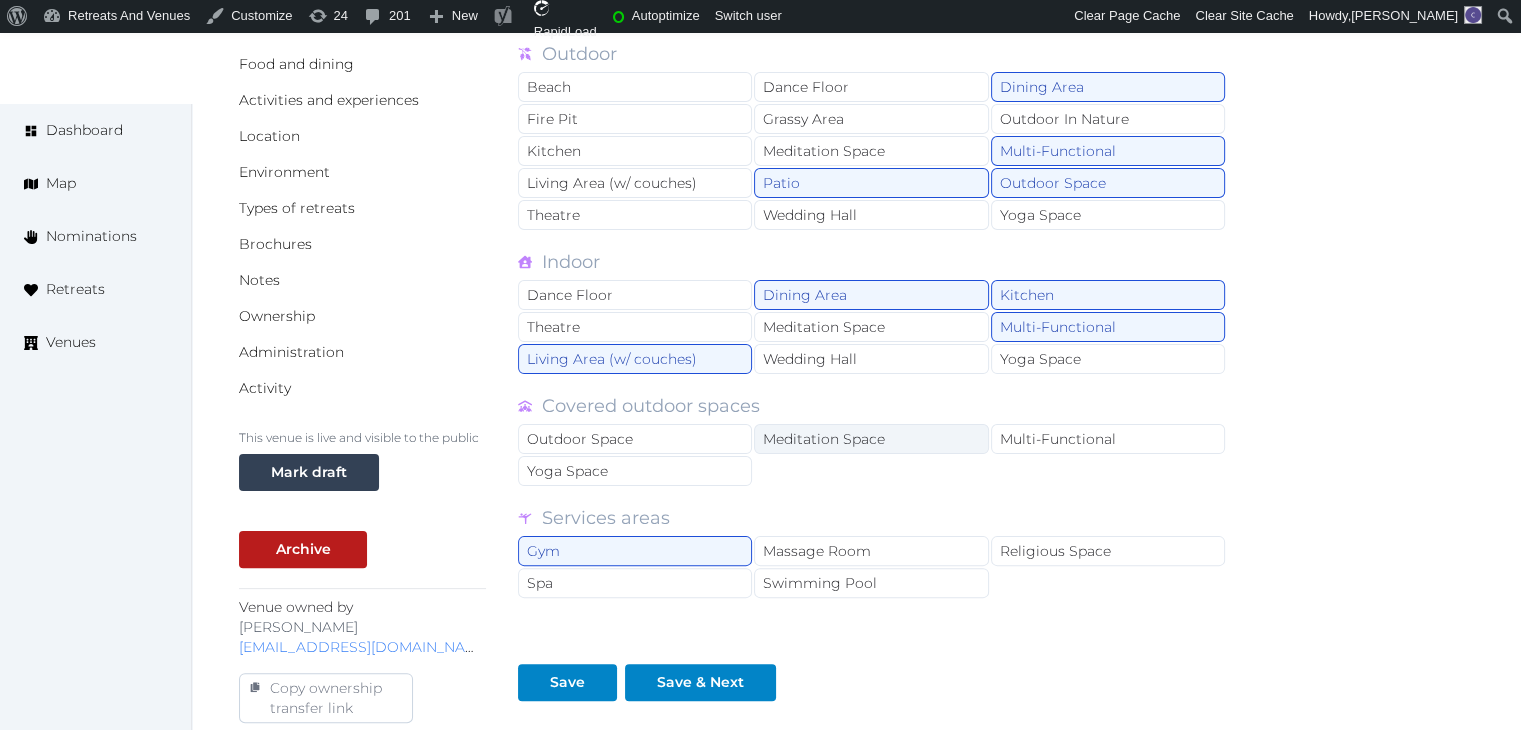 click on "Meditation Space" at bounding box center (871, 439) 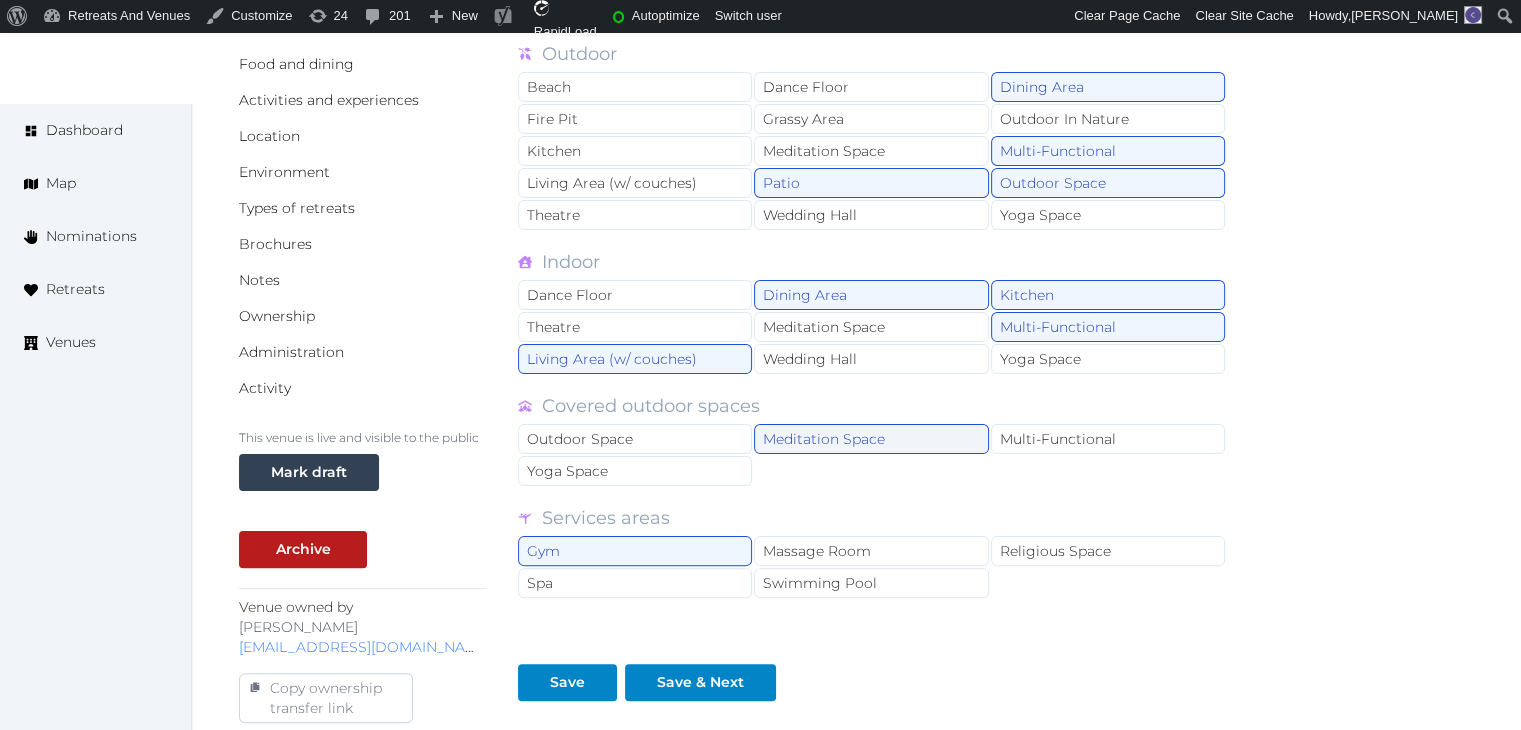 click on "Meditation Space" at bounding box center (871, 439) 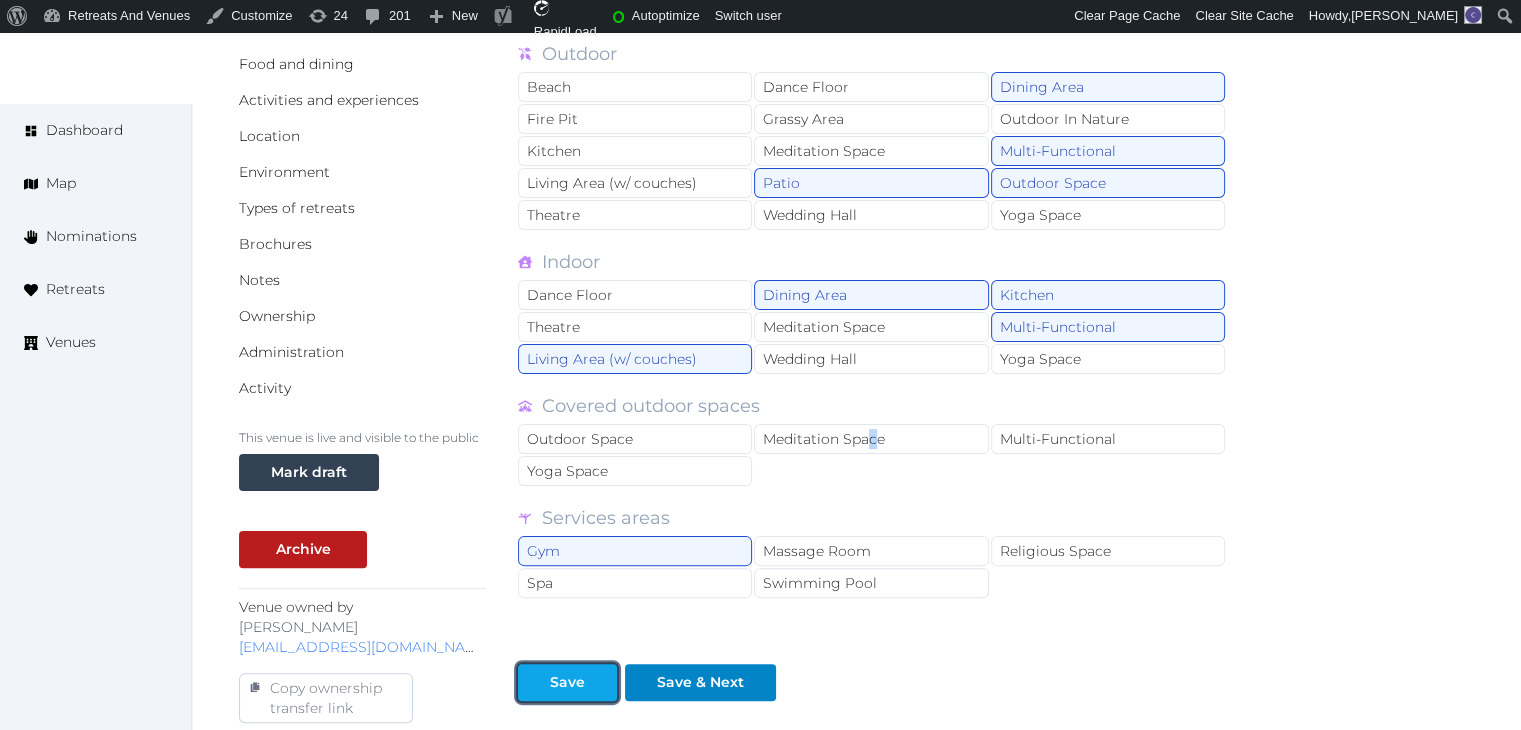 click on "Save" at bounding box center [567, 682] 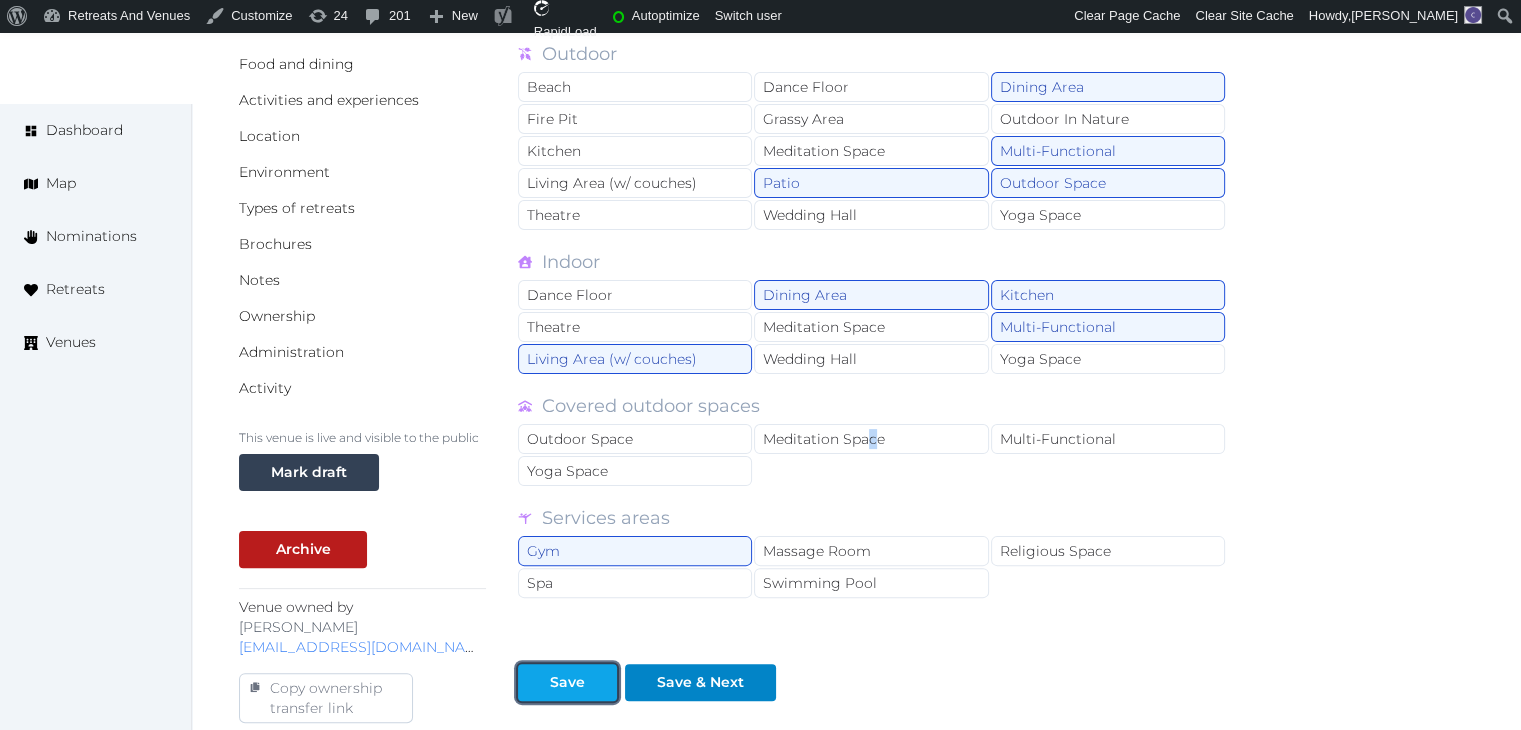 click on "Save" at bounding box center [567, 682] 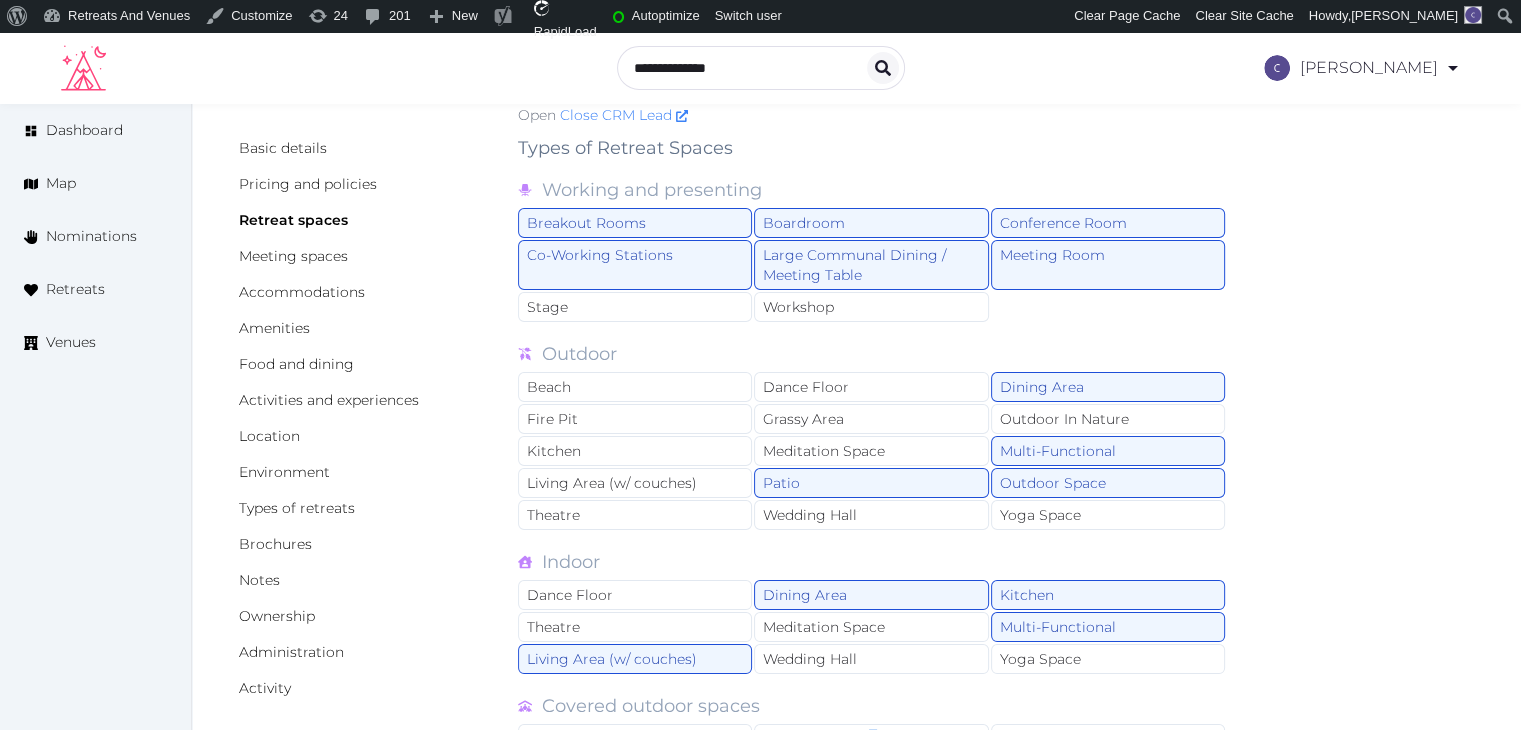 scroll, scrollTop: 0, scrollLeft: 0, axis: both 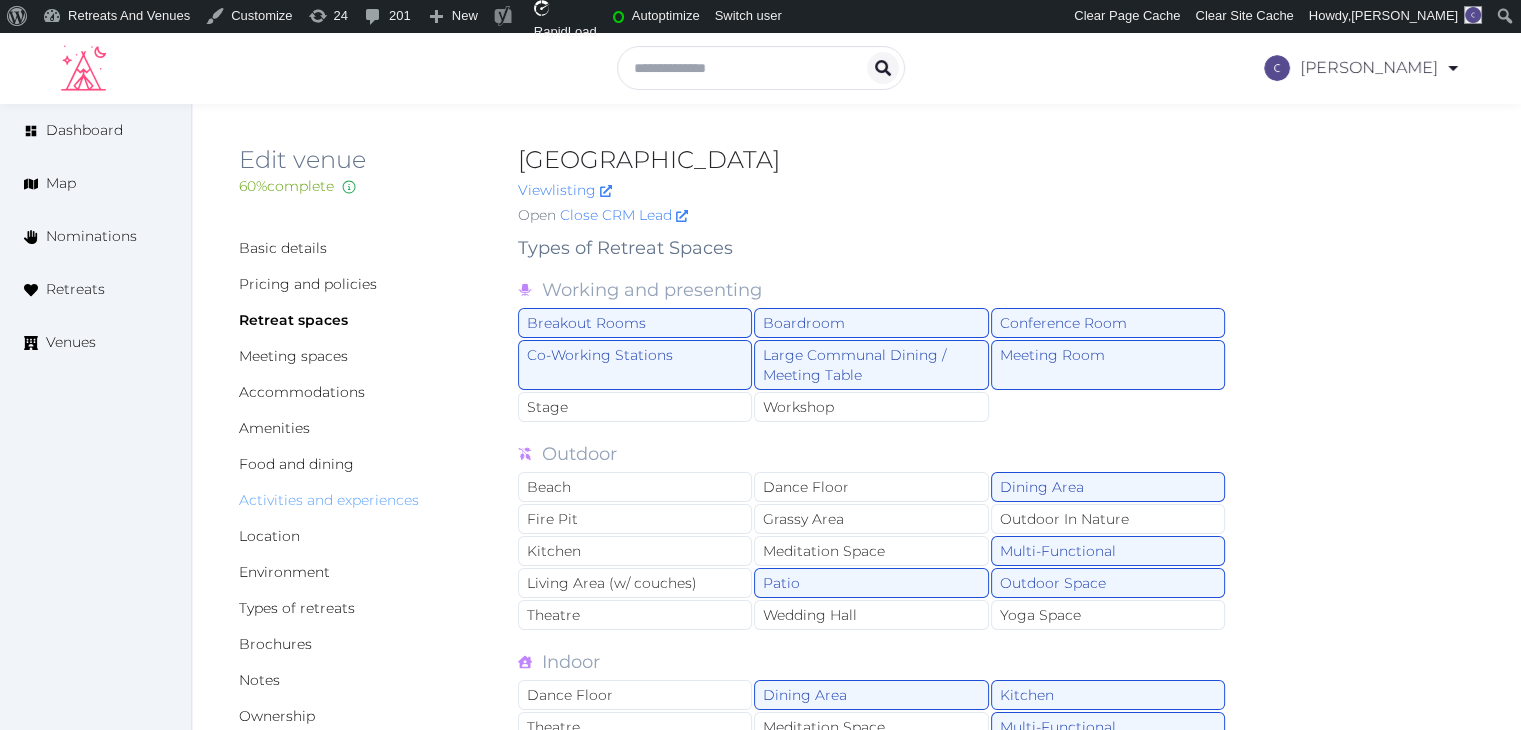 click on "Activities and experiences" at bounding box center [329, 500] 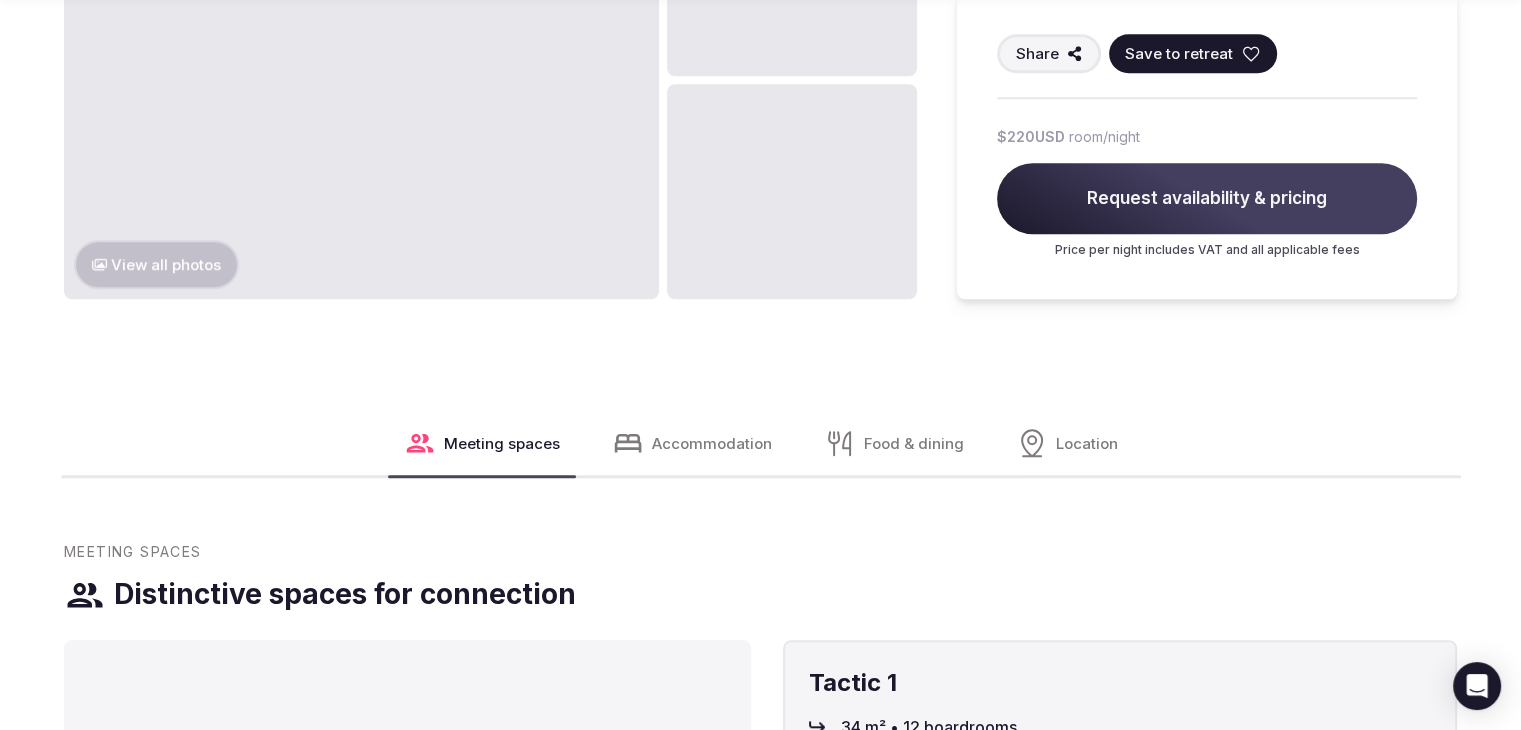 scroll, scrollTop: 1700, scrollLeft: 0, axis: vertical 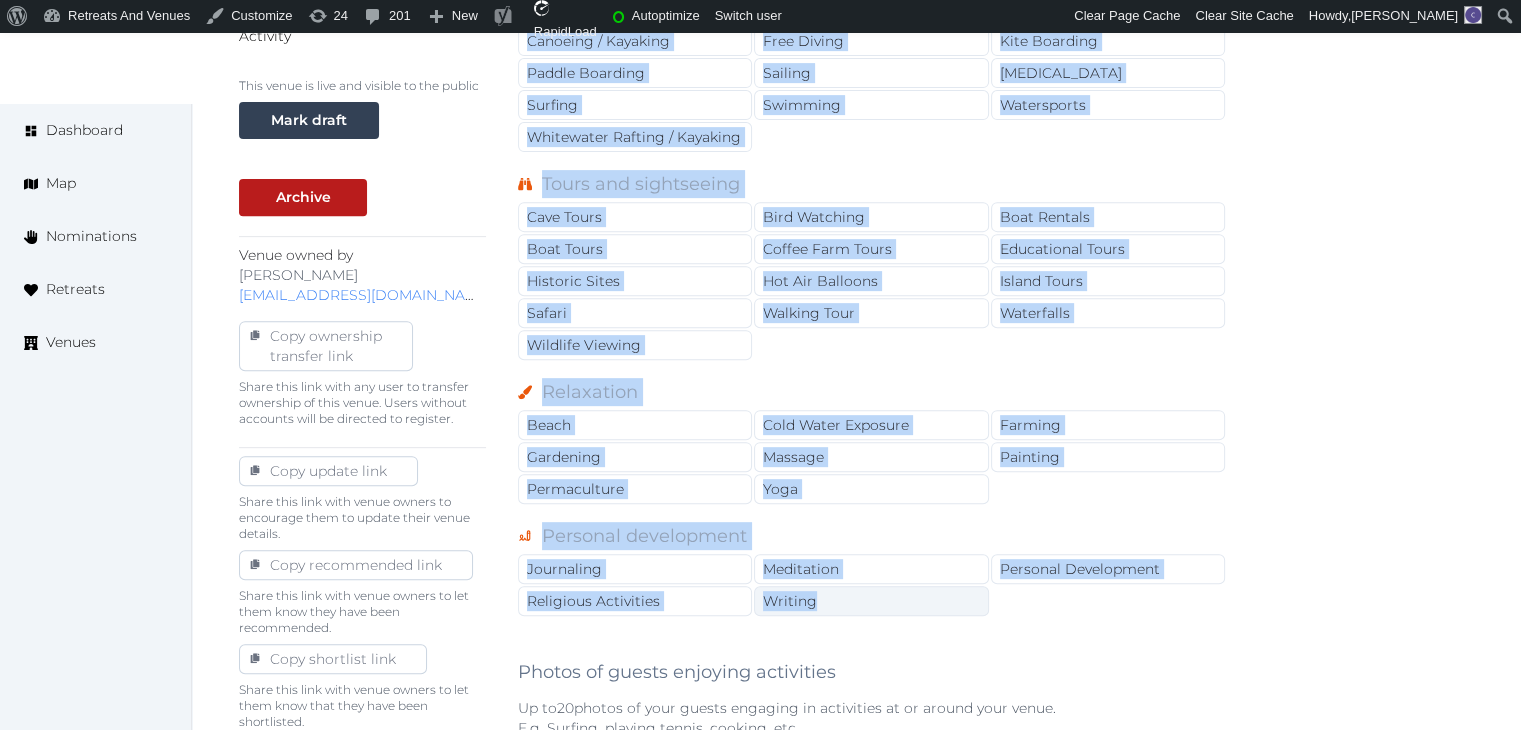 drag, startPoint x: 516, startPoint y: 263, endPoint x: 827, endPoint y: 582, distance: 445.51318 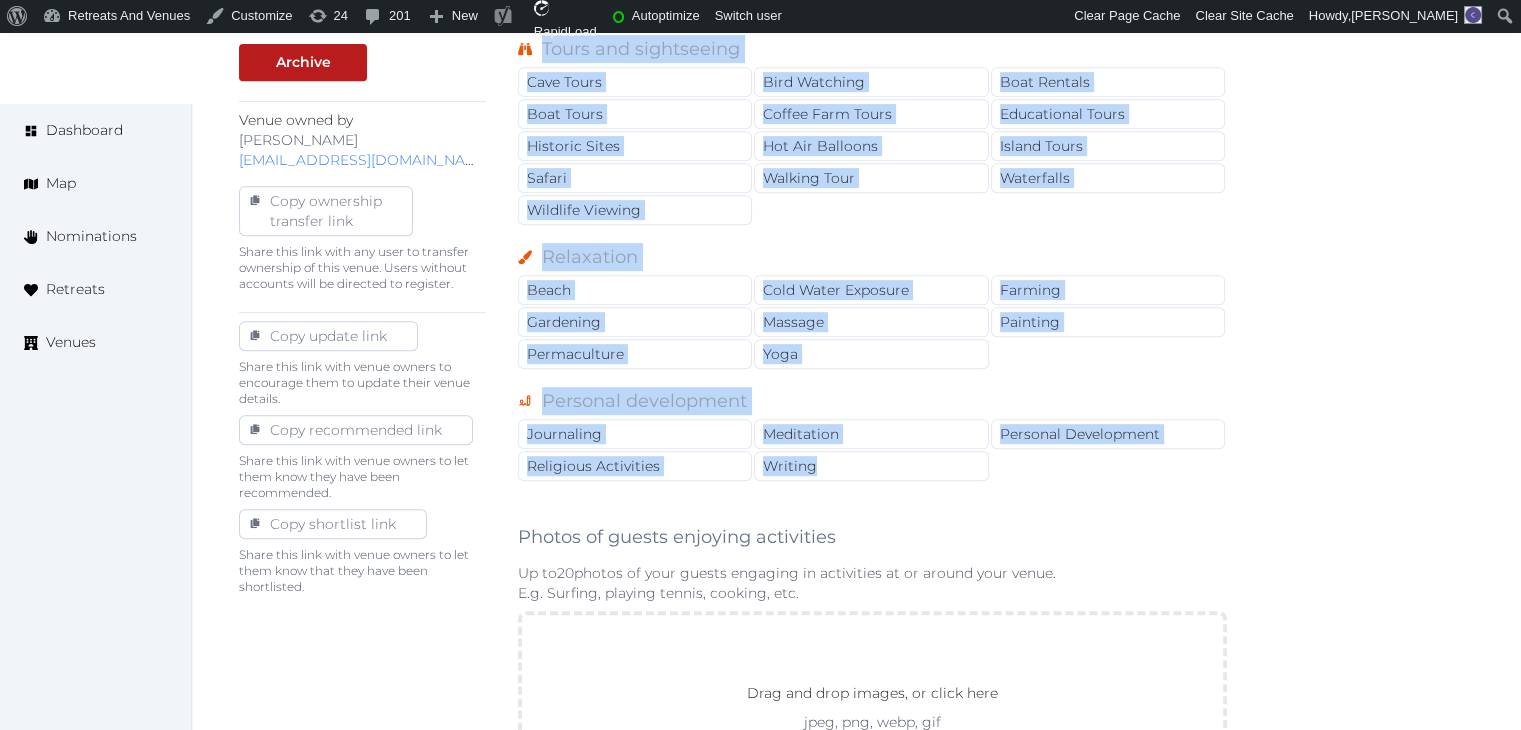 scroll, scrollTop: 1052, scrollLeft: 0, axis: vertical 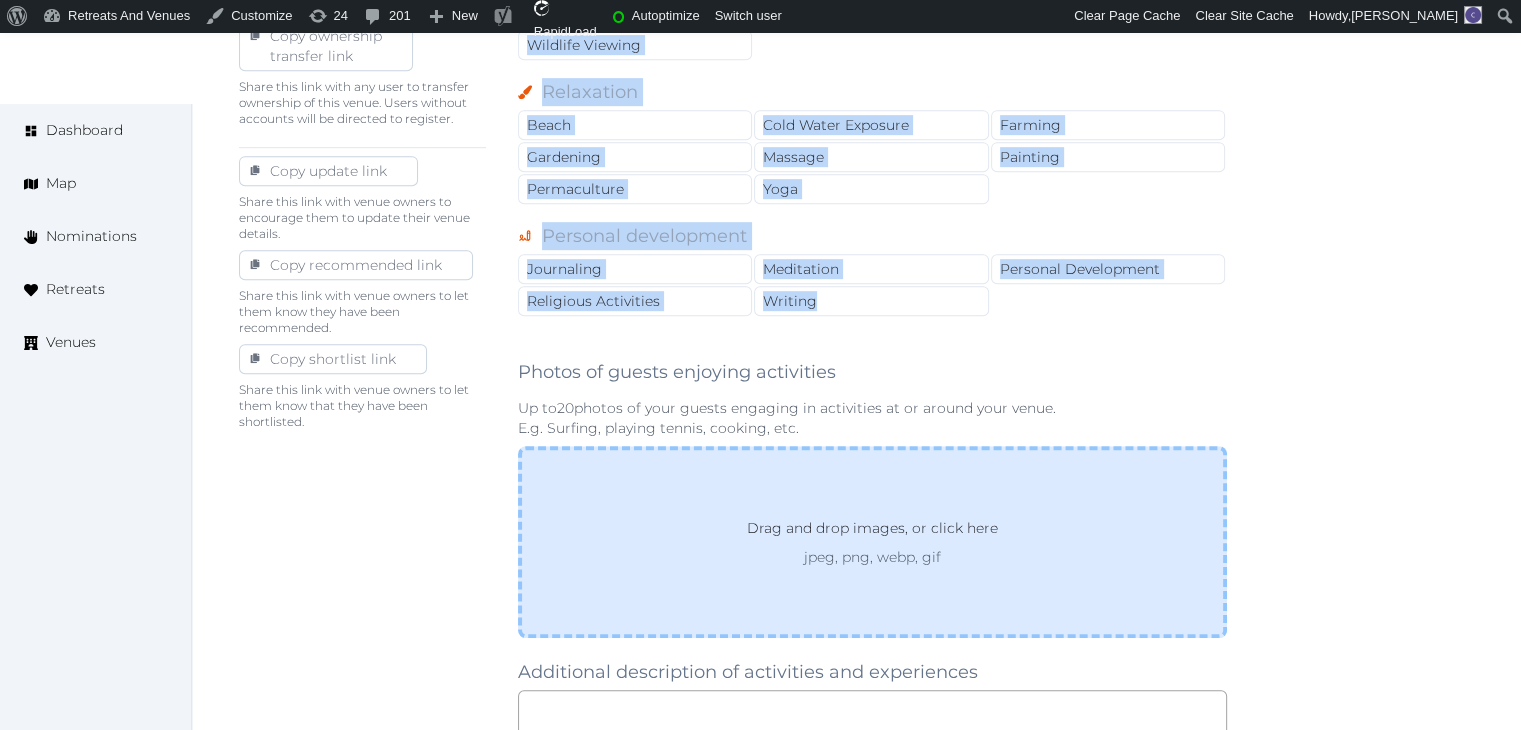 click on "Drag and drop images, or click here jpeg, png, webp, gif" at bounding box center (872, 542) 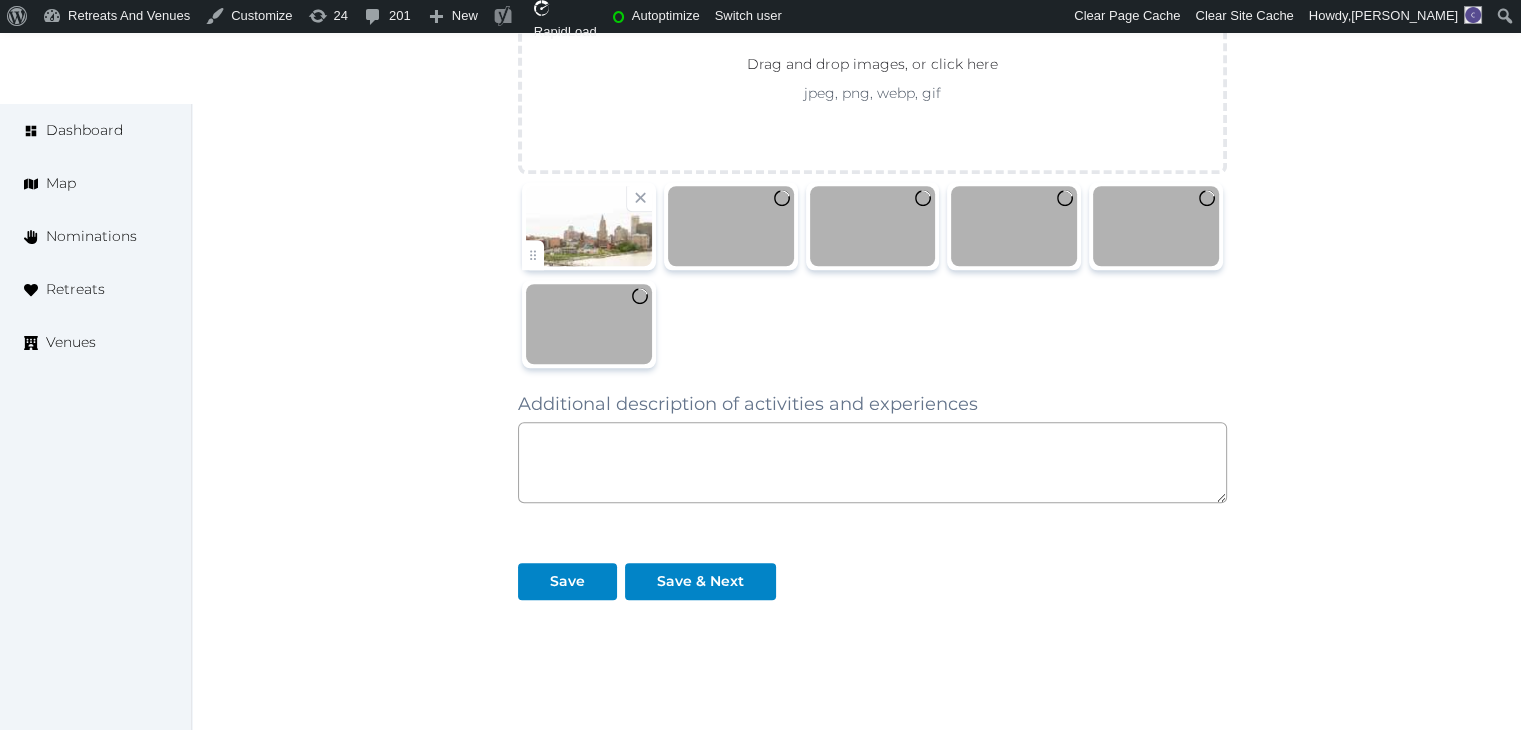 scroll, scrollTop: 1600, scrollLeft: 0, axis: vertical 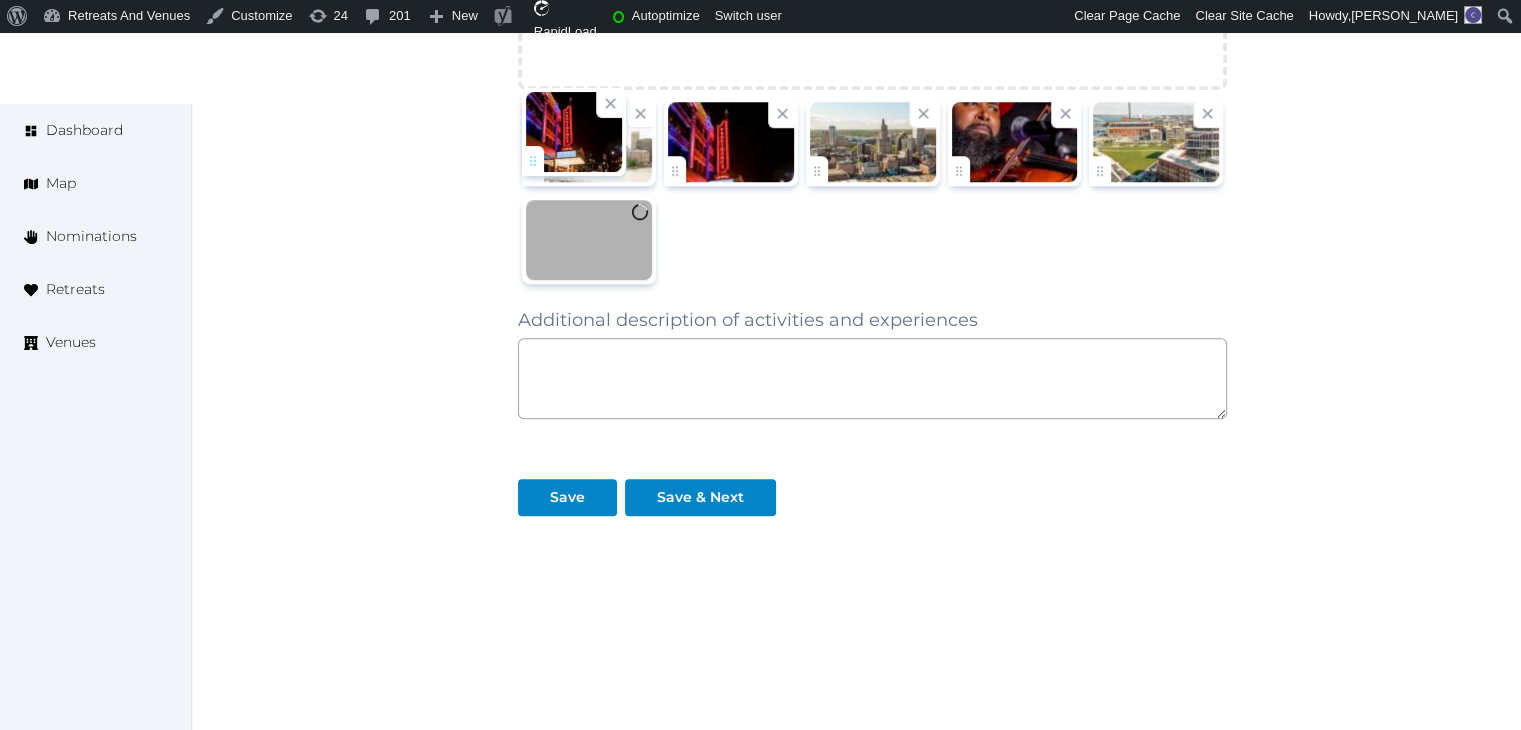 drag, startPoint x: 1100, startPoint y: 161, endPoint x: 592, endPoint y: 160, distance: 508.00098 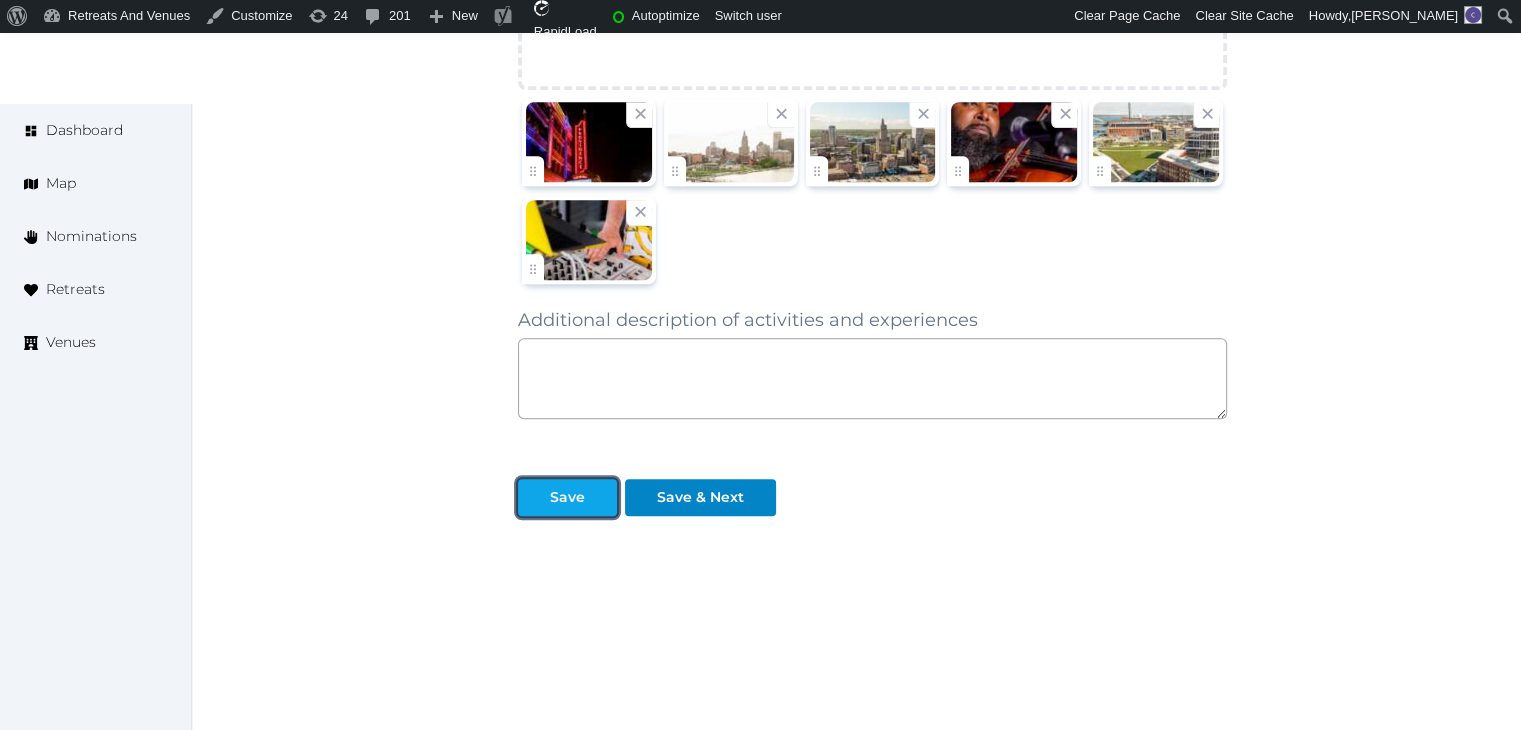 click on "Save" at bounding box center [567, 497] 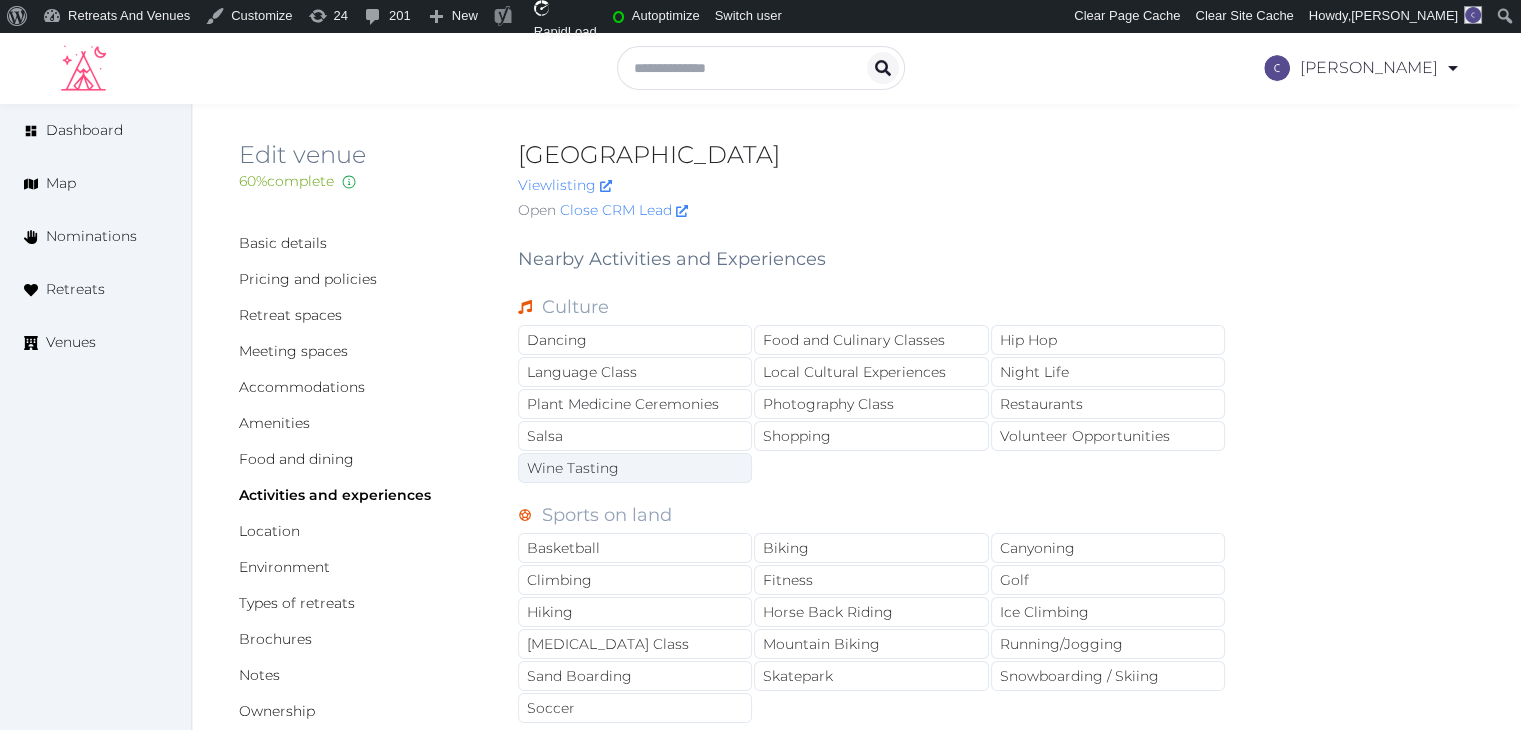 scroll, scrollTop: 0, scrollLeft: 0, axis: both 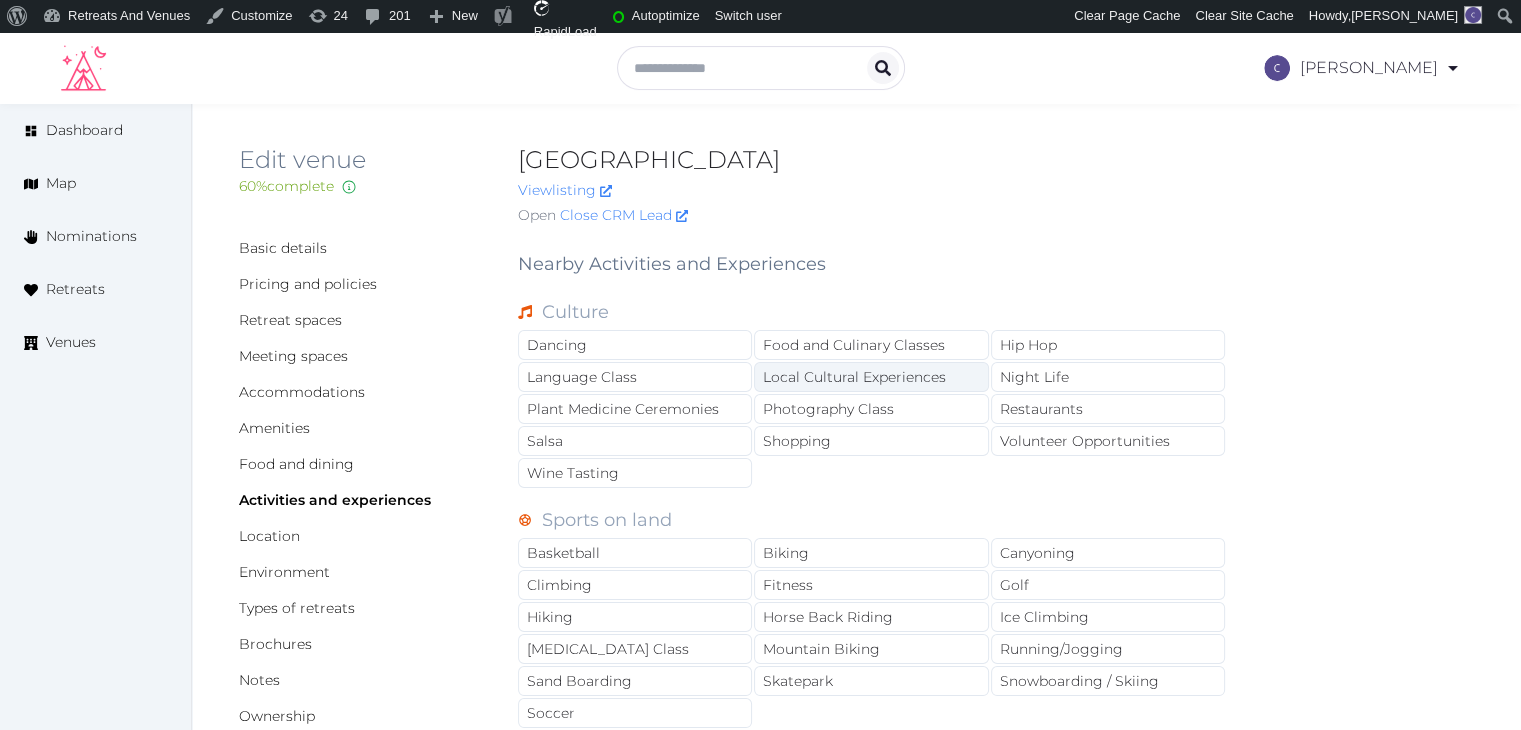 click on "Local Cultural Experiences" at bounding box center (871, 377) 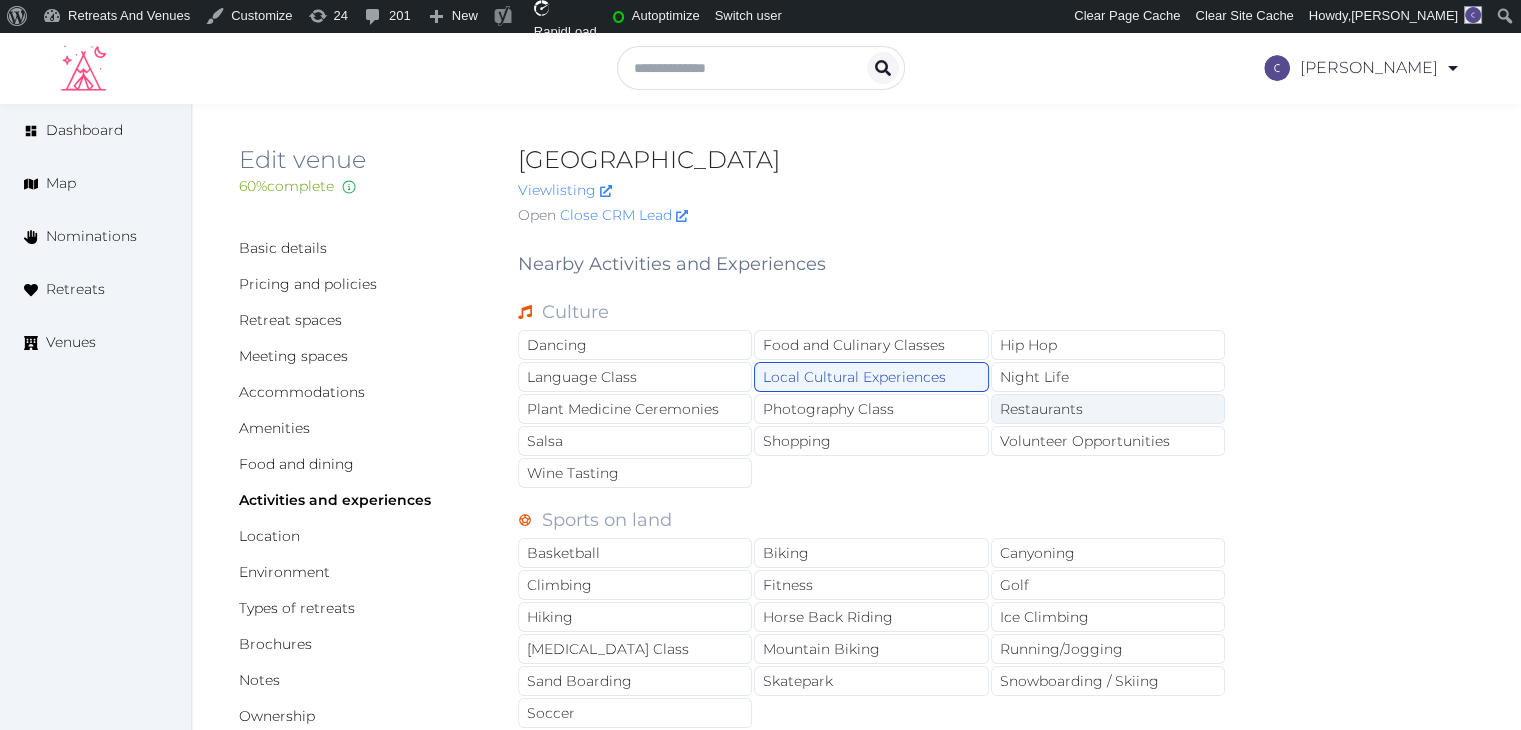 click on "Restaurants" at bounding box center [1108, 409] 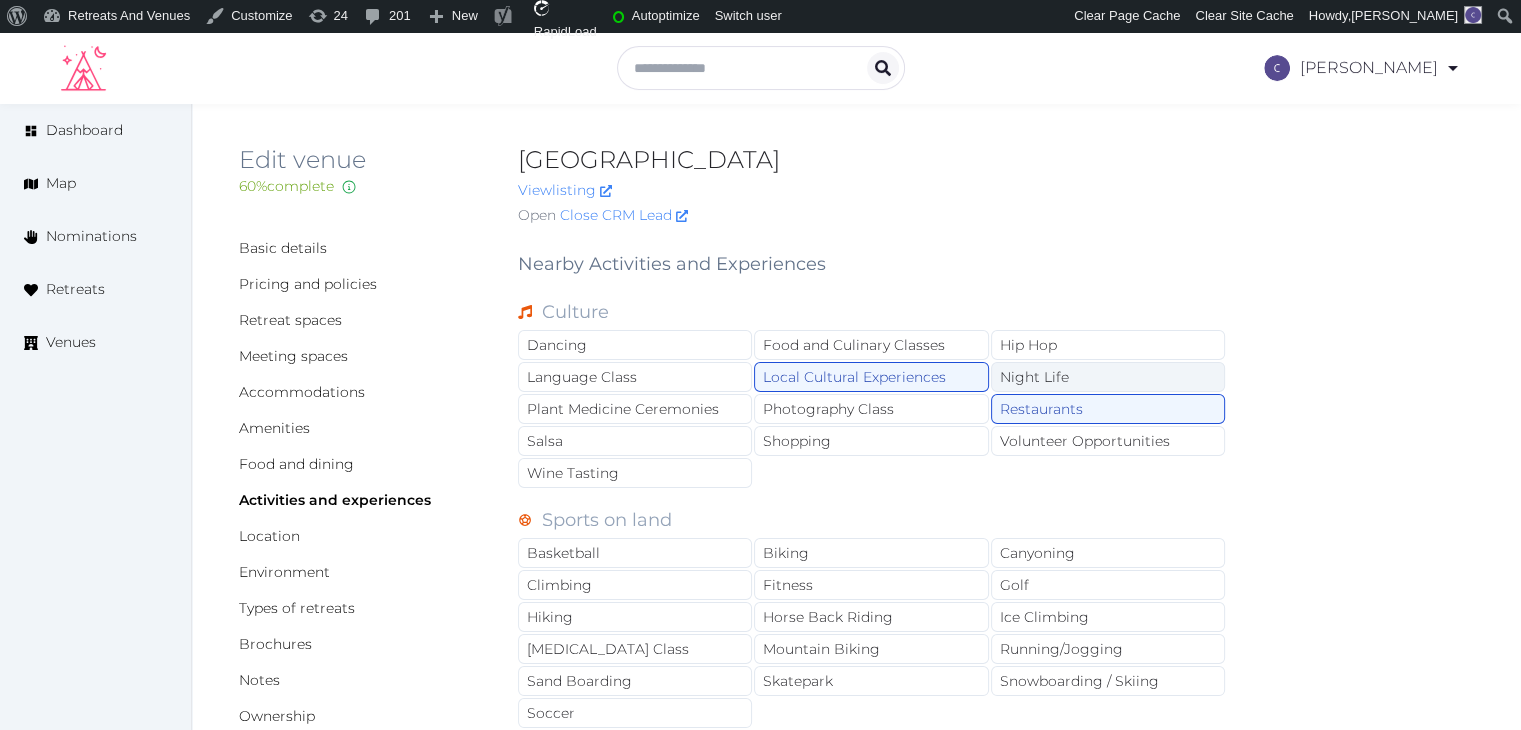 click on "Night Life" at bounding box center (1108, 377) 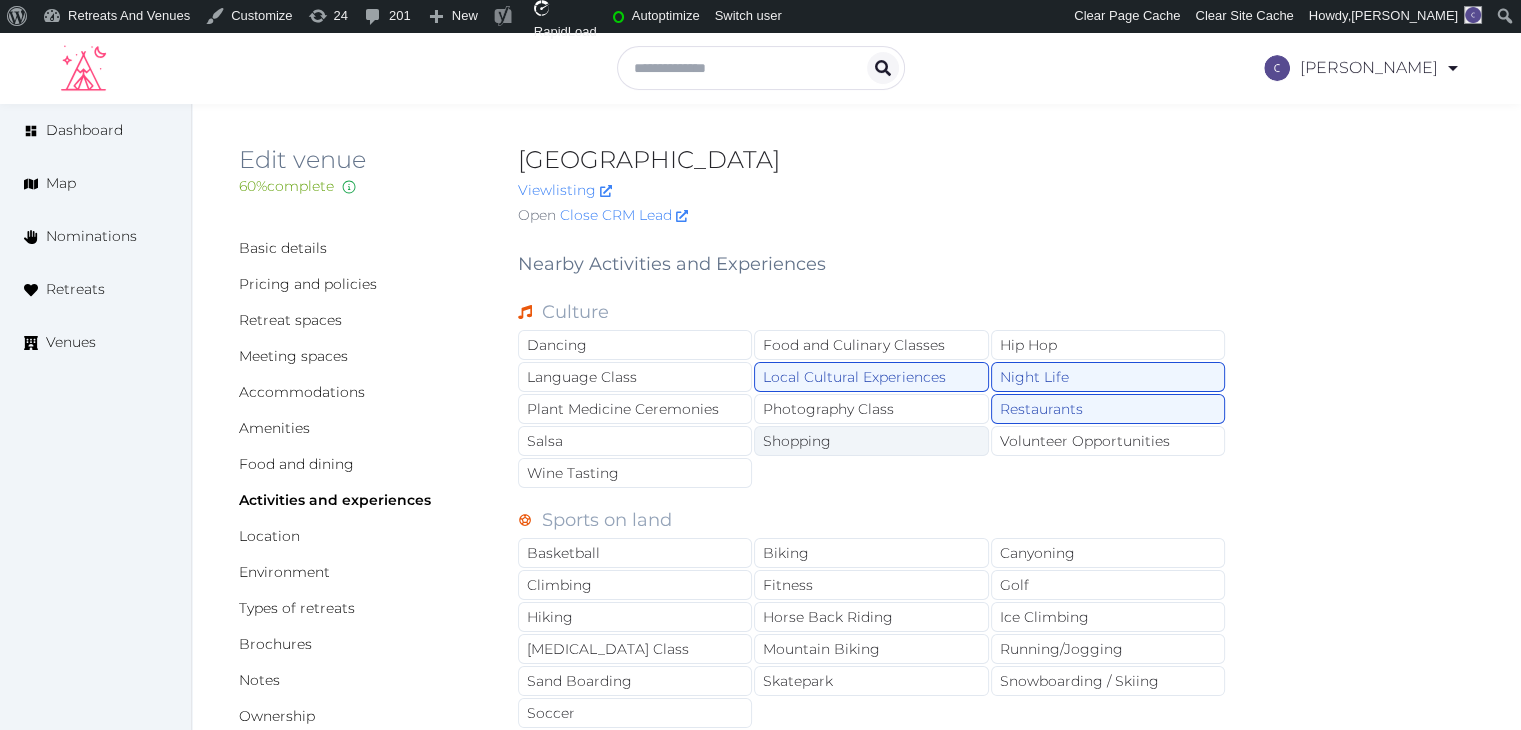 click on "Shopping" at bounding box center (871, 441) 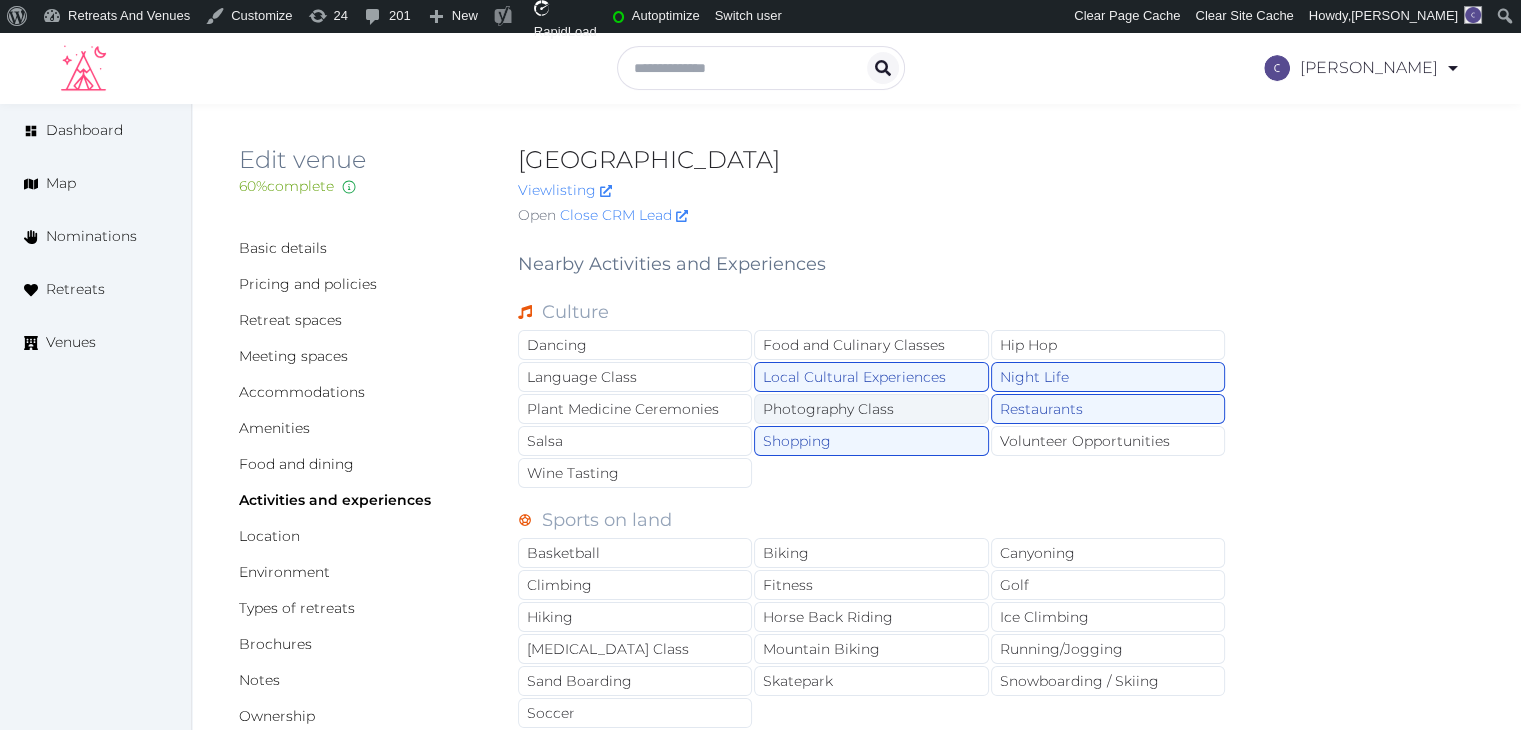 click on "Photography Class" at bounding box center (871, 409) 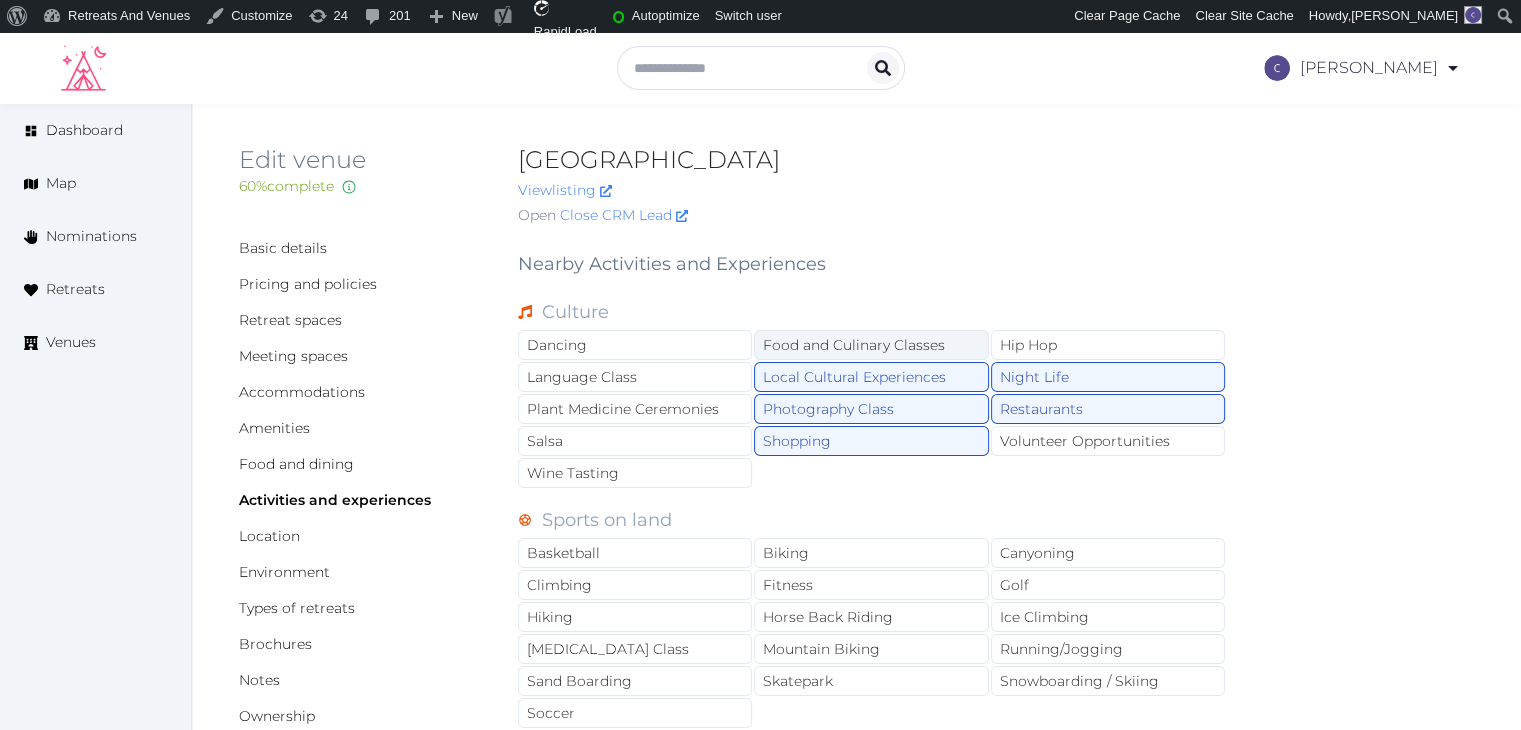 click on "Food and Culinary Classes" at bounding box center (871, 345) 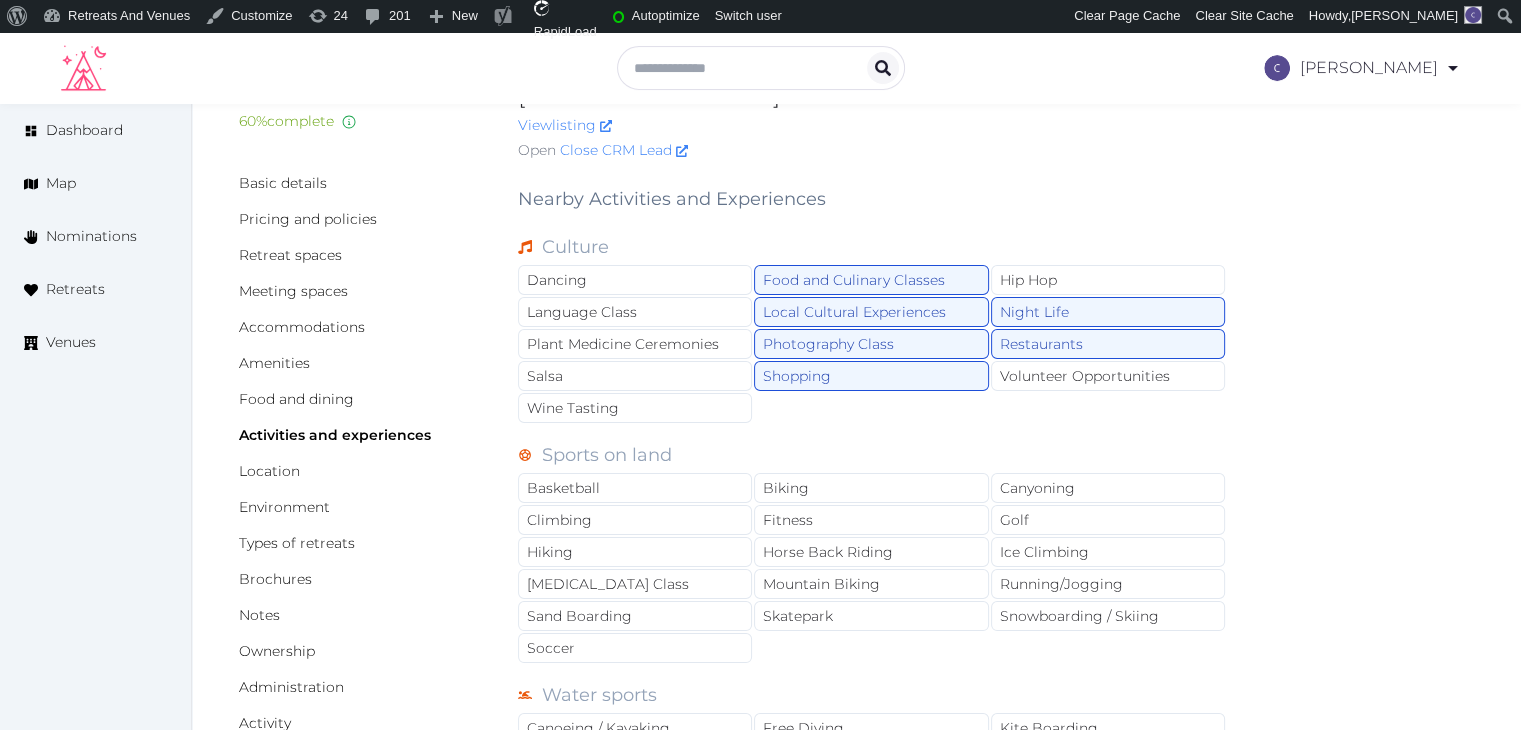 scroll, scrollTop: 100, scrollLeft: 0, axis: vertical 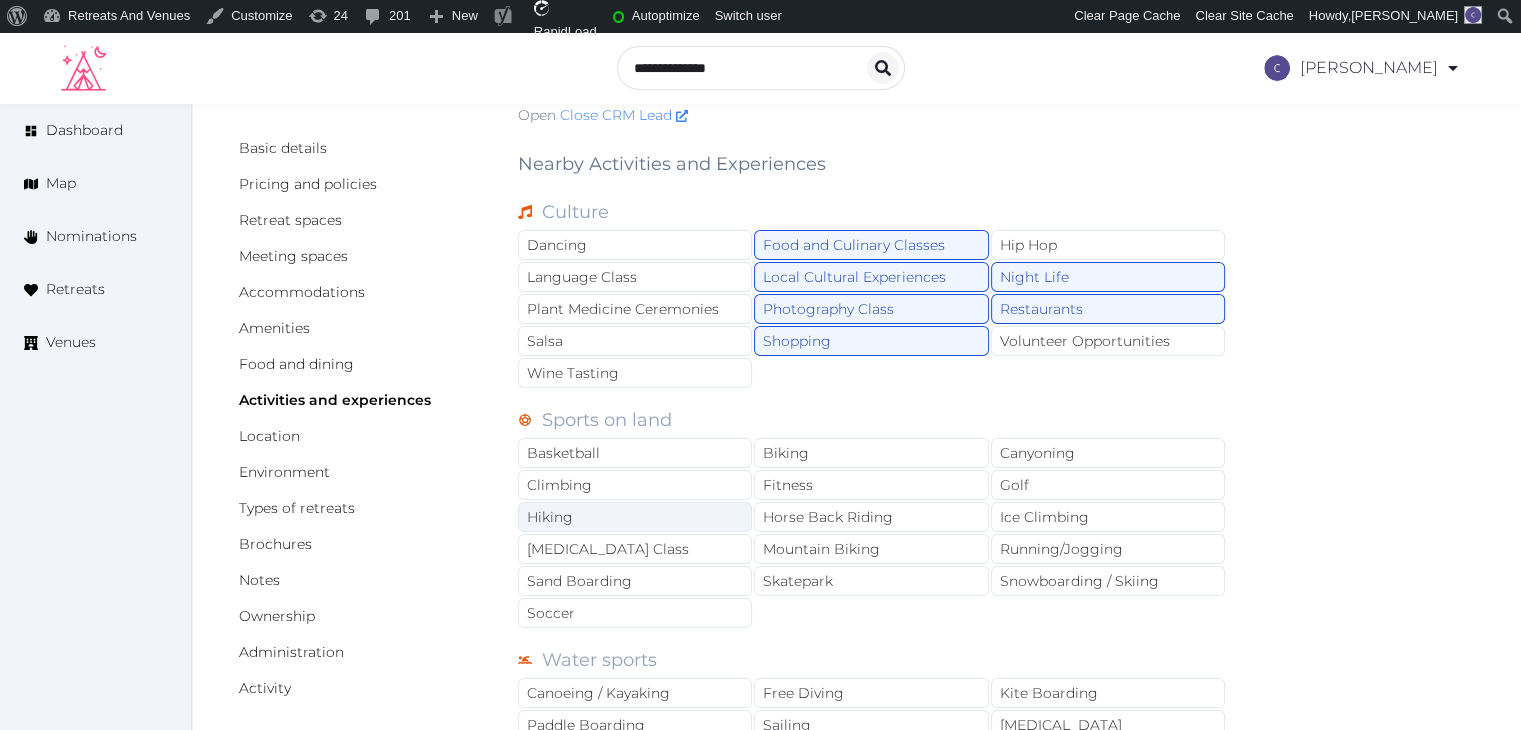 click on "Hiking" at bounding box center (635, 517) 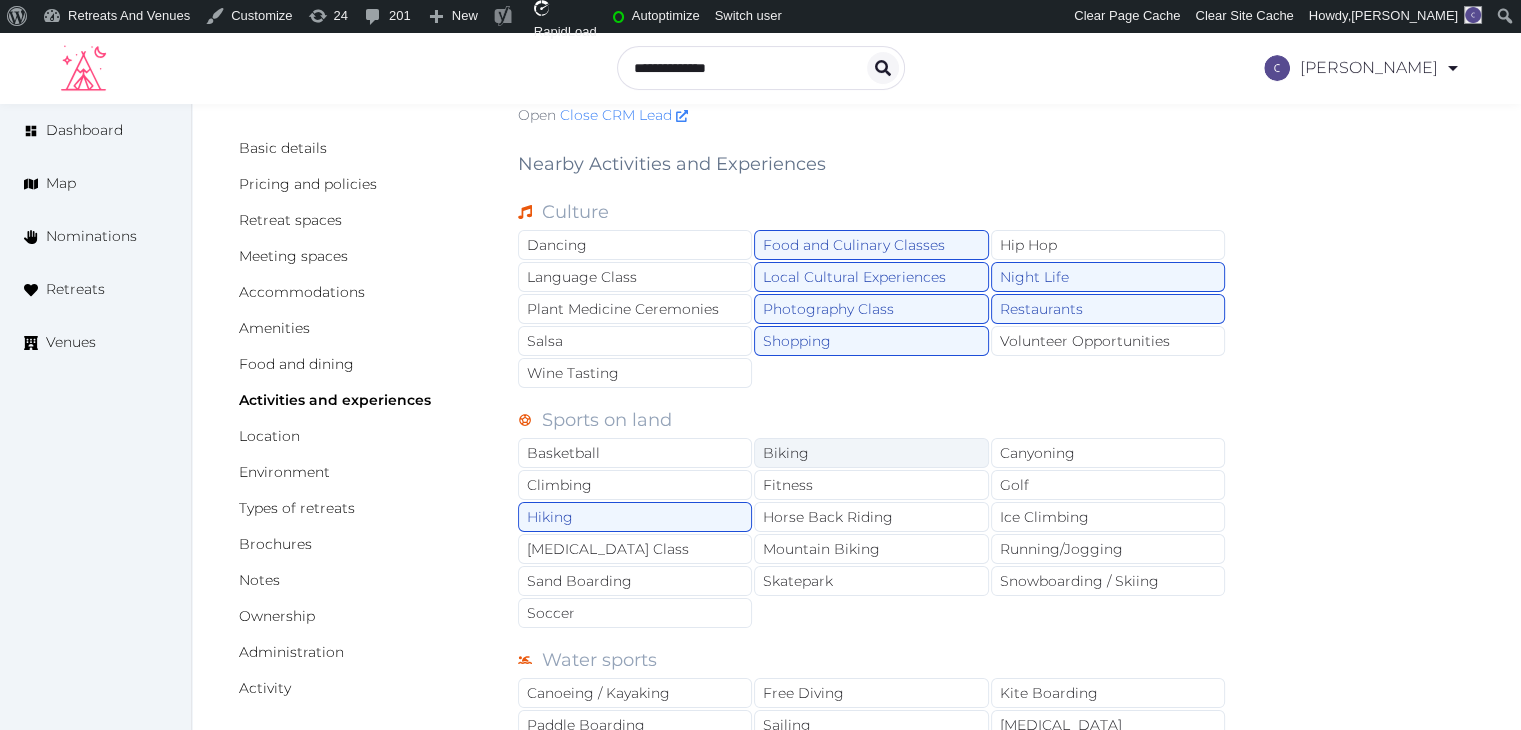click on "Biking" at bounding box center (871, 453) 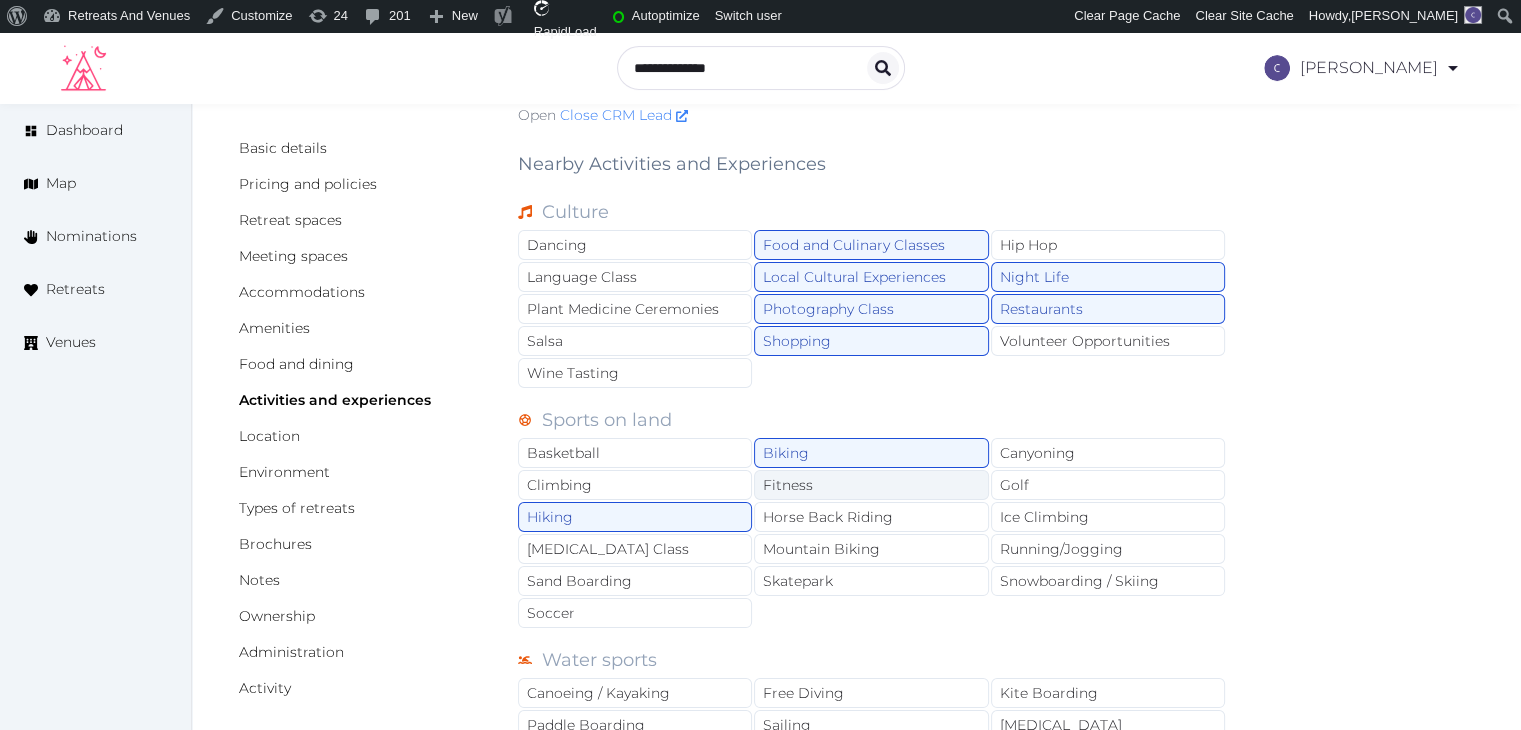 click on "Fitness" at bounding box center (871, 485) 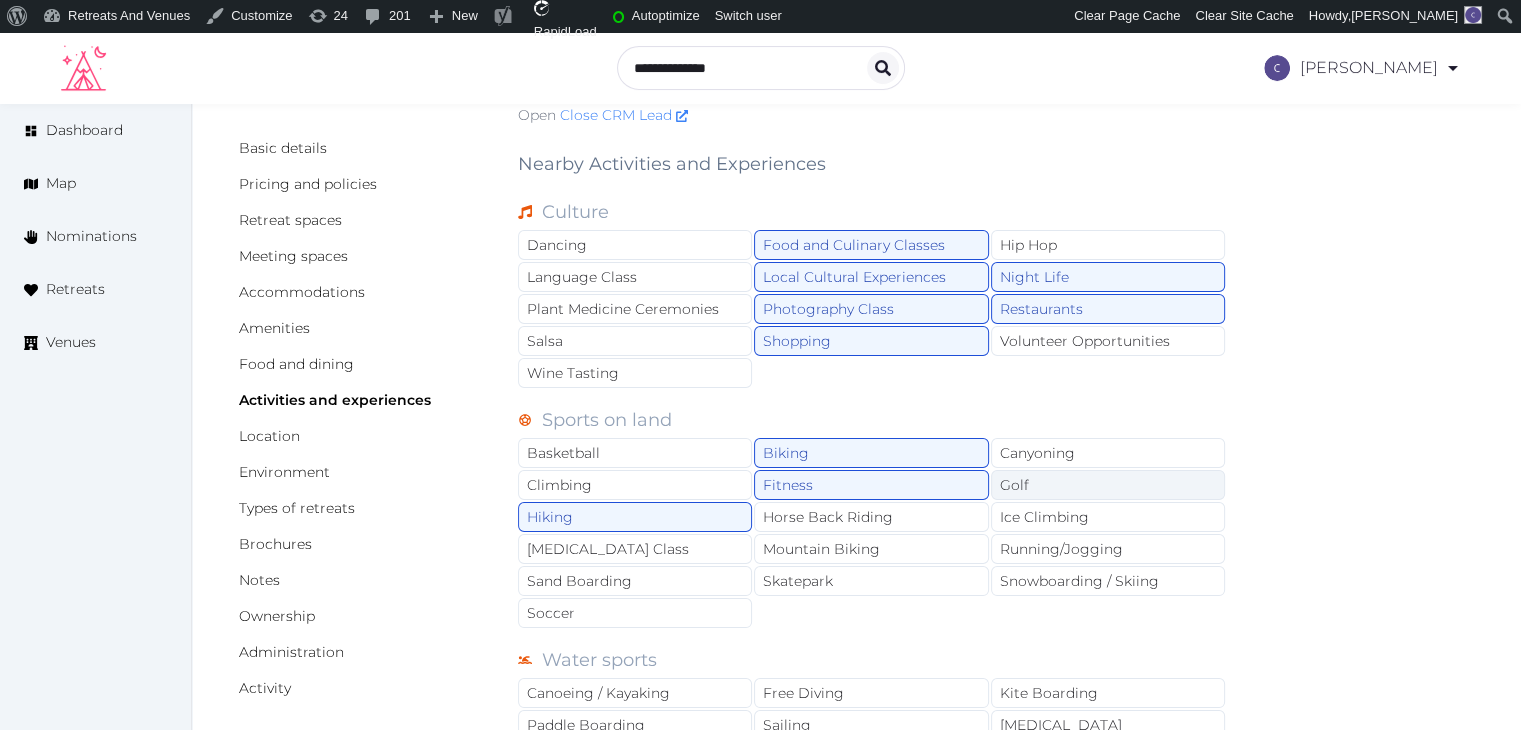 click on "Golf" at bounding box center (1108, 485) 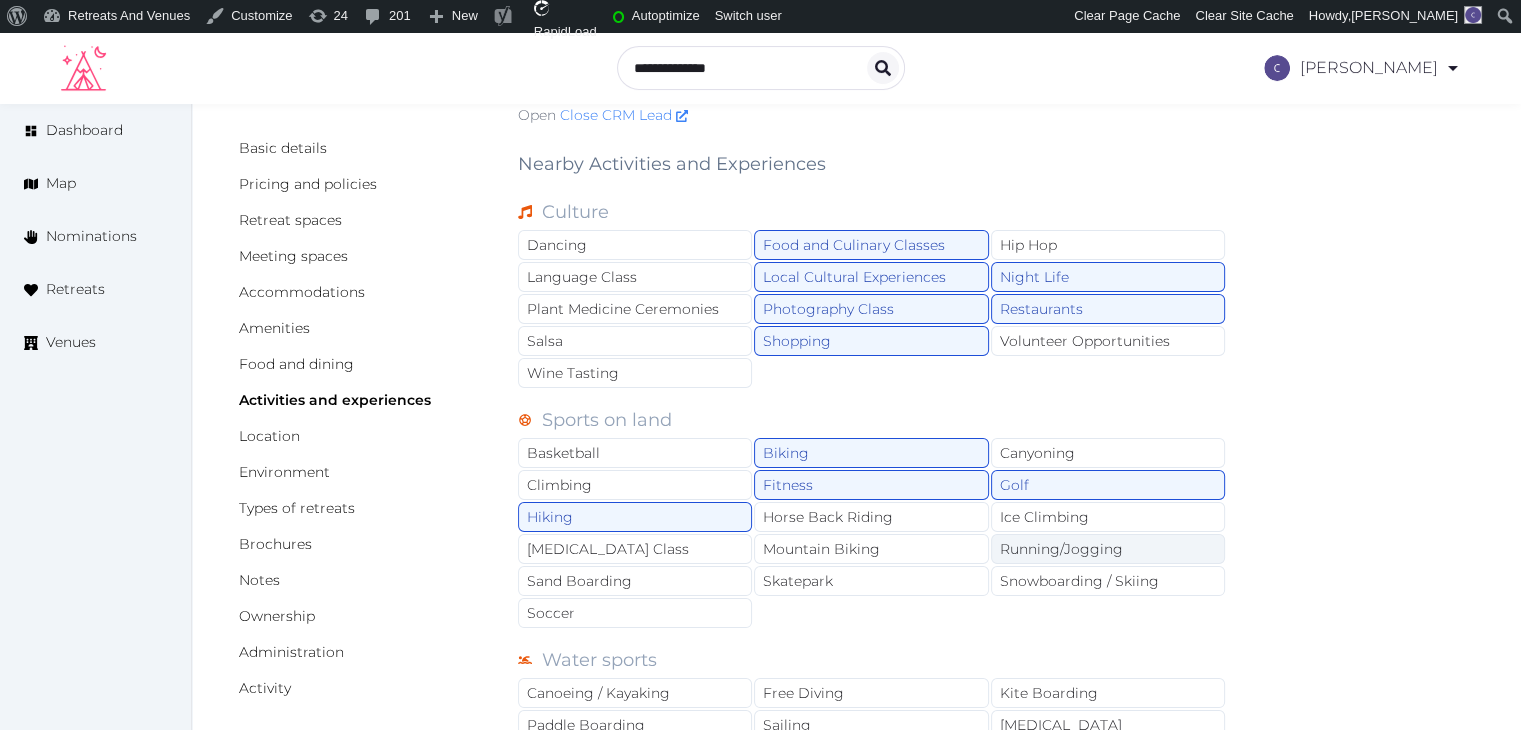 click on "Running/Jogging" at bounding box center [1108, 549] 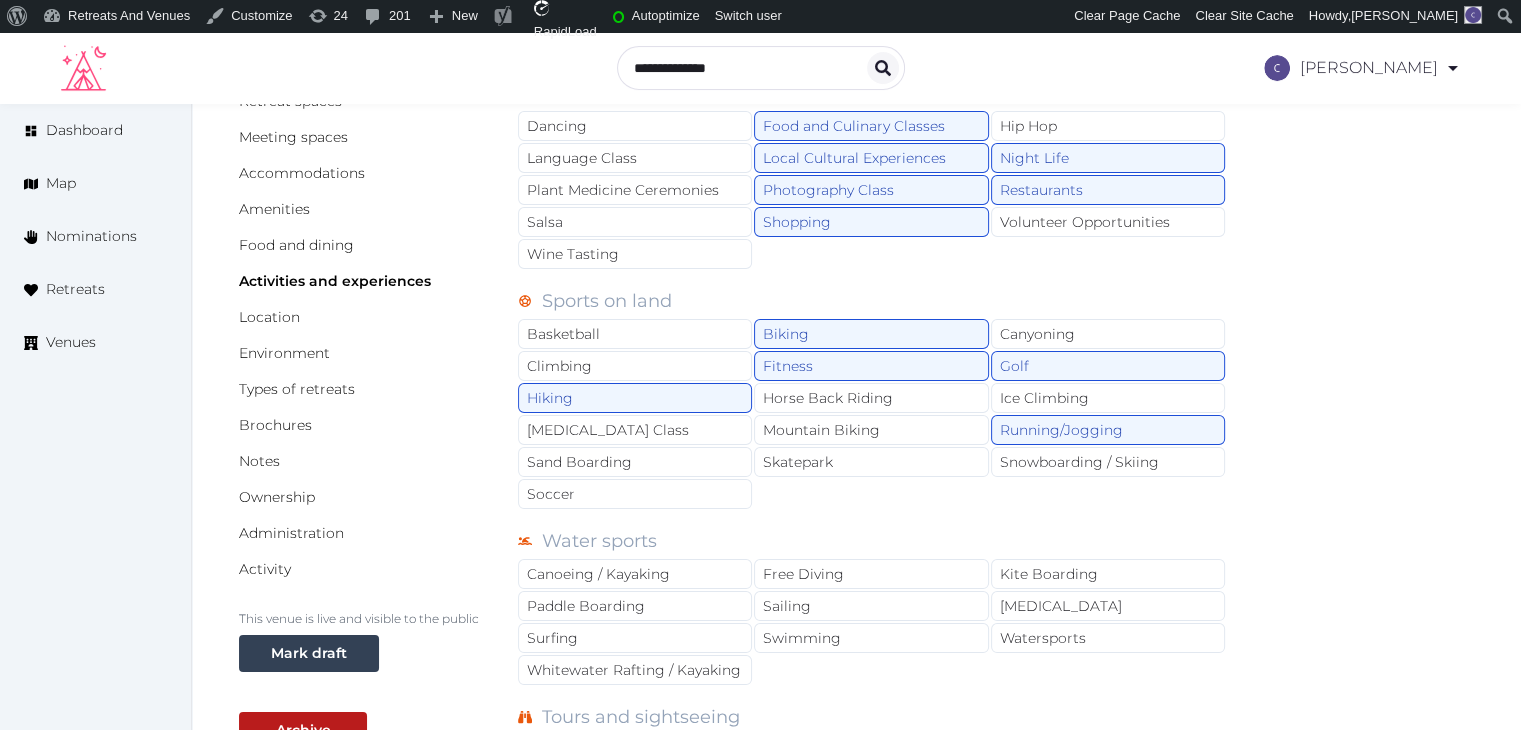 scroll, scrollTop: 600, scrollLeft: 0, axis: vertical 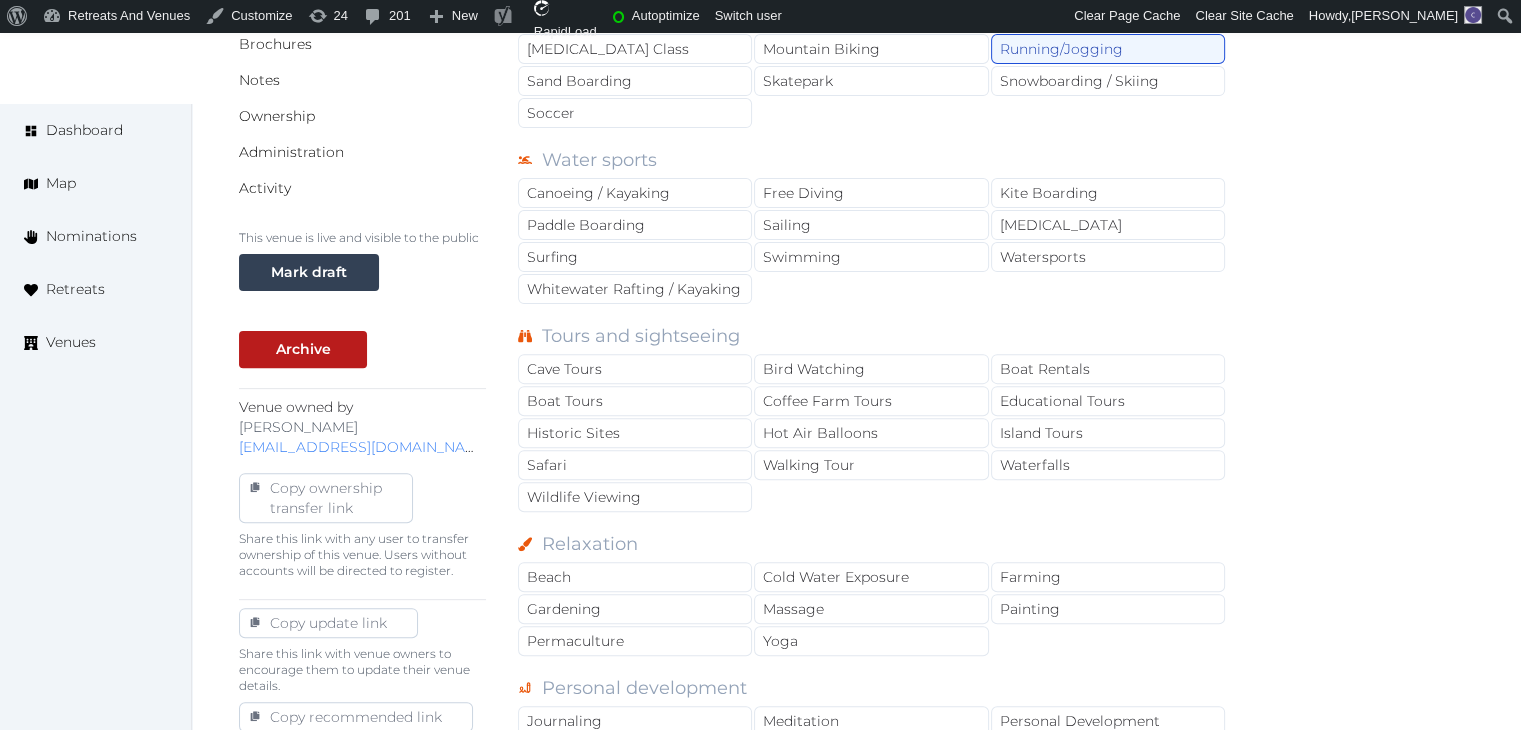 click on "Cave Tours Bird Watching Boat Rentals Boat Tours Coffee Farm Tours Educational Tours Historic Sites Hot Air Balloons Island Tours Safari Walking Tour Waterfalls Wildlife Viewing" at bounding box center [872, 434] 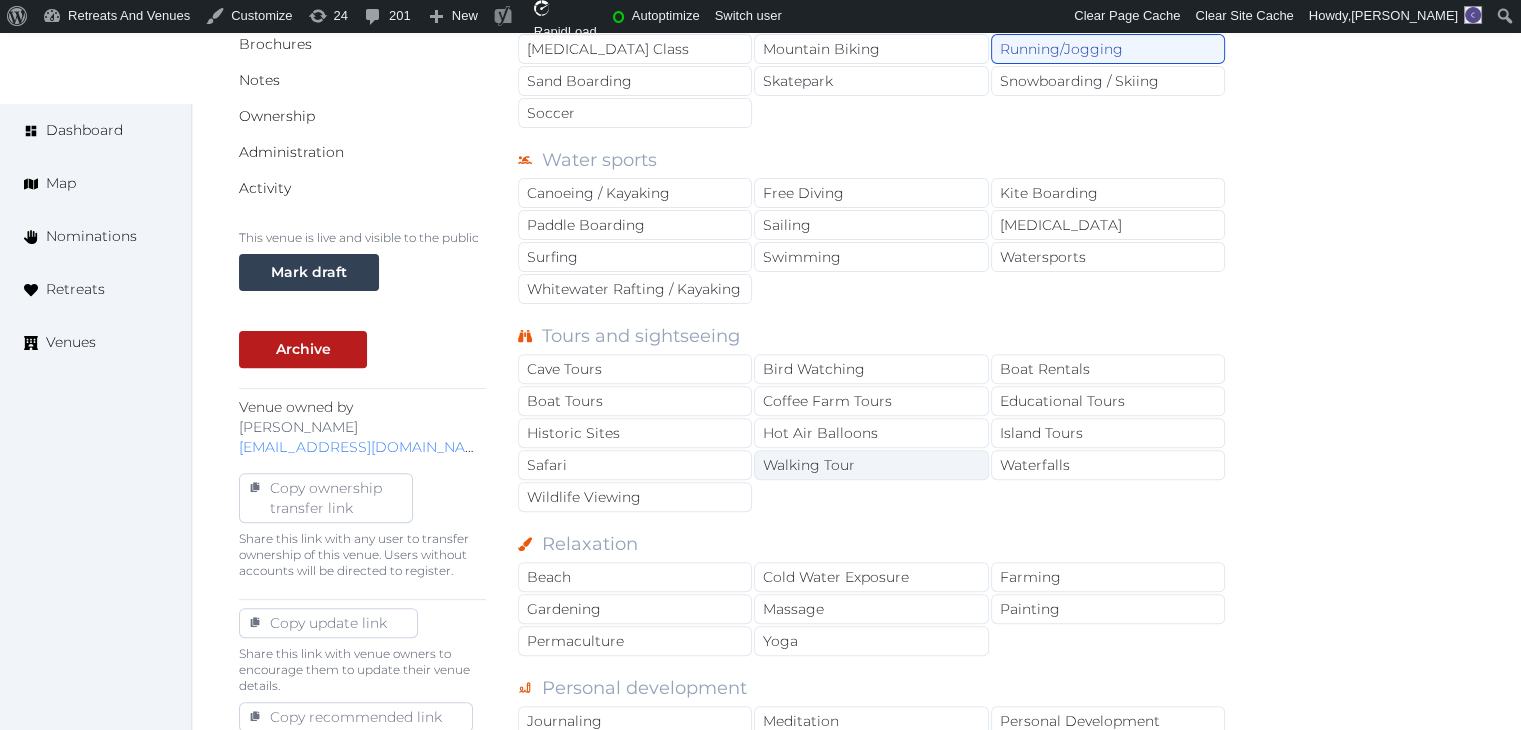 click on "Walking Tour" at bounding box center (871, 465) 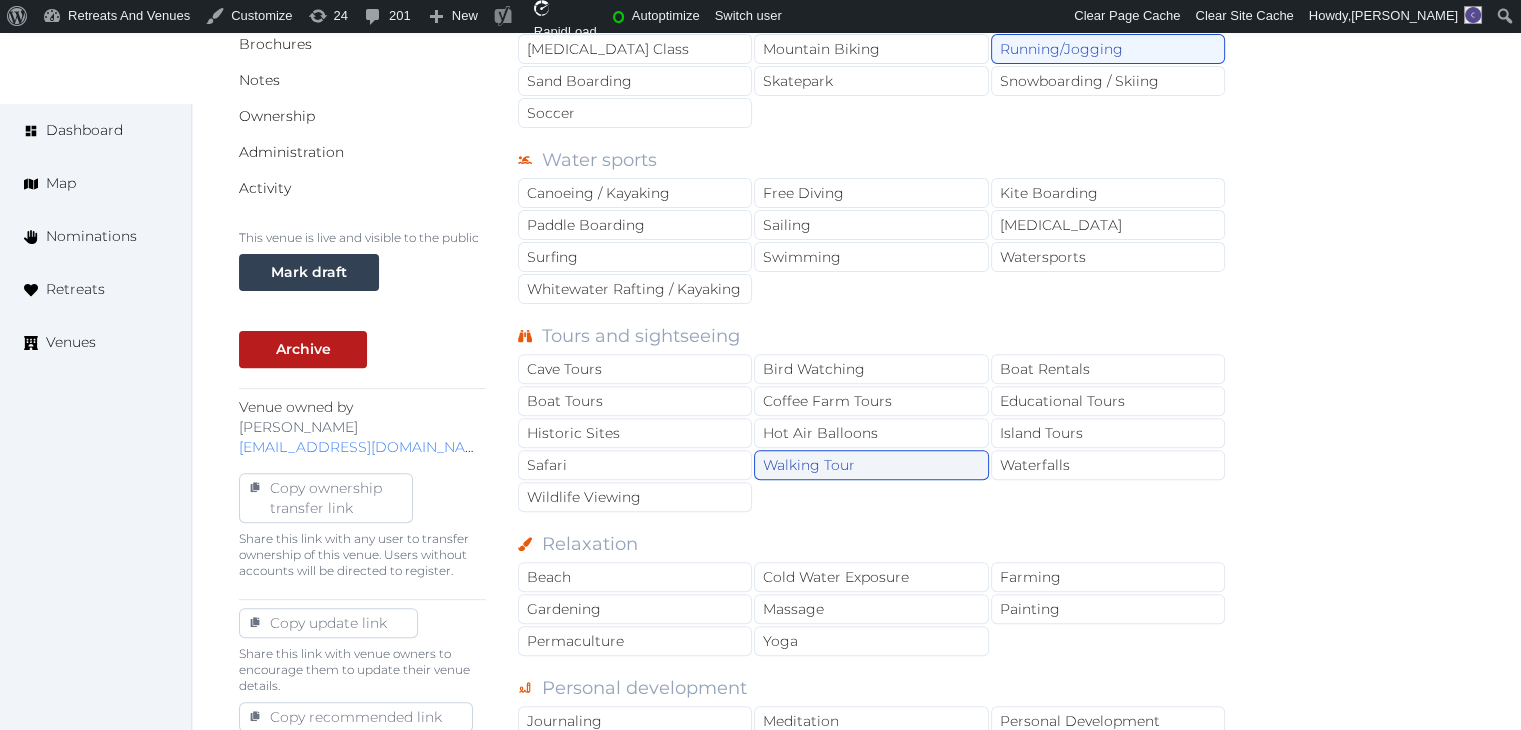 scroll, scrollTop: 600, scrollLeft: 0, axis: vertical 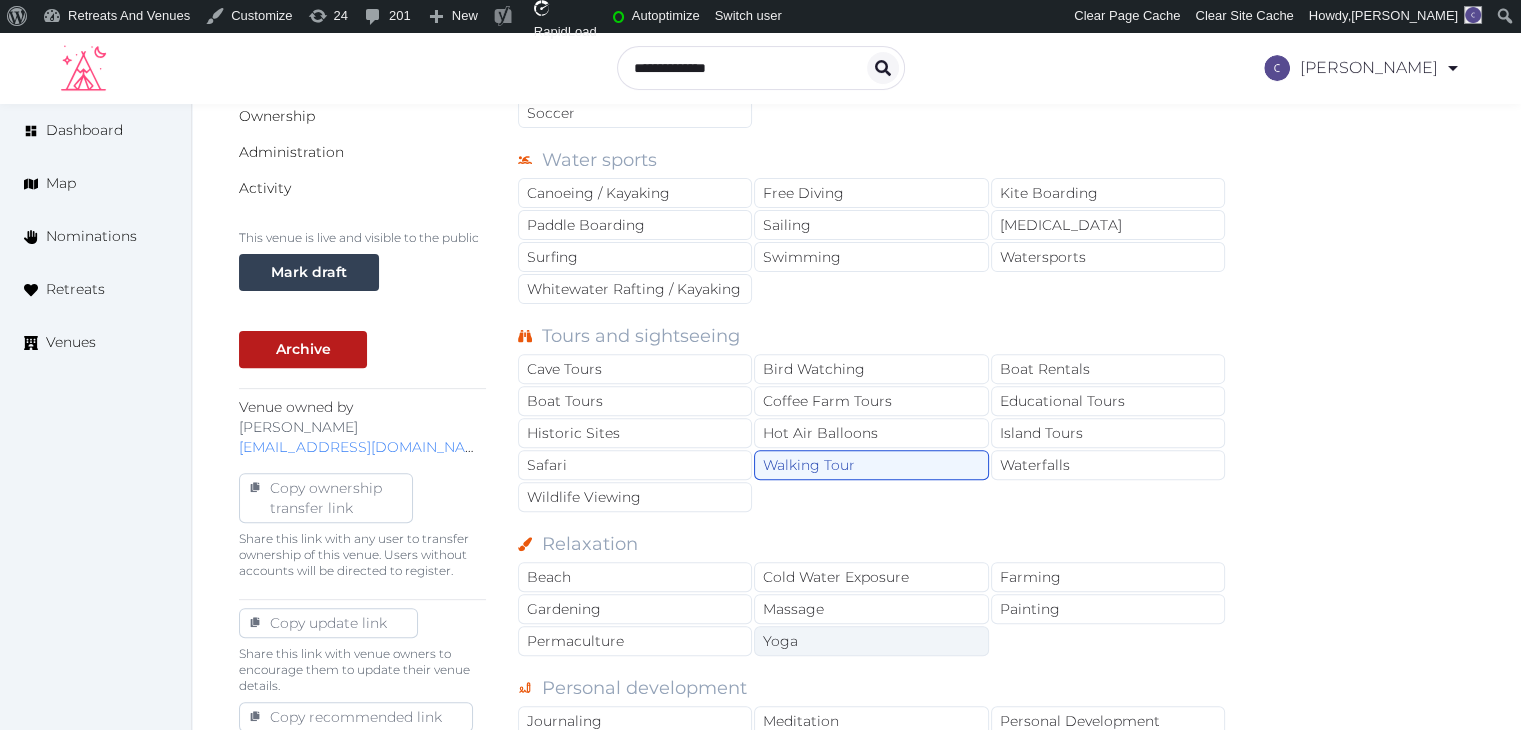 click on "Yoga" at bounding box center (871, 641) 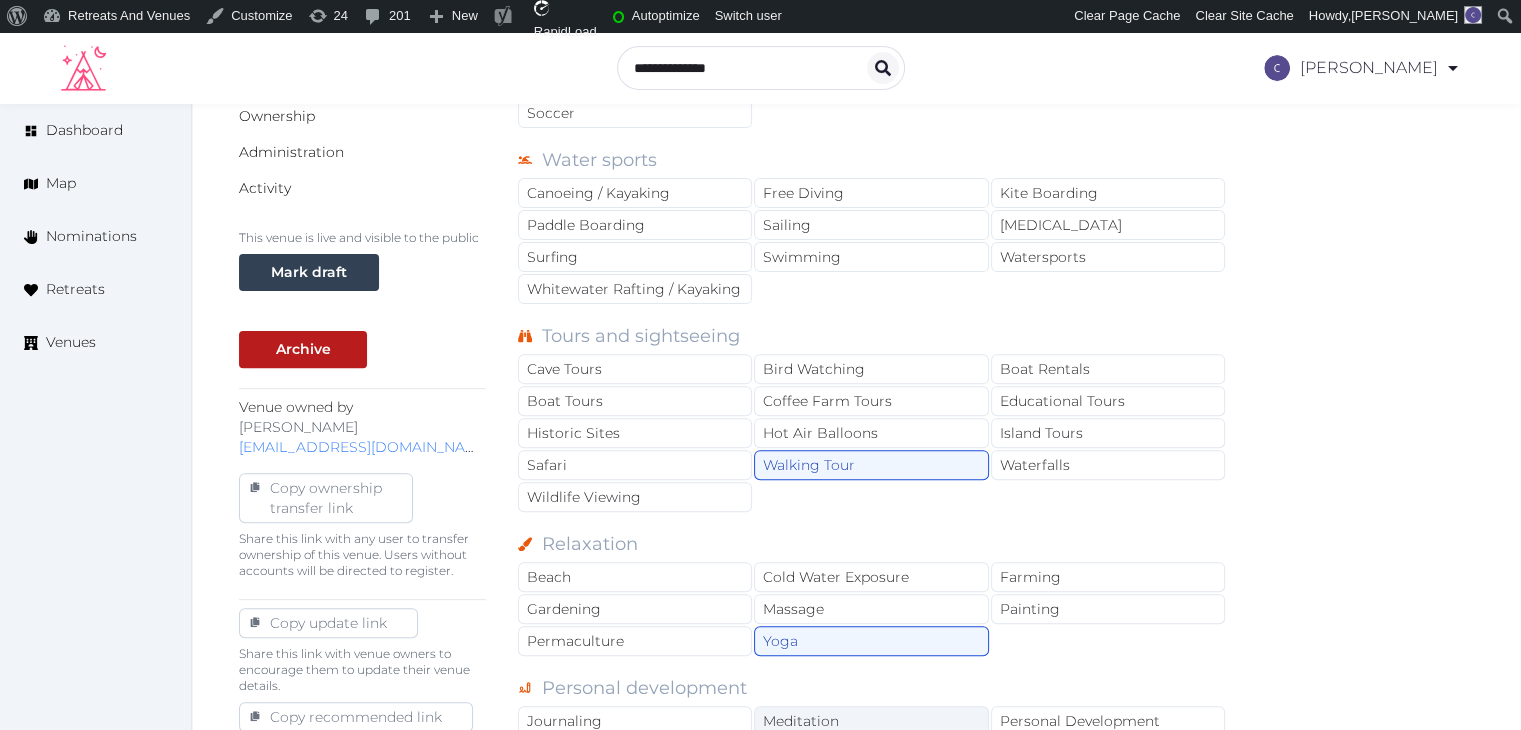 click on "Meditation" at bounding box center [871, 721] 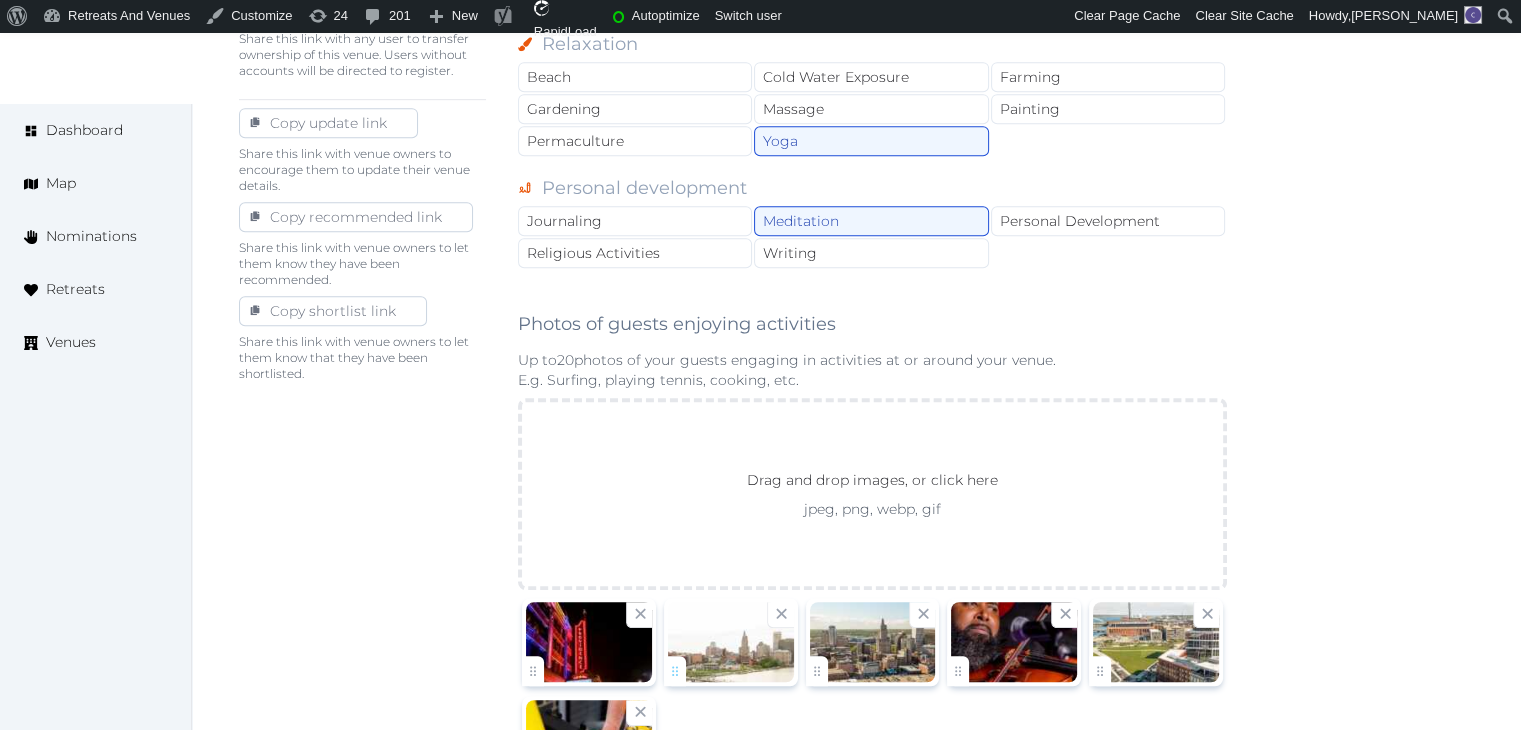 scroll, scrollTop: 1600, scrollLeft: 0, axis: vertical 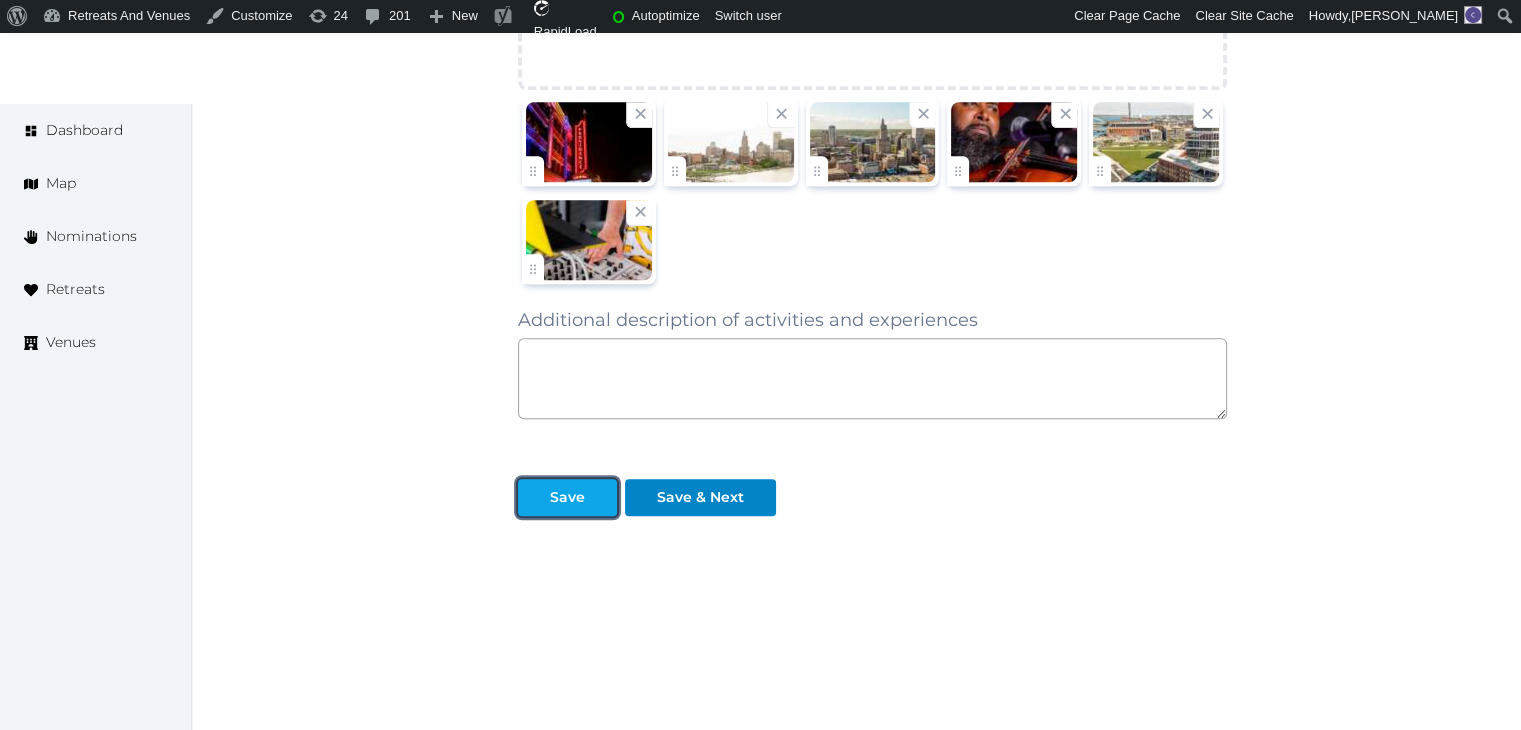 click at bounding box center (601, 497) 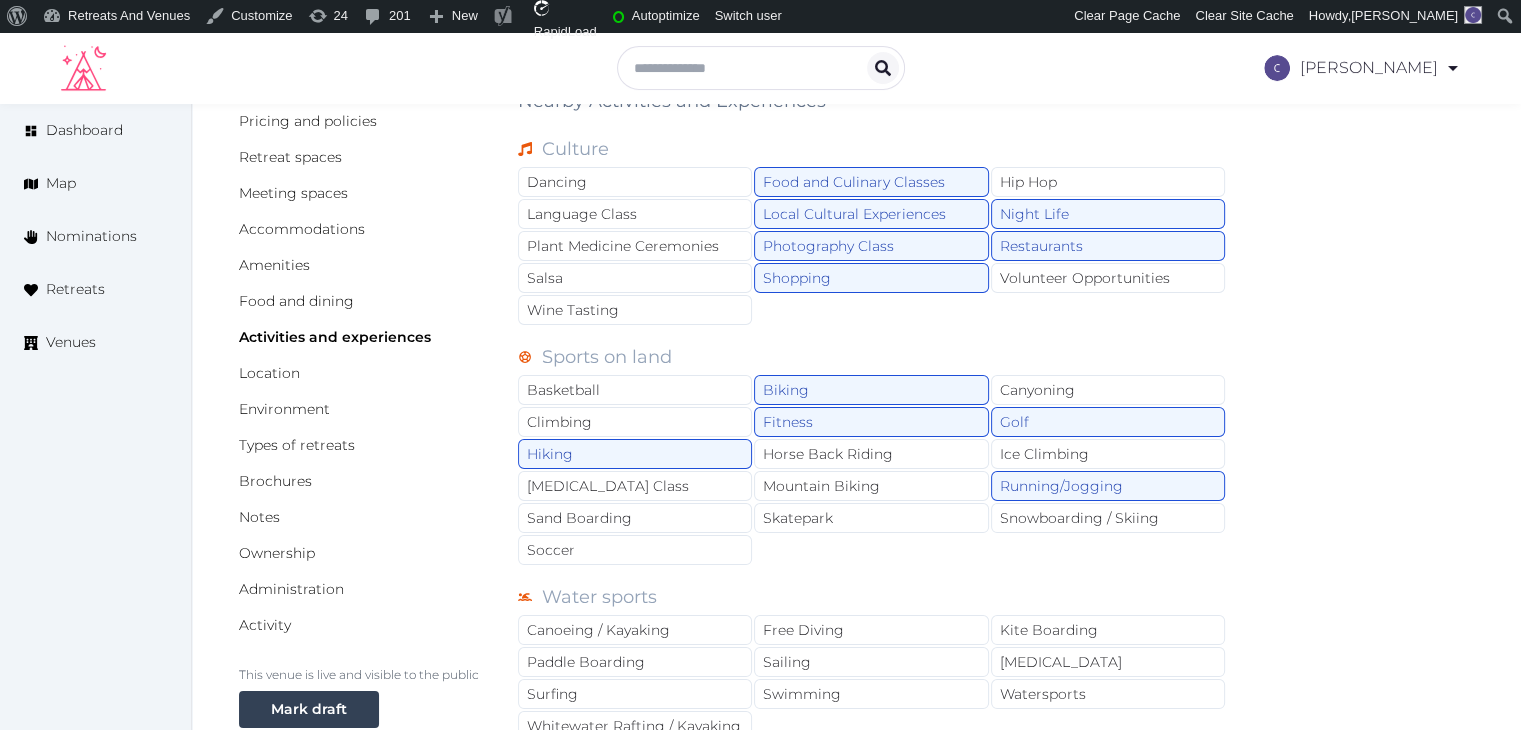 scroll, scrollTop: 0, scrollLeft: 0, axis: both 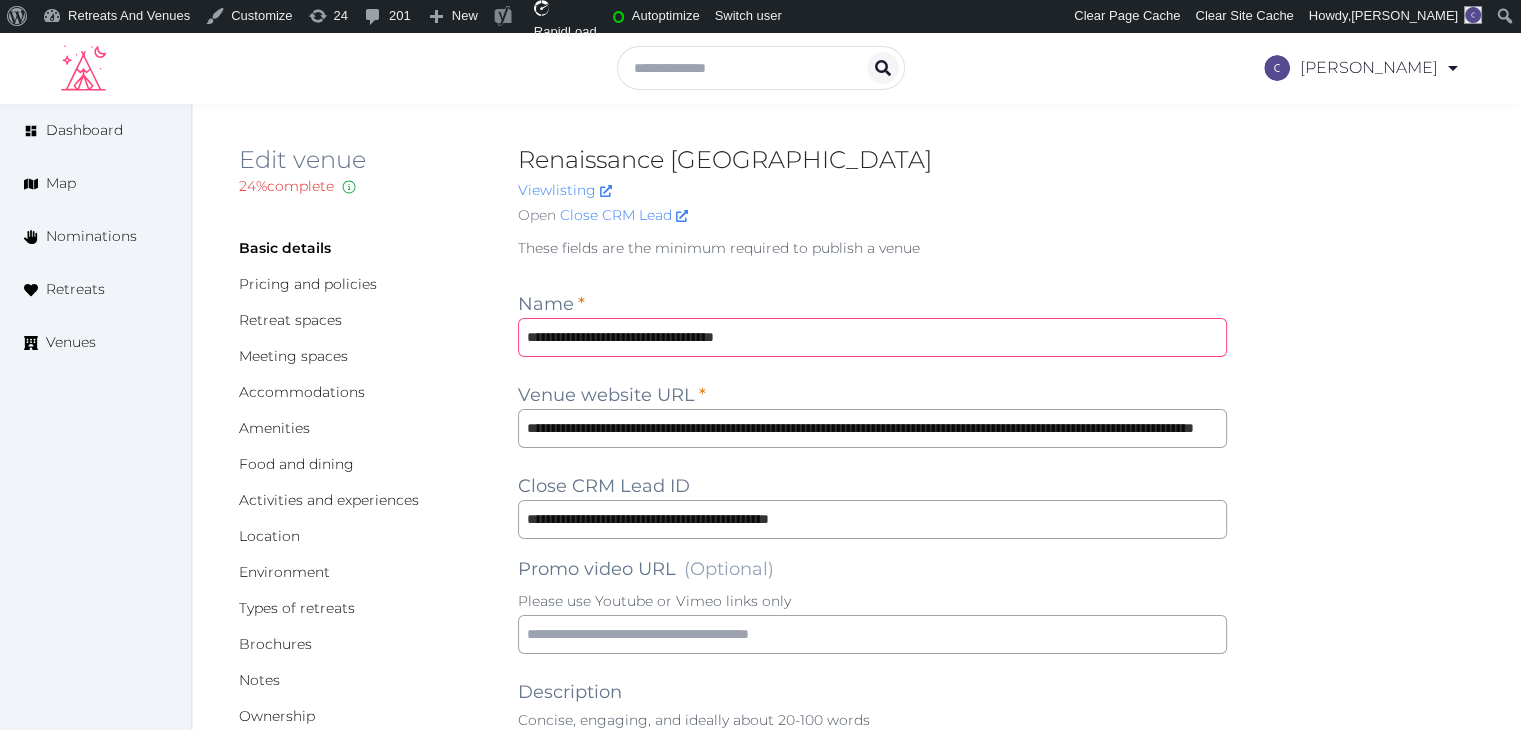 click on "**********" at bounding box center (872, 337) 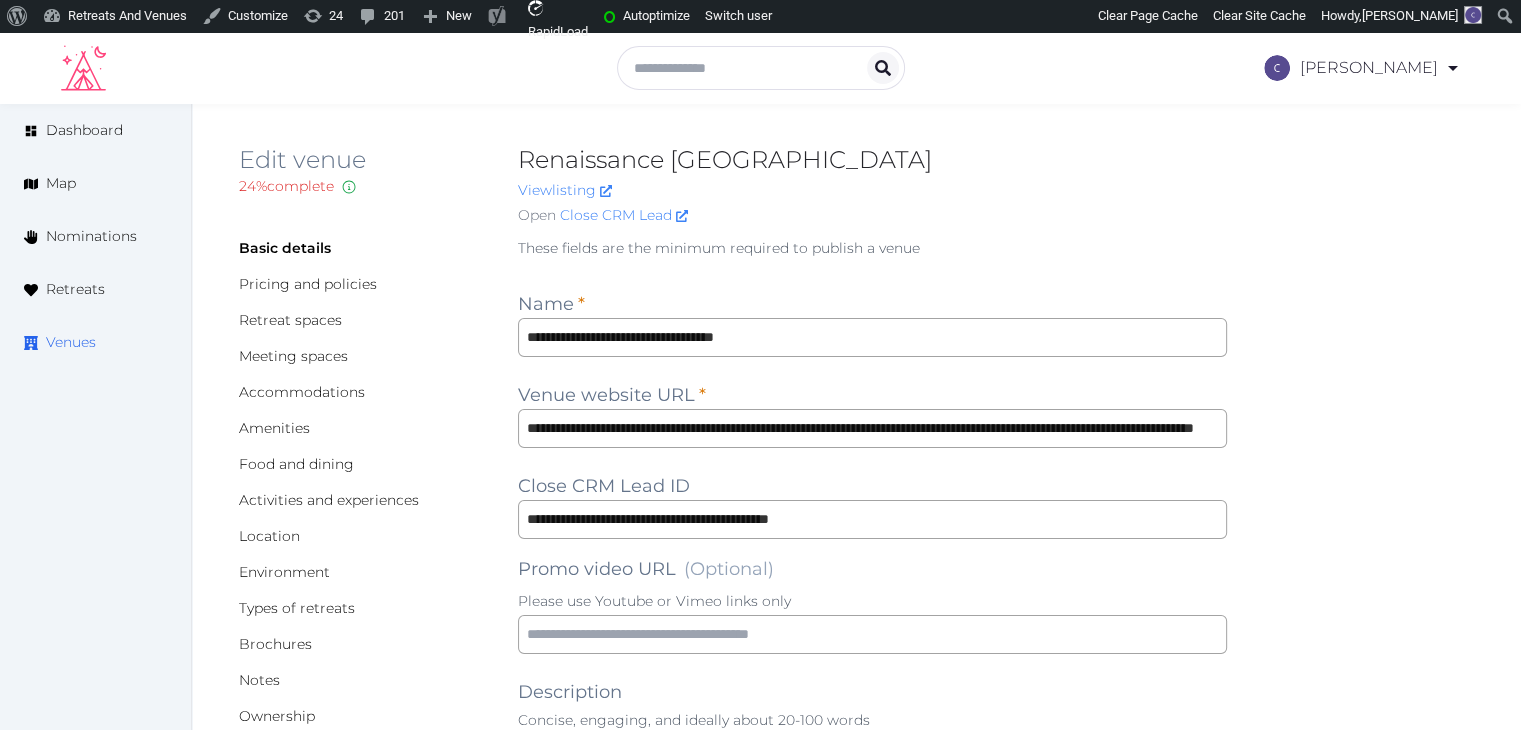 click on "Venues" at bounding box center (71, 342) 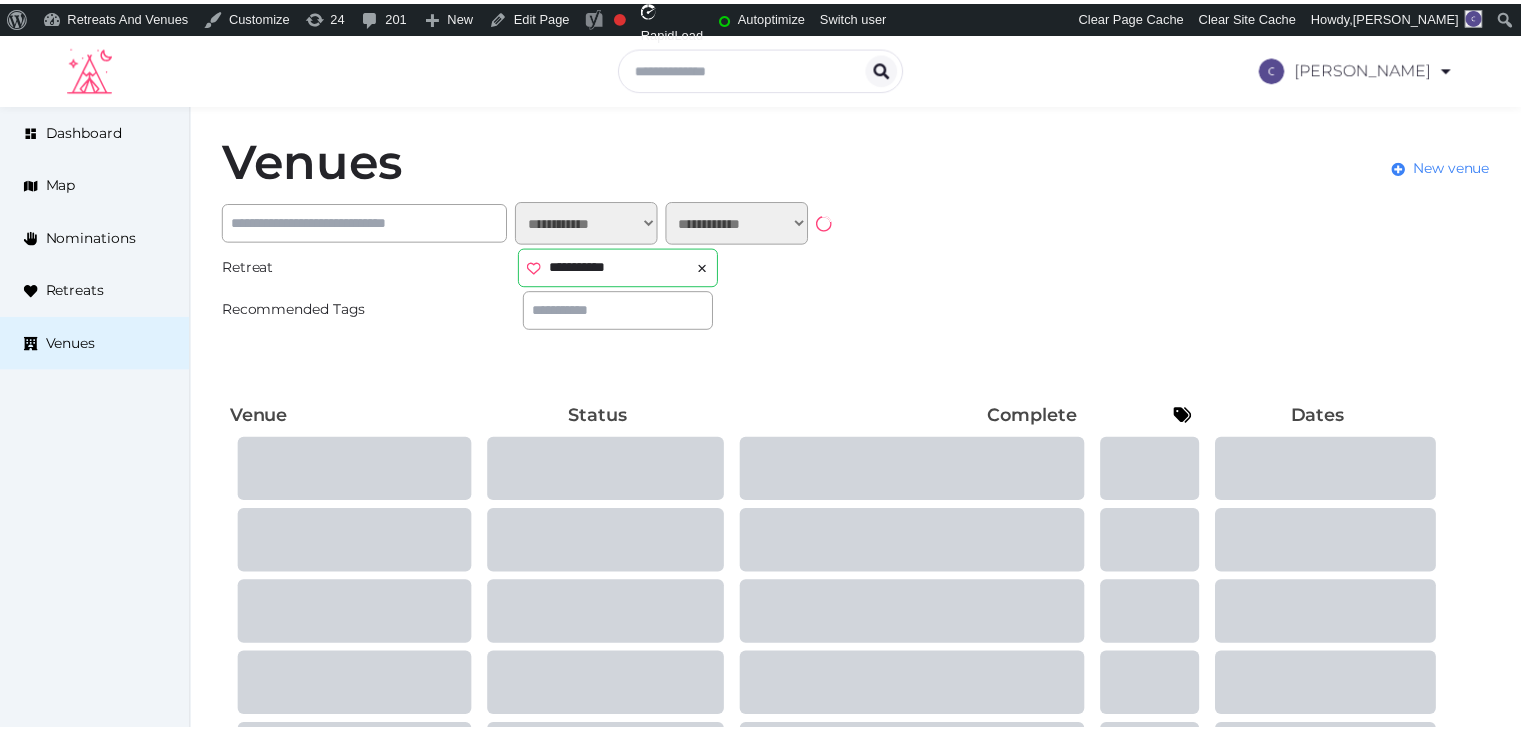scroll, scrollTop: 0, scrollLeft: 0, axis: both 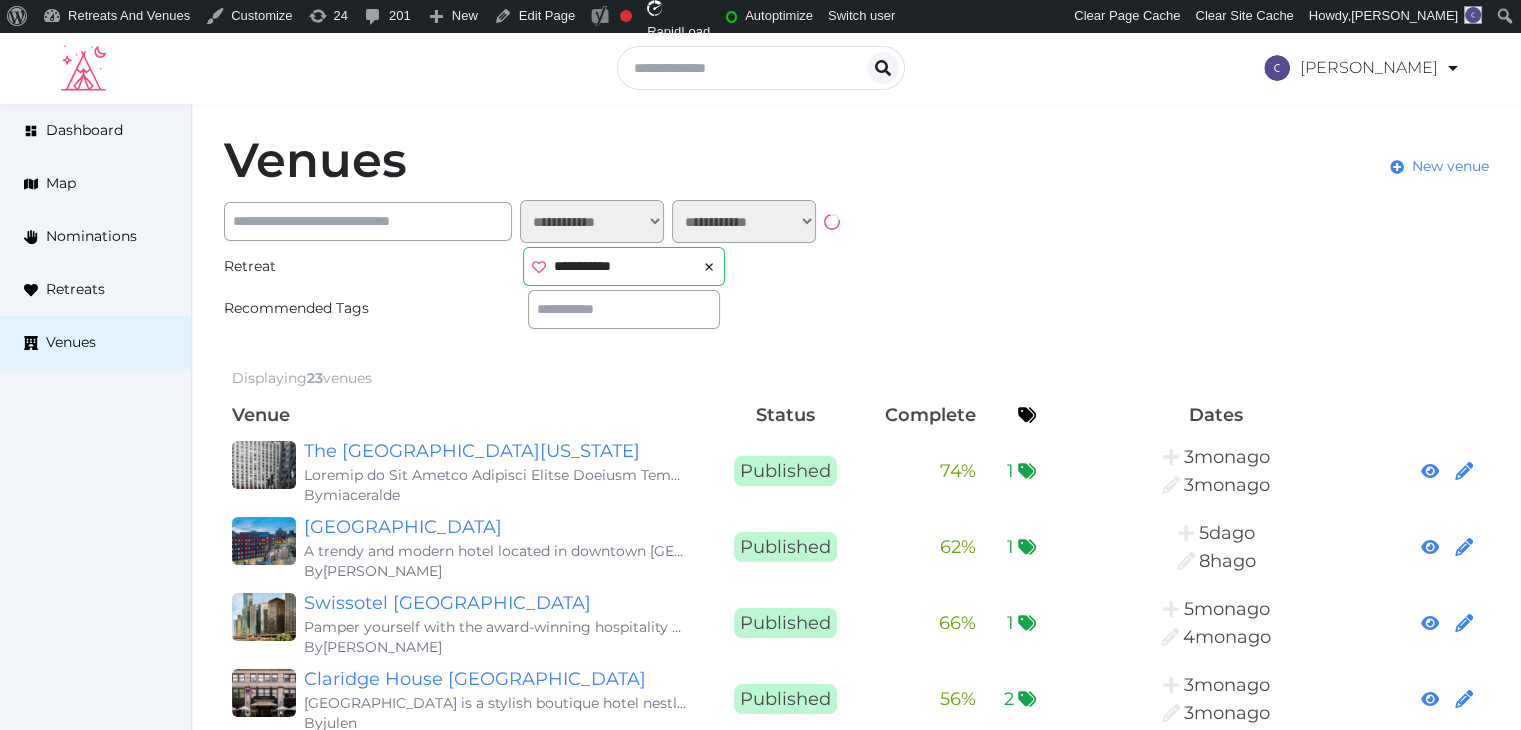 click 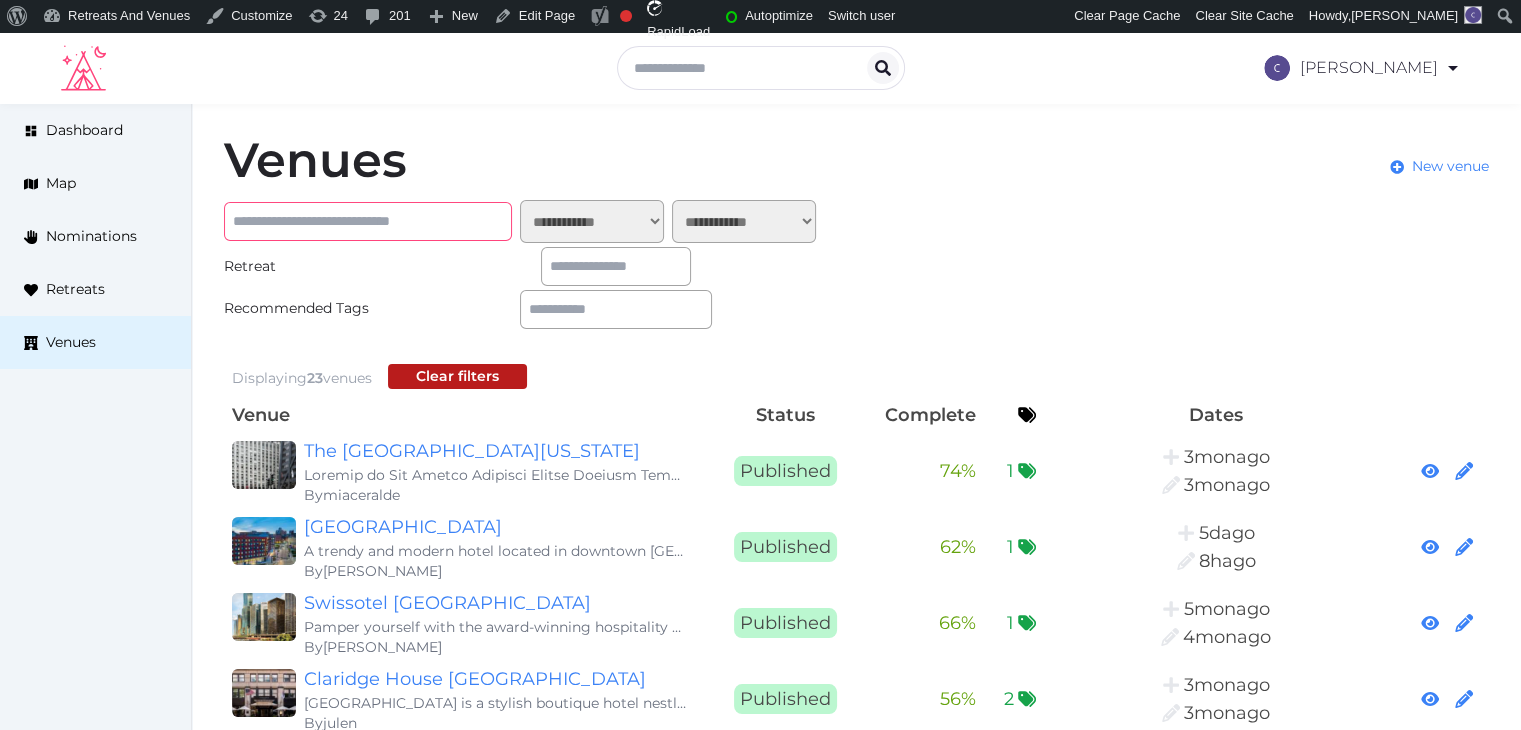 click at bounding box center (368, 221) 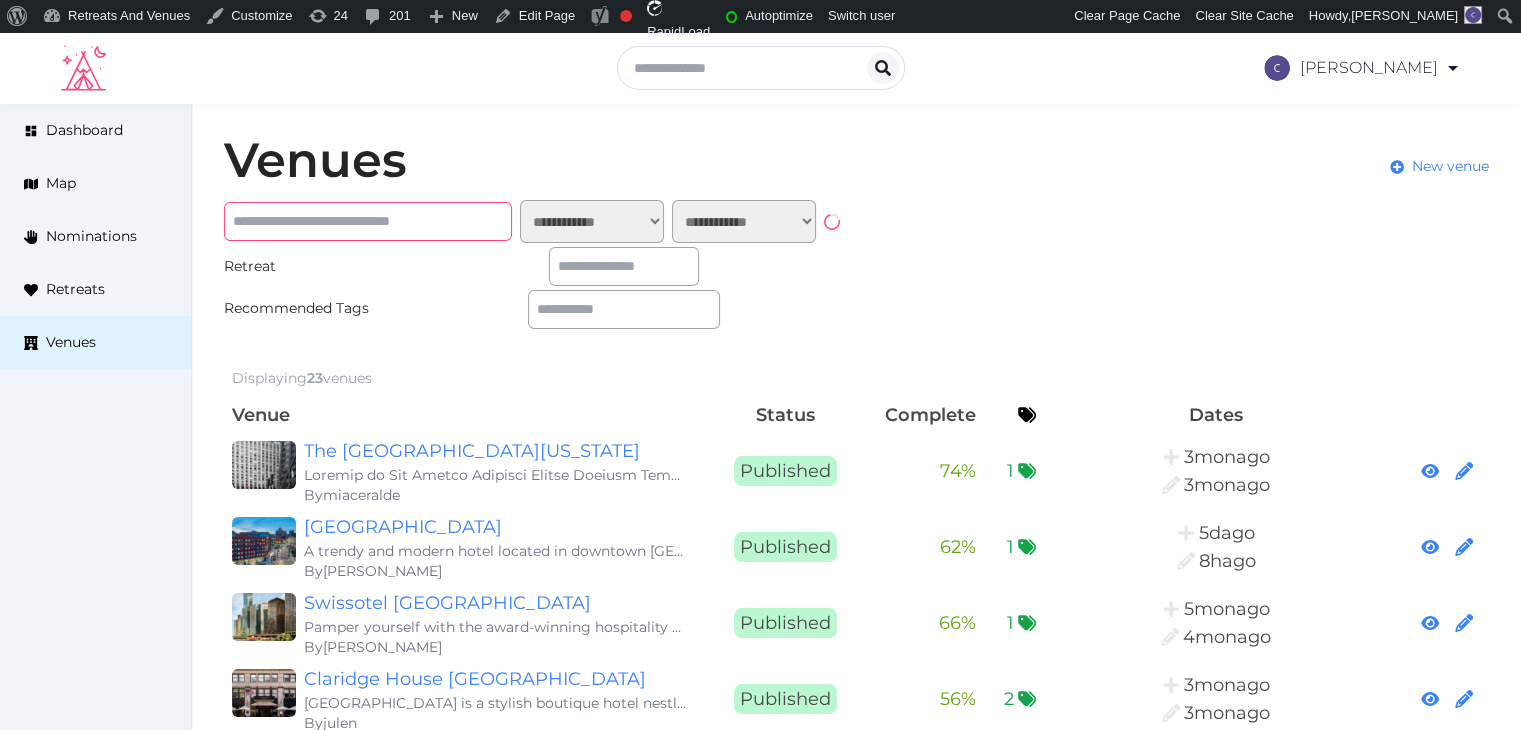 paste on "**********" 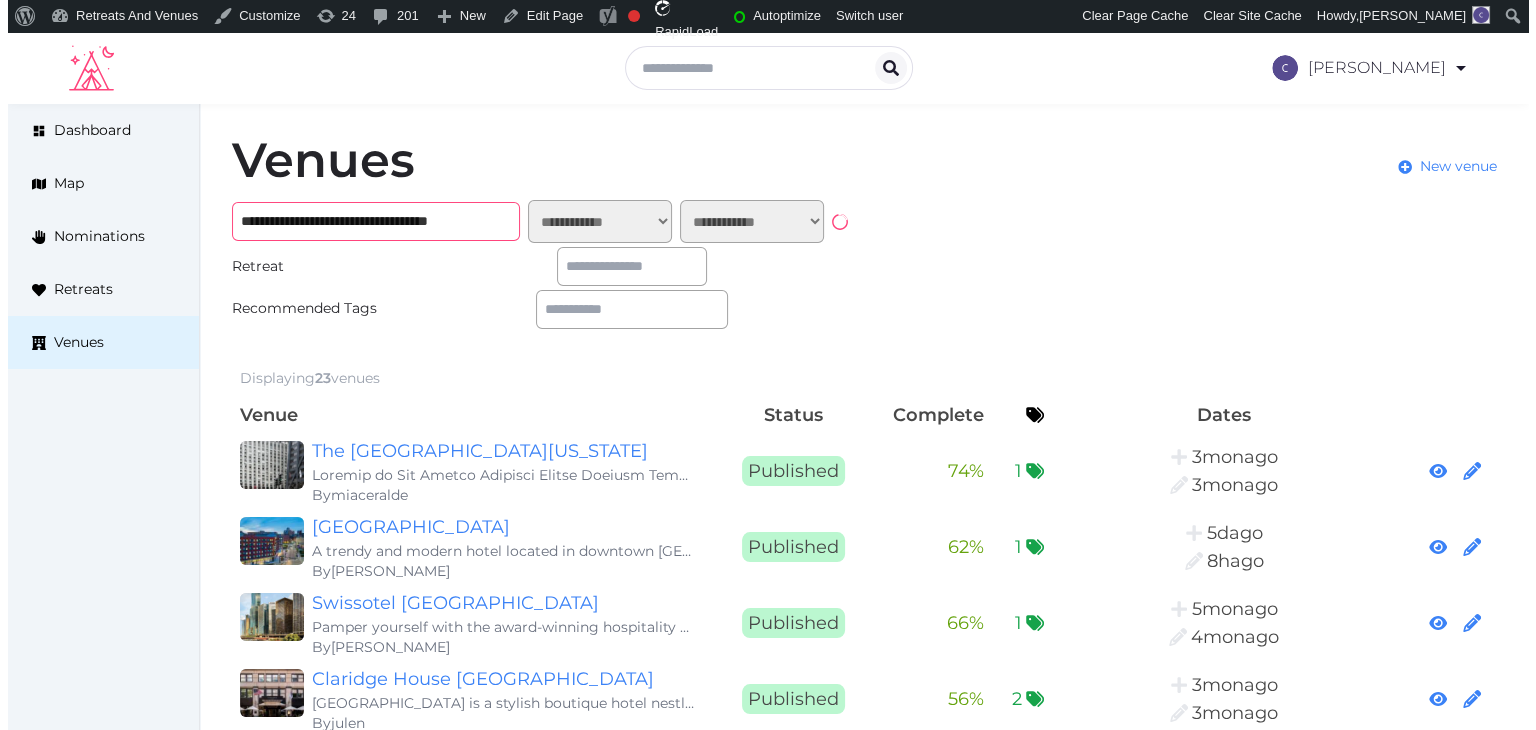 scroll, scrollTop: 0, scrollLeft: 22, axis: horizontal 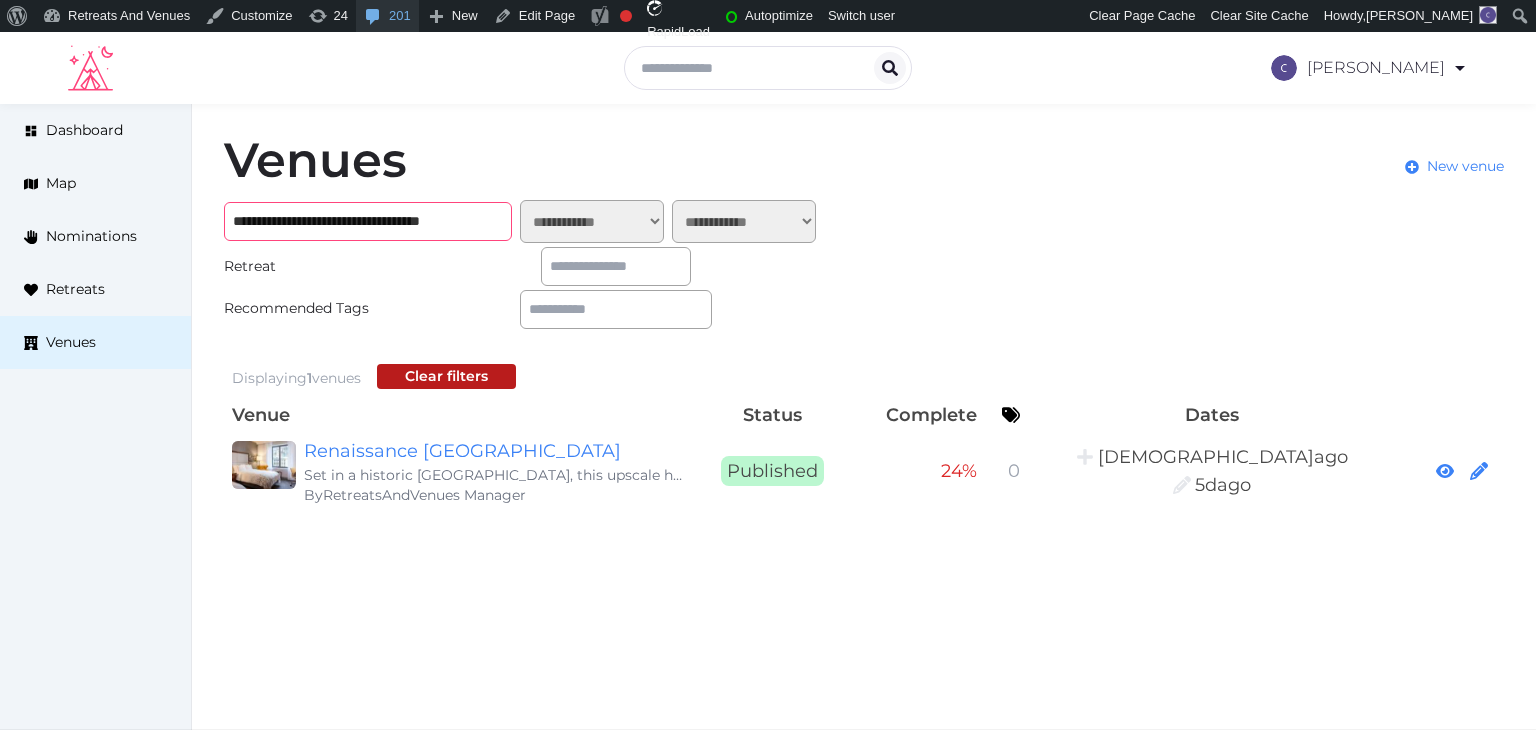 type on "**********" 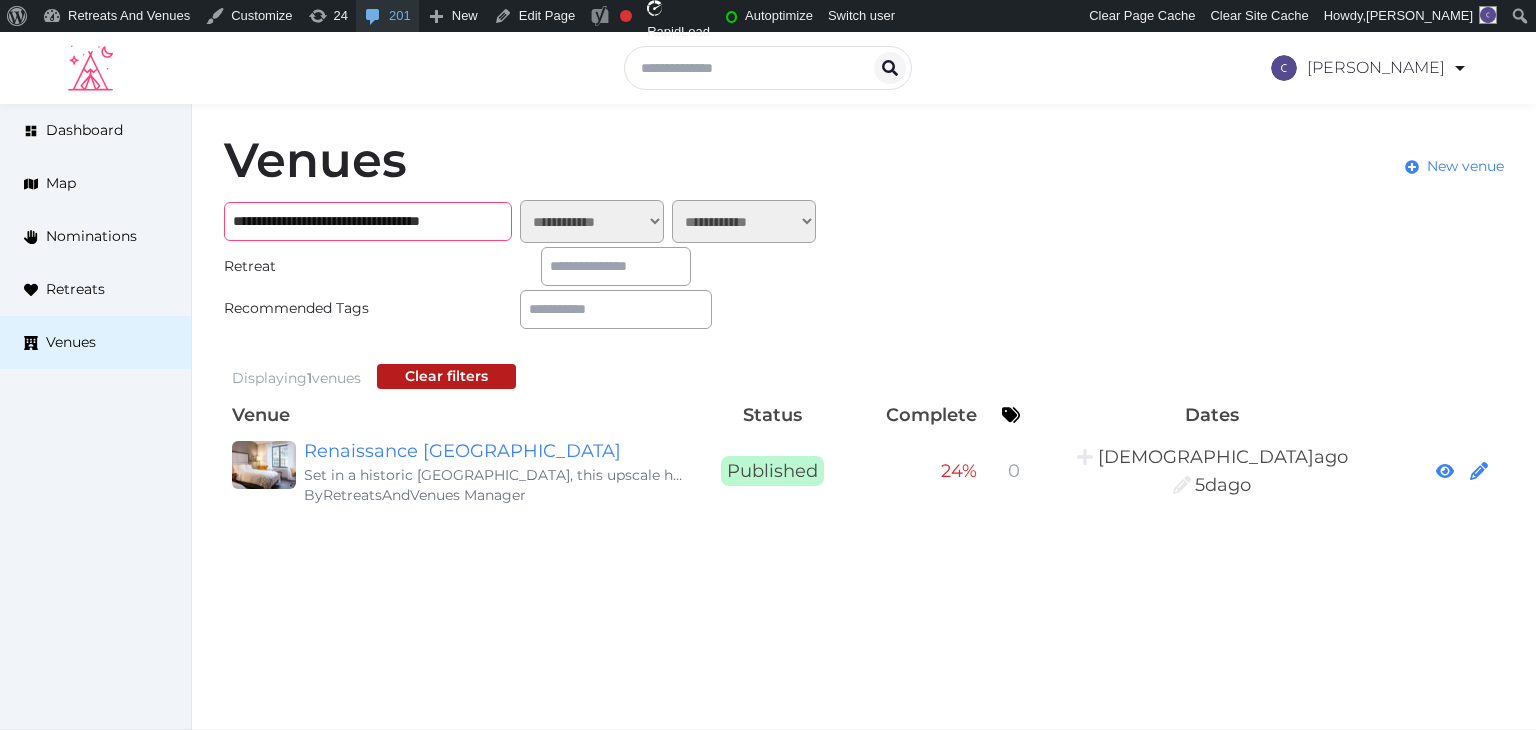 scroll, scrollTop: 0, scrollLeft: 0, axis: both 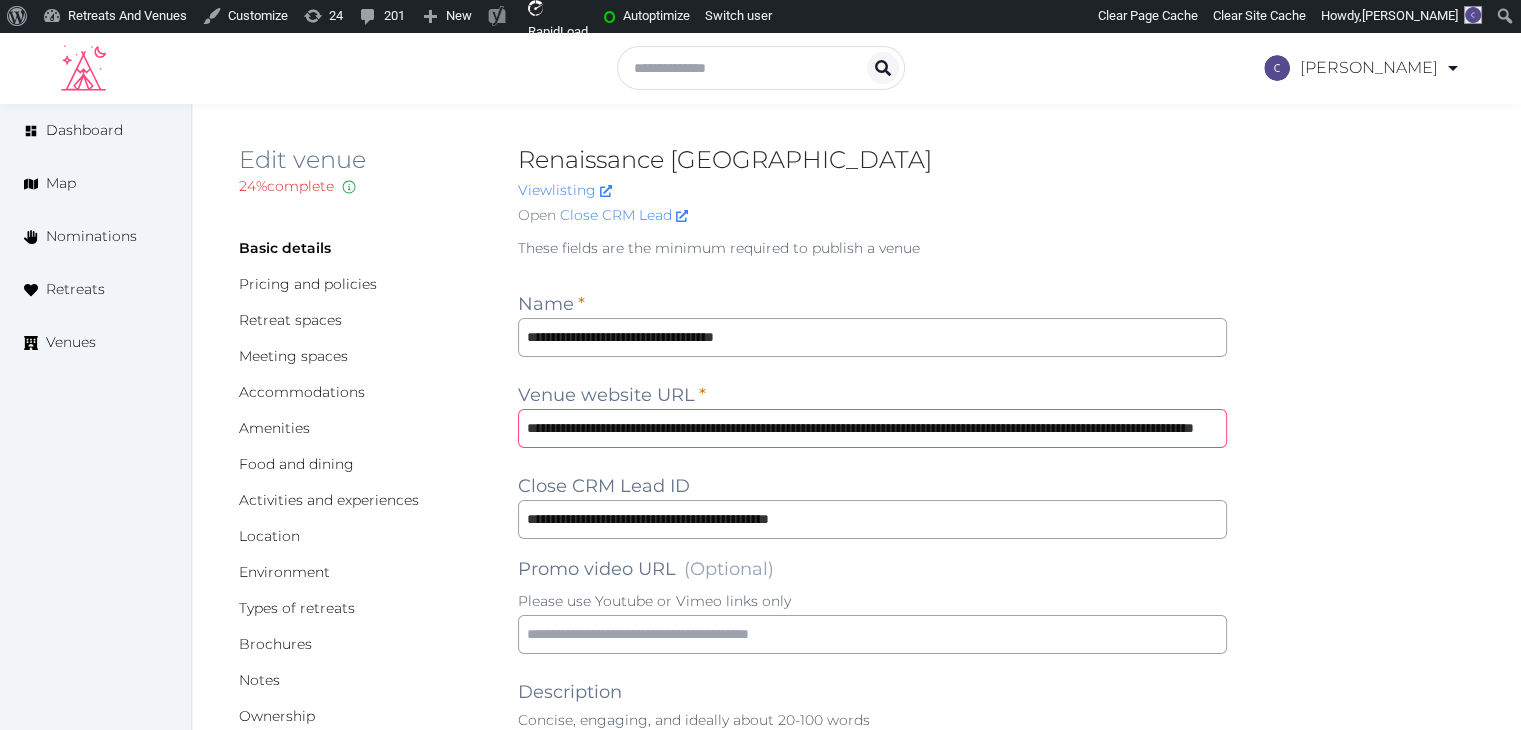 click on "**********" at bounding box center [872, 428] 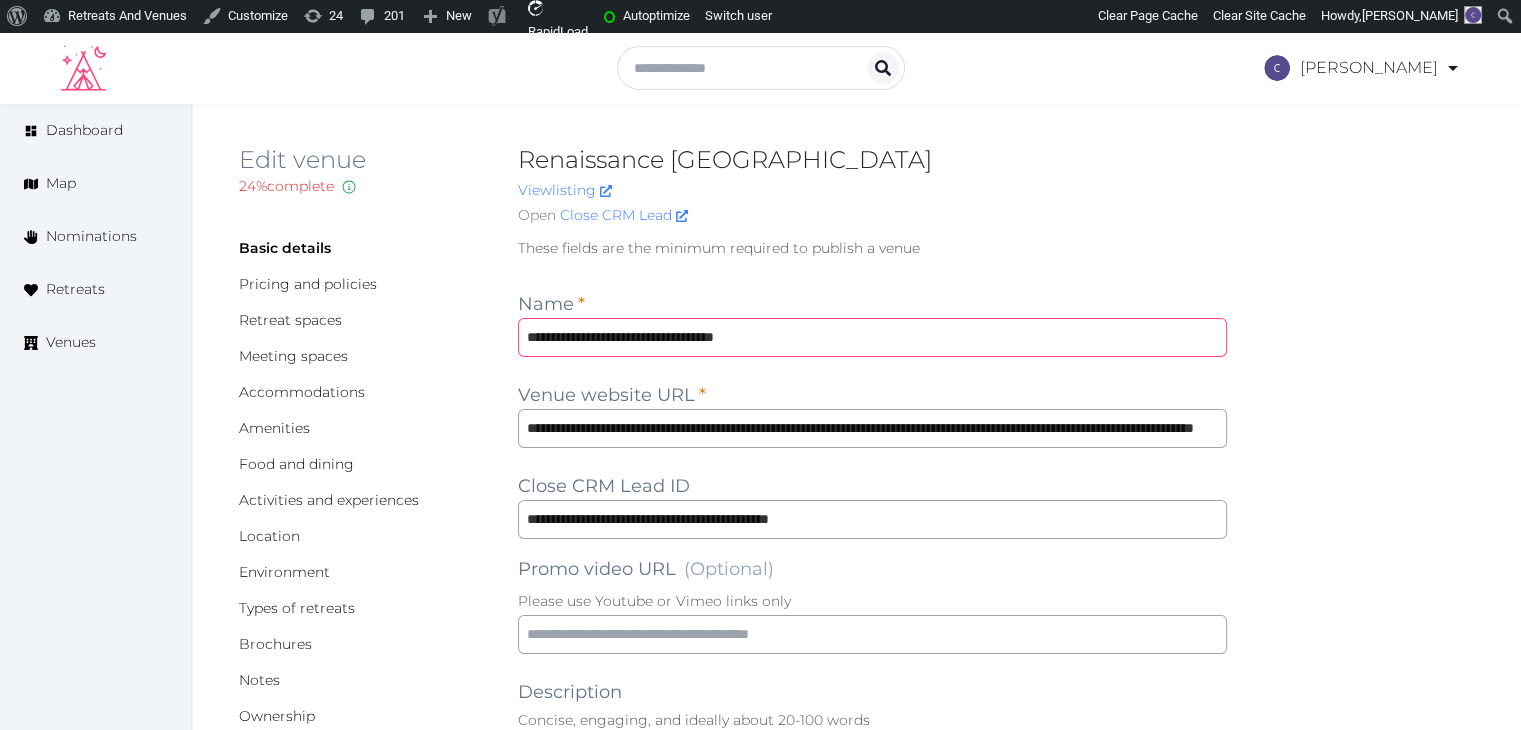 click on "**********" at bounding box center (872, 337) 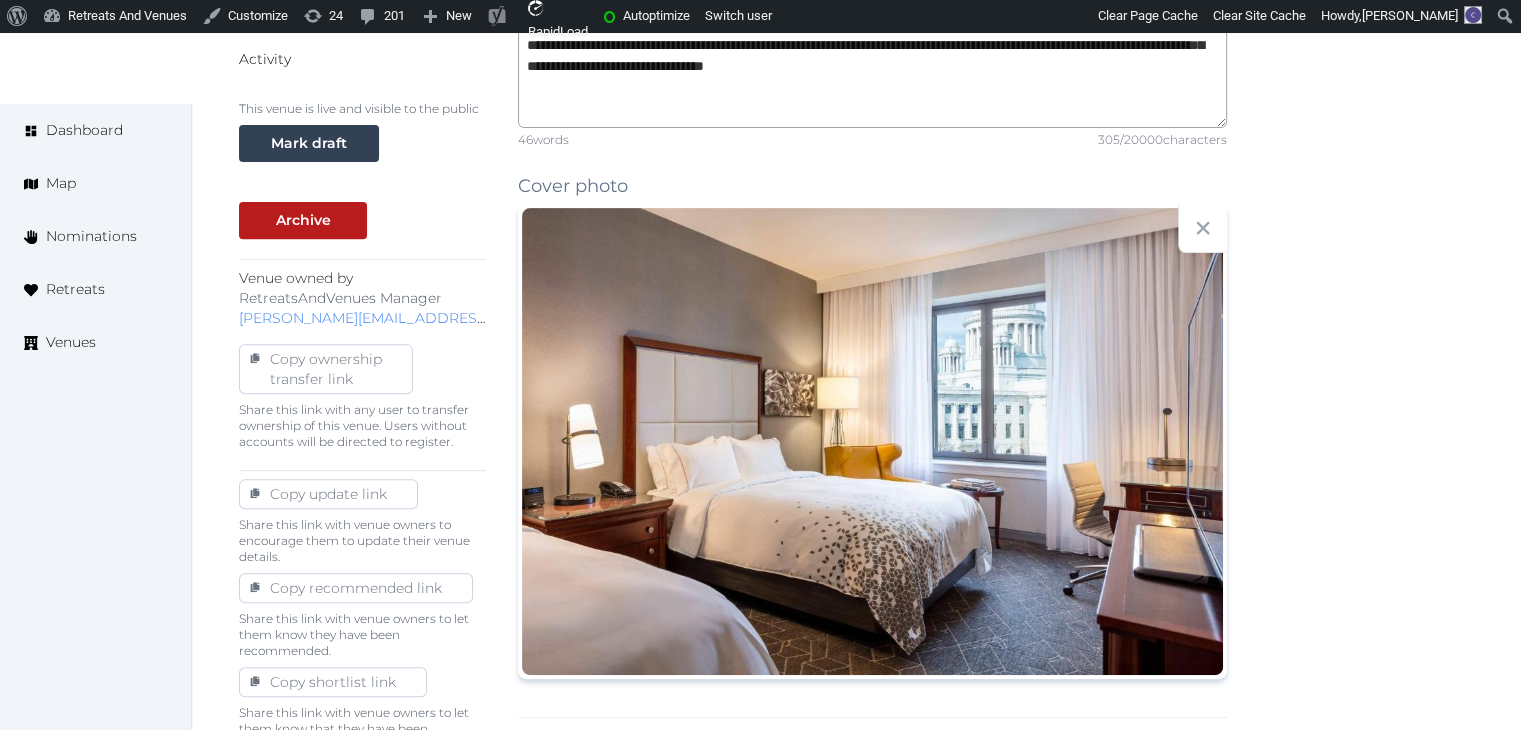 scroll, scrollTop: 900, scrollLeft: 0, axis: vertical 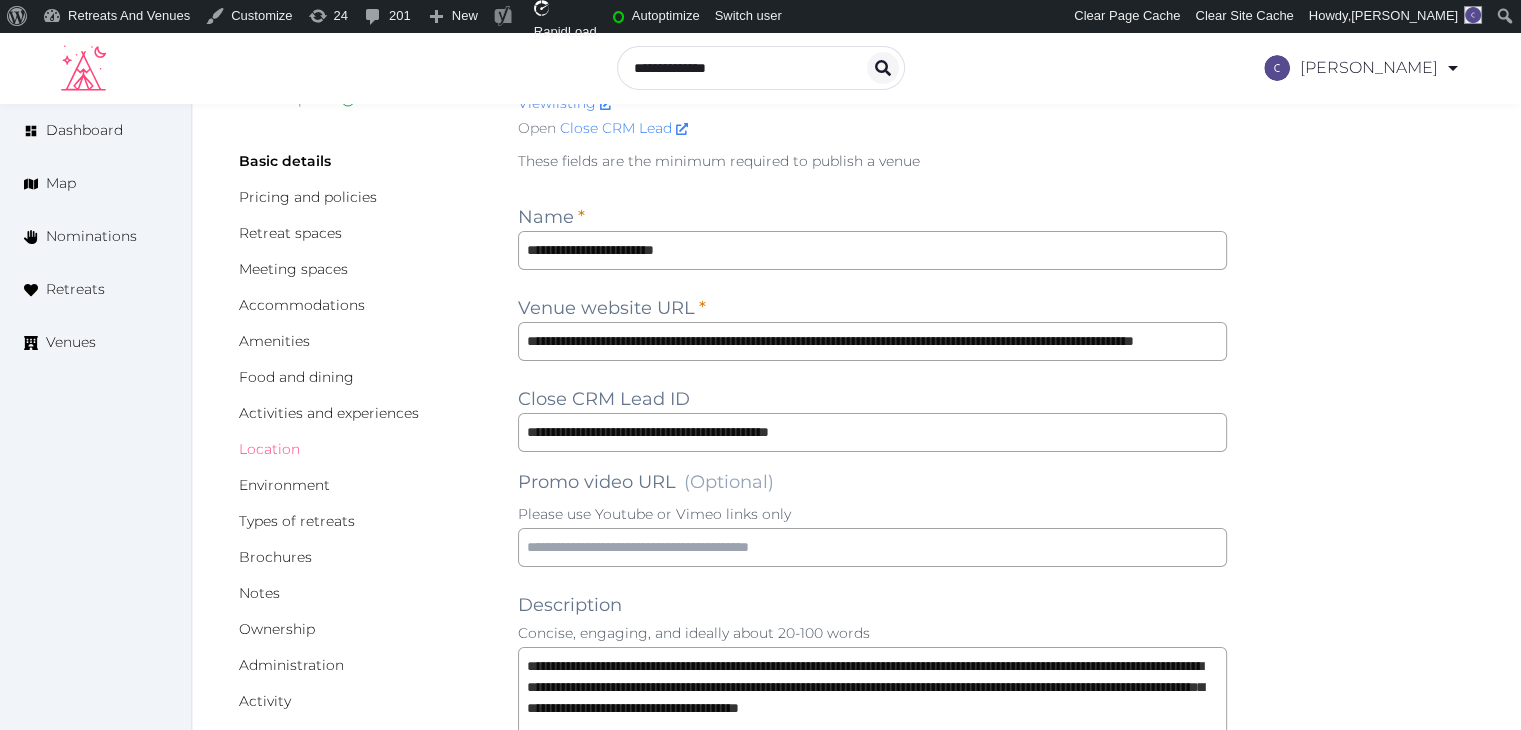 click on "Location" at bounding box center [269, 449] 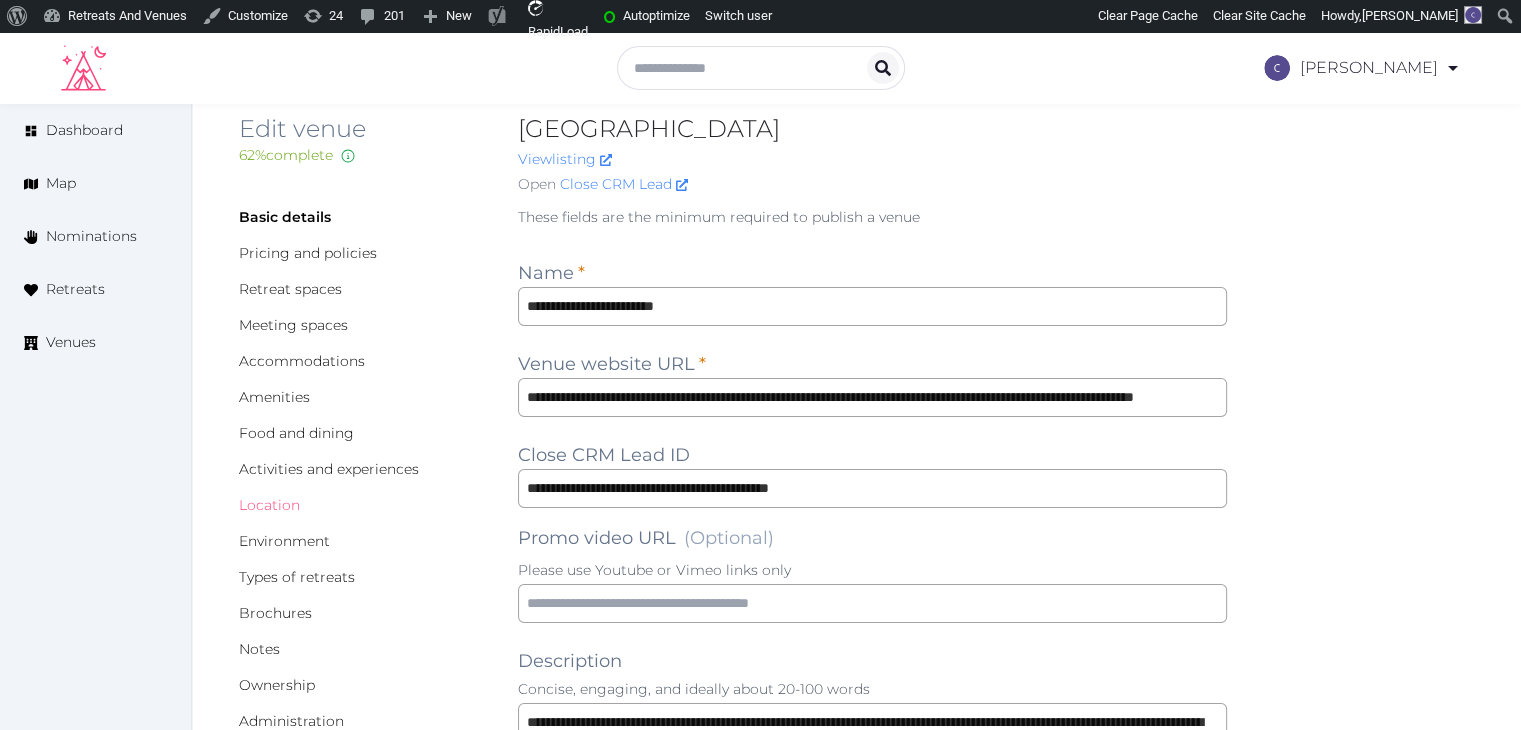 scroll, scrollTop: 0, scrollLeft: 0, axis: both 